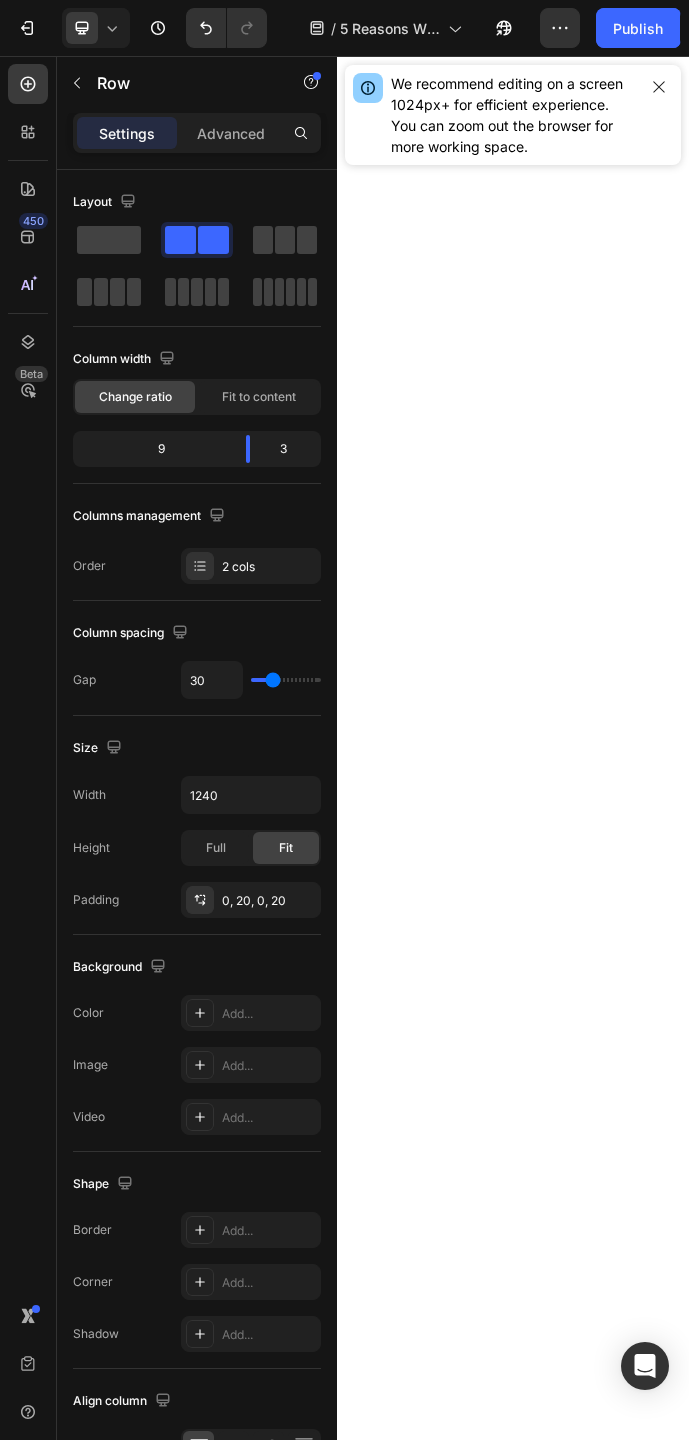 scroll, scrollTop: 0, scrollLeft: 0, axis: both 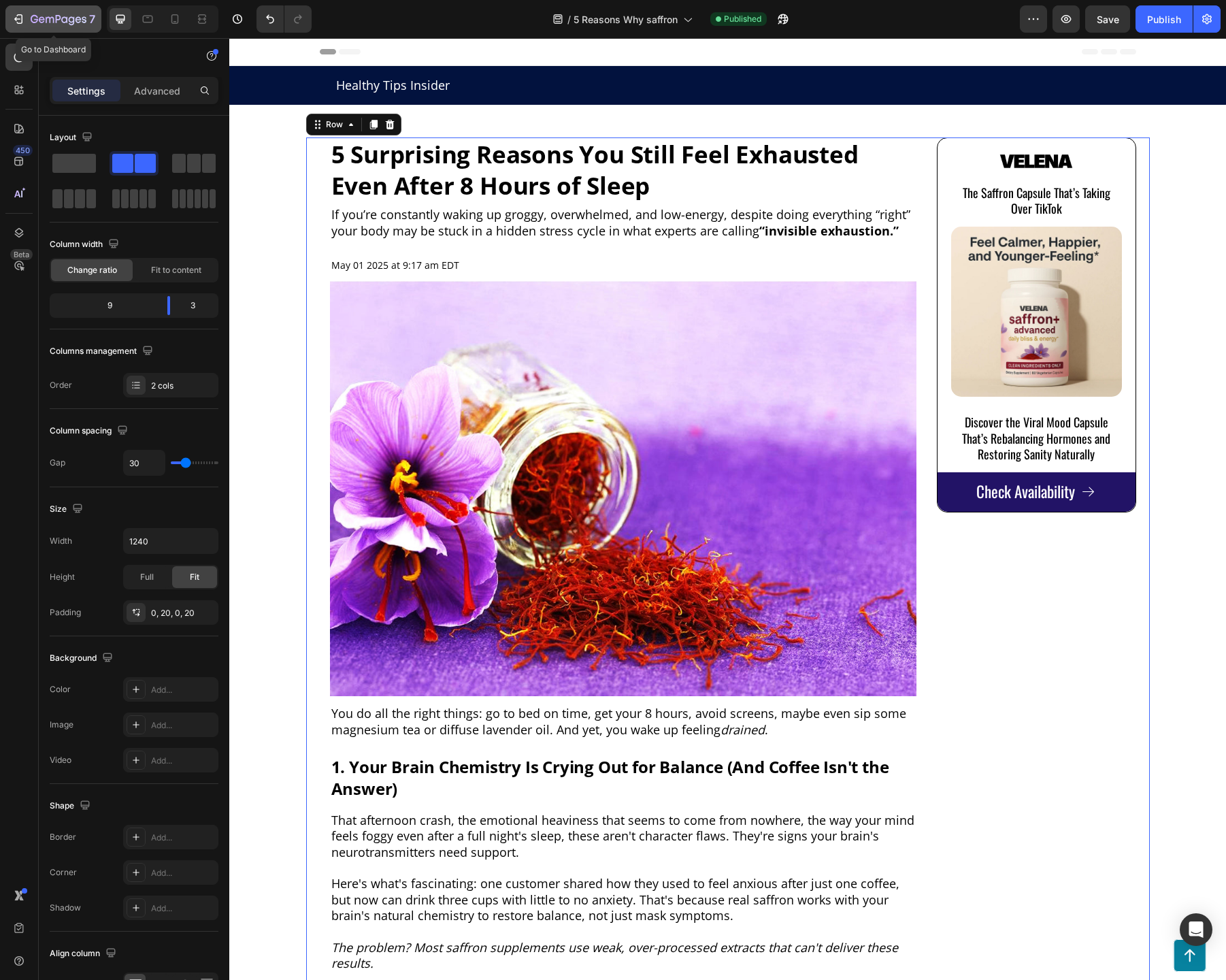 click 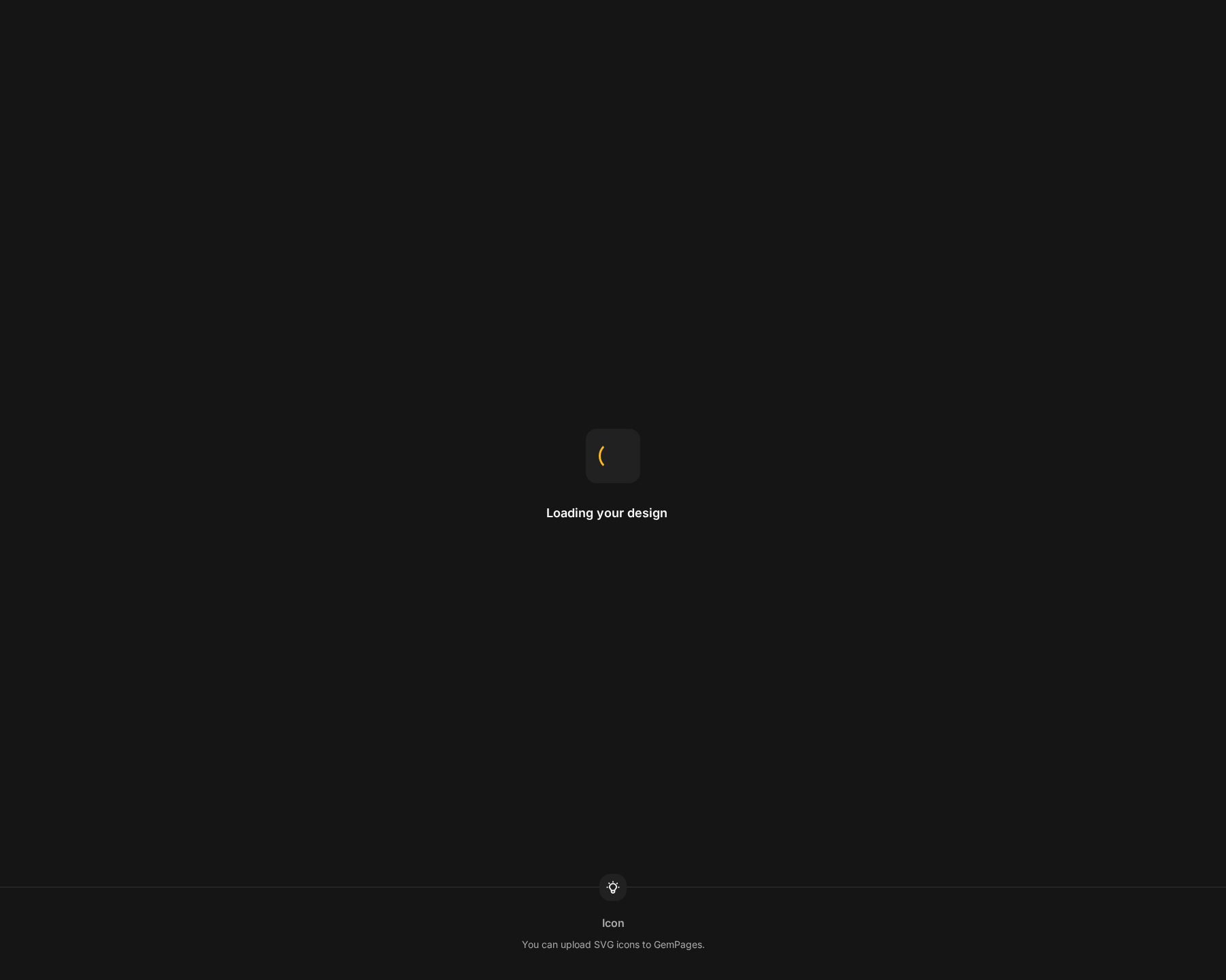 scroll, scrollTop: 0, scrollLeft: 0, axis: both 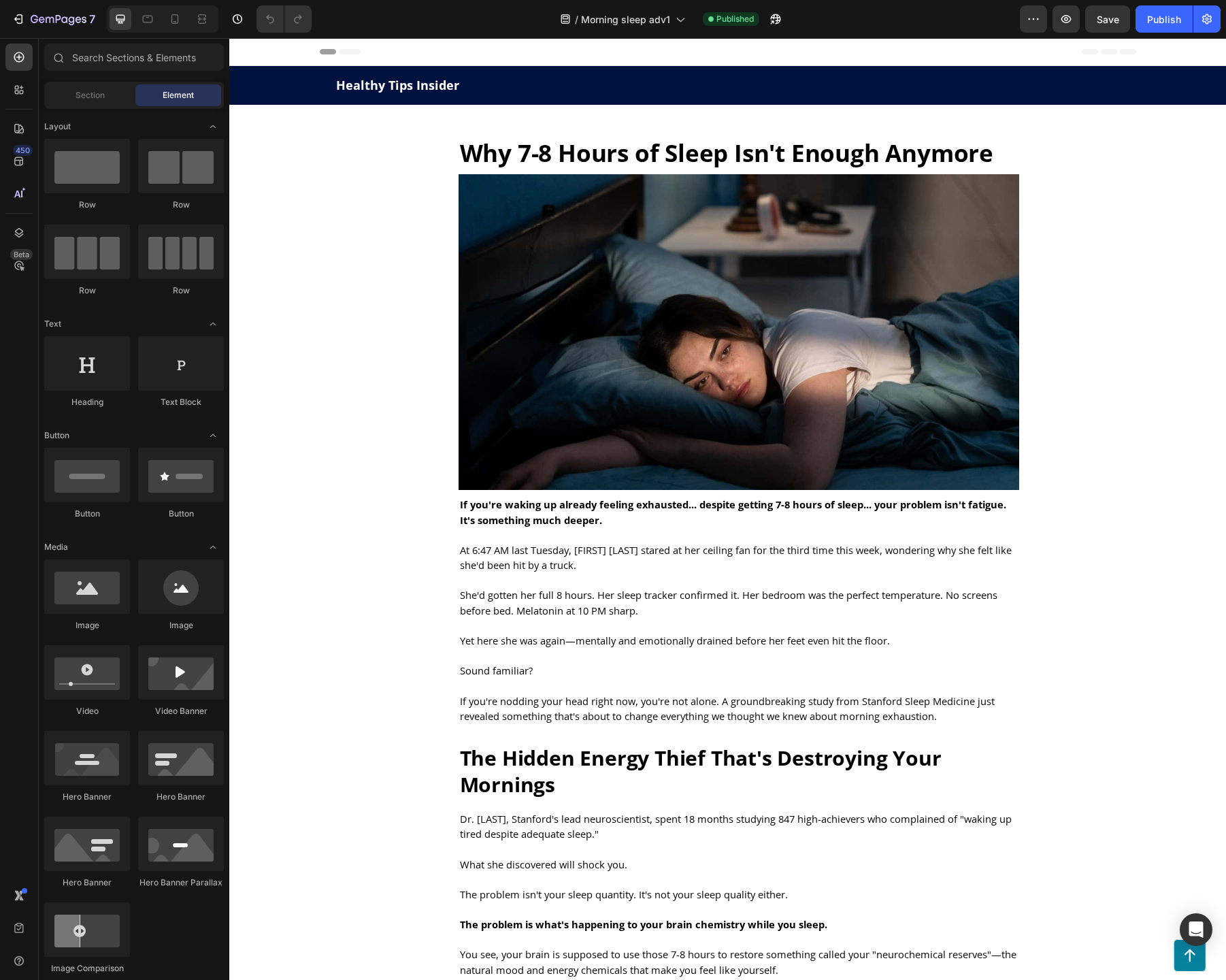 click on "Why 7-8 Hours of Sleep Isn't Enough Anymore" at bounding box center (739, 153) 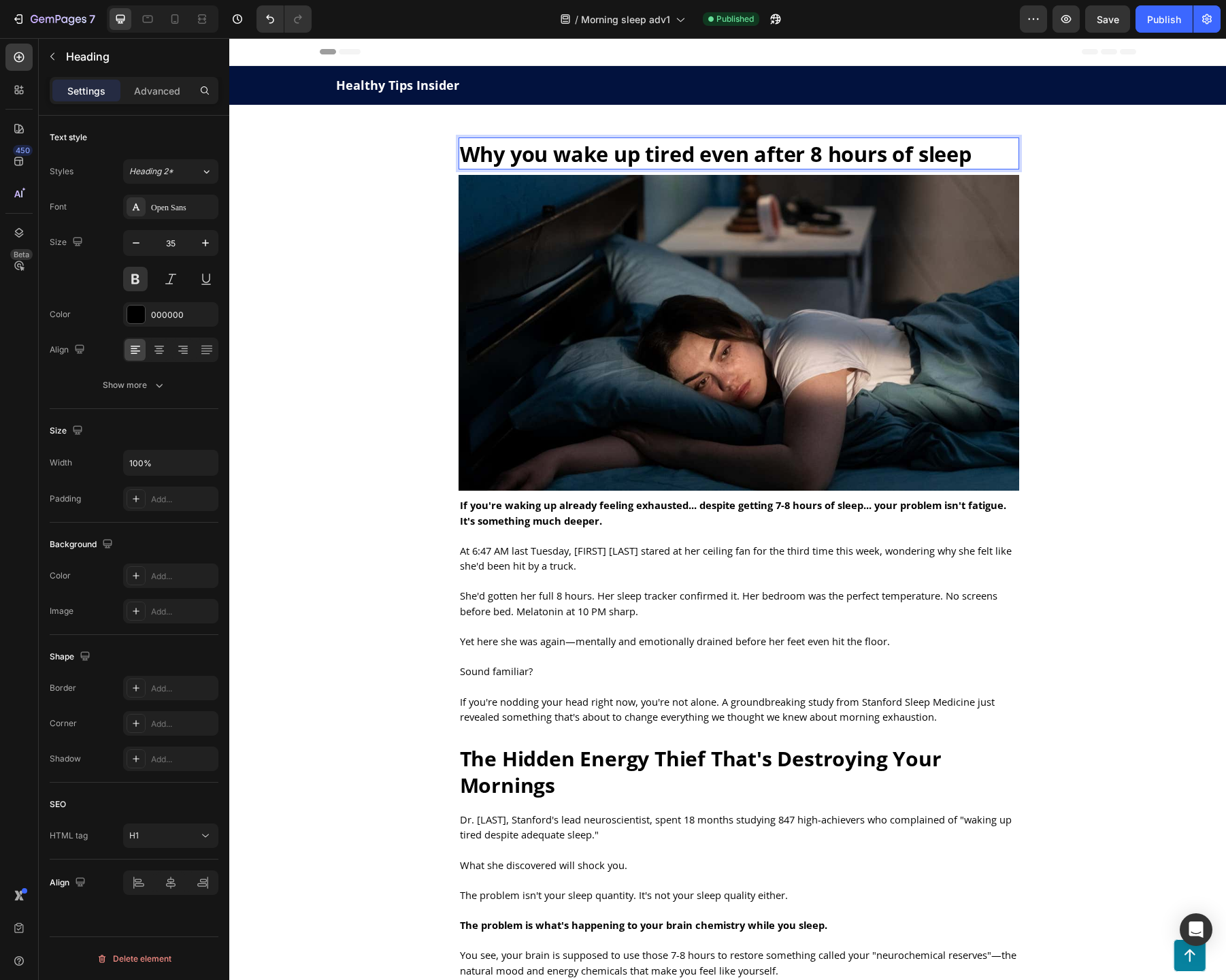 click on "Why you wake up tired even after 8 hours of sleep" at bounding box center (716, 154) 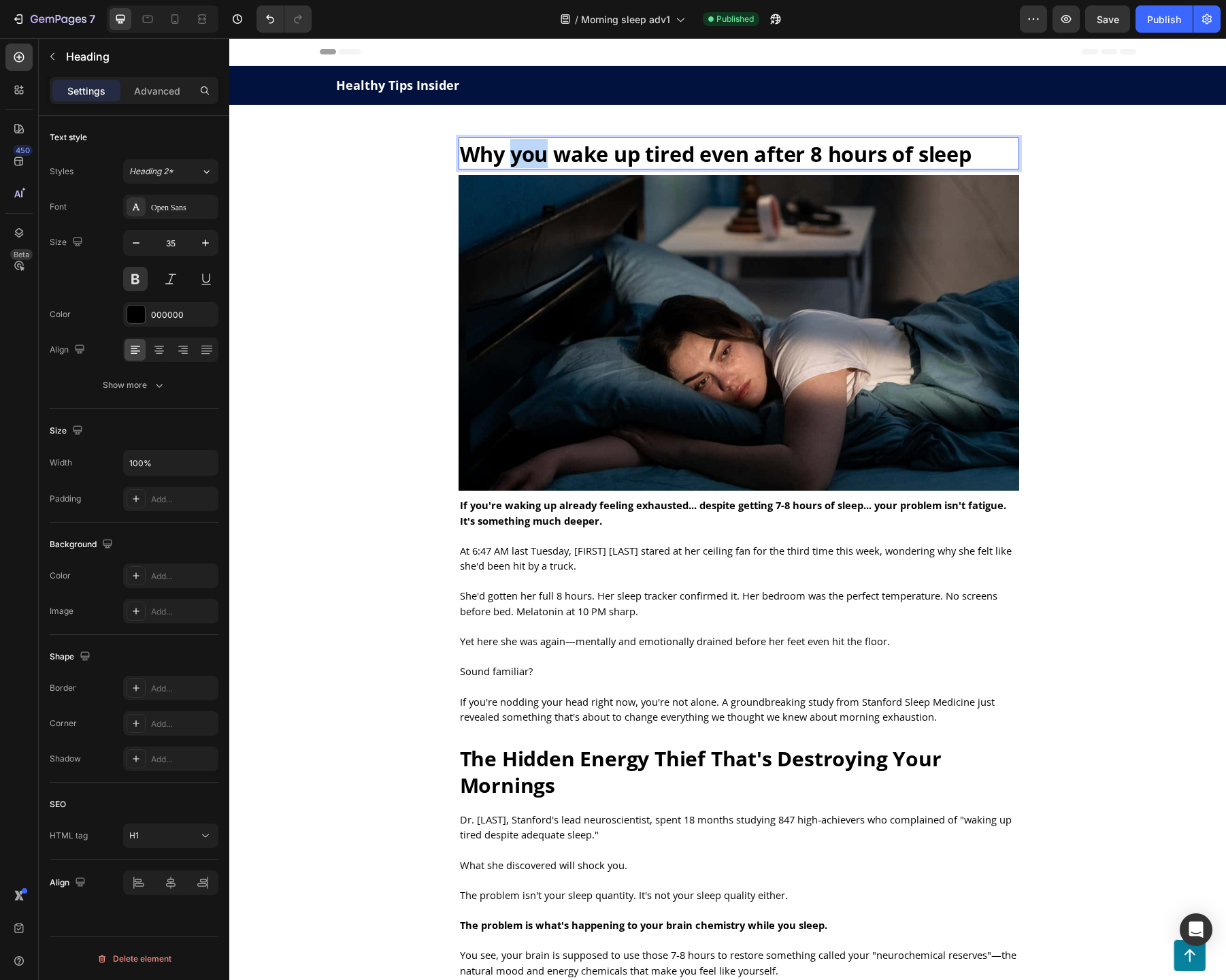click on "Why you wake up tired even after 8 hours of sleep" at bounding box center [716, 154] 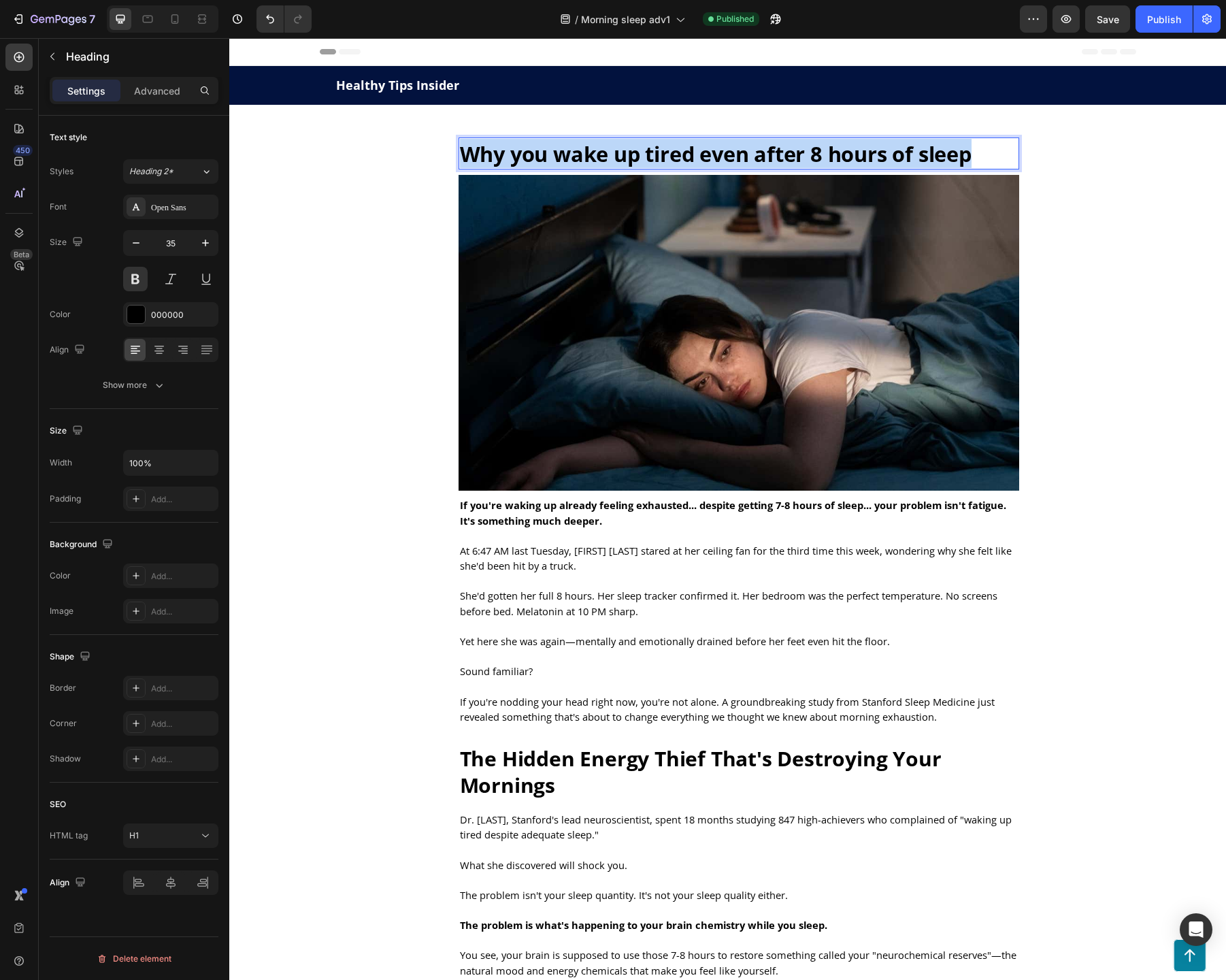 click on "Why you wake up tired even after 8 hours of sleep" at bounding box center (716, 154) 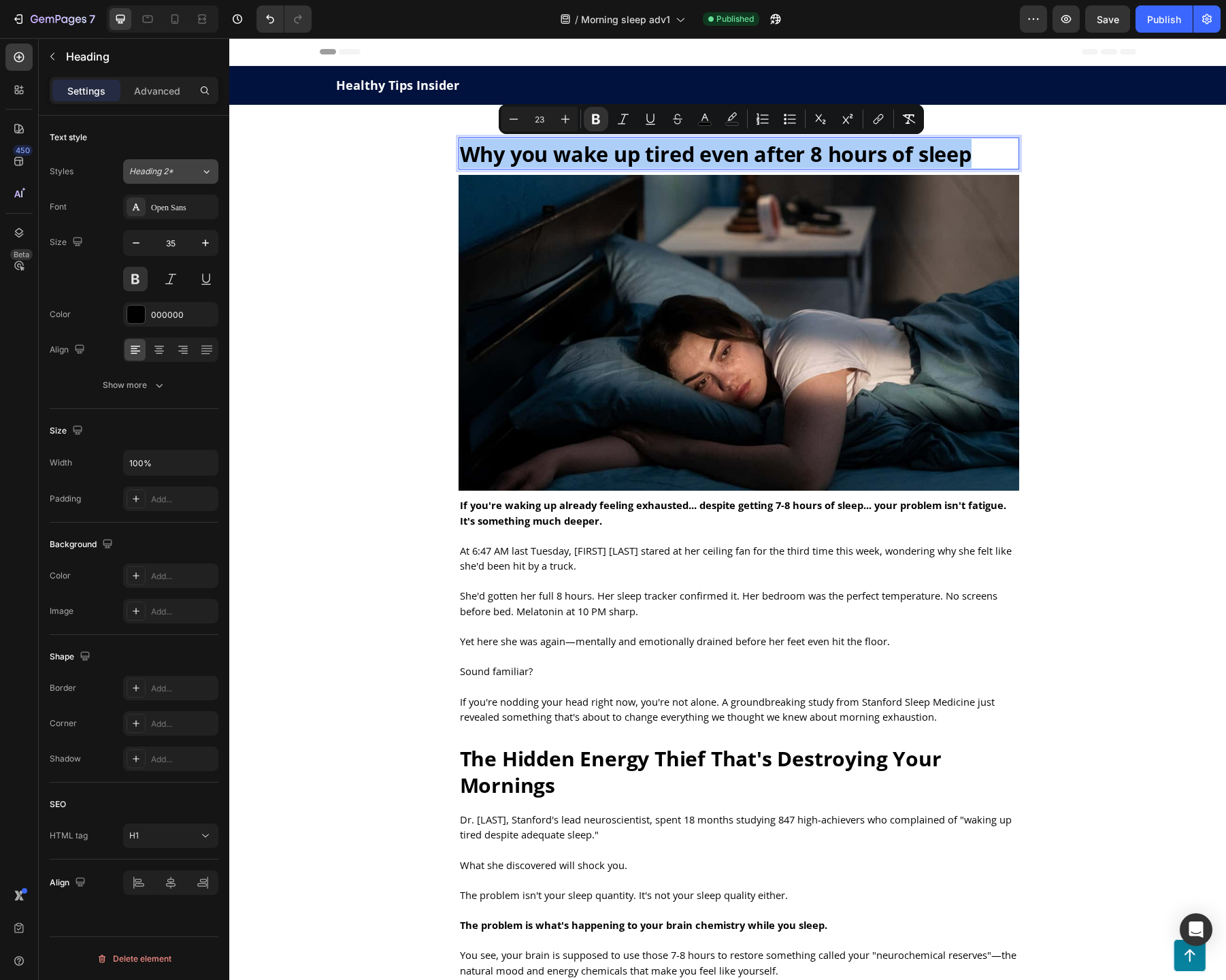 click on "Heading 2*" 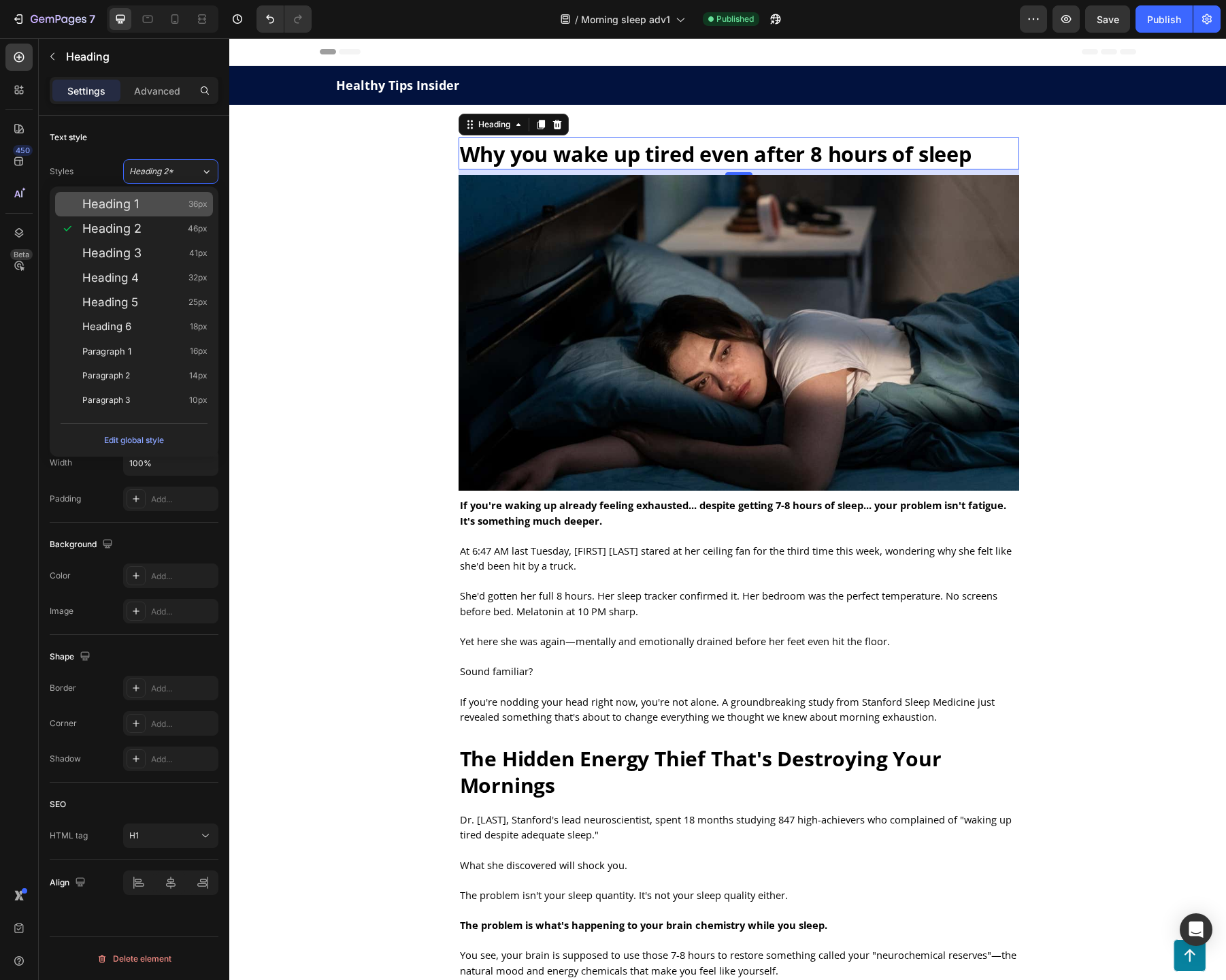 click on "Heading 1 36px" at bounding box center (145, 204) 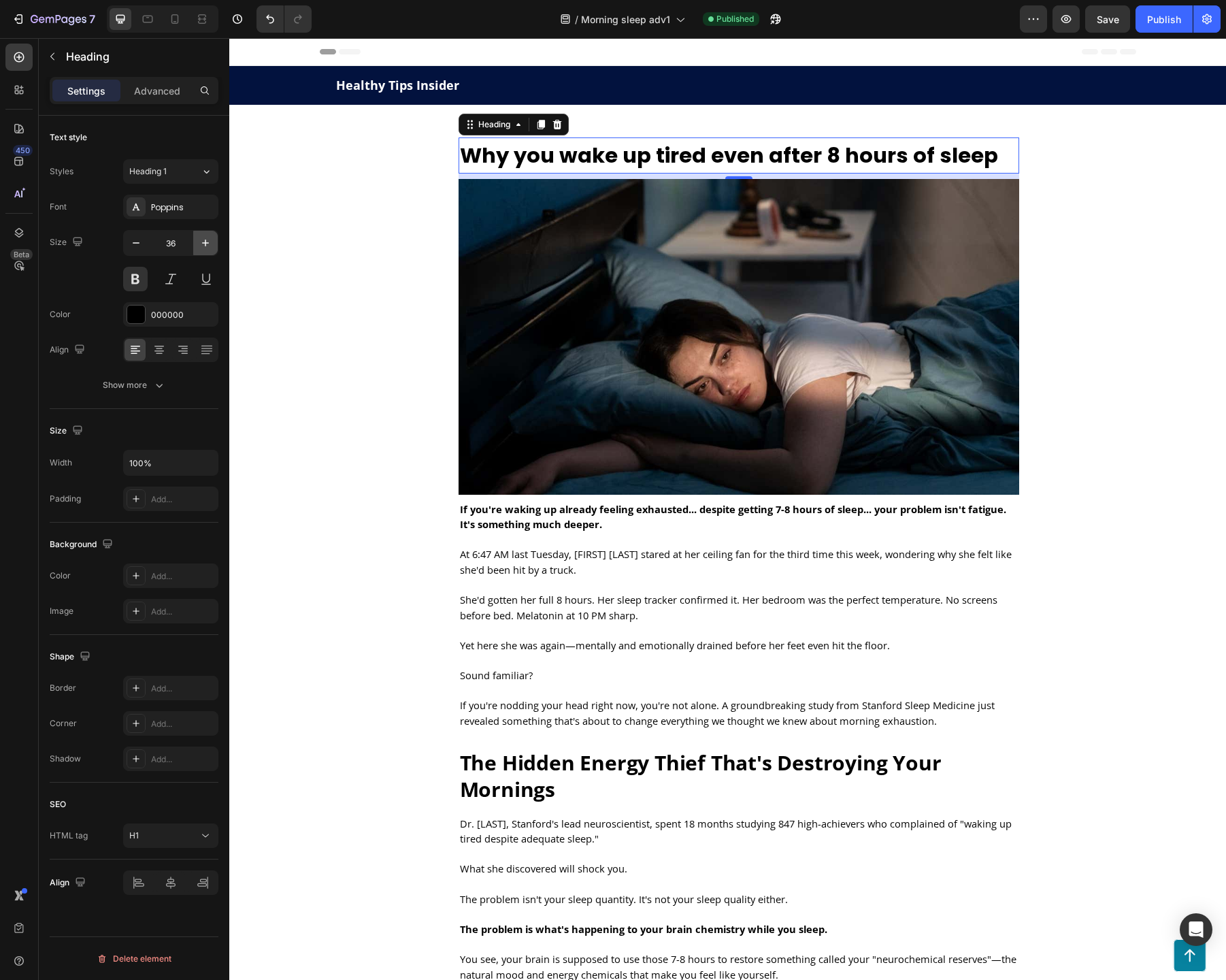 click 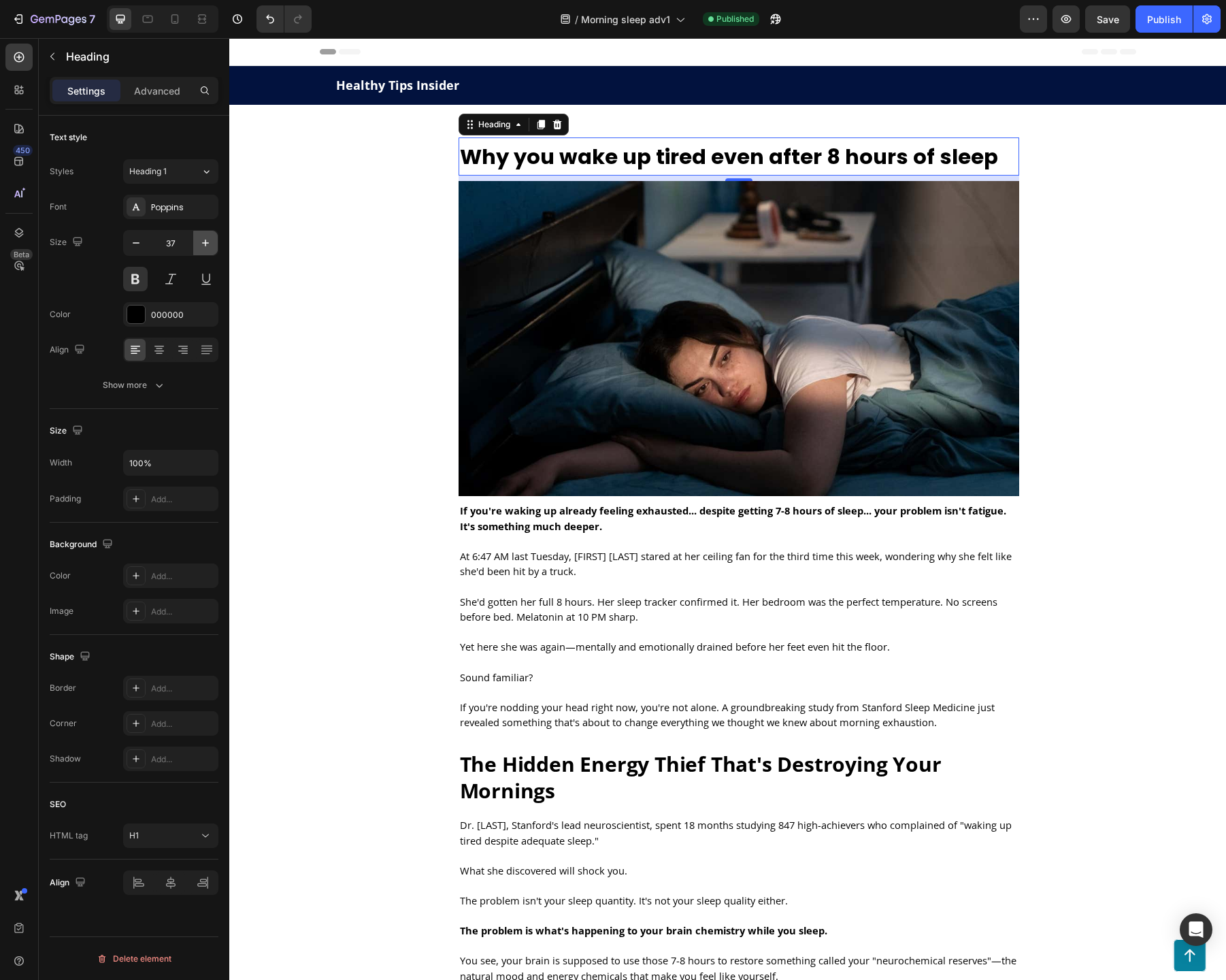 click 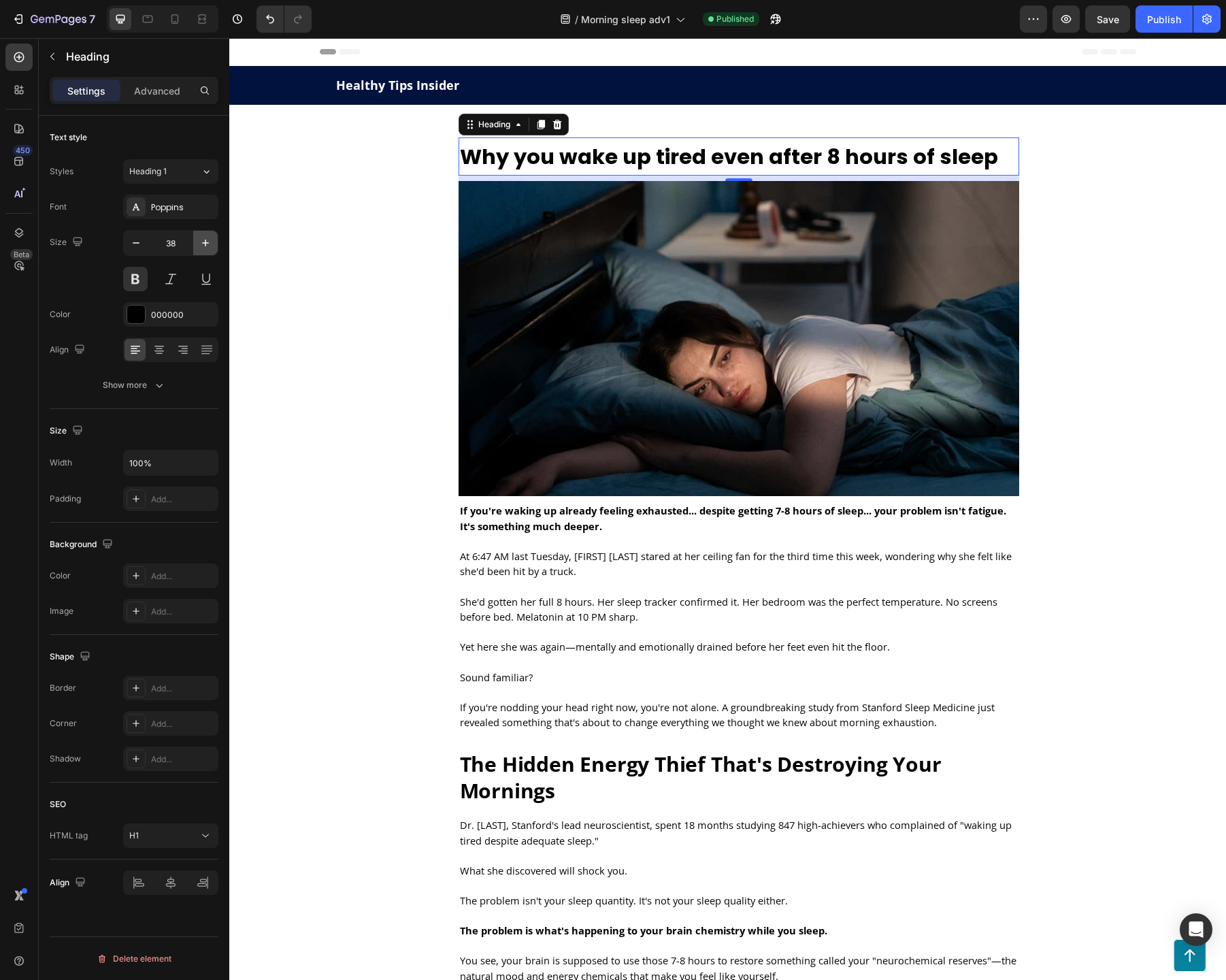 click 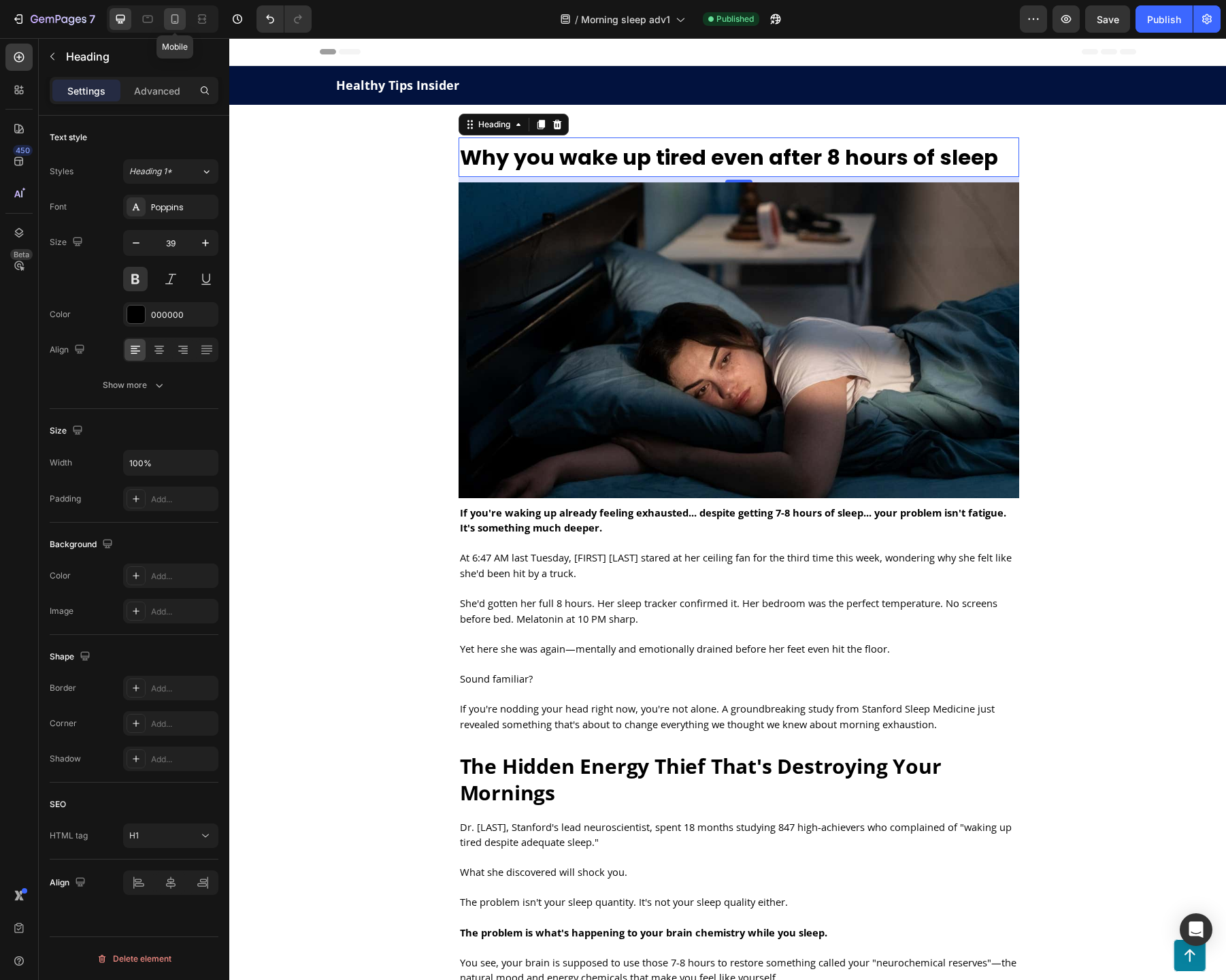 click 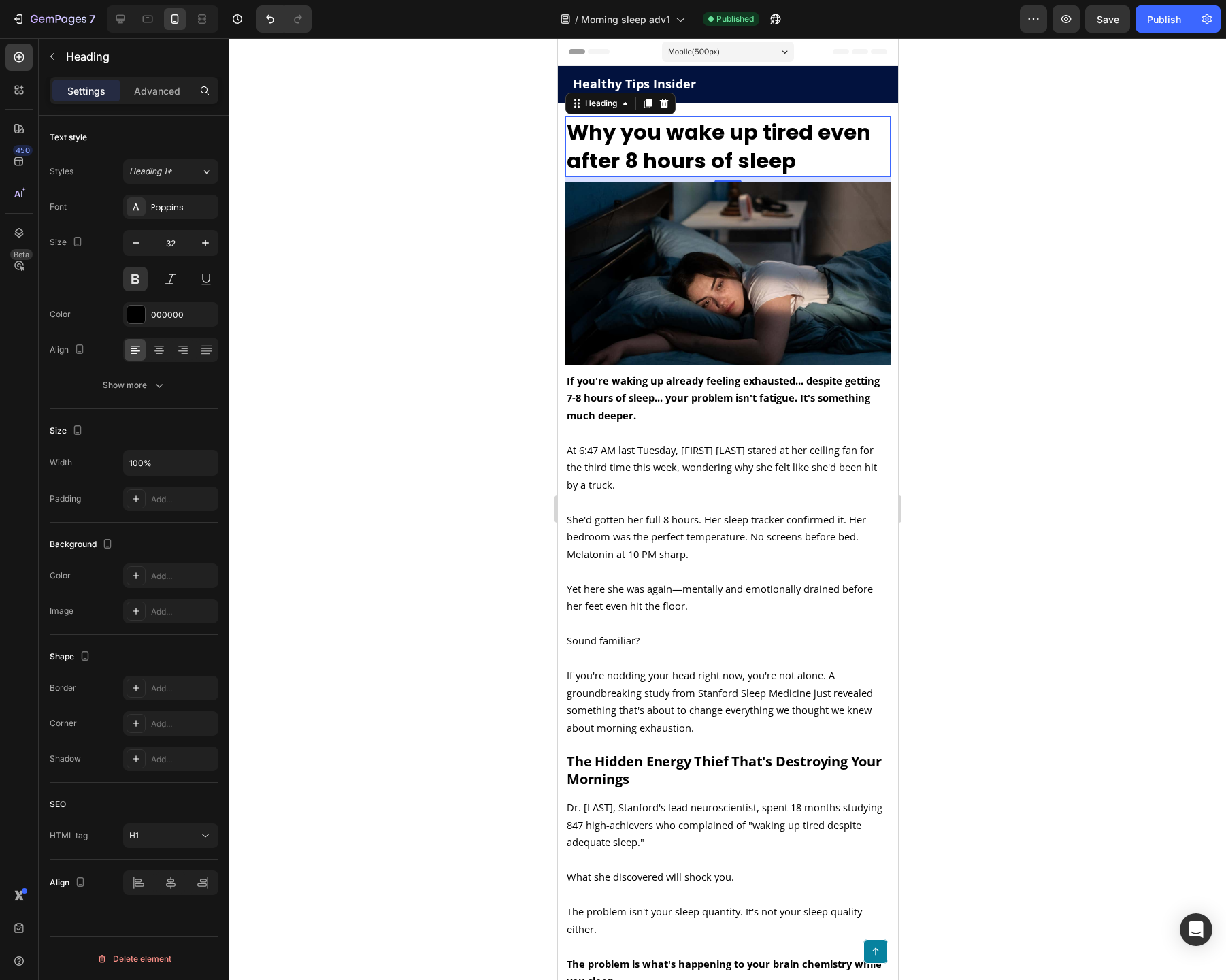 scroll, scrollTop: 31, scrollLeft: 0, axis: vertical 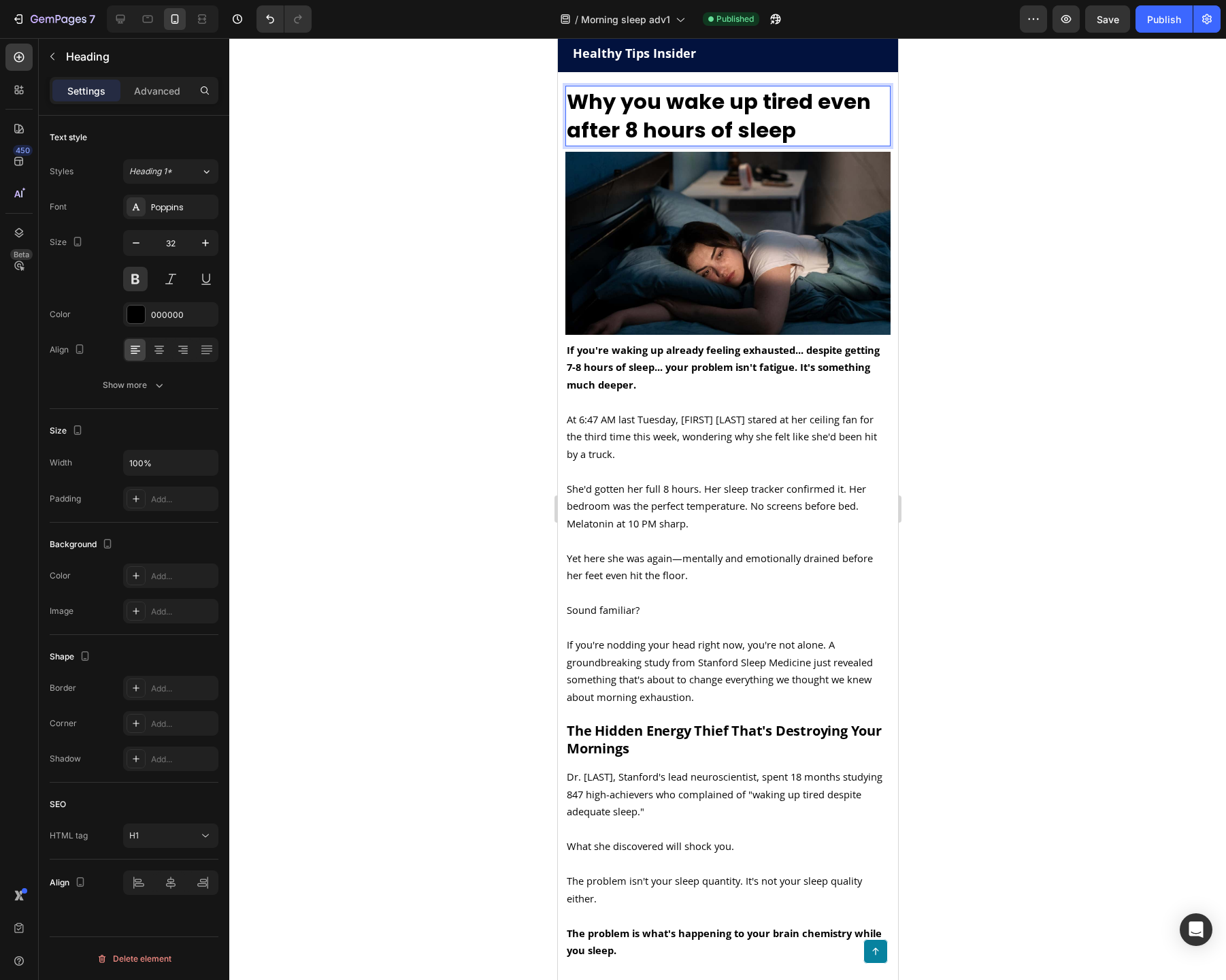 click on "Why you wake up tired even after 8 hours of sleep" at bounding box center [718, 116] 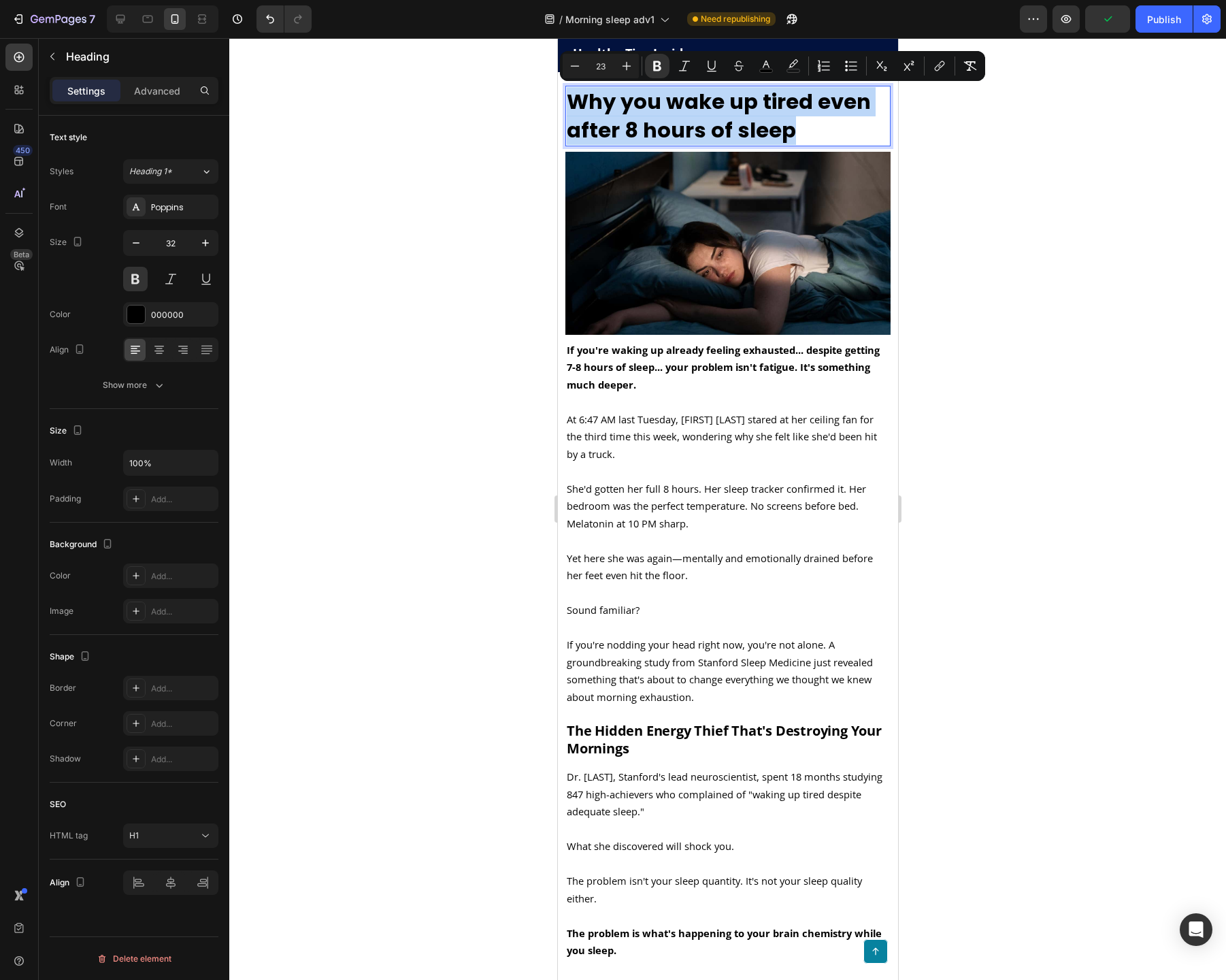 click on "Why you wake up tired even after 8 hours of sleep" at bounding box center (727, 116) 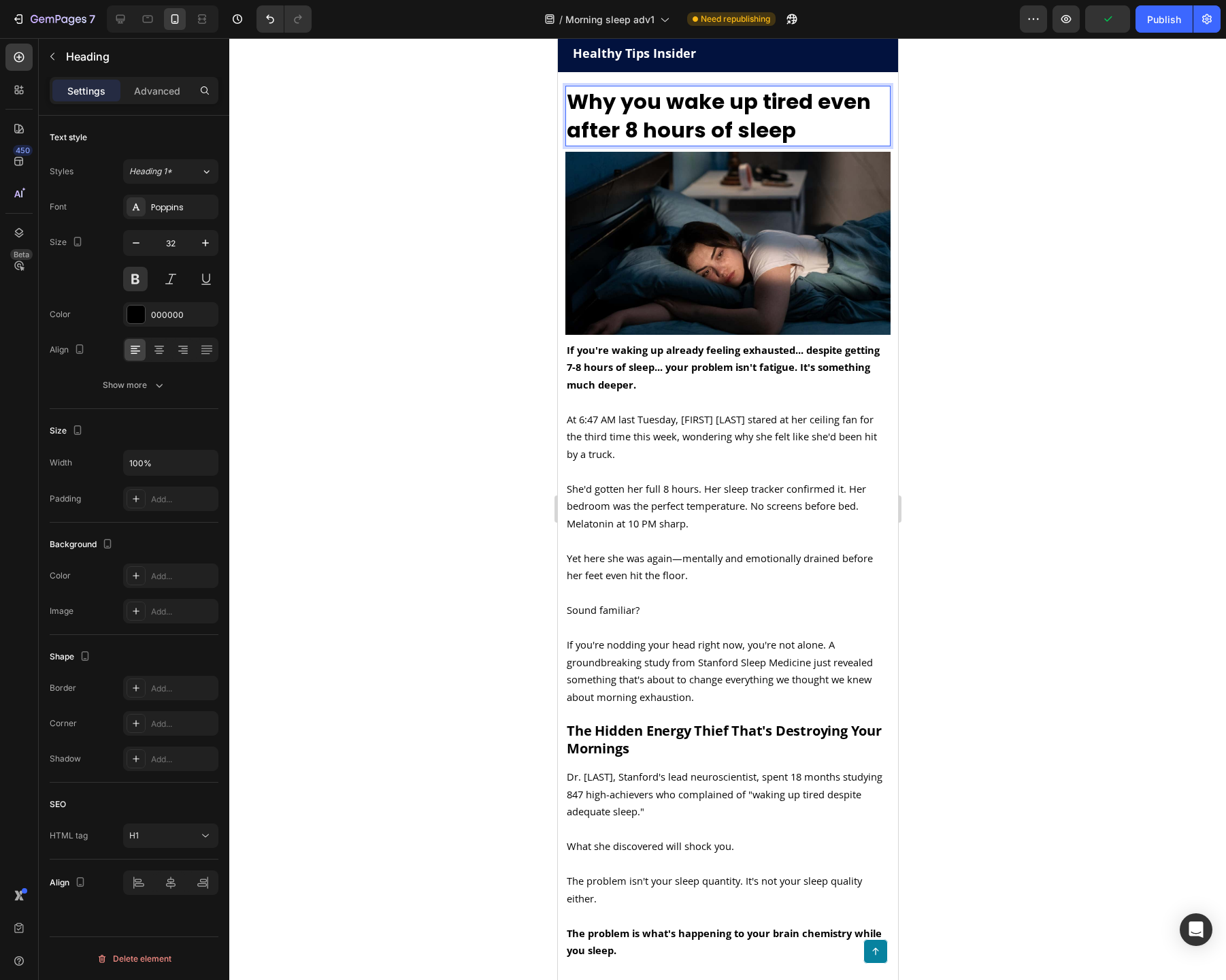 click on "Why you wake up tired even after 8 hours of sleep" at bounding box center (718, 116) 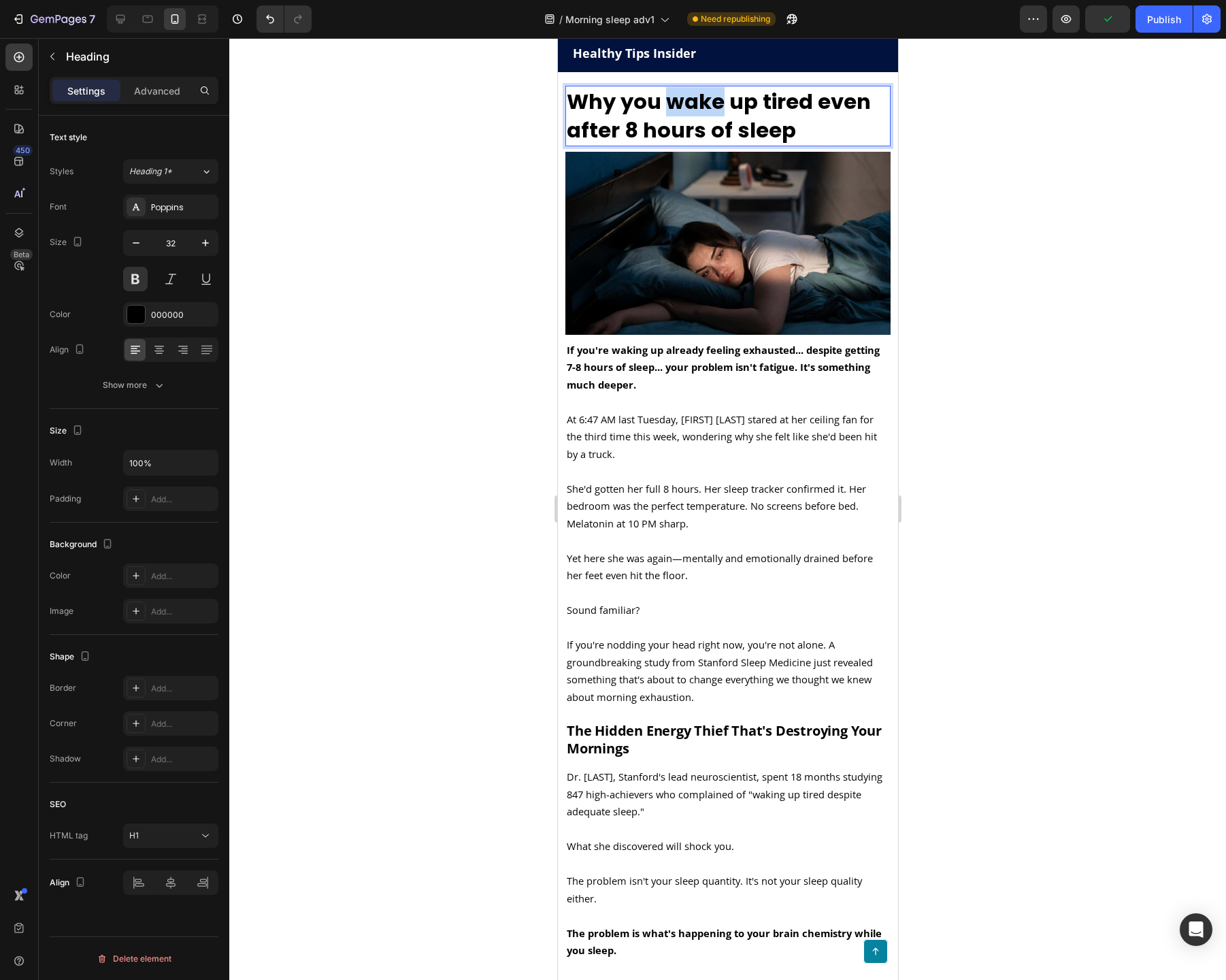 click on "Why you wake up tired even after 8 hours of sleep" at bounding box center (718, 116) 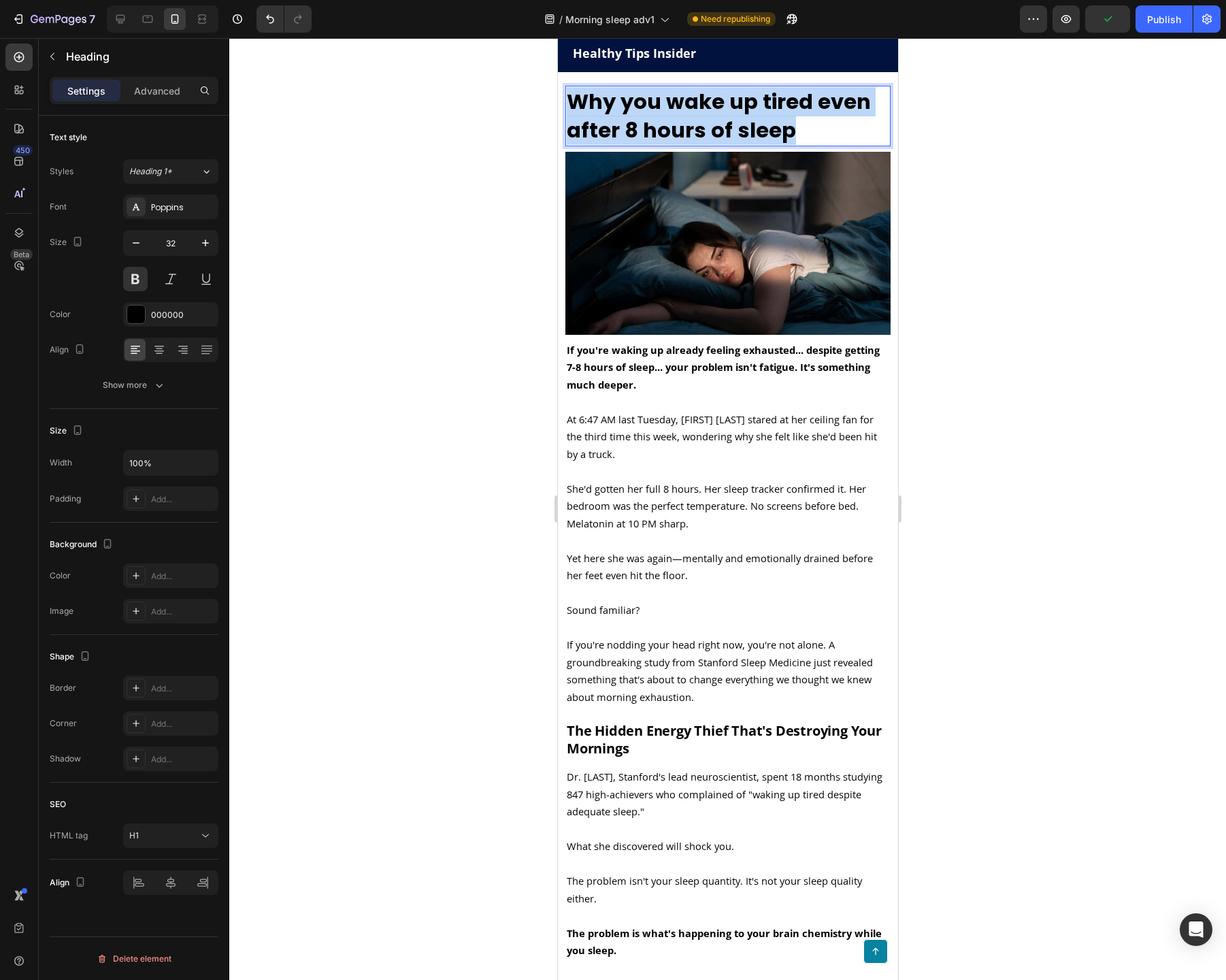 click on "Why you wake up tired even after 8 hours of sleep" at bounding box center (718, 116) 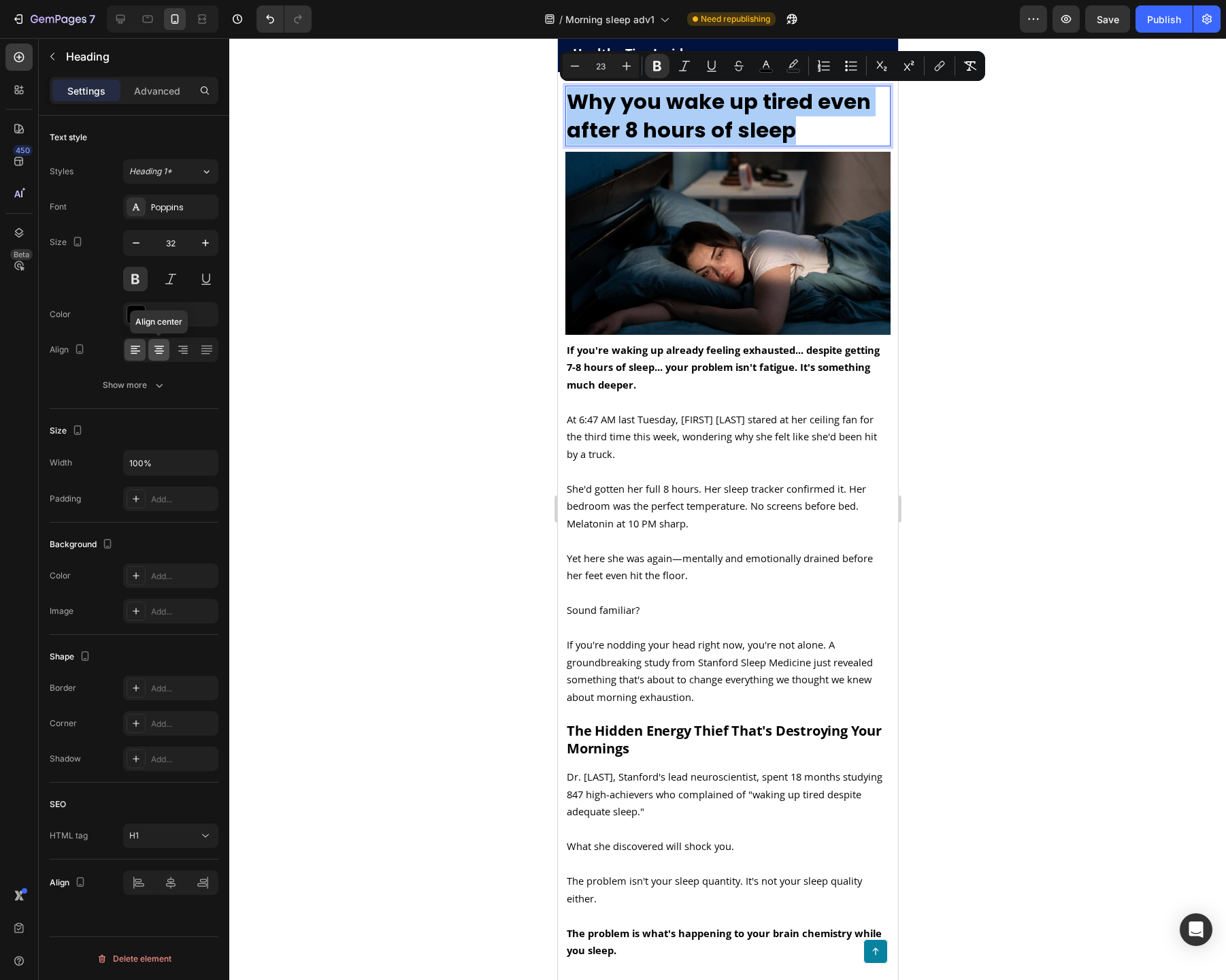 click 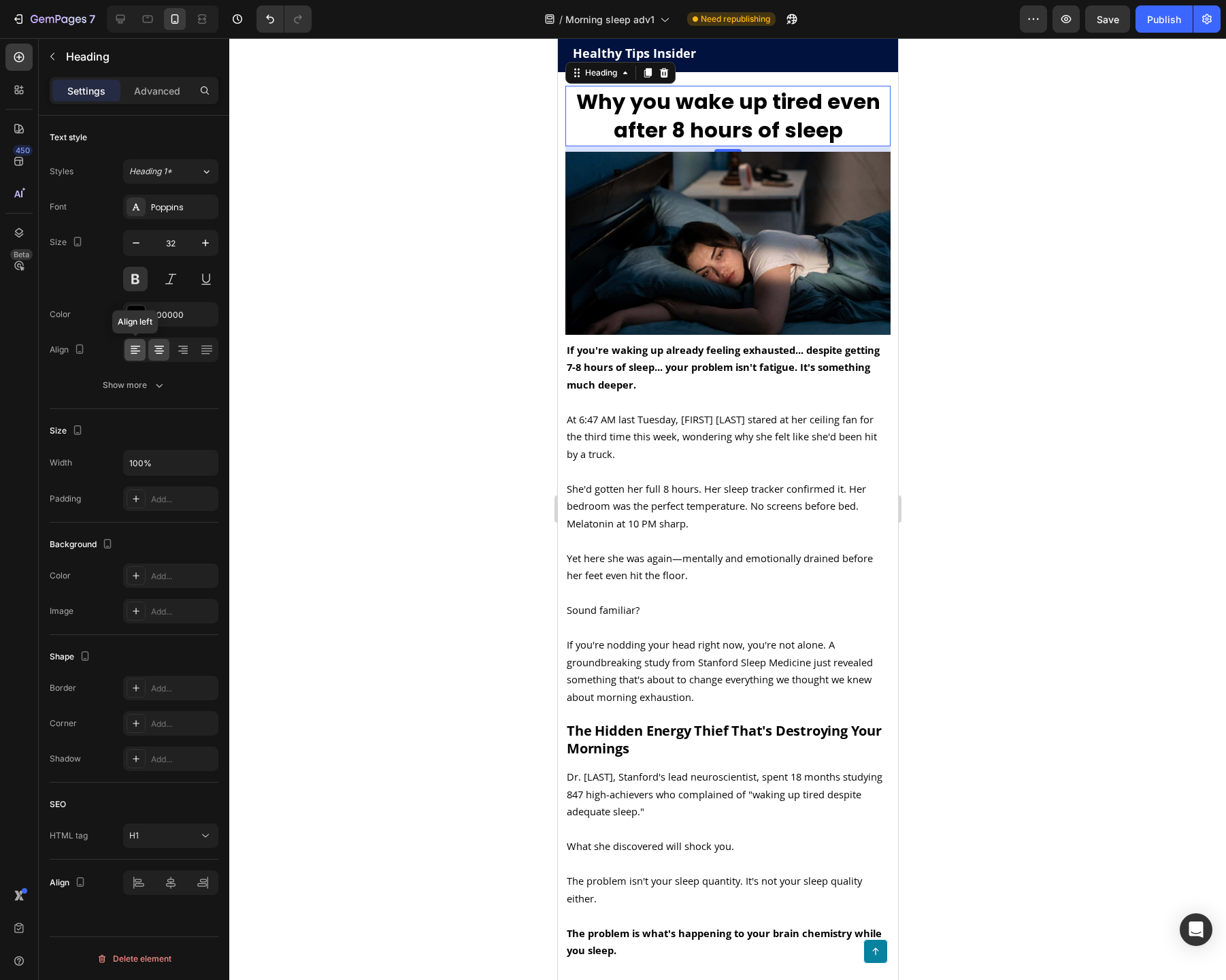 click 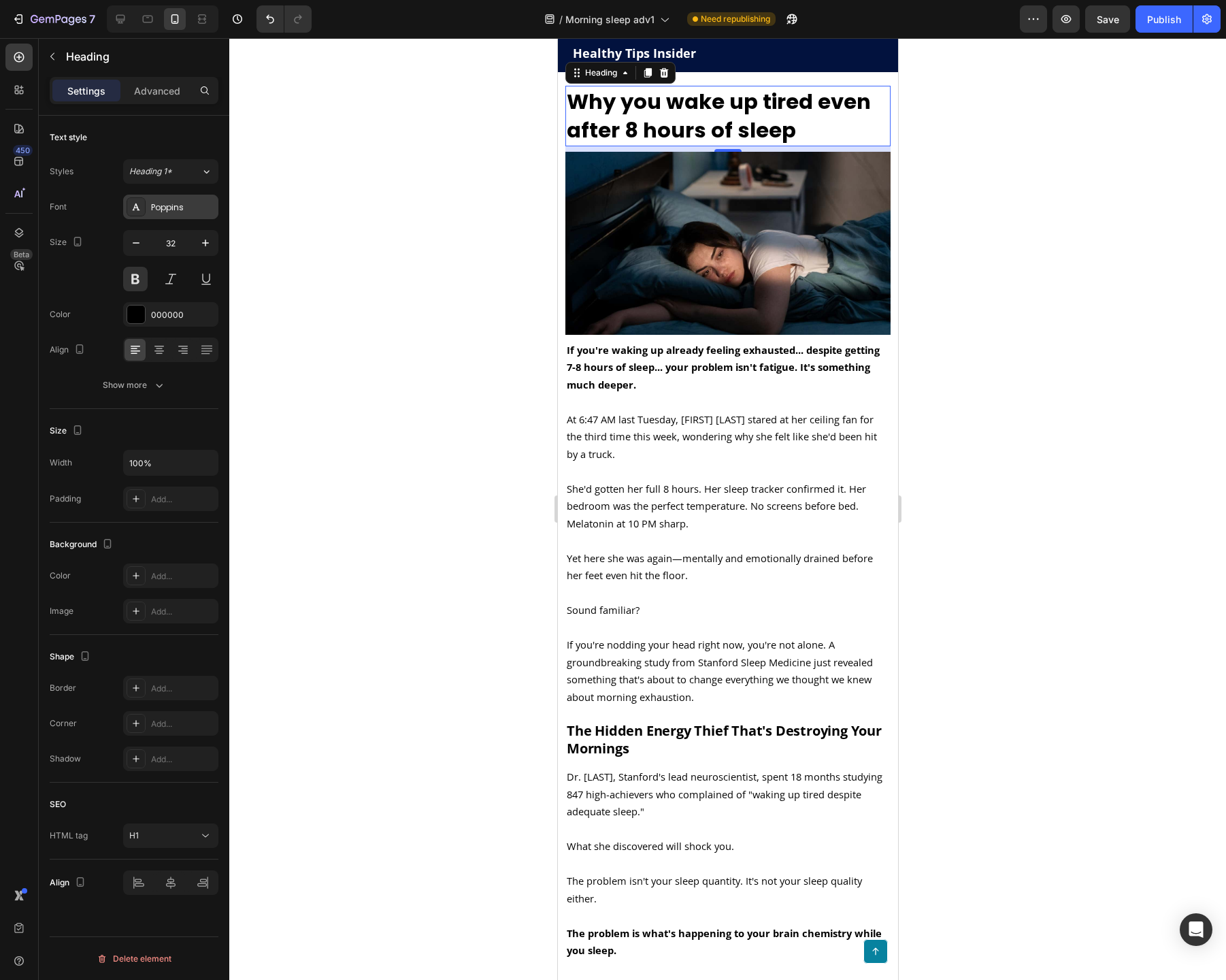 click on "Poppins" at bounding box center (183, 208) 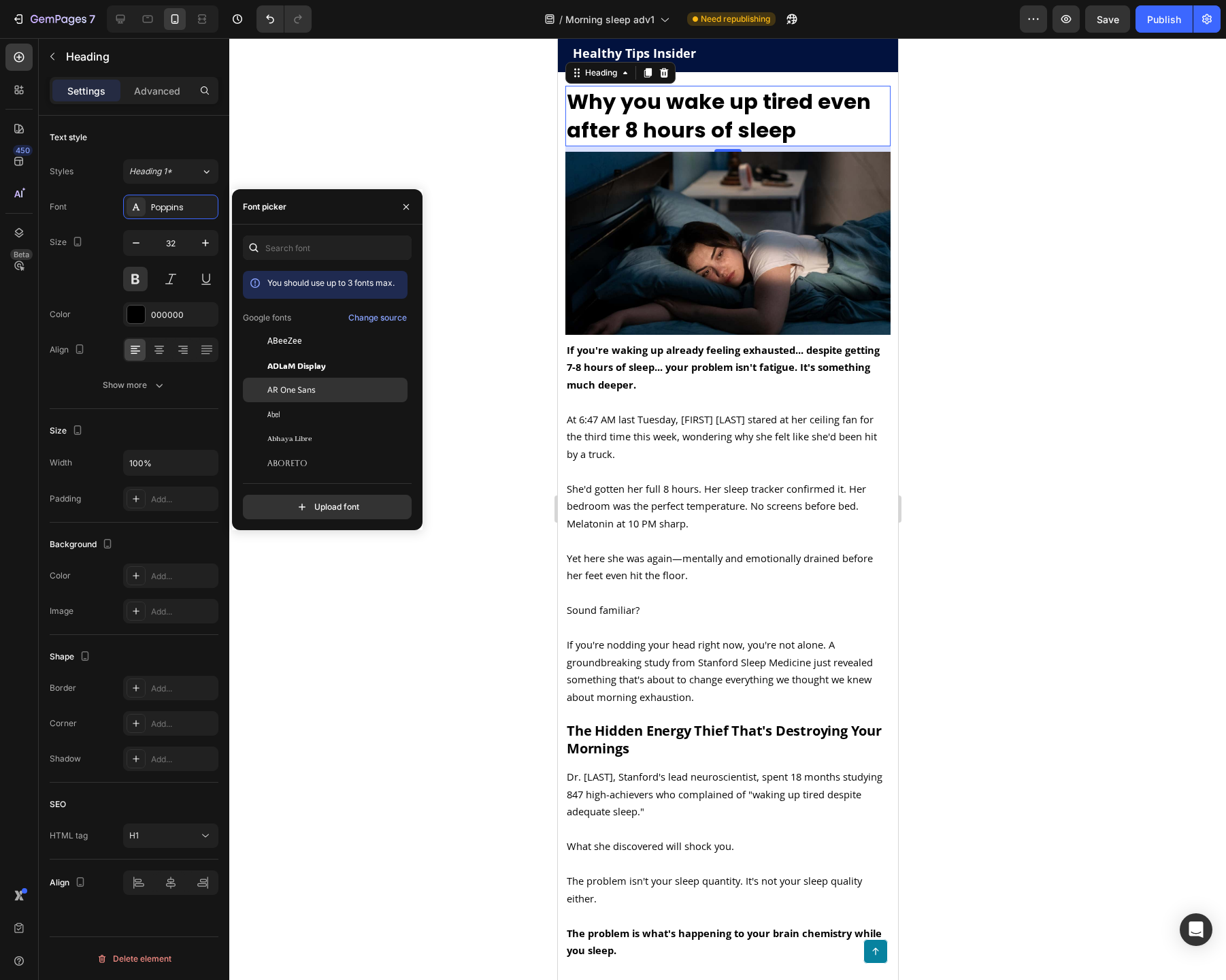 click on "AR One Sans" at bounding box center (336, 390) 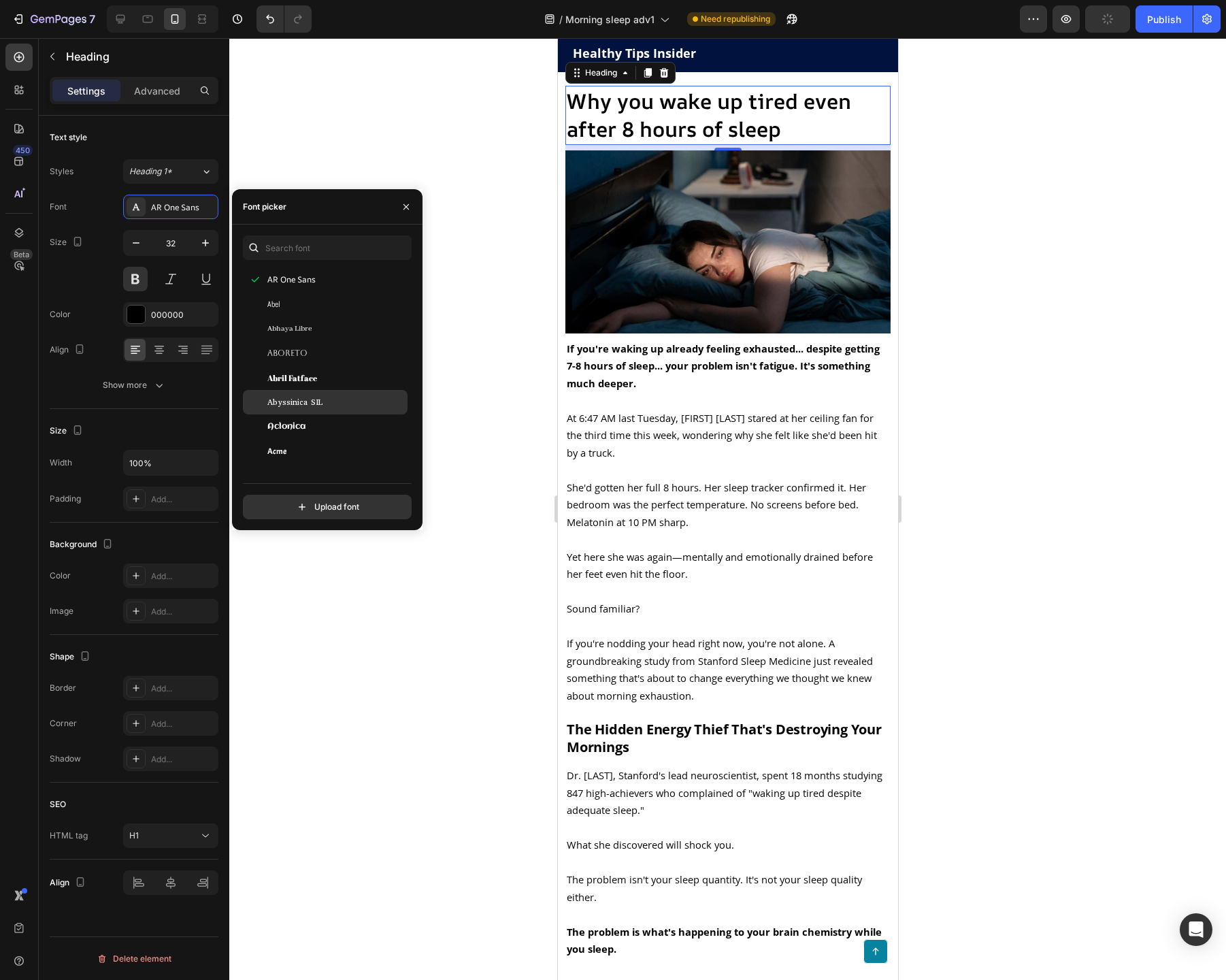 scroll, scrollTop: 197, scrollLeft: 0, axis: vertical 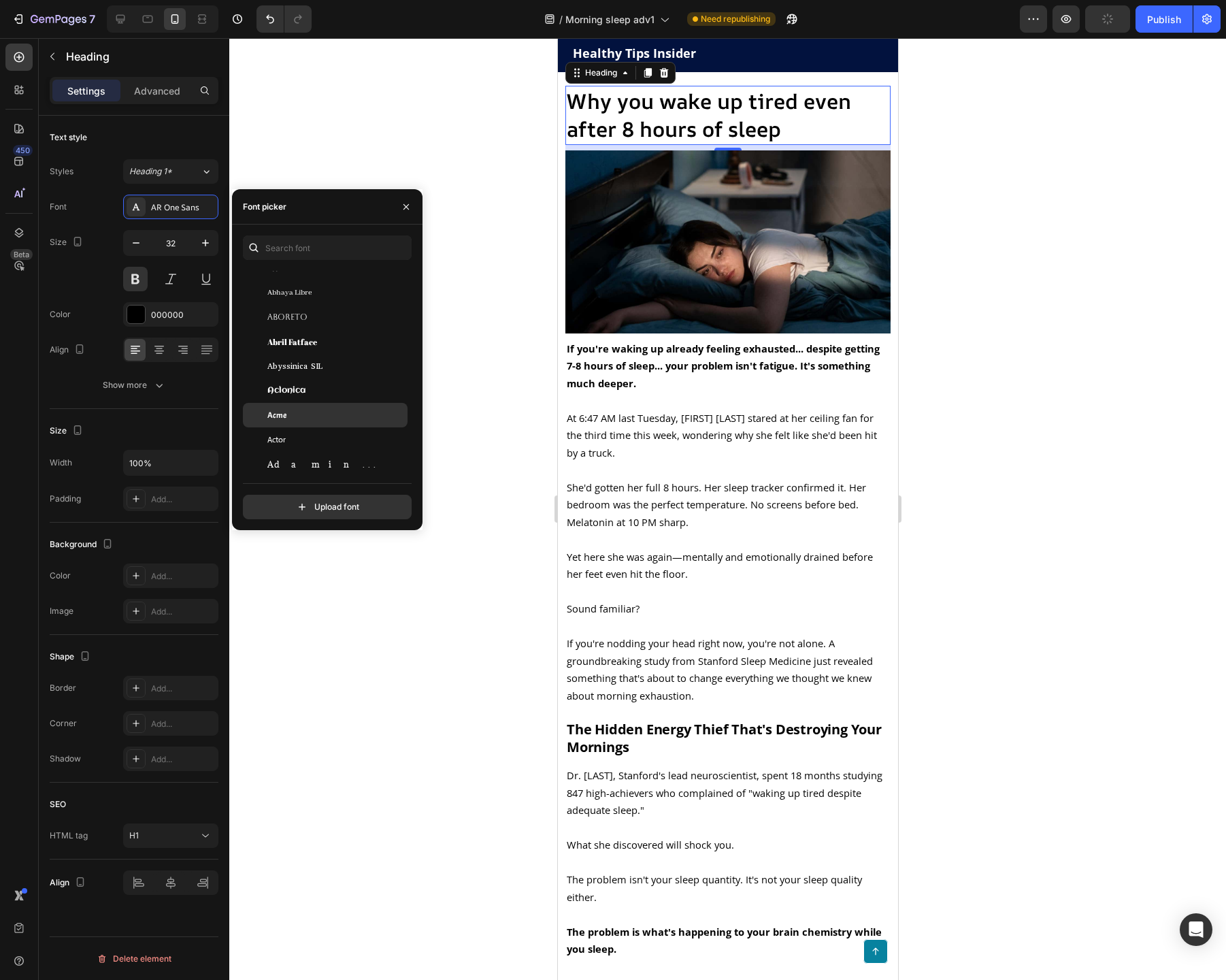 click on "Acme" at bounding box center [336, 415] 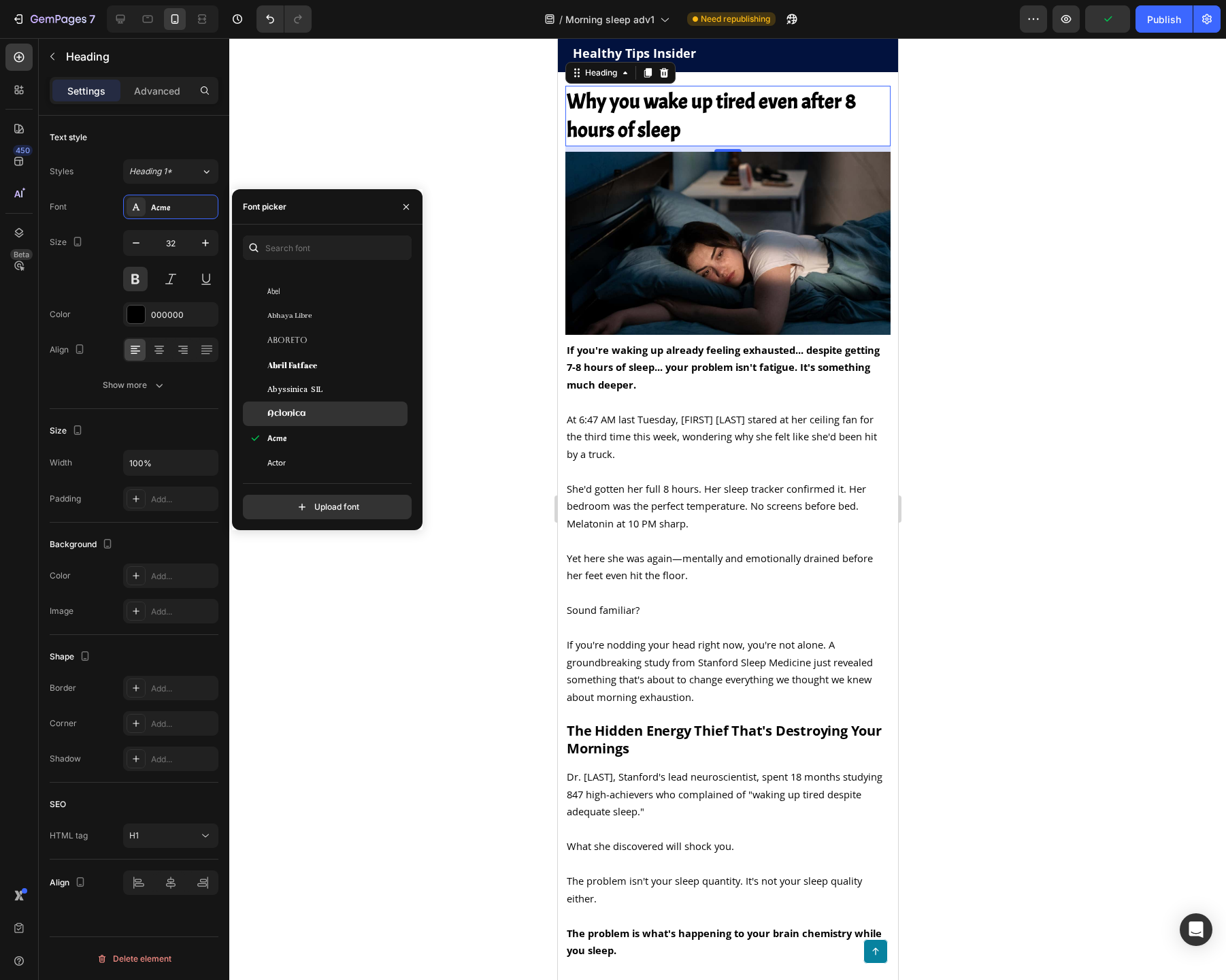 scroll, scrollTop: 294, scrollLeft: 0, axis: vertical 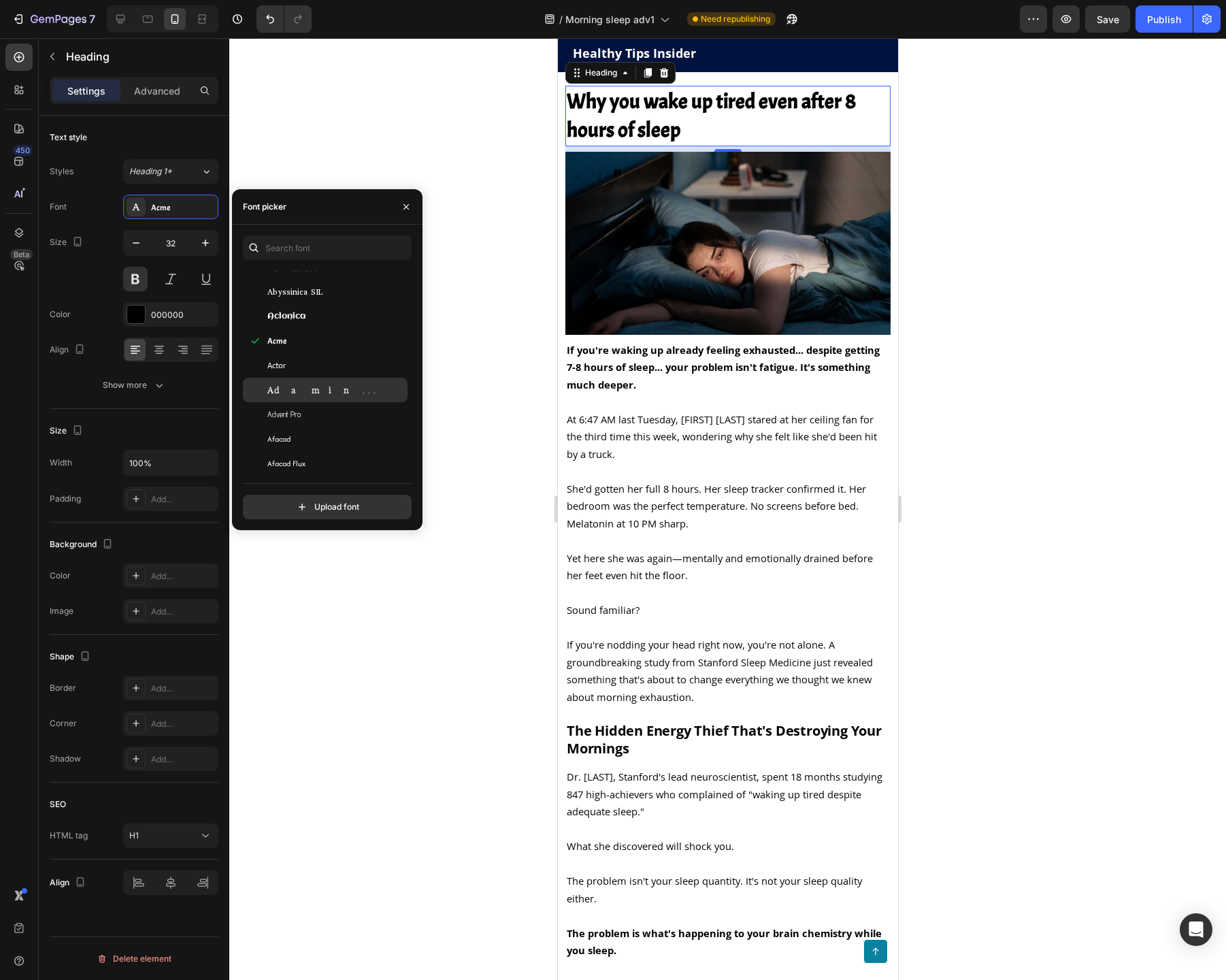 click on "Adamina" at bounding box center (336, 390) 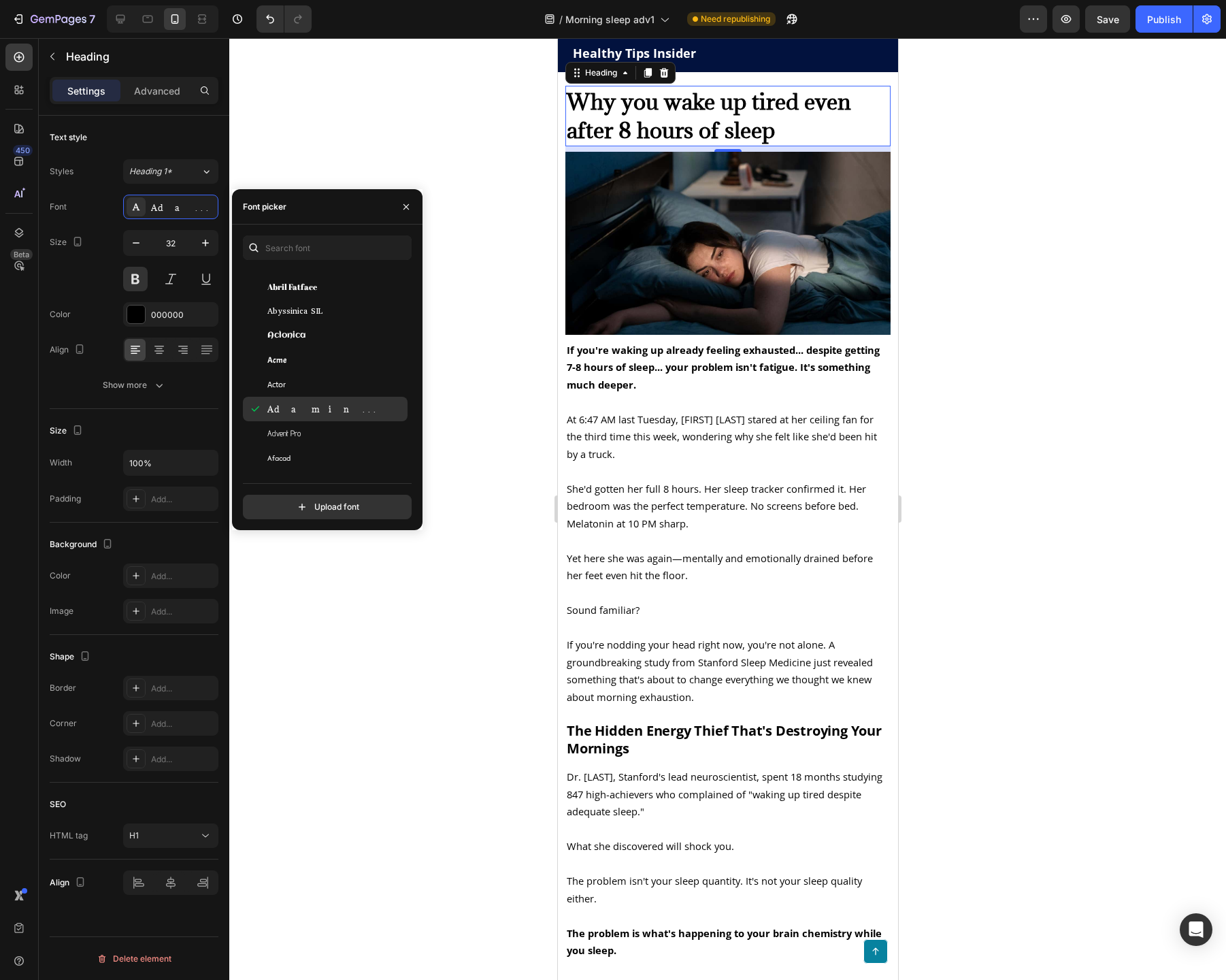 scroll, scrollTop: 359, scrollLeft: 0, axis: vertical 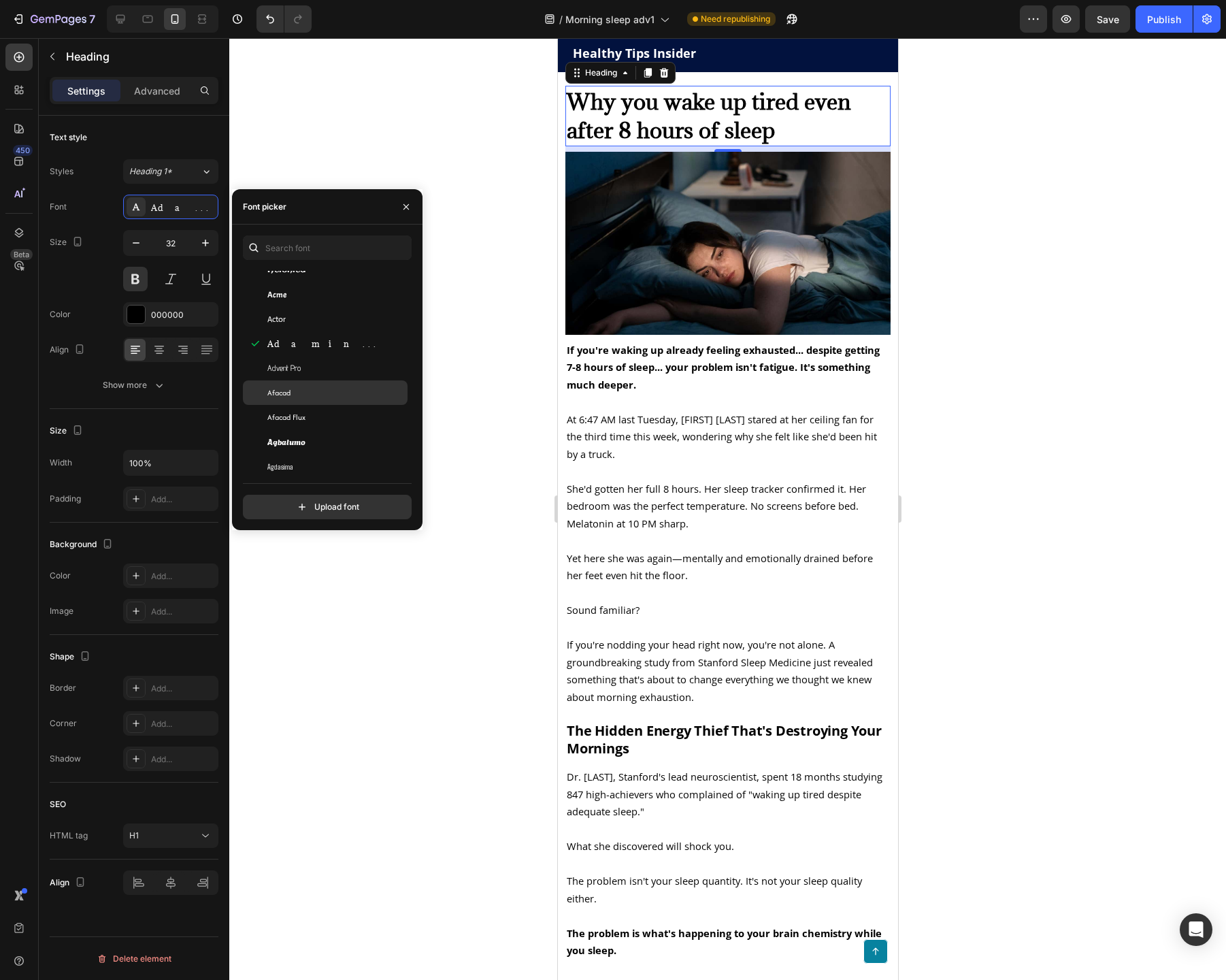 click on "Afacad" at bounding box center [336, 393] 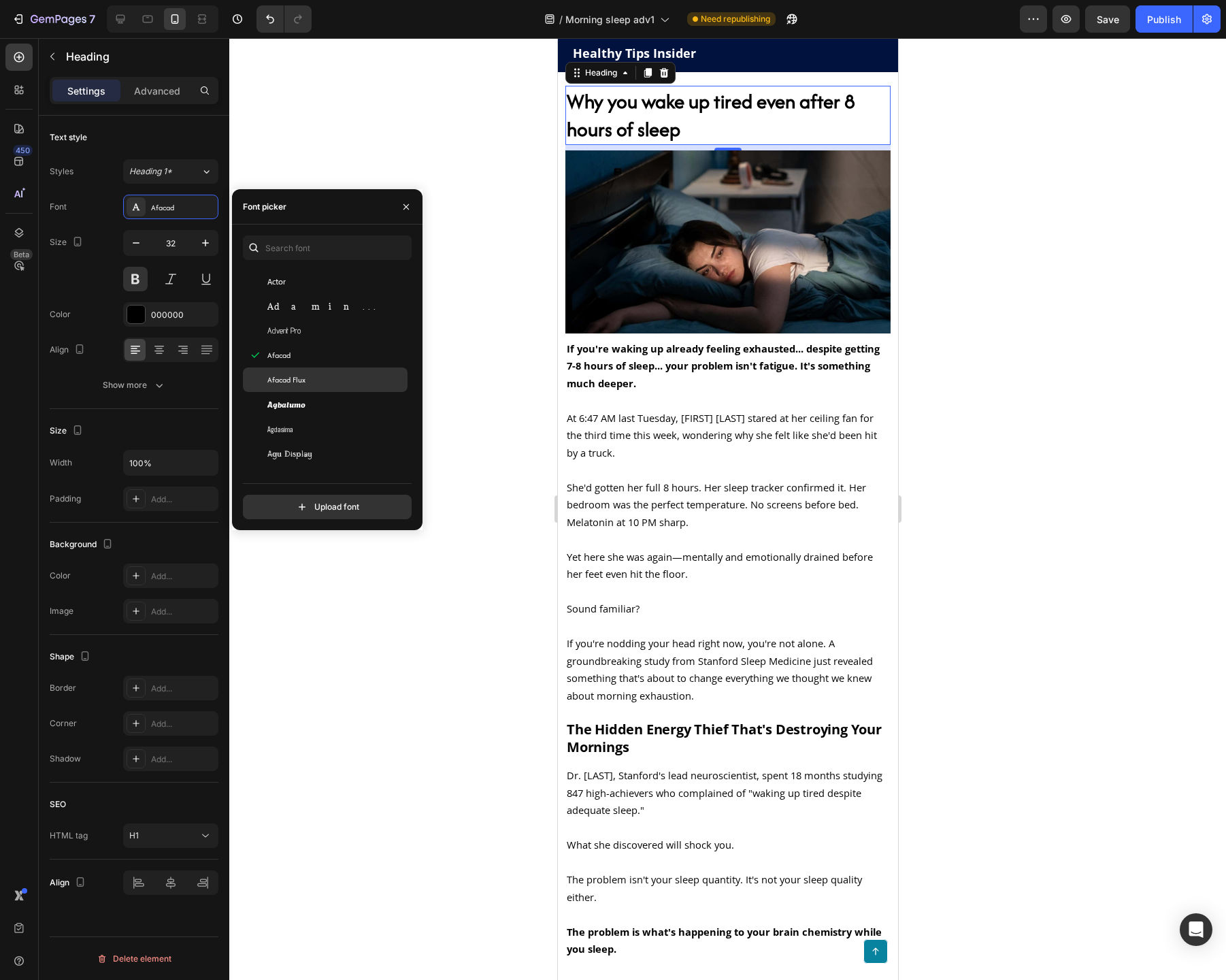 click on "Agbalumo" 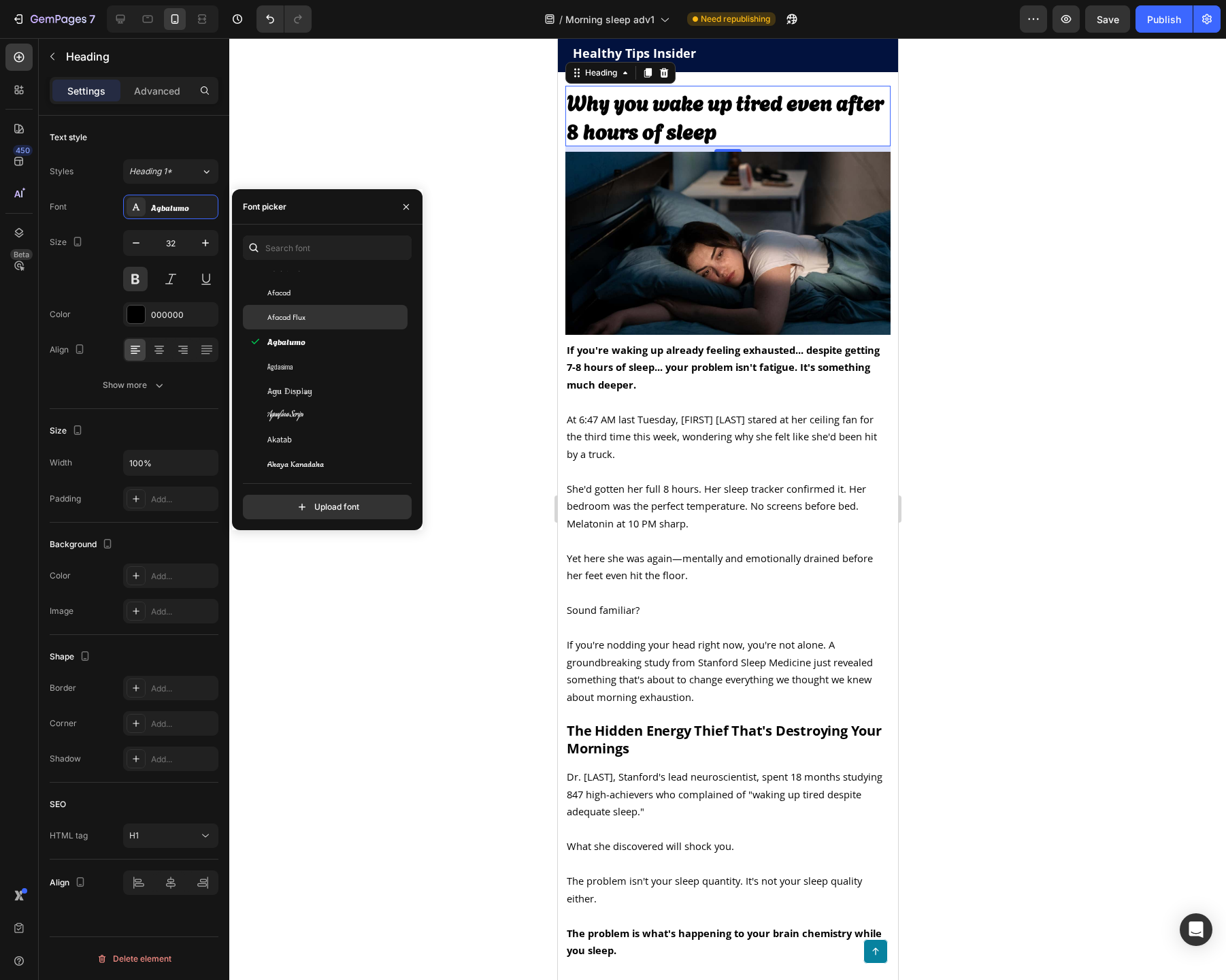 scroll, scrollTop: 462, scrollLeft: 0, axis: vertical 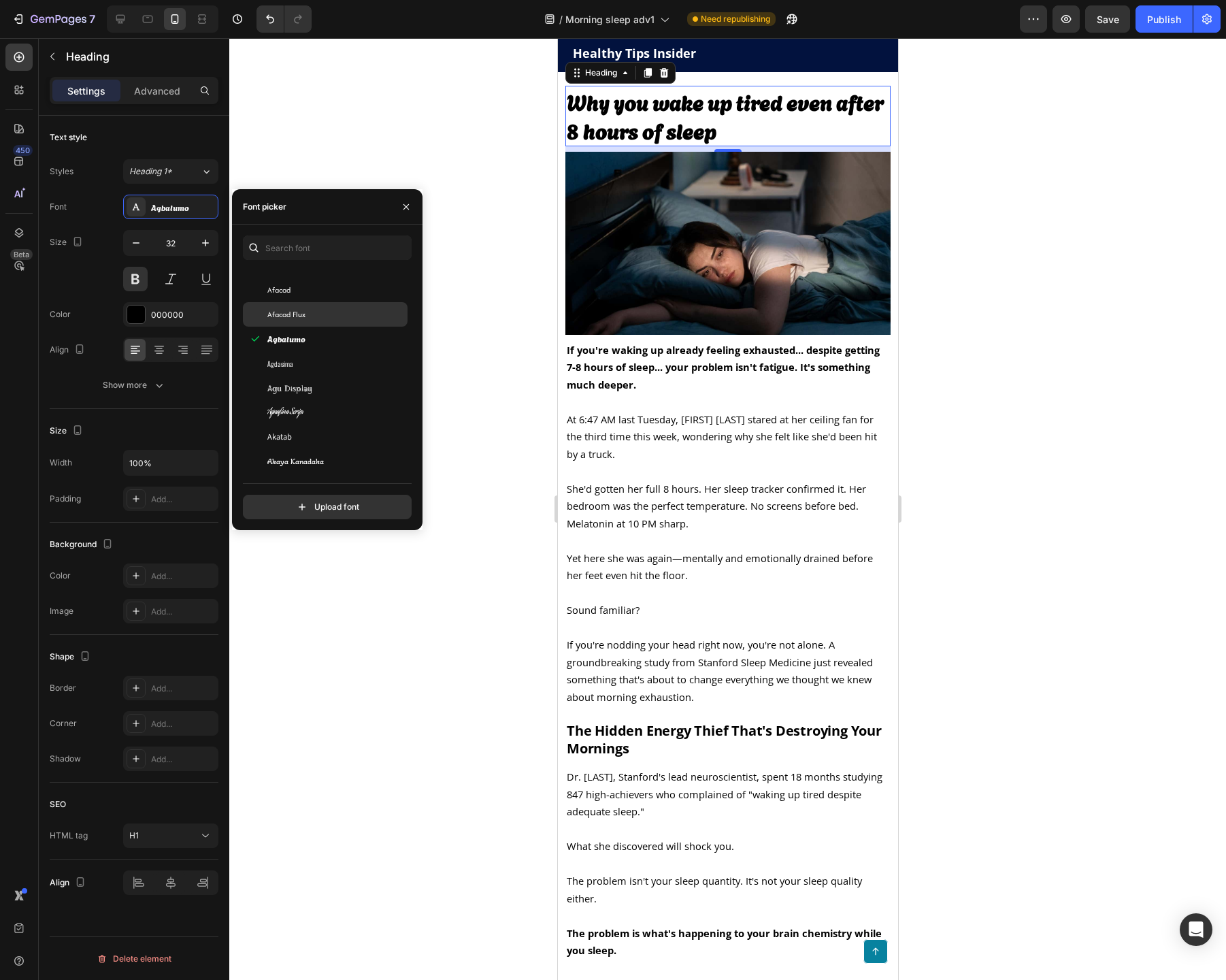 click on "Aguafina Script" at bounding box center [336, 412] 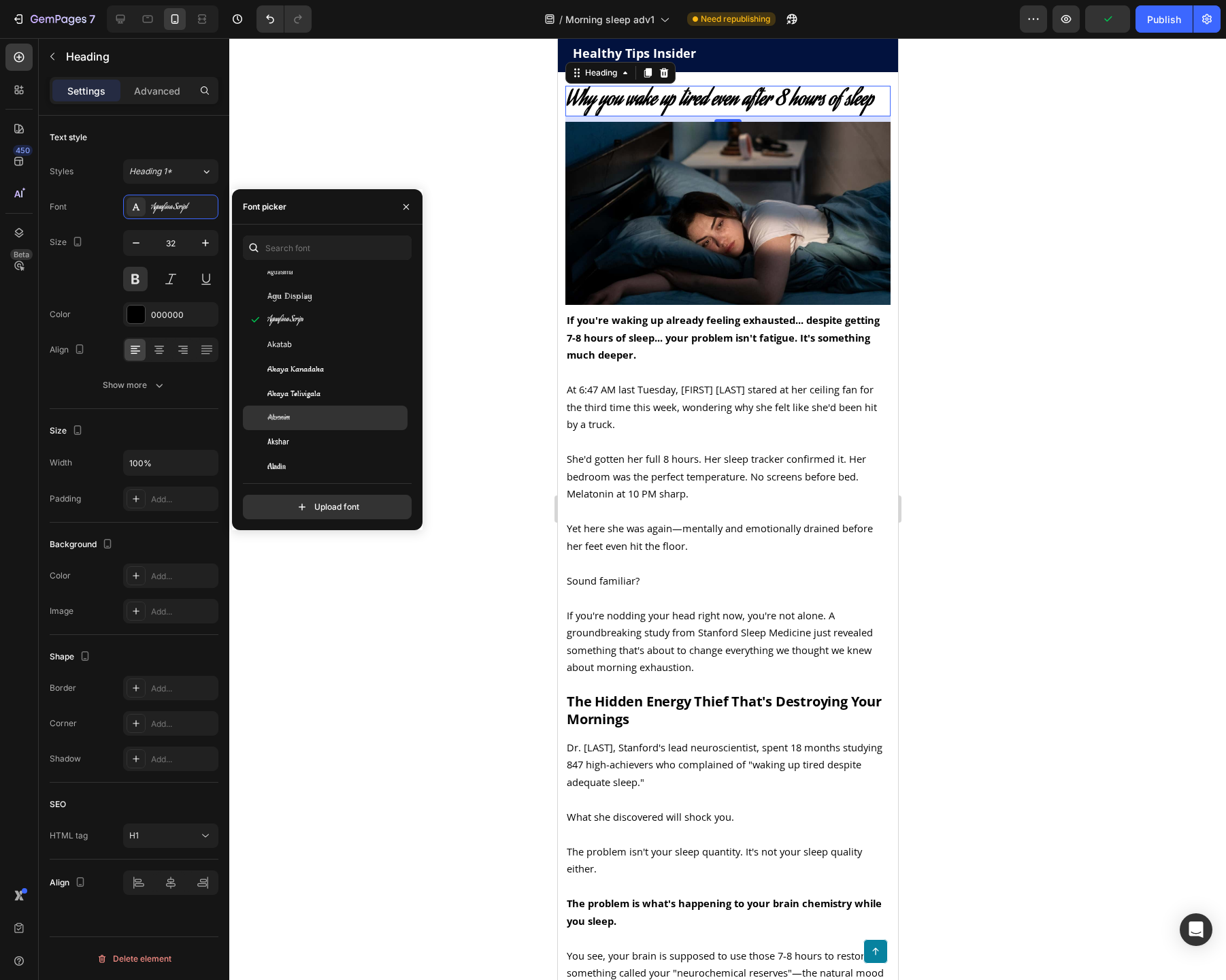 scroll, scrollTop: 573, scrollLeft: 0, axis: vertical 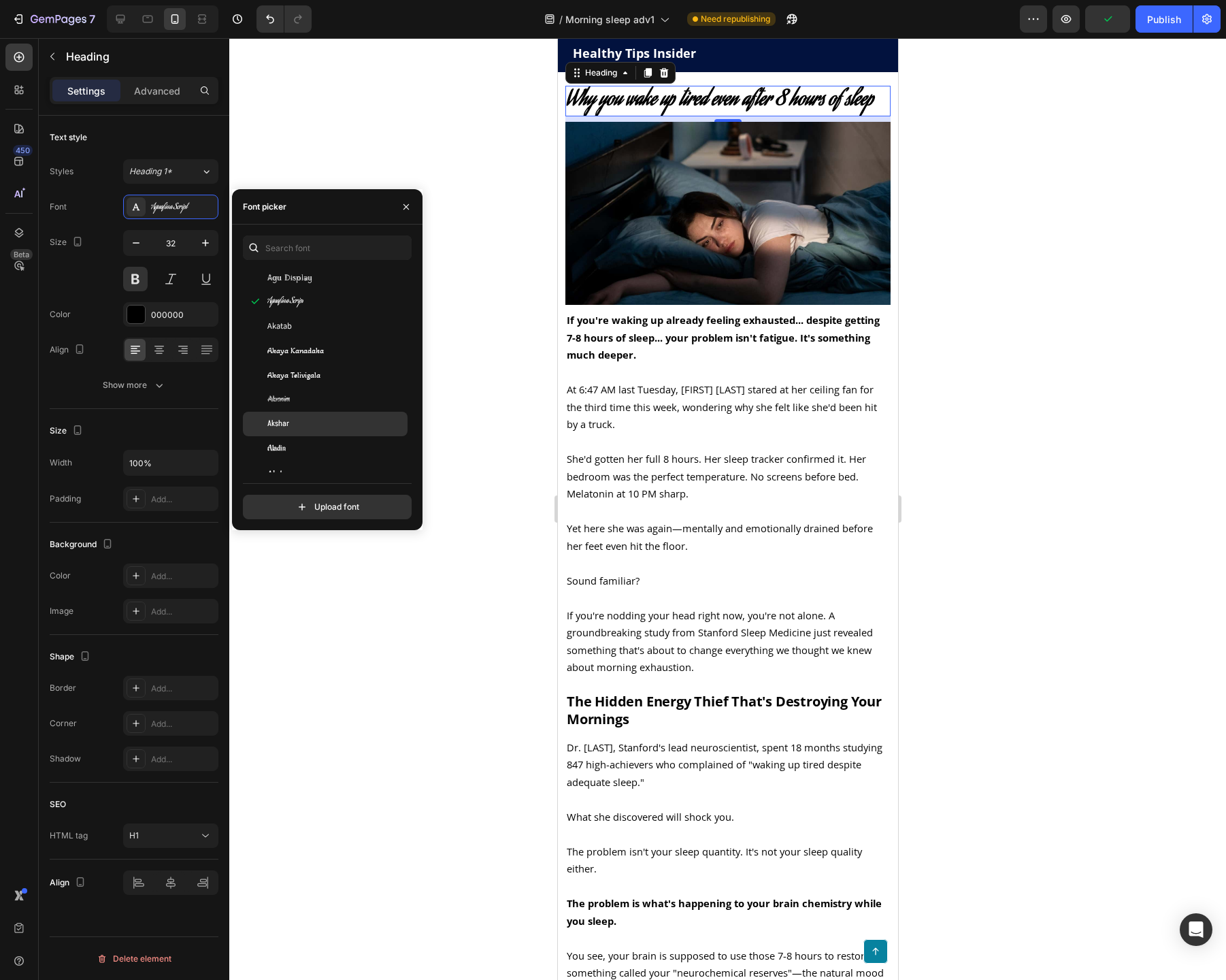 click on "Akshar" at bounding box center (336, 424) 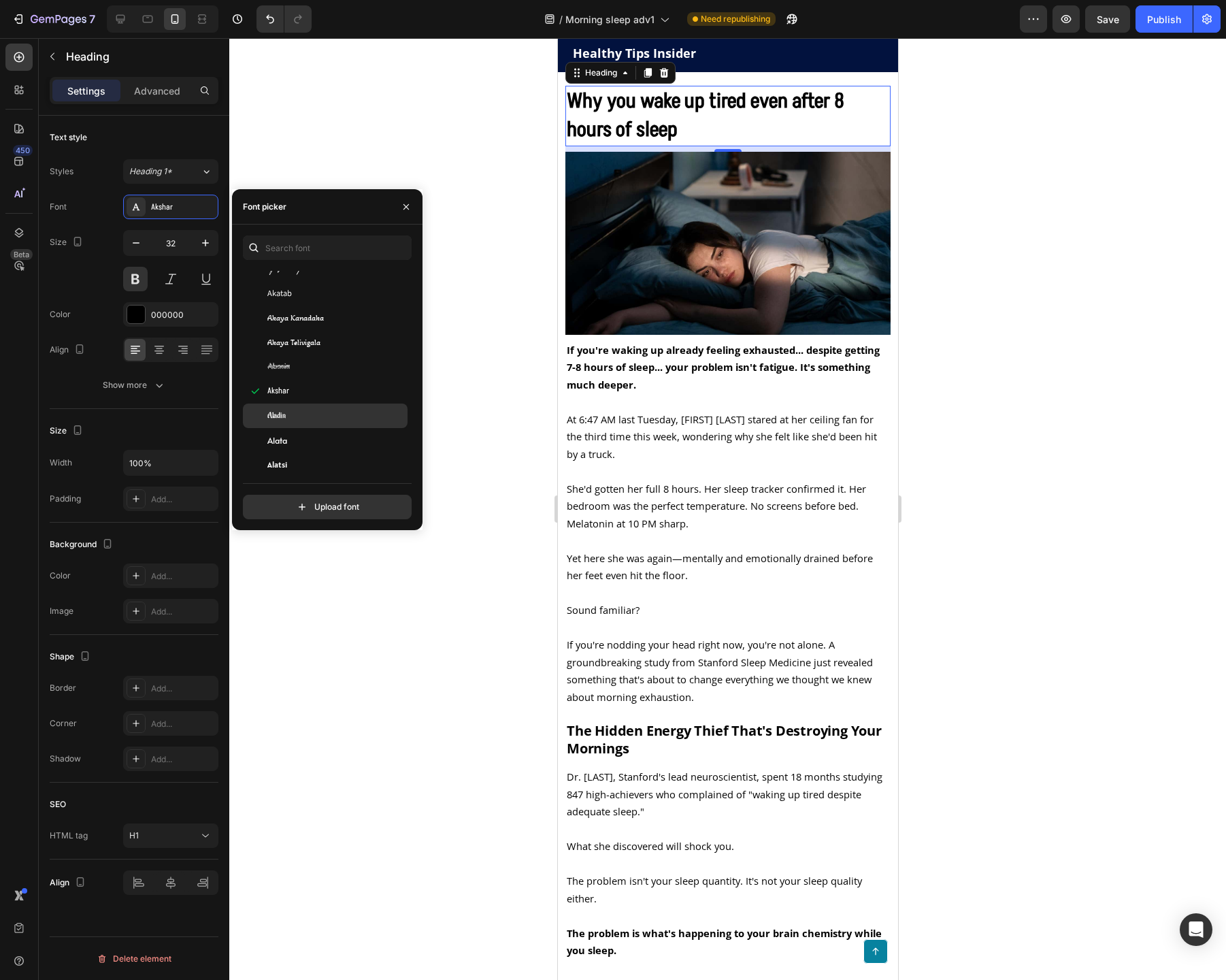 click on "Alata" at bounding box center (336, 440) 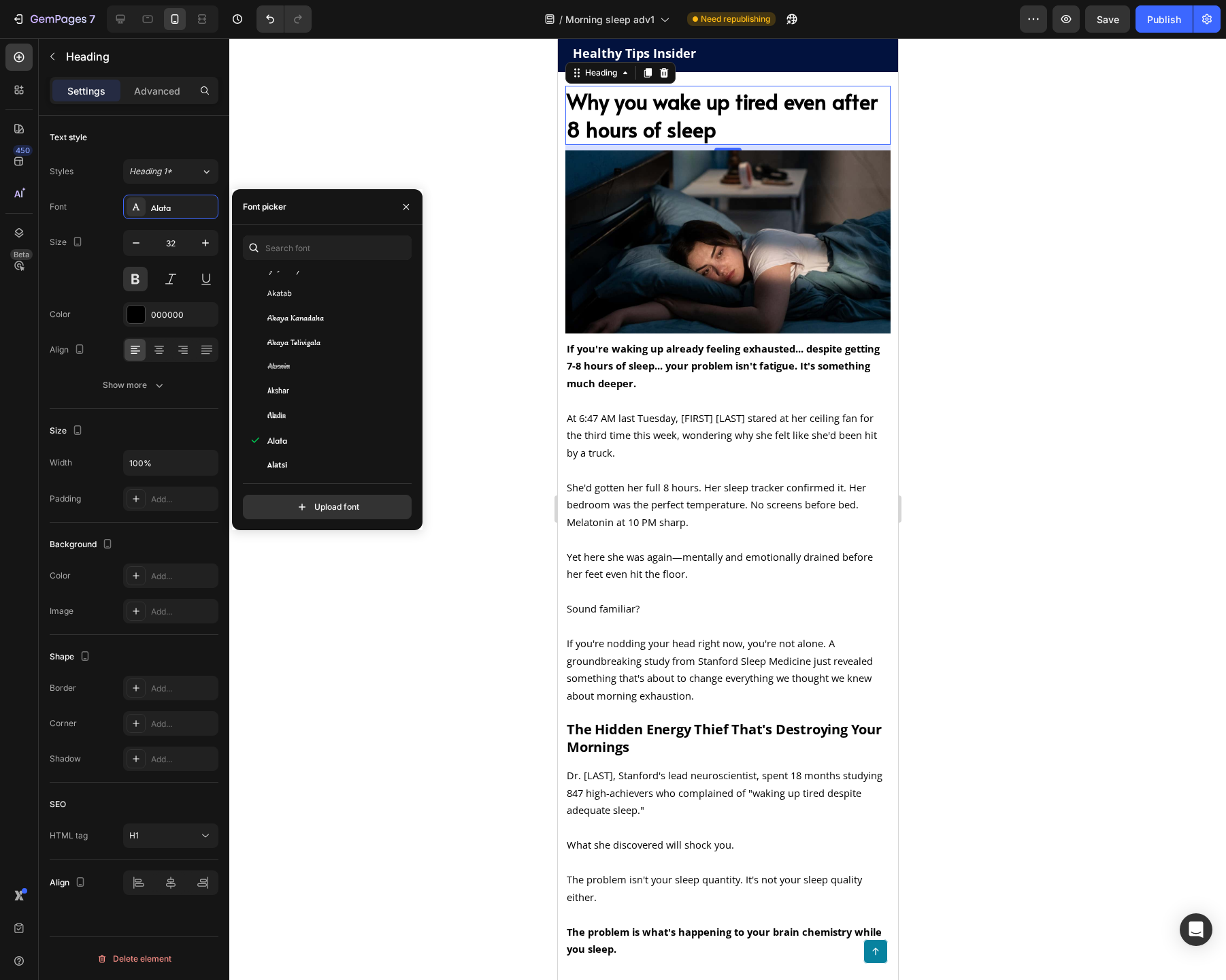scroll, scrollTop: 681, scrollLeft: 0, axis: vertical 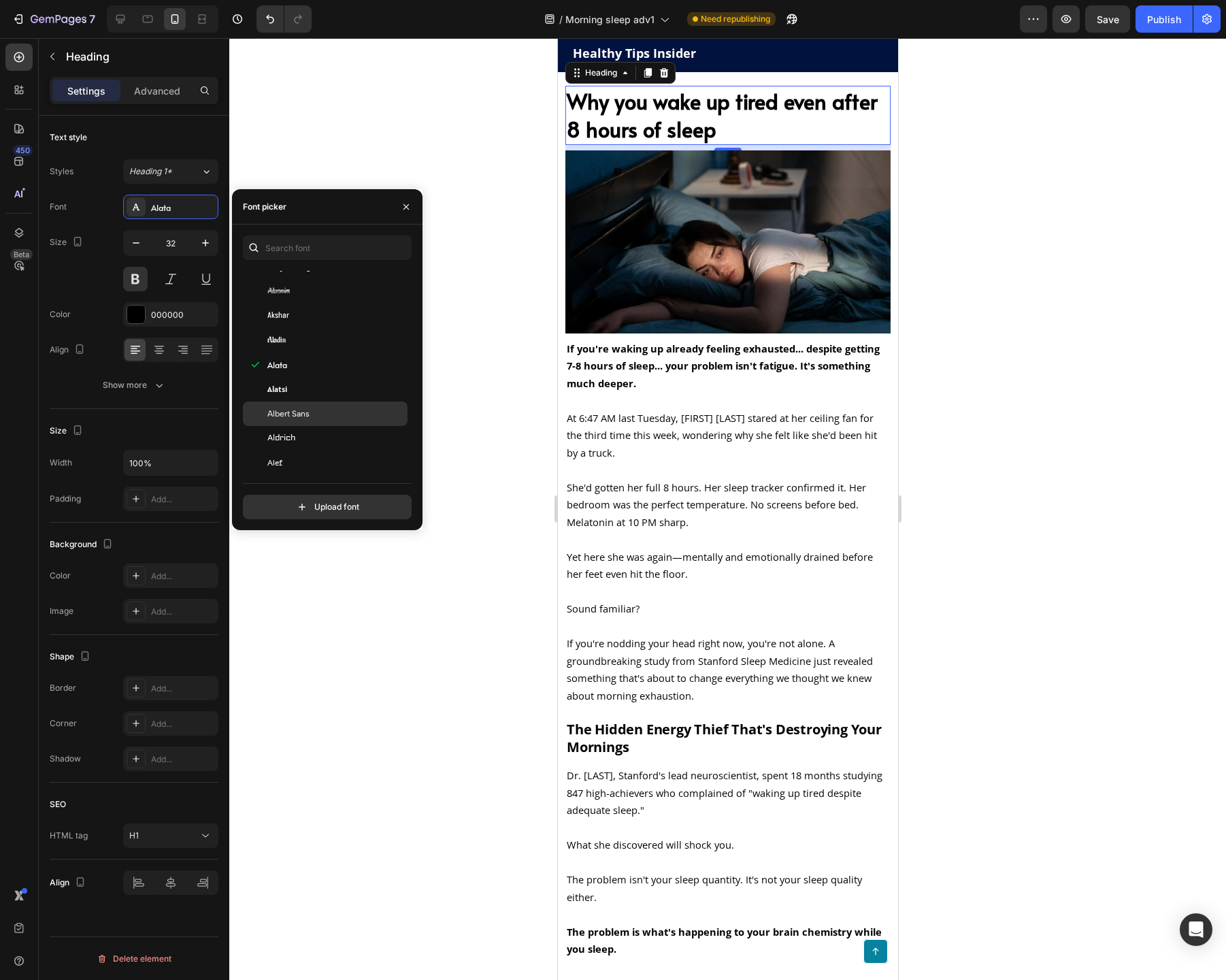 click on "Albert Sans" at bounding box center (336, 414) 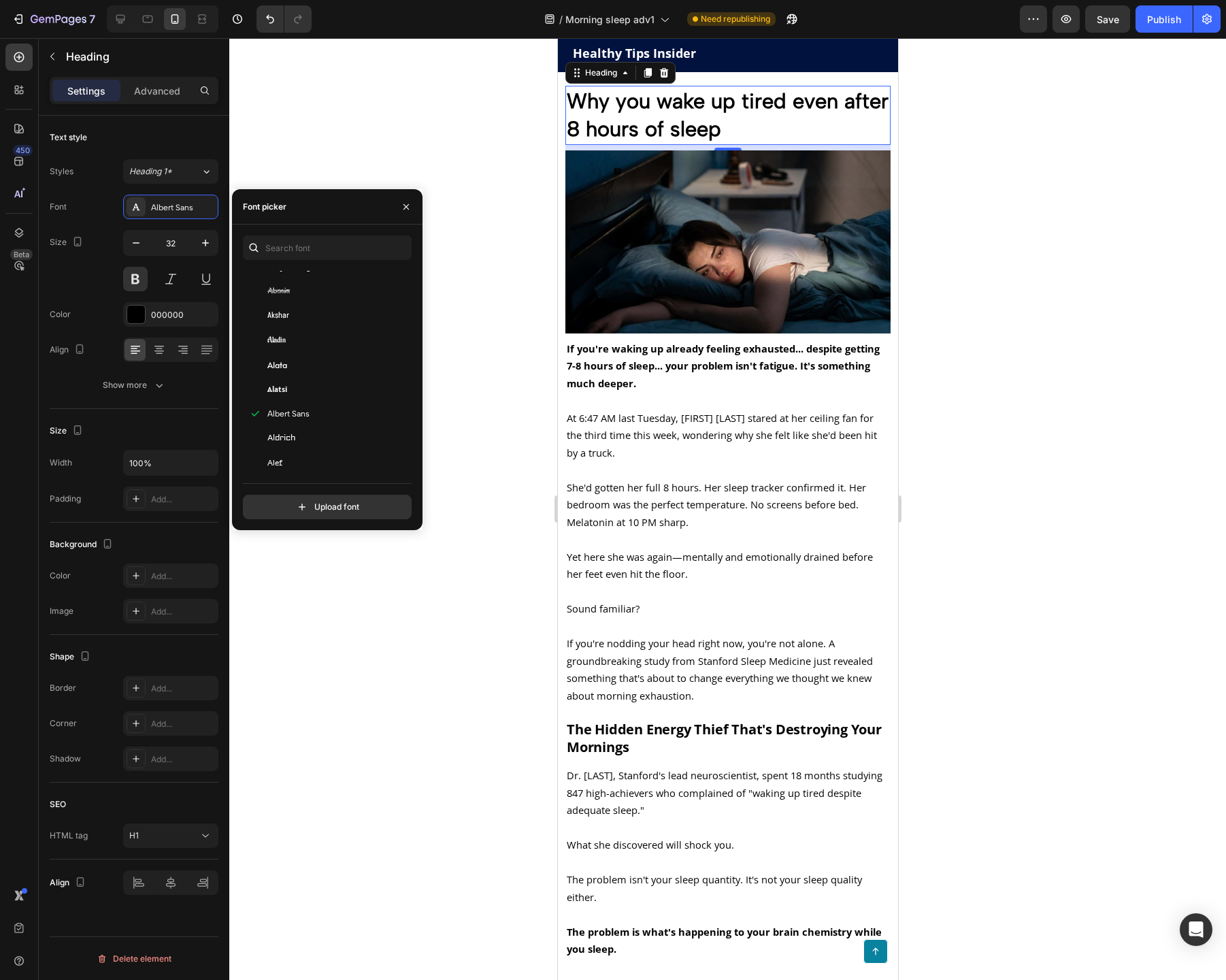 scroll, scrollTop: 764, scrollLeft: 0, axis: vertical 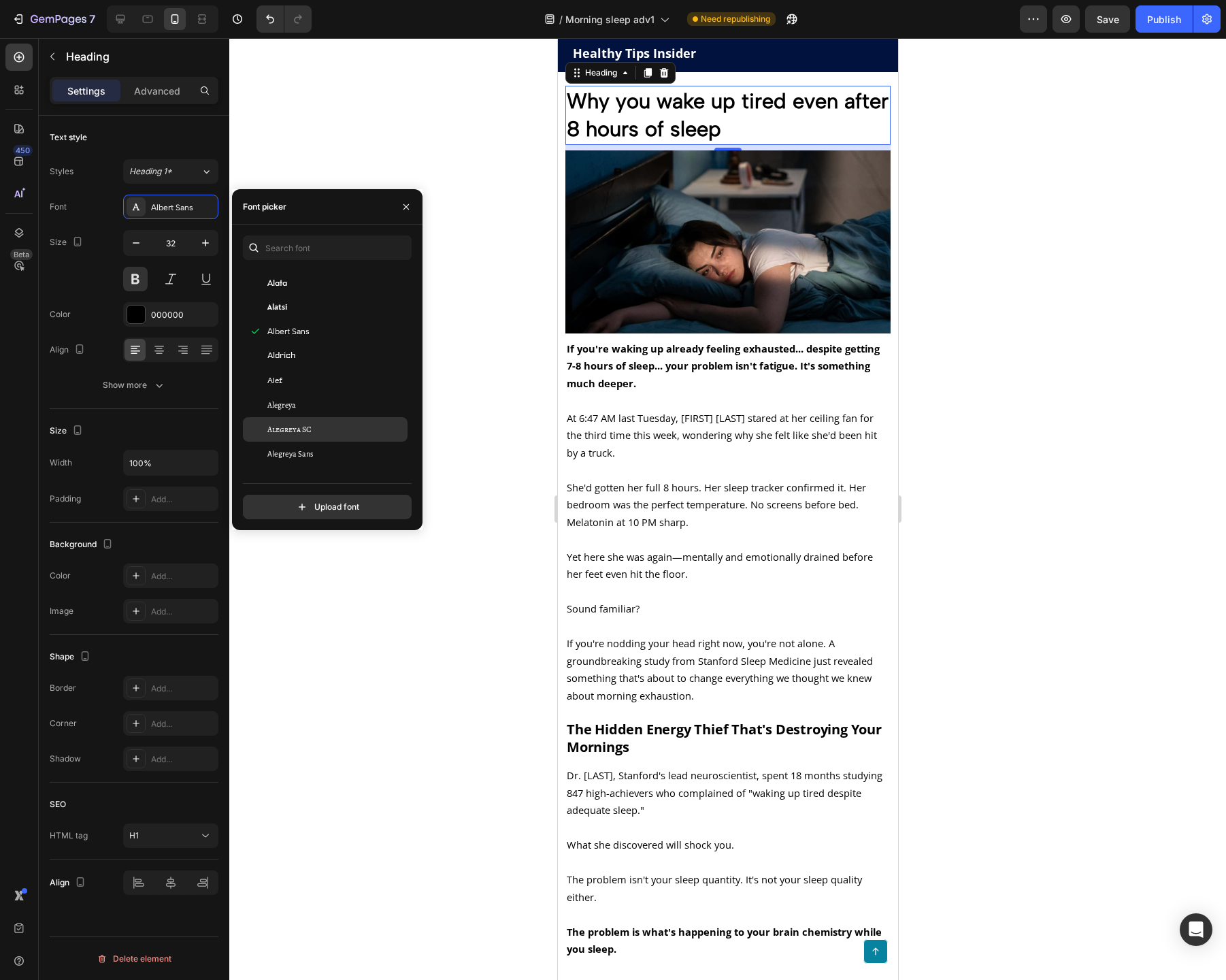 click on "Alegreya SC" 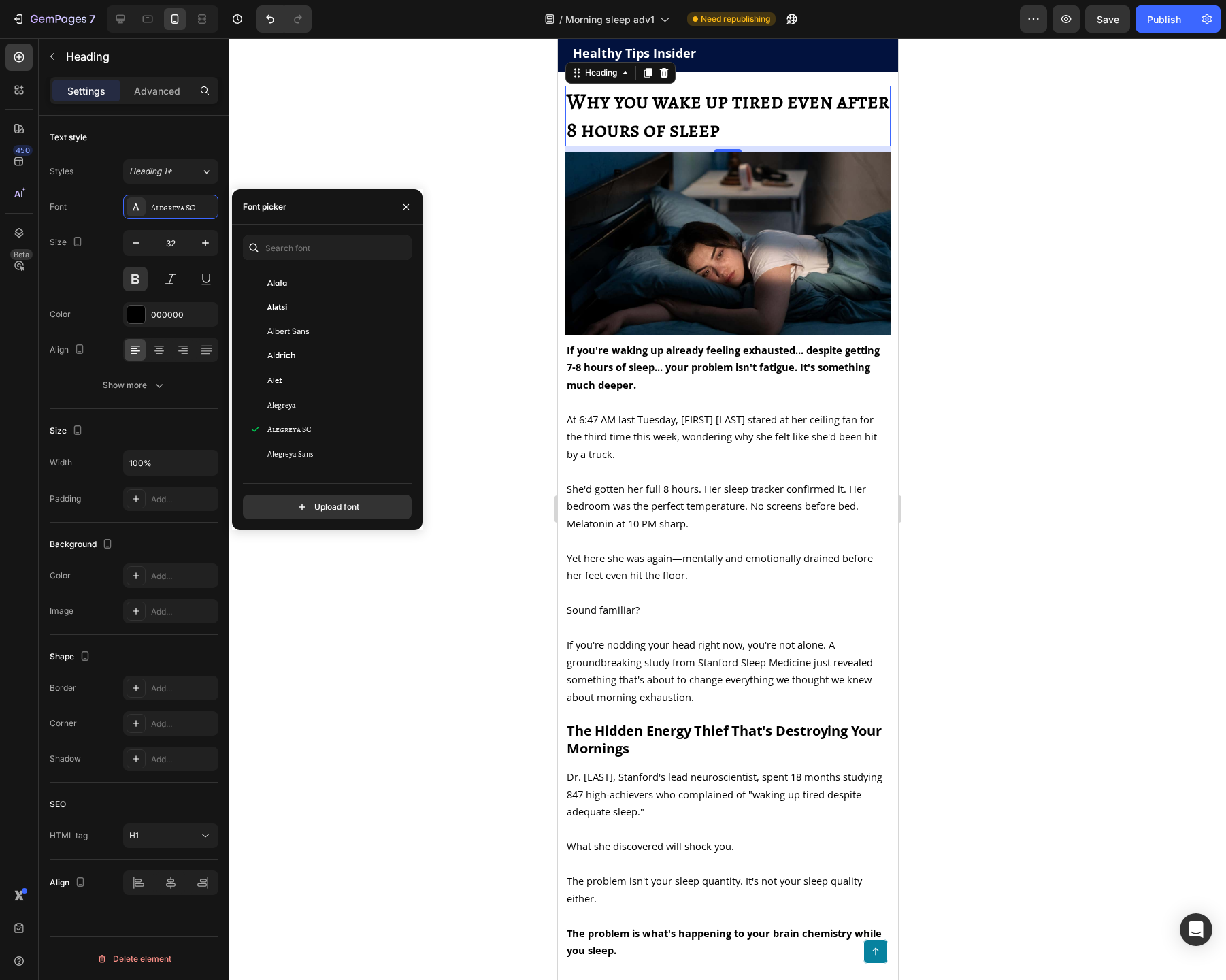 scroll, scrollTop: 851, scrollLeft: 0, axis: vertical 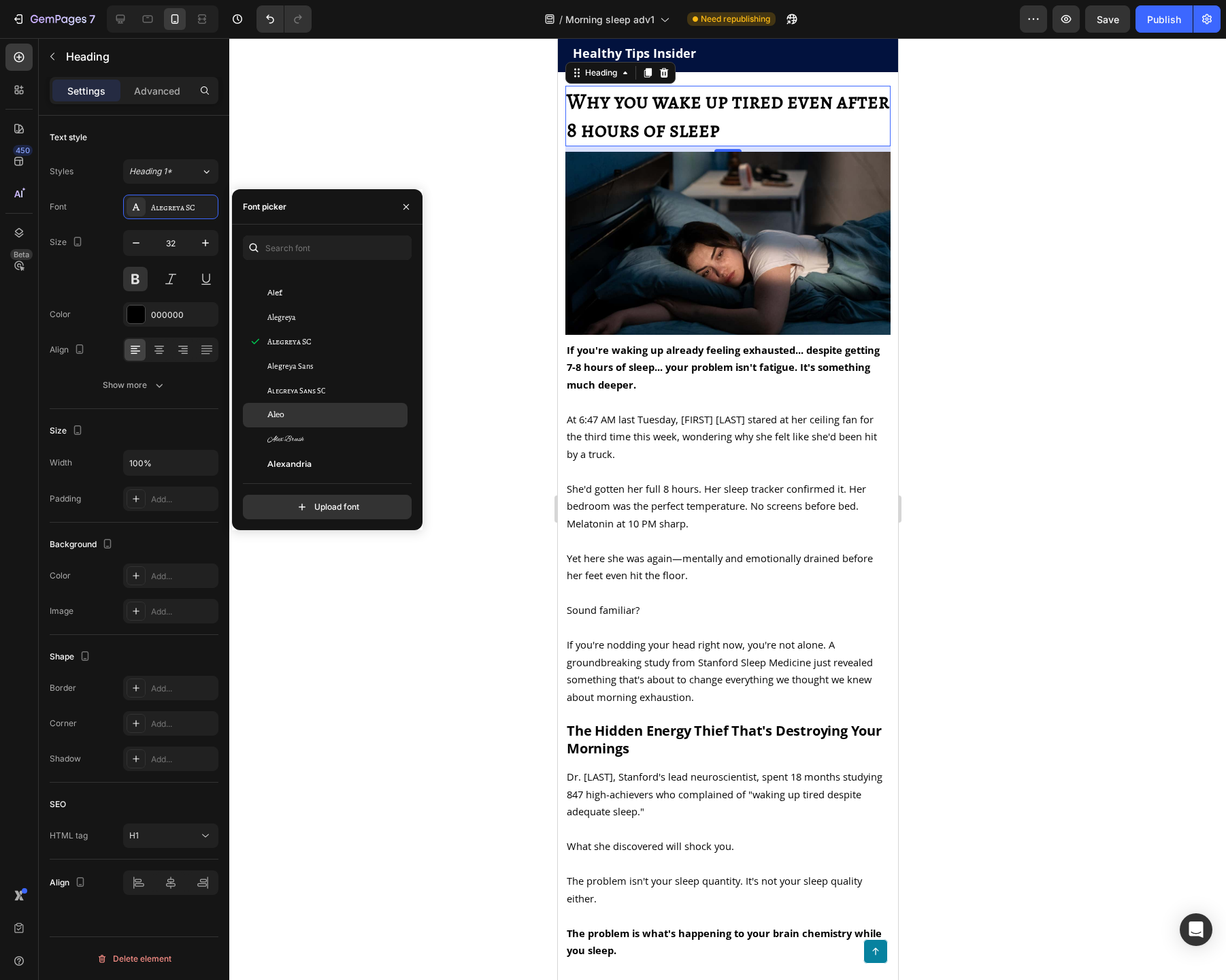 click on "Aleo" at bounding box center (336, 415) 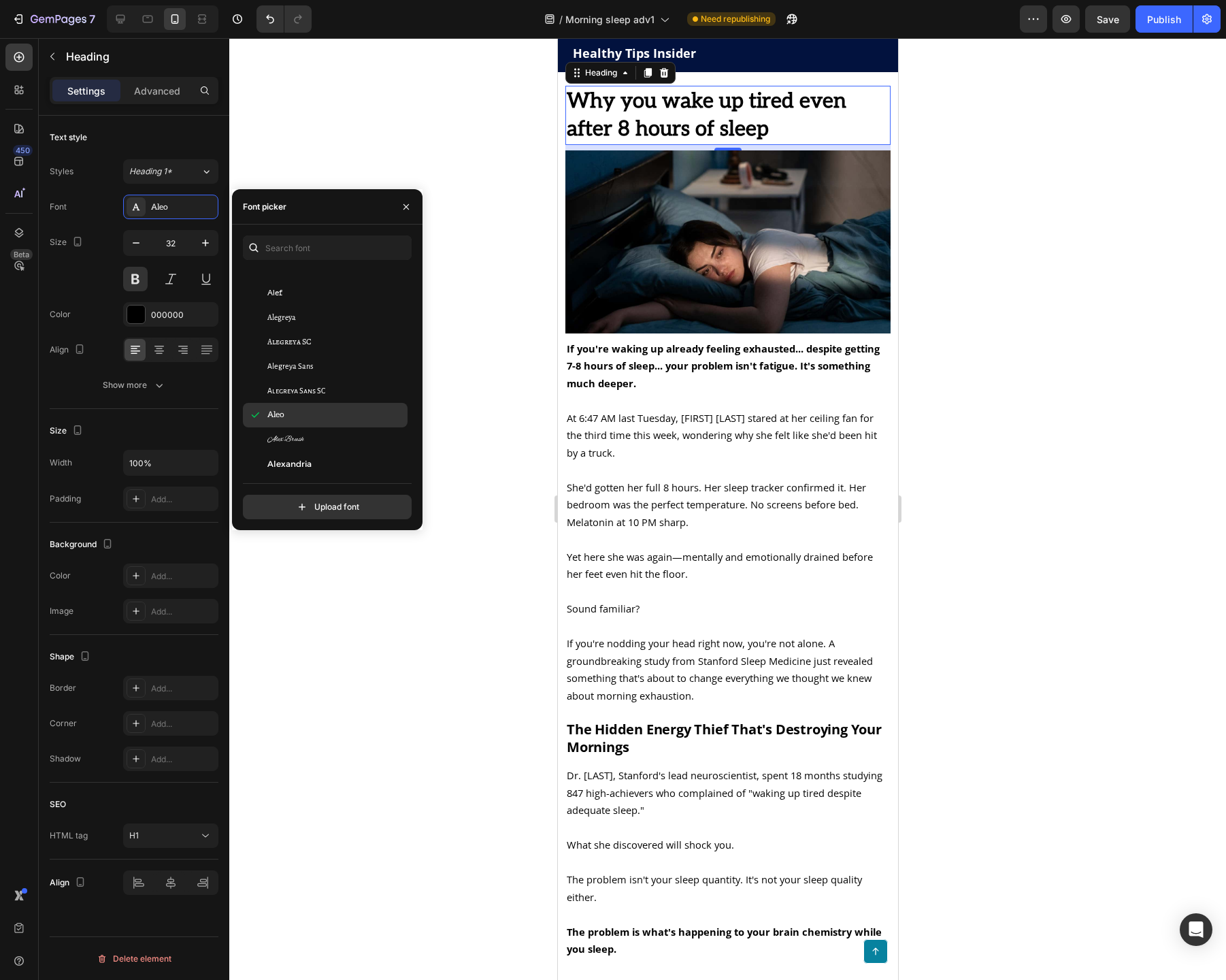 click on "Alfa Slab One" 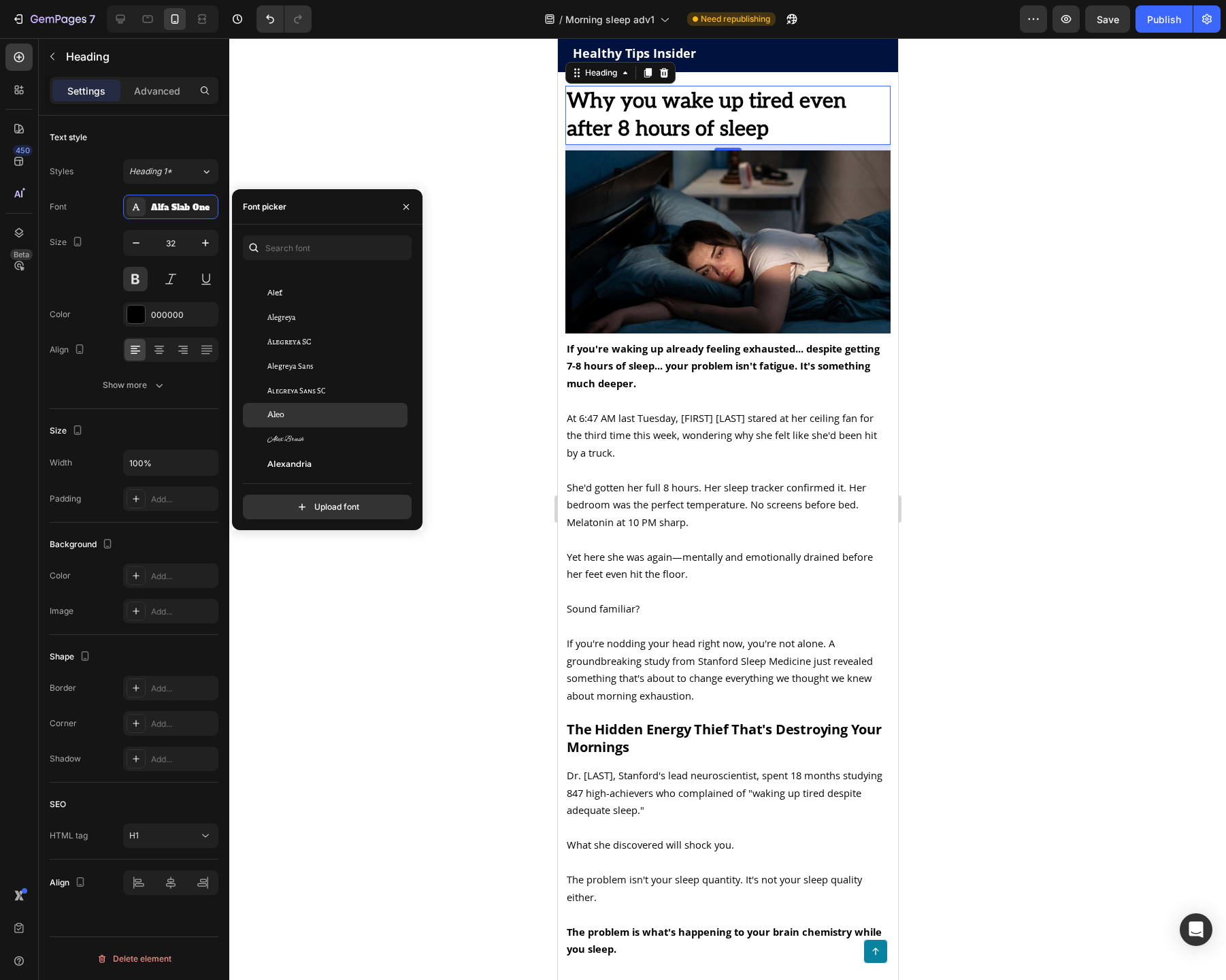 scroll, scrollTop: 917, scrollLeft: 0, axis: vertical 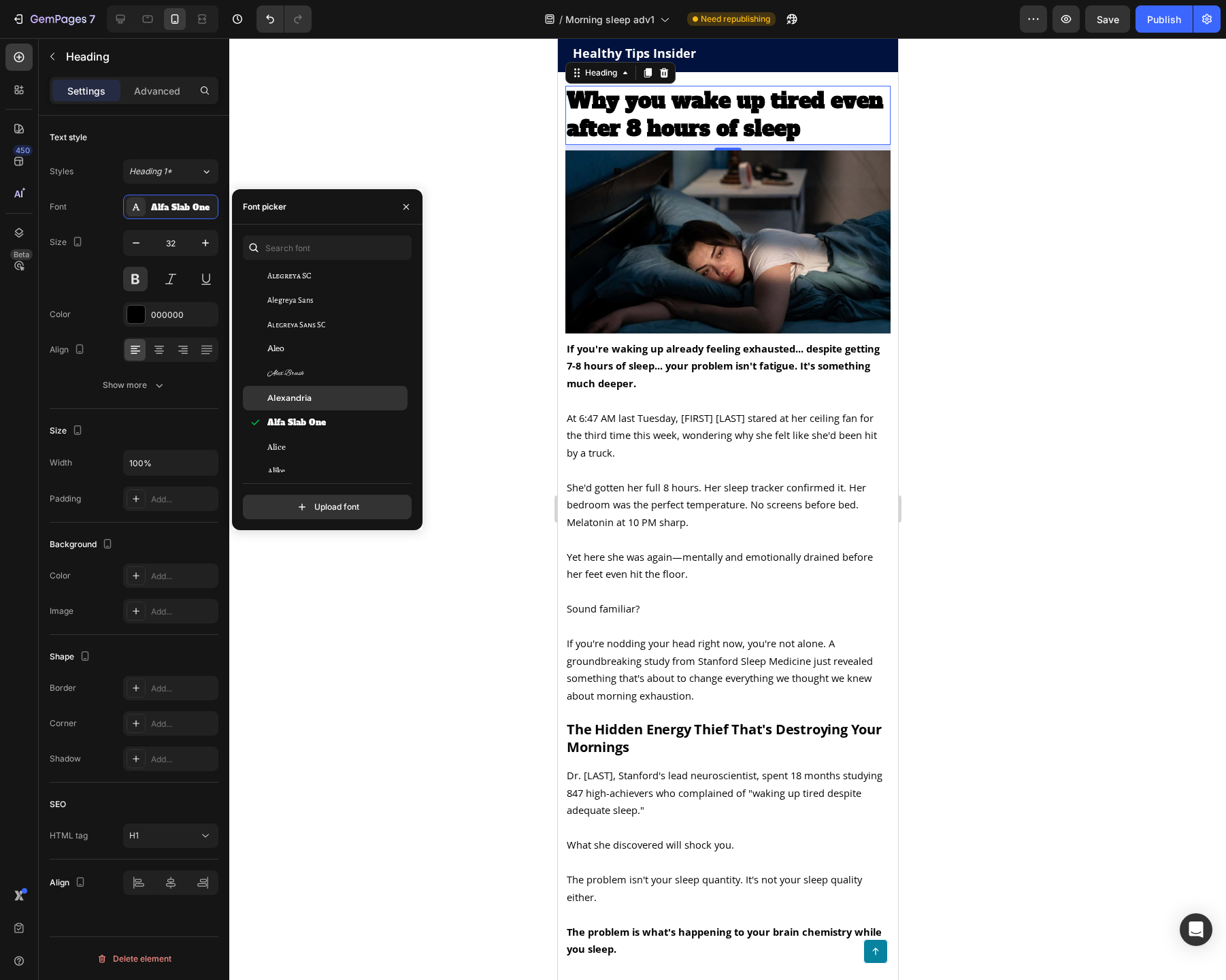 click on "Alexandria" at bounding box center (336, 398) 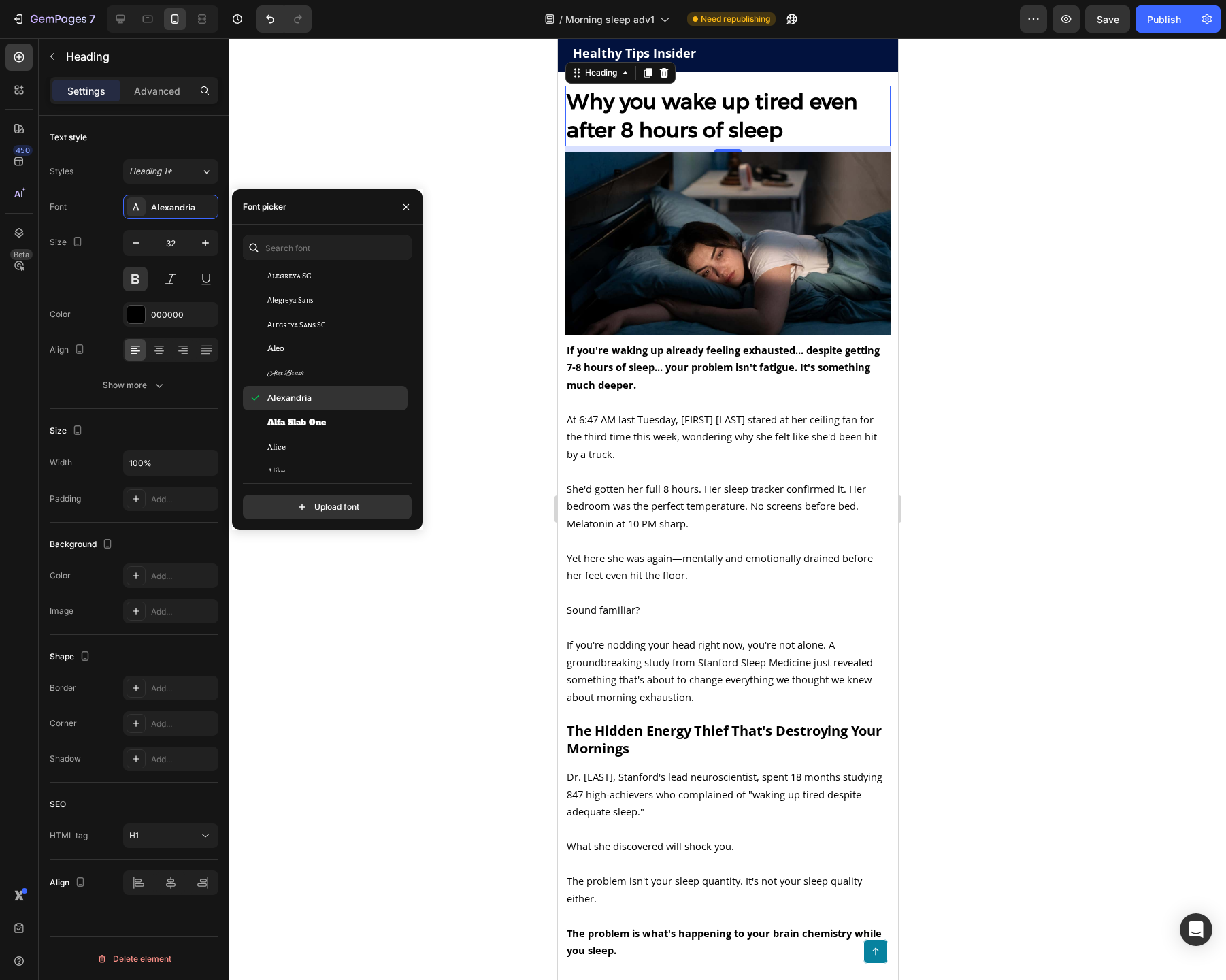scroll, scrollTop: 1057, scrollLeft: 0, axis: vertical 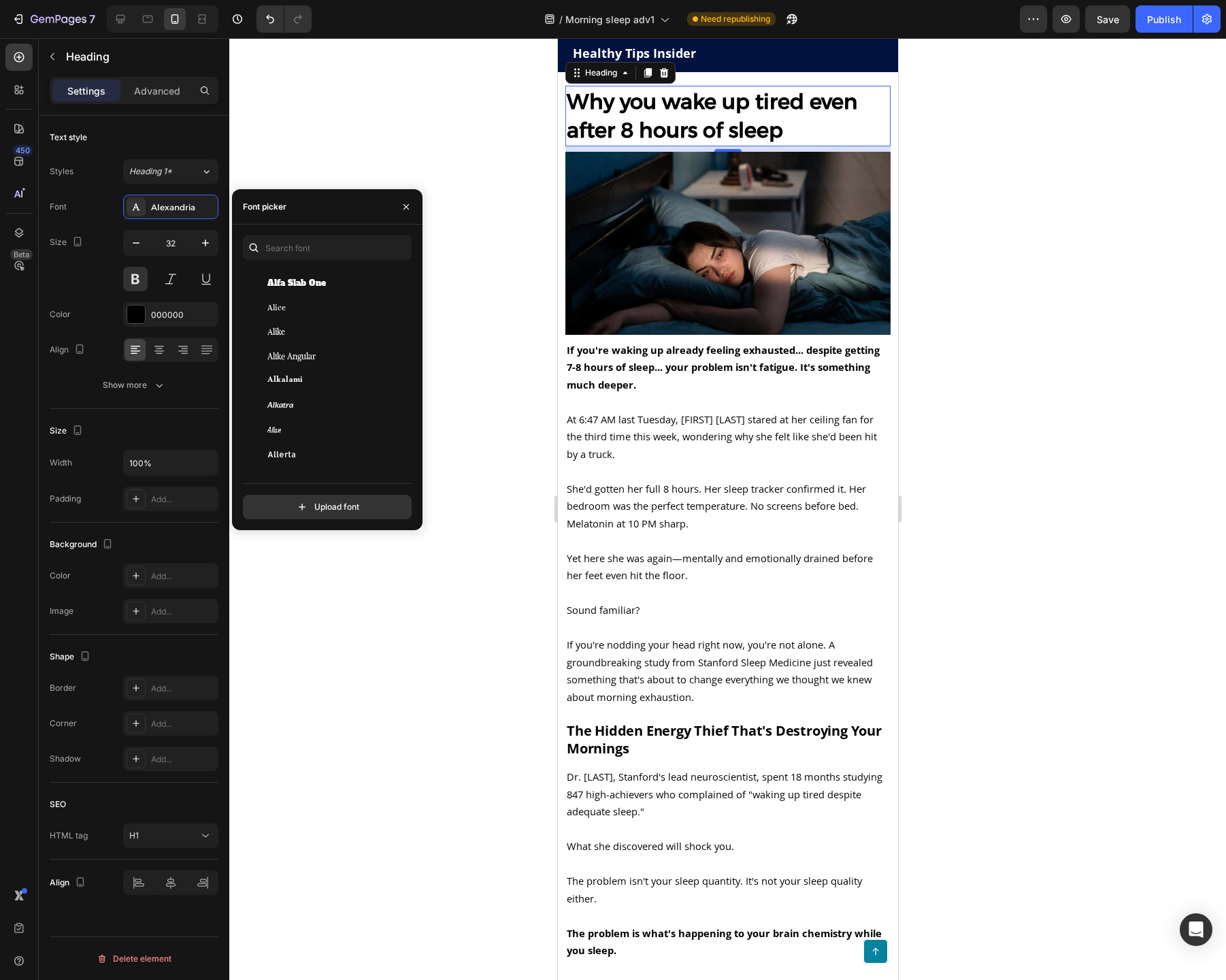 click on "Alkatra" at bounding box center (336, 406) 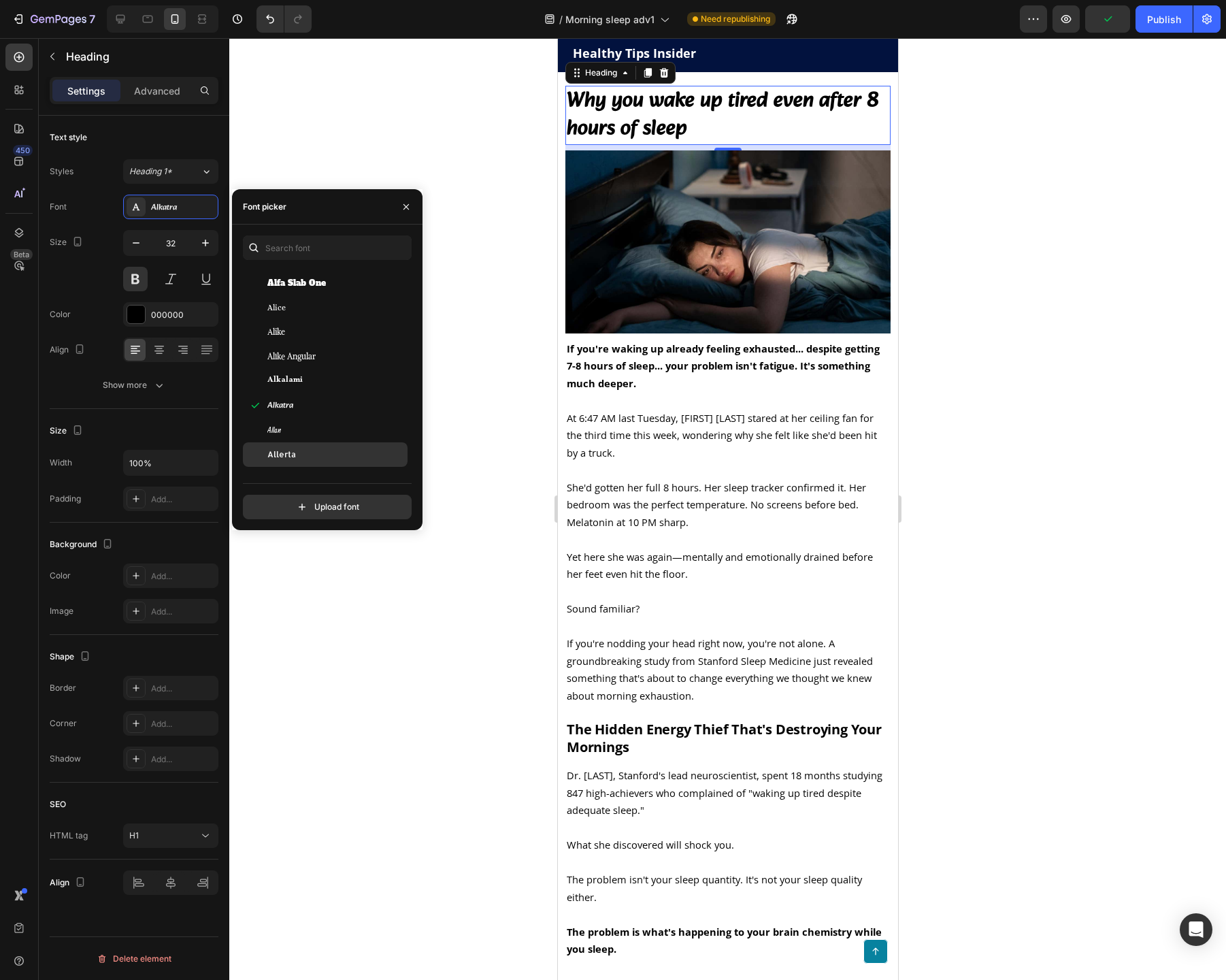 click on "Allerta" at bounding box center (336, 455) 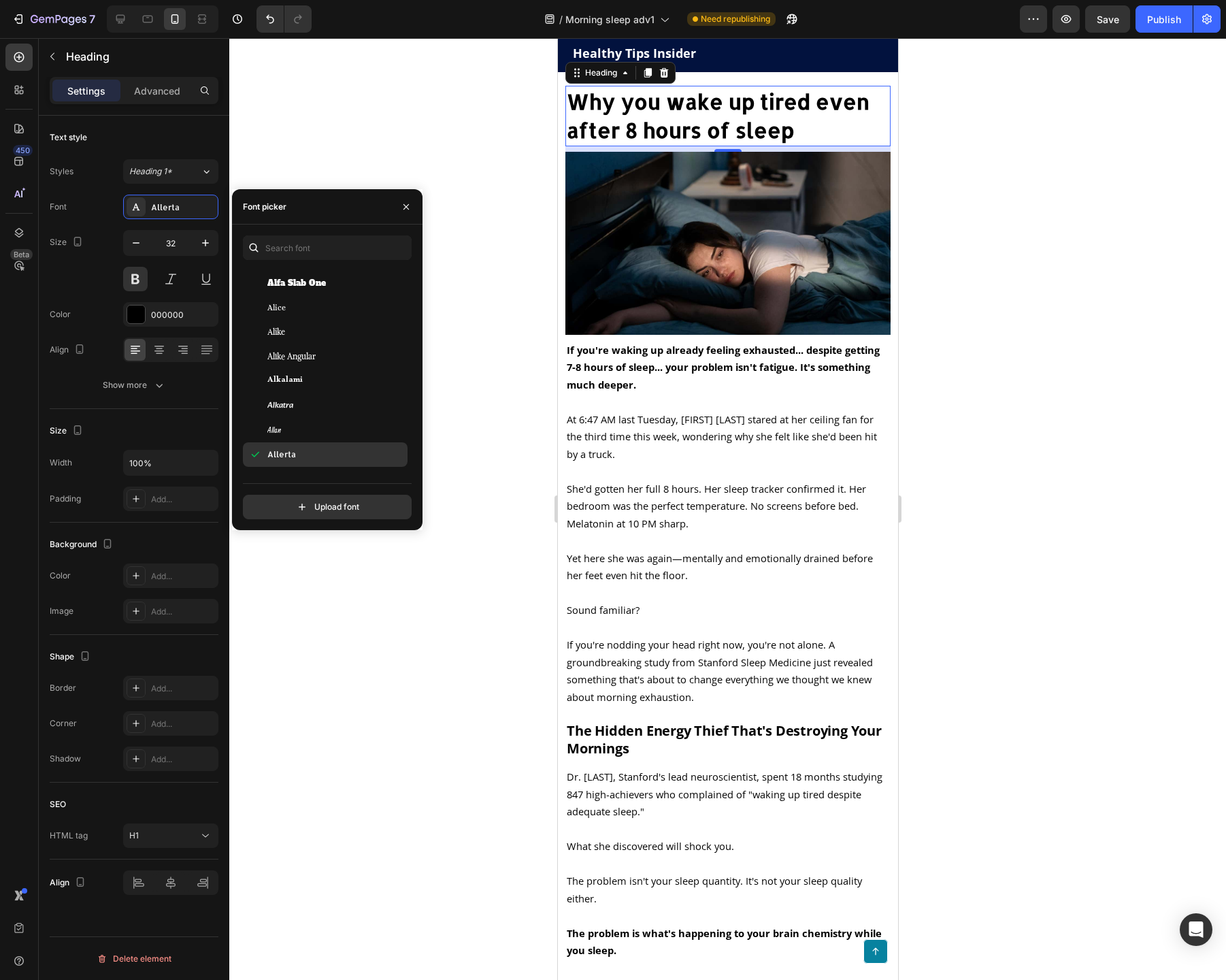scroll, scrollTop: 1169, scrollLeft: 0, axis: vertical 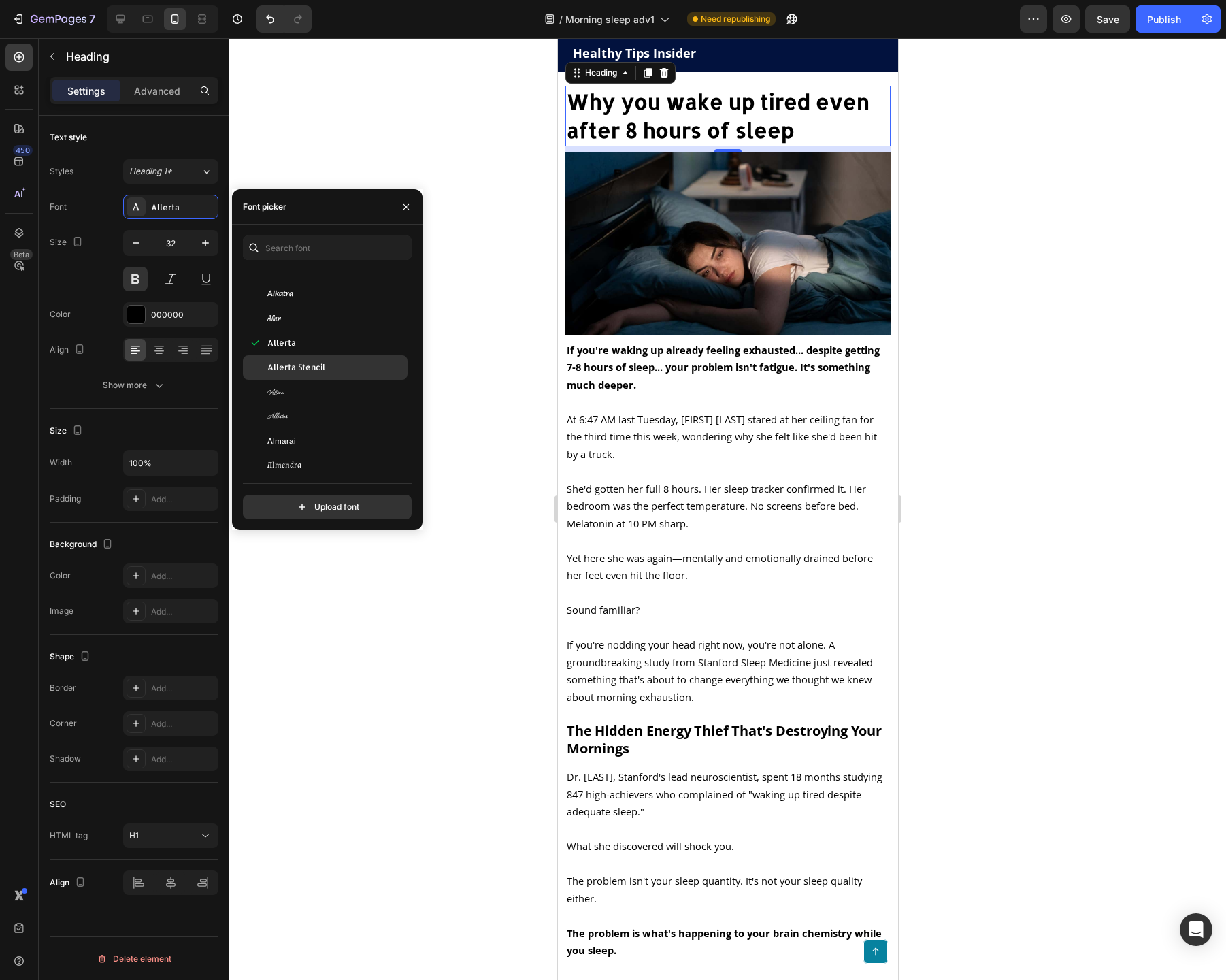 click on "Allerta Stencil" 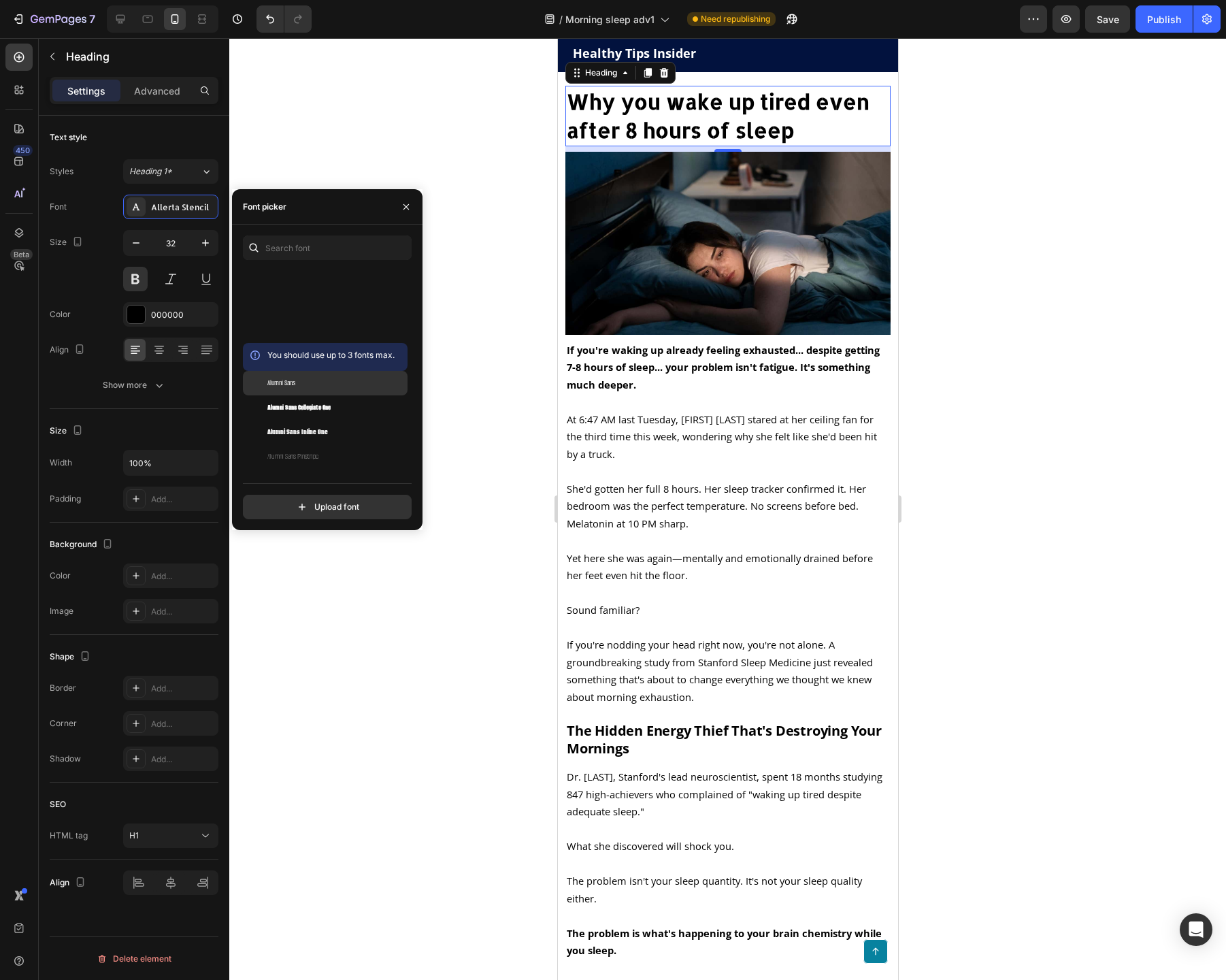 scroll, scrollTop: 1636, scrollLeft: 0, axis: vertical 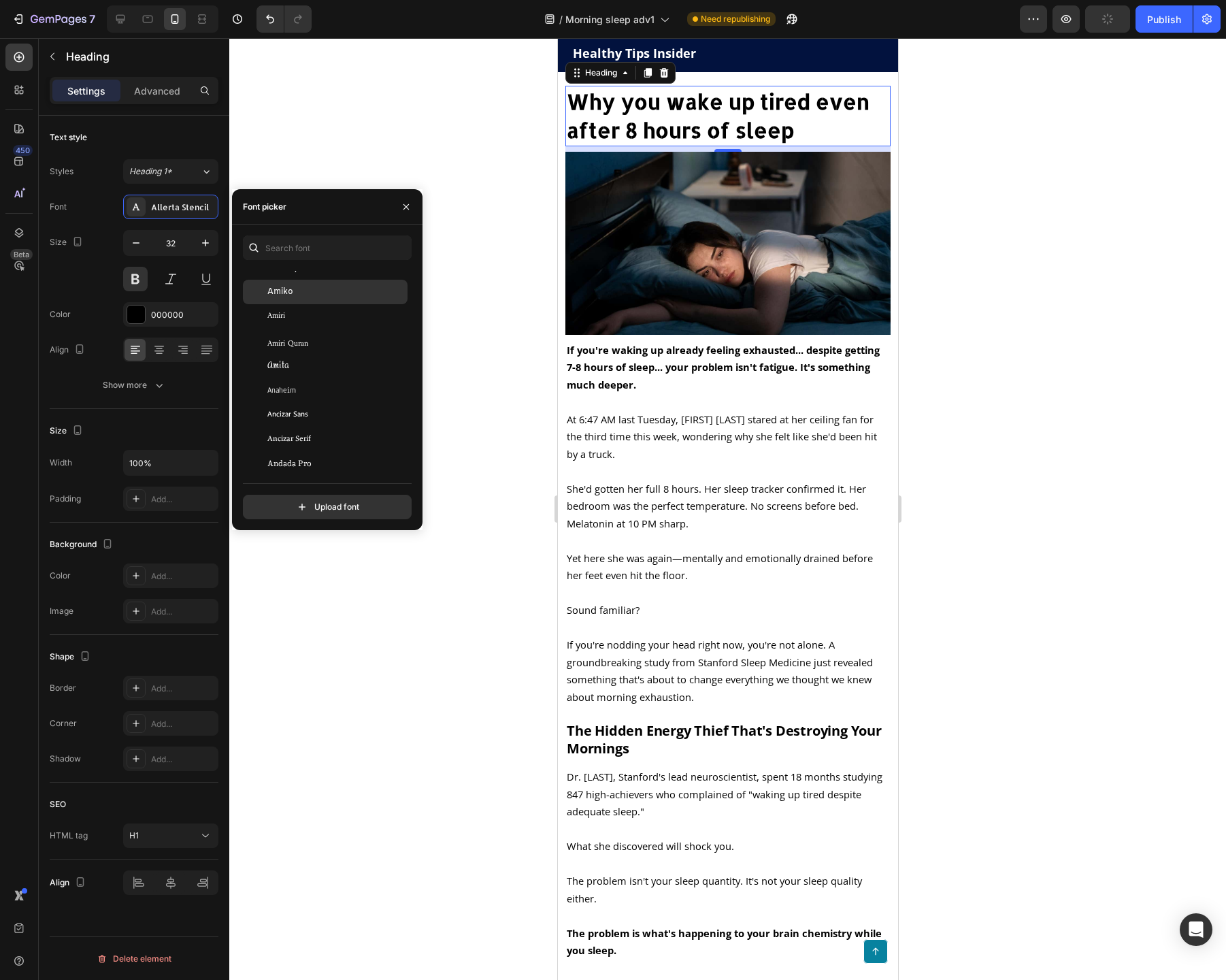 click on "Amiko" at bounding box center [336, 292] 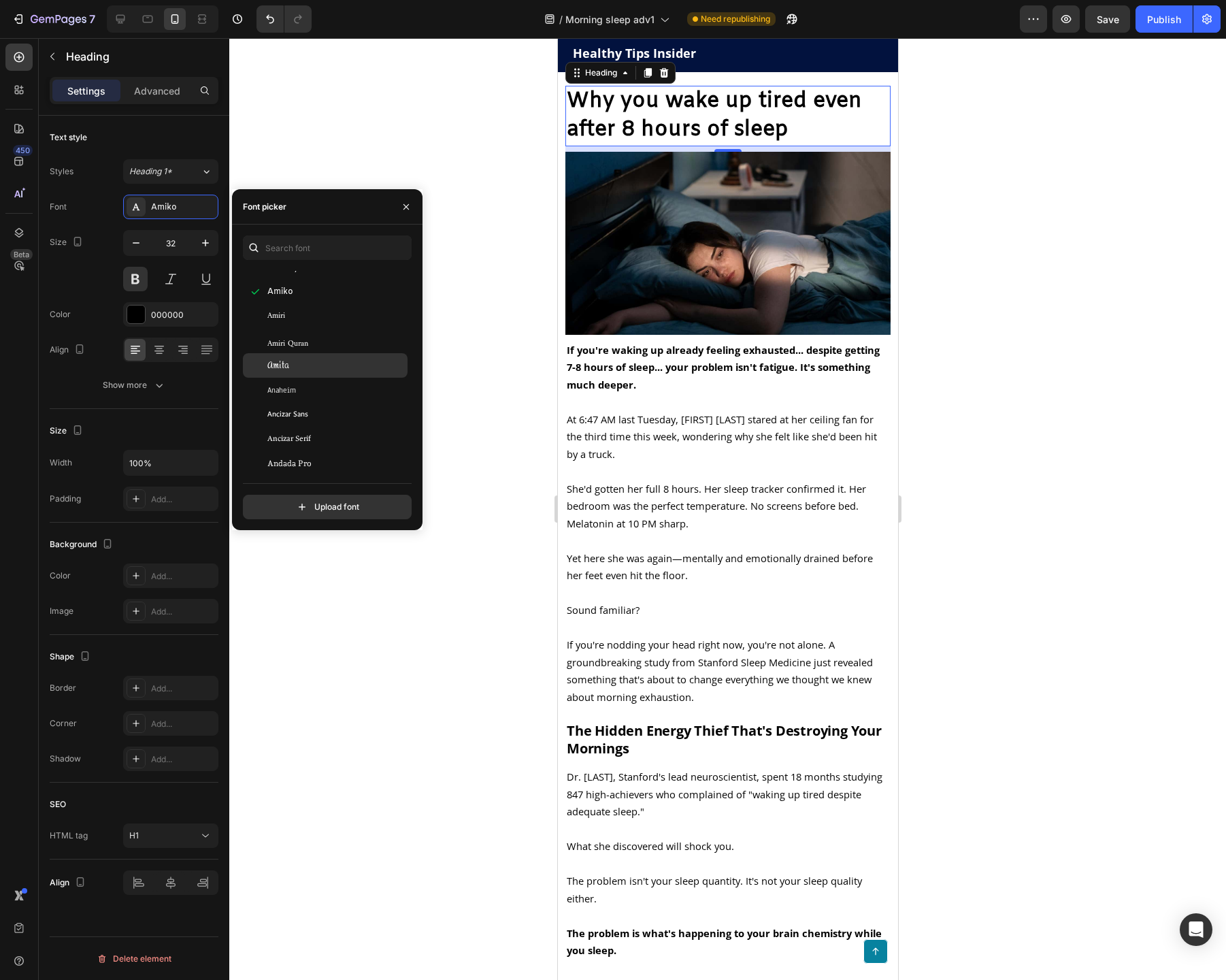 scroll, scrollTop: 1686, scrollLeft: 0, axis: vertical 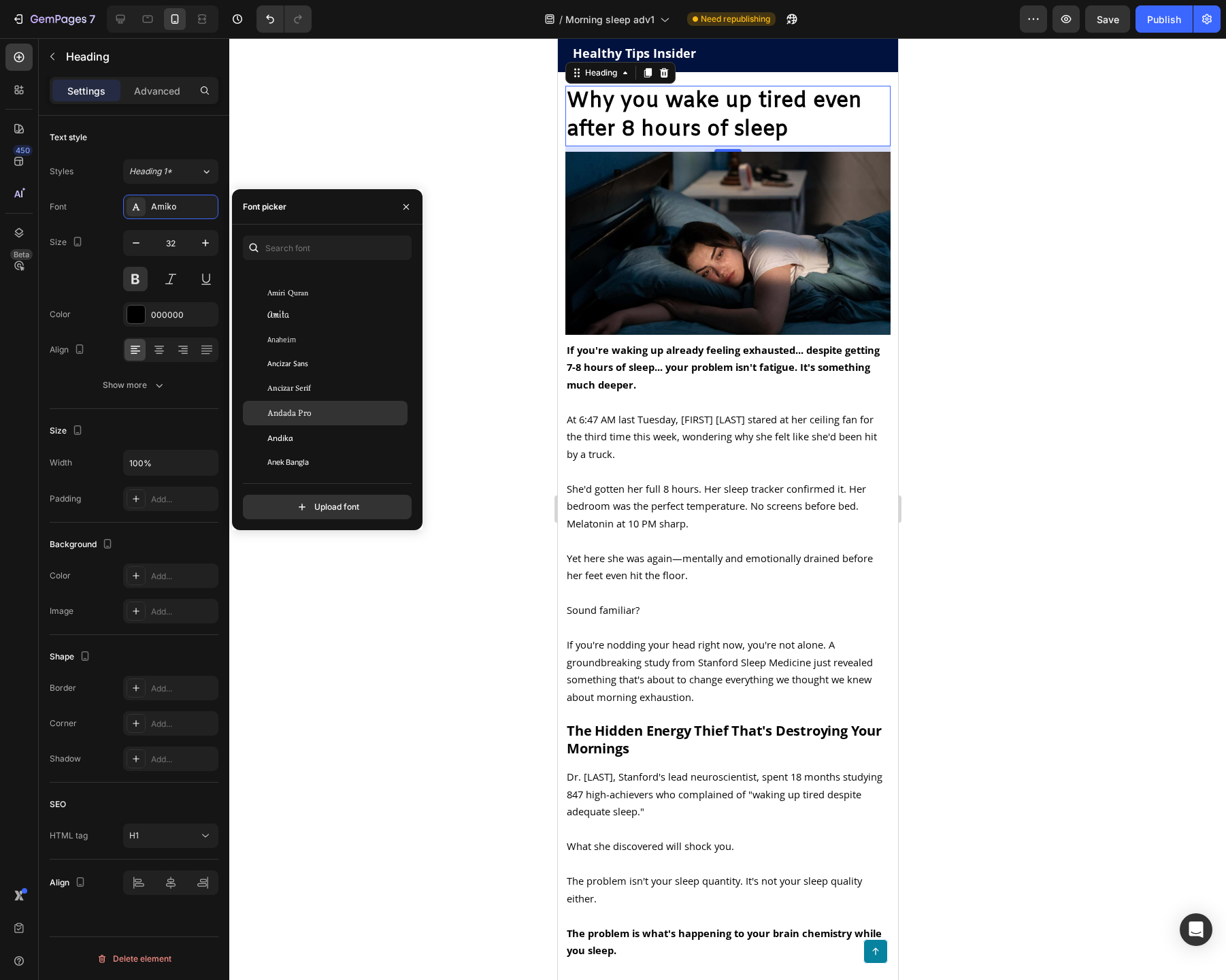 click on "Andada Pro" at bounding box center (336, 413) 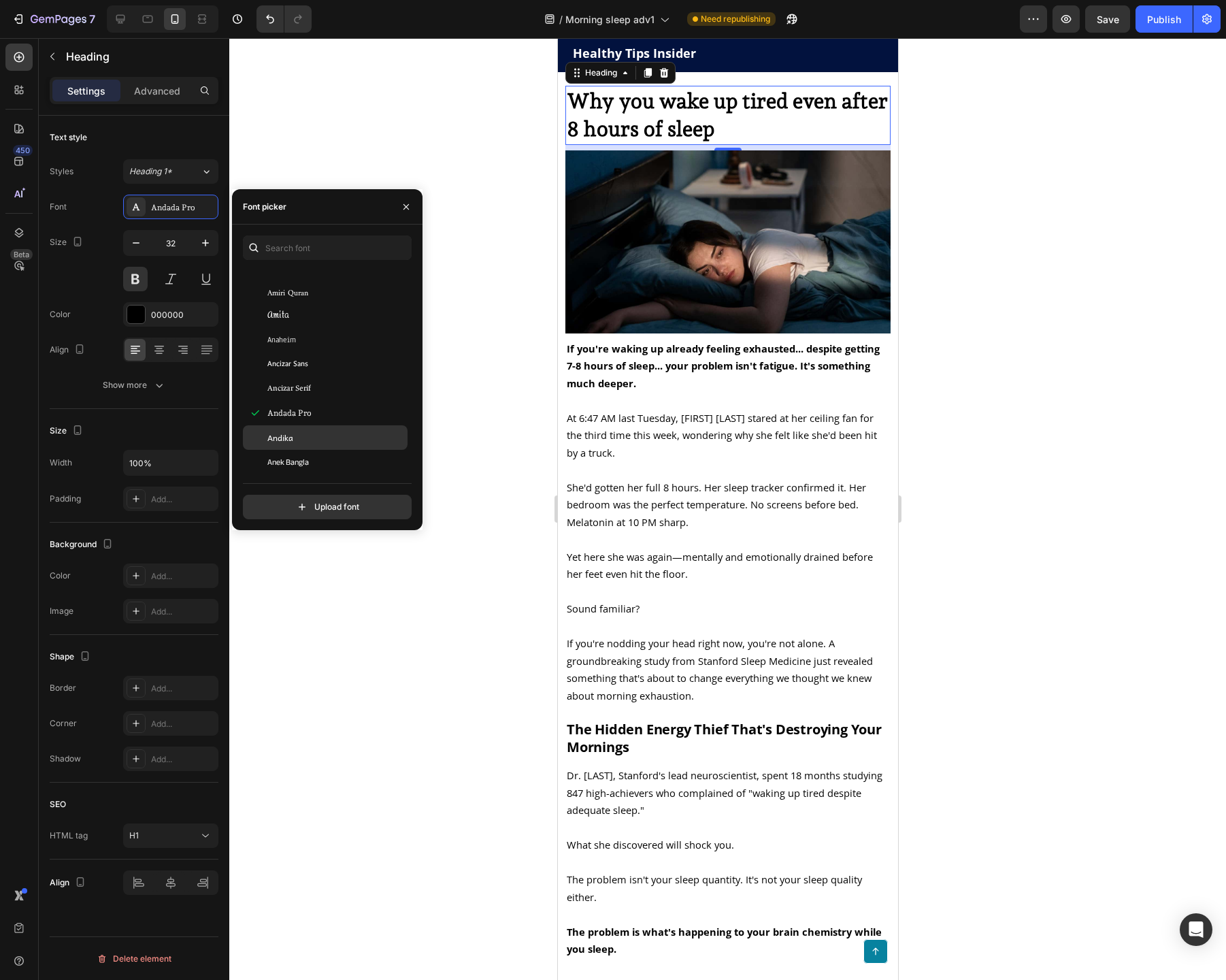 click on "Andika" at bounding box center [336, 438] 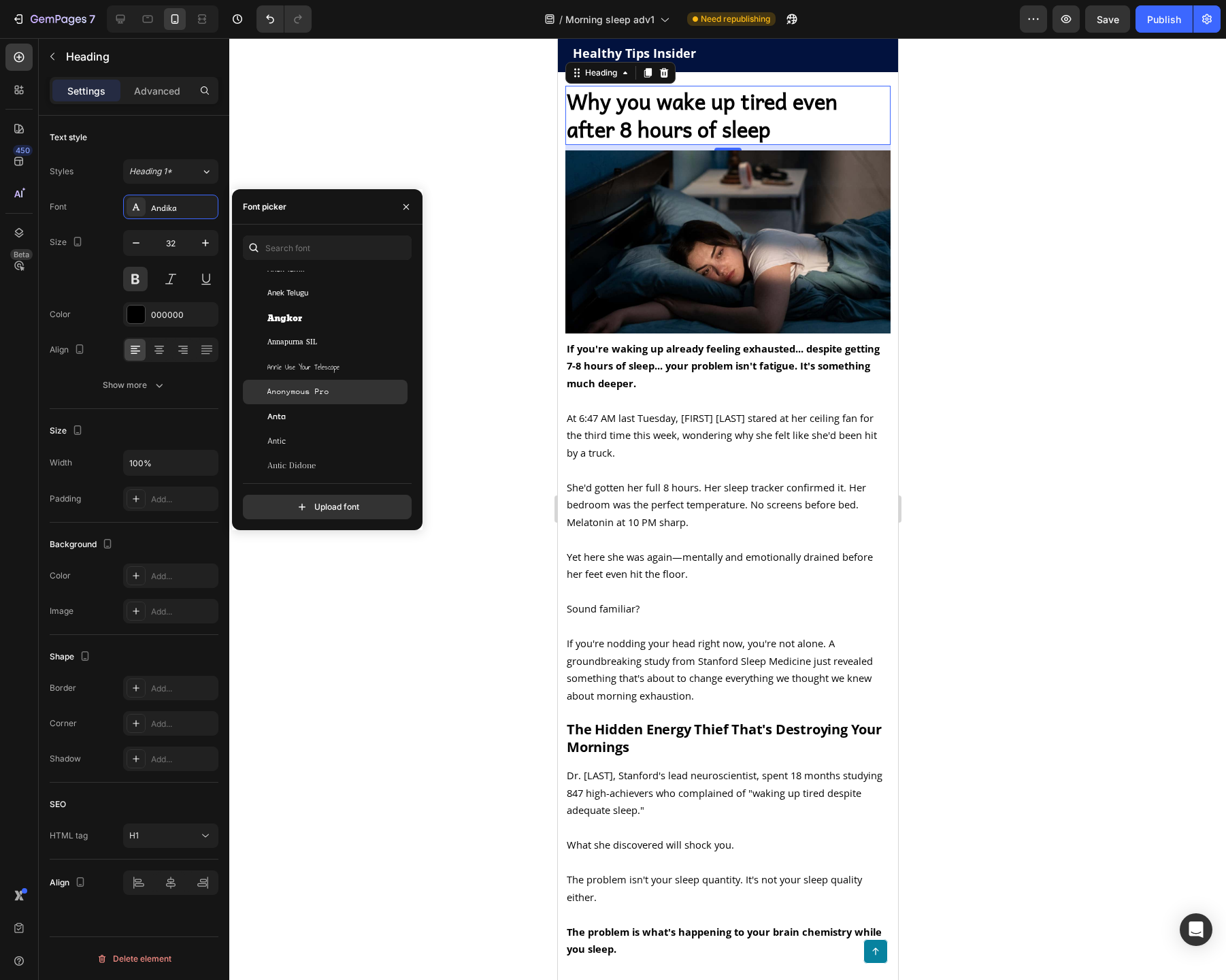 scroll, scrollTop: 2159, scrollLeft: 0, axis: vertical 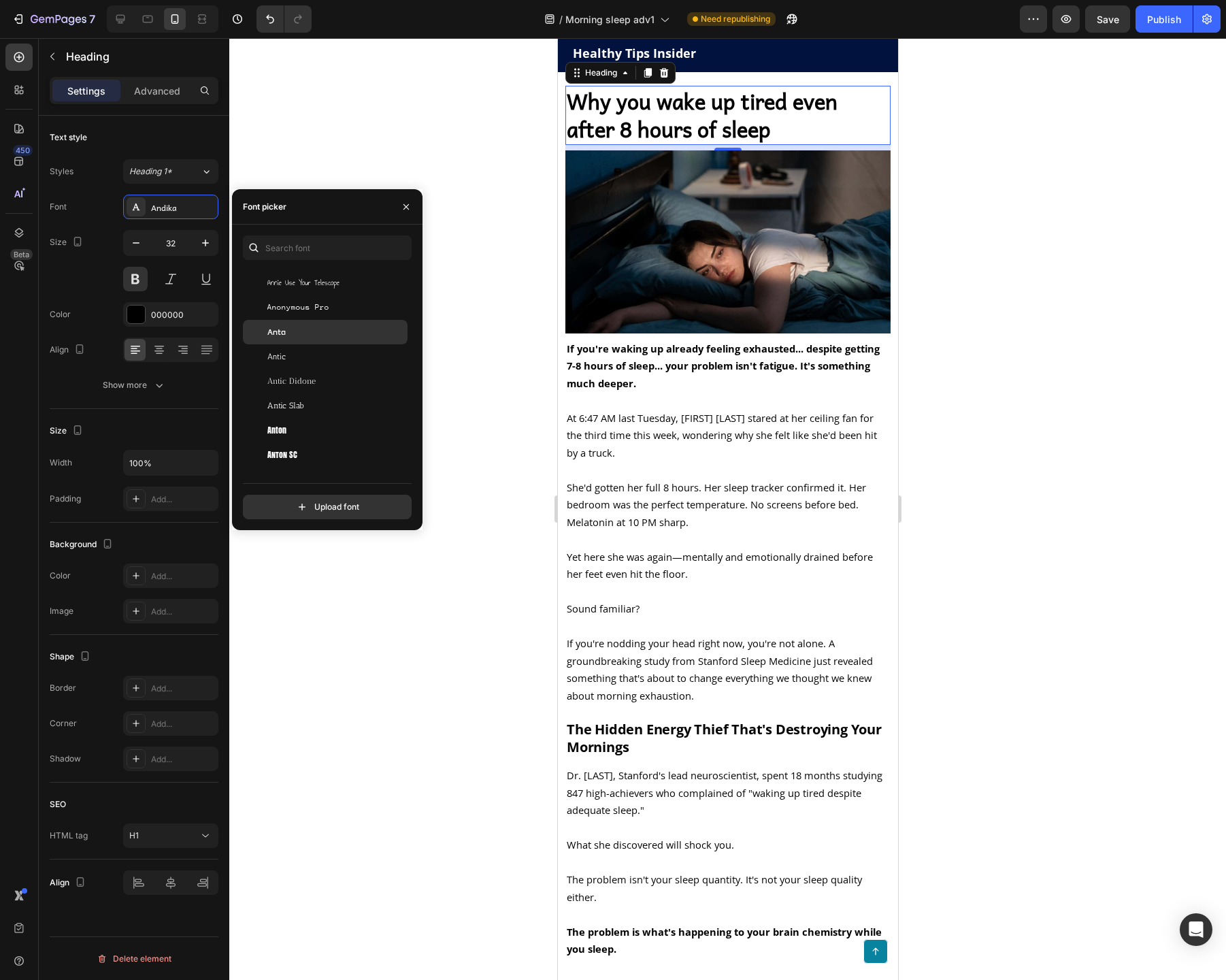 click on "Anta" at bounding box center [336, 332] 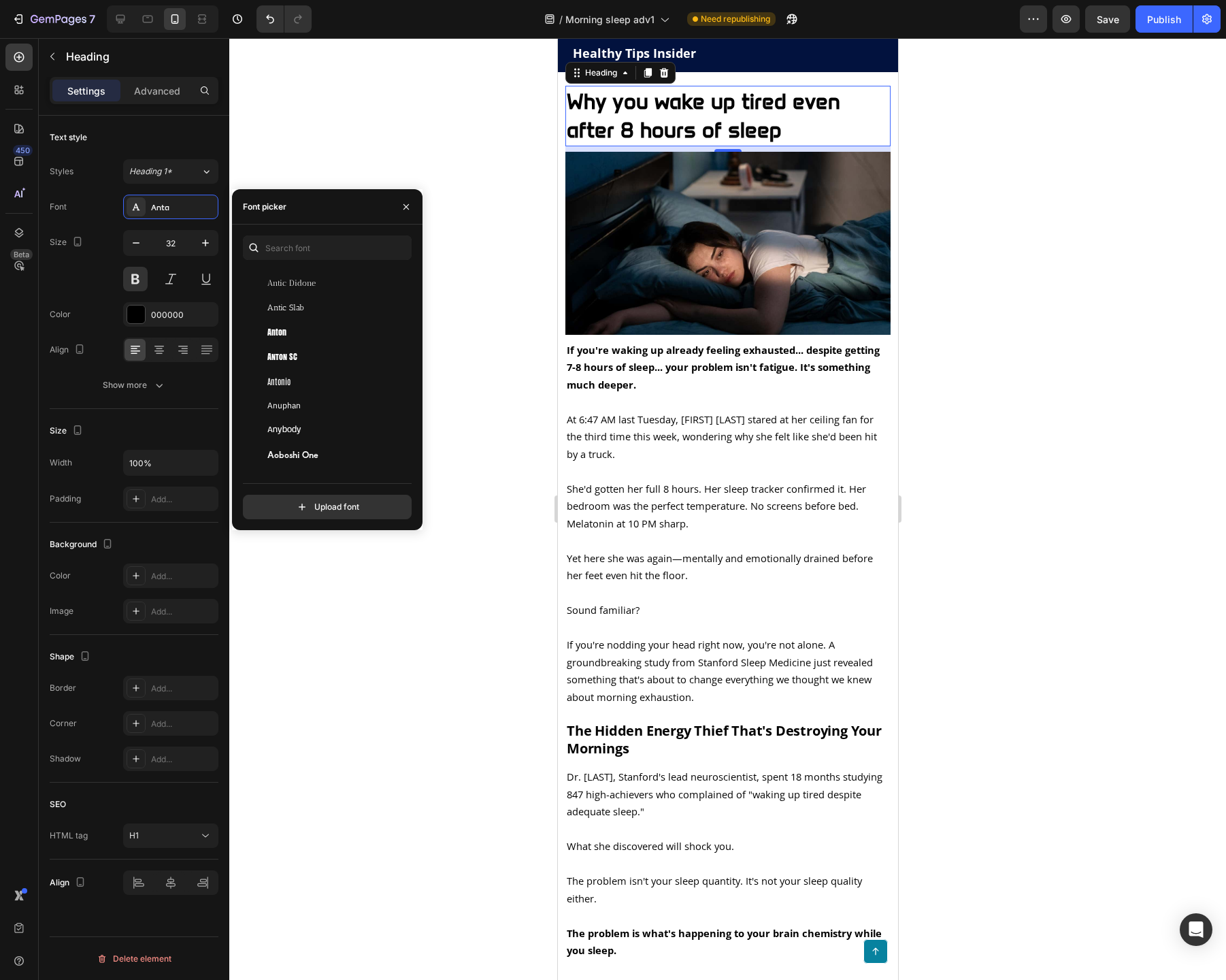 scroll, scrollTop: 2385, scrollLeft: 0, axis: vertical 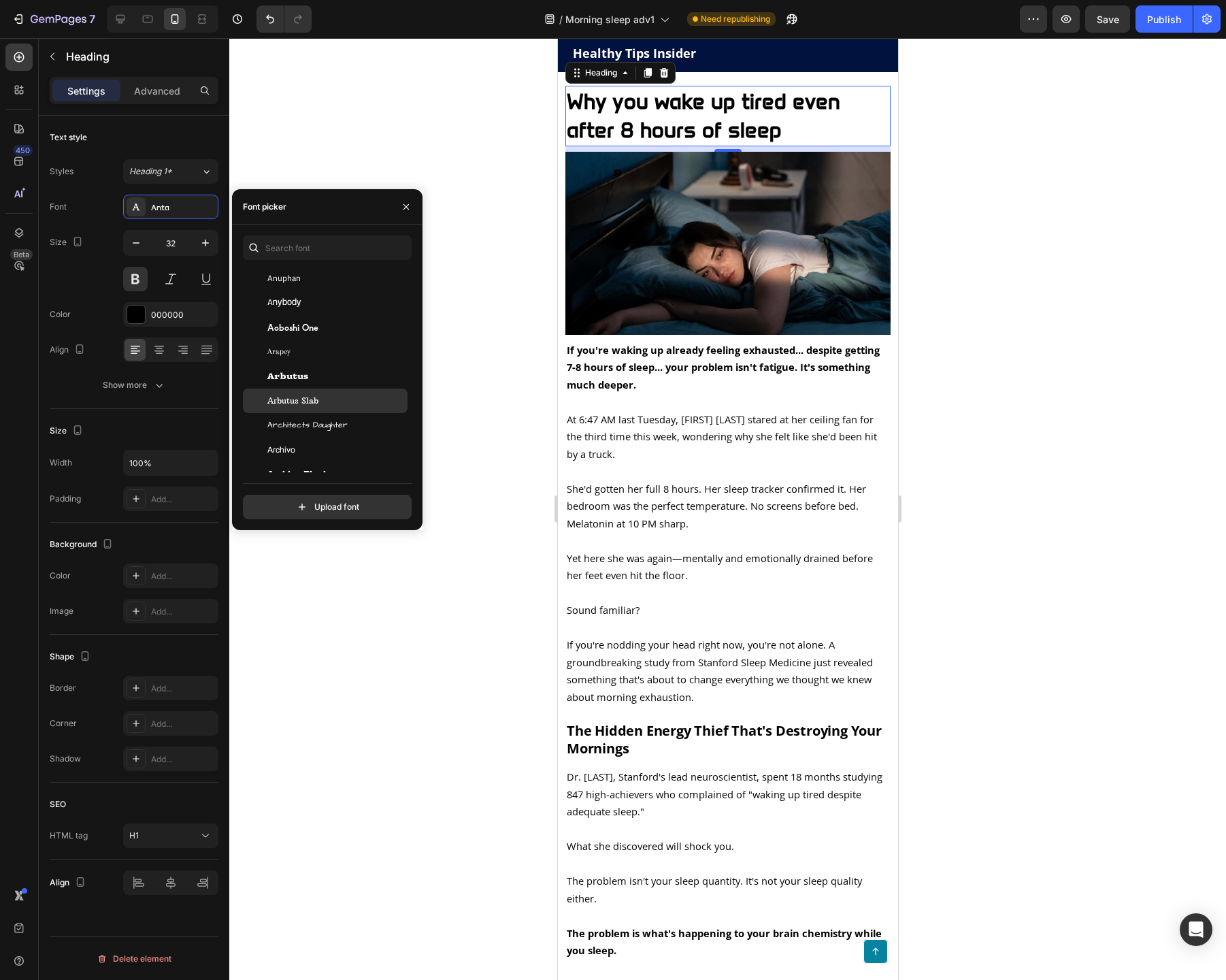 click on "Arbutus Slab" at bounding box center (336, 401) 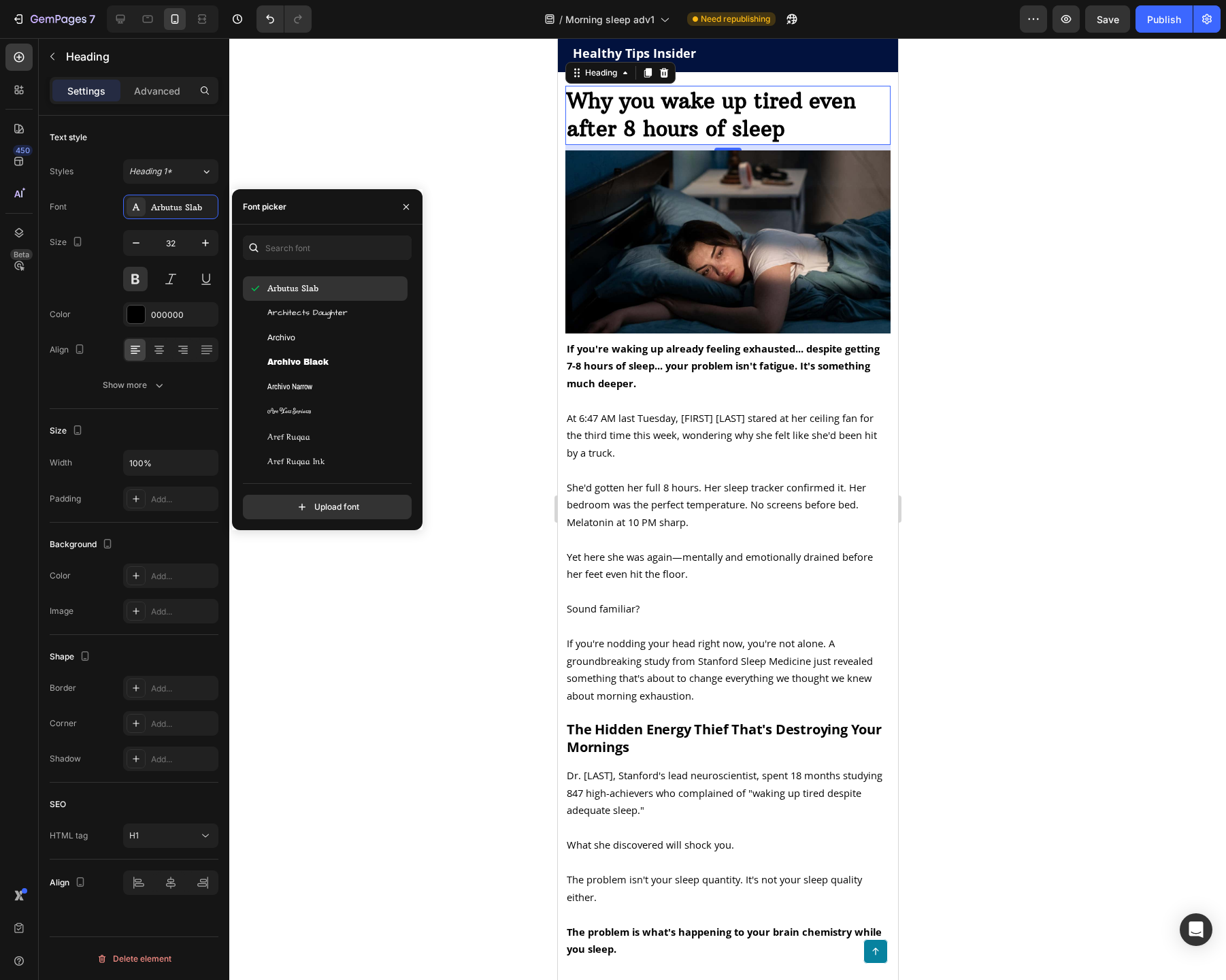 scroll, scrollTop: 2574, scrollLeft: 0, axis: vertical 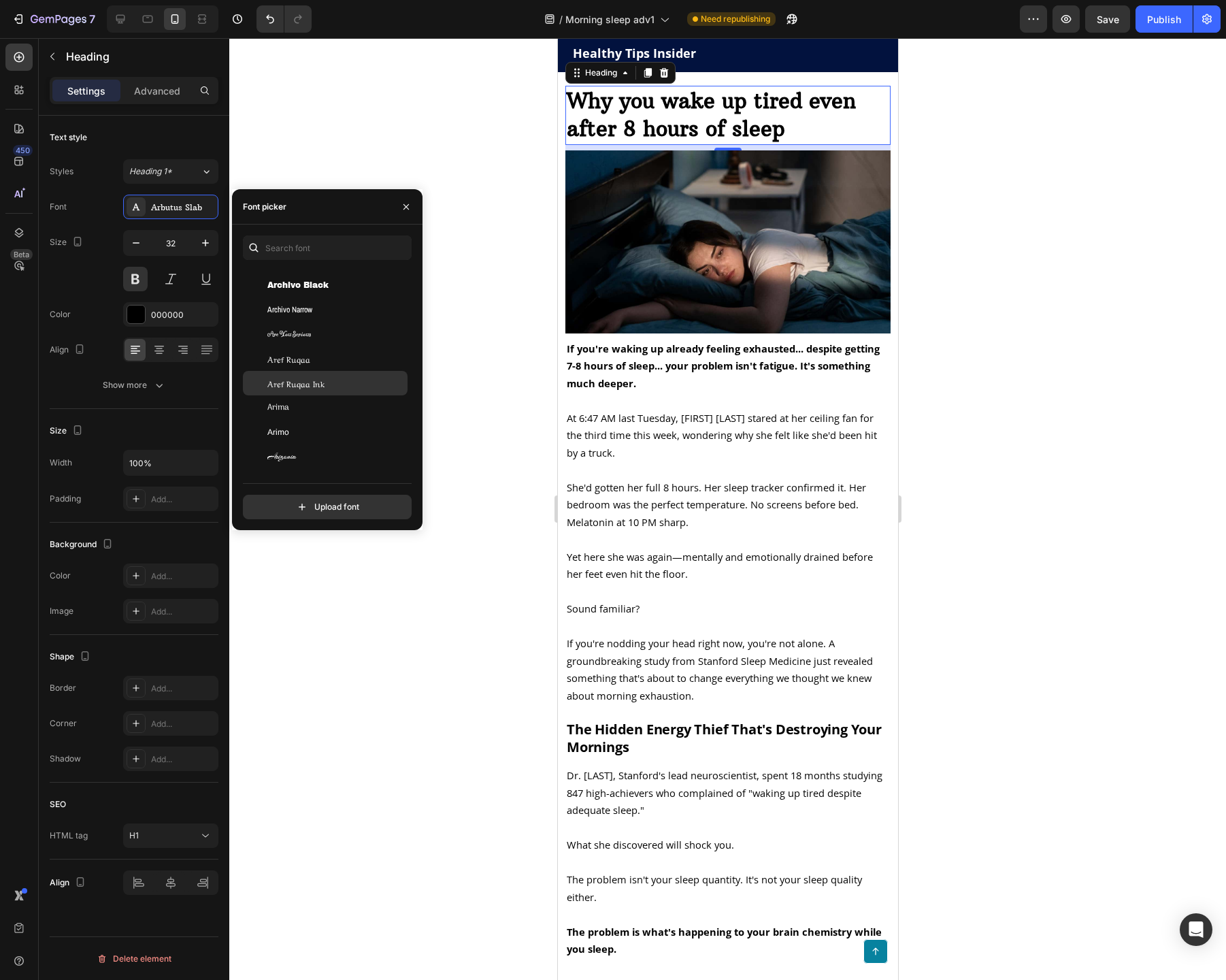 click on "Aref Ruqaa Ink" 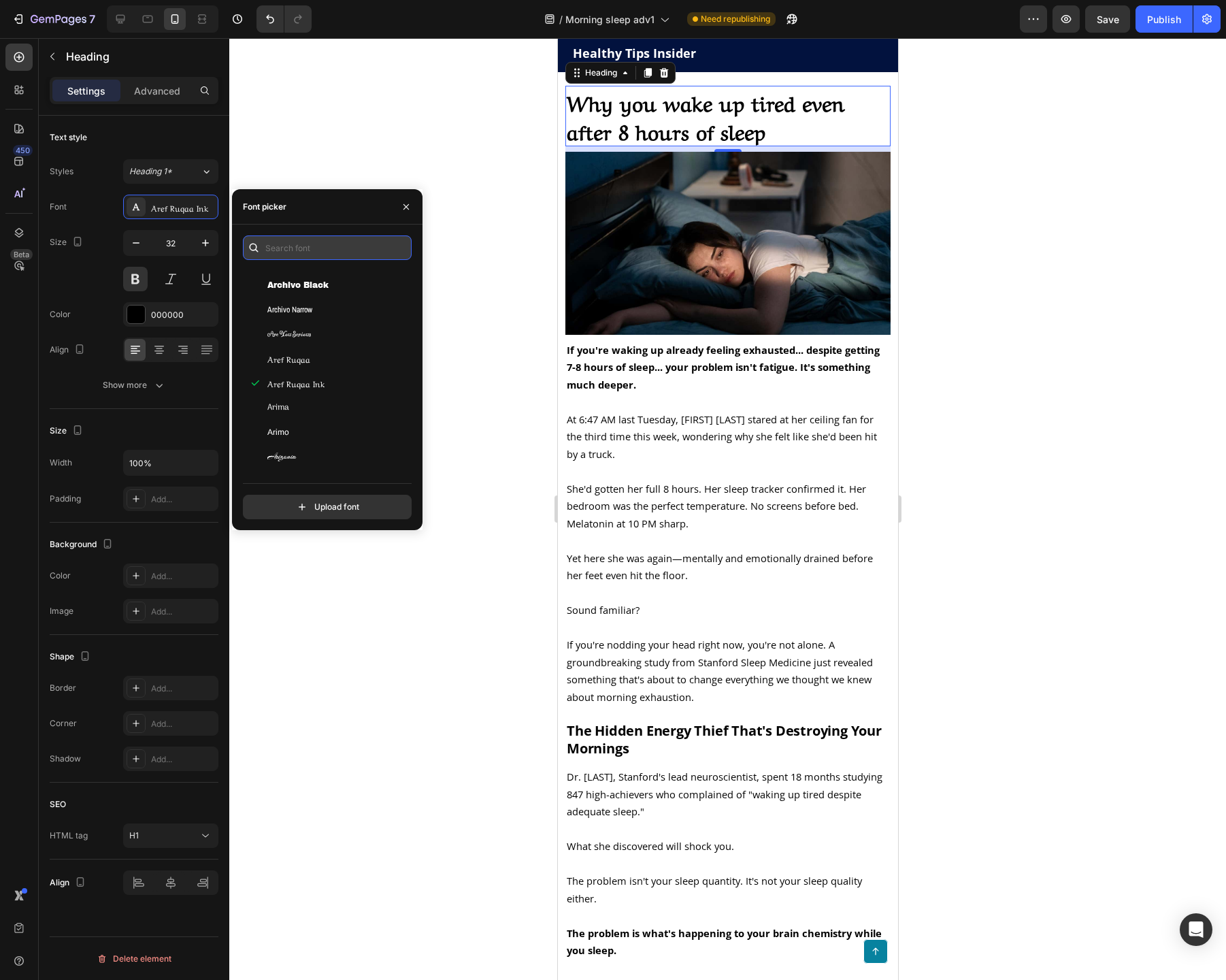 click at bounding box center [327, 248] 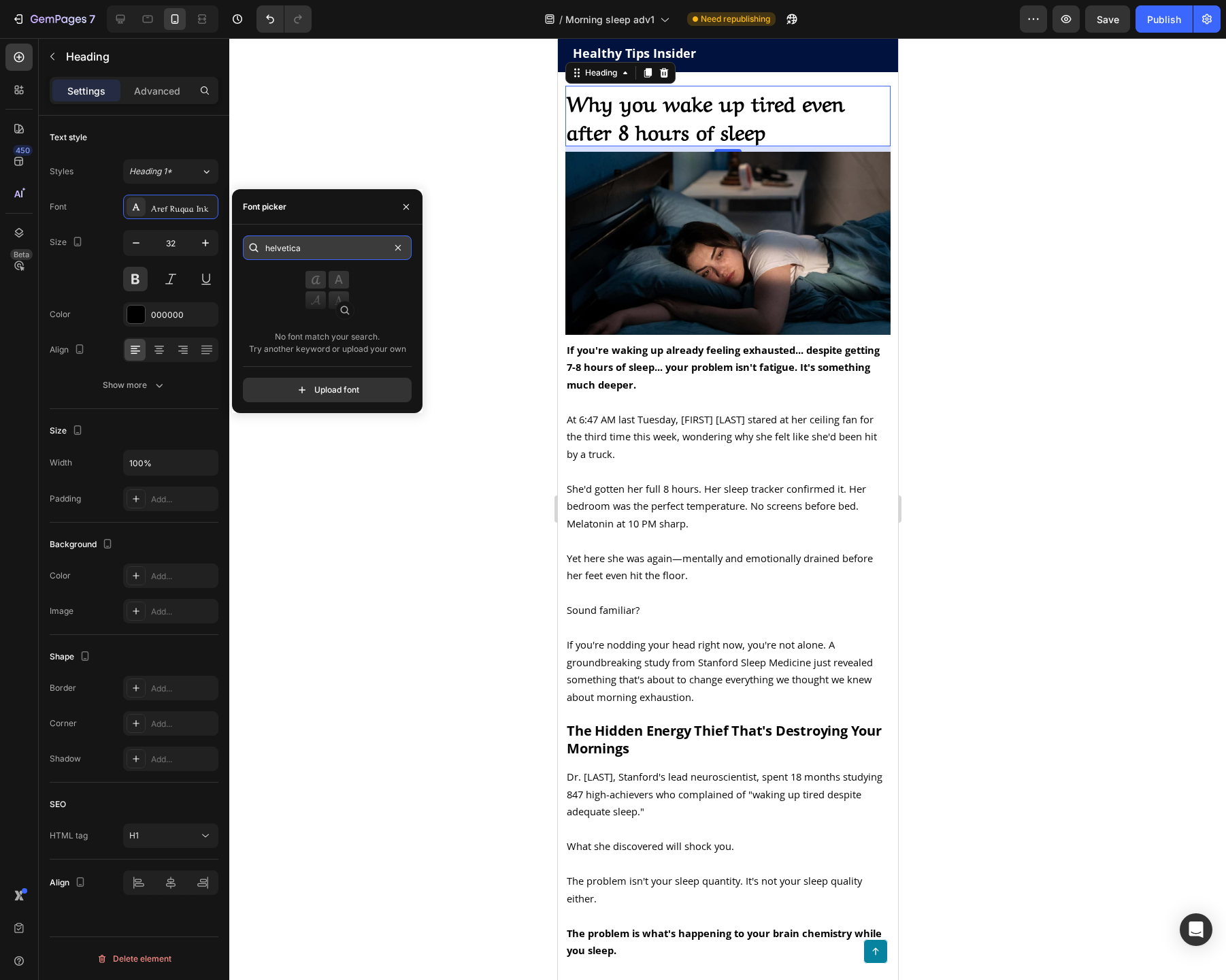 click on "helvetica" at bounding box center [327, 248] 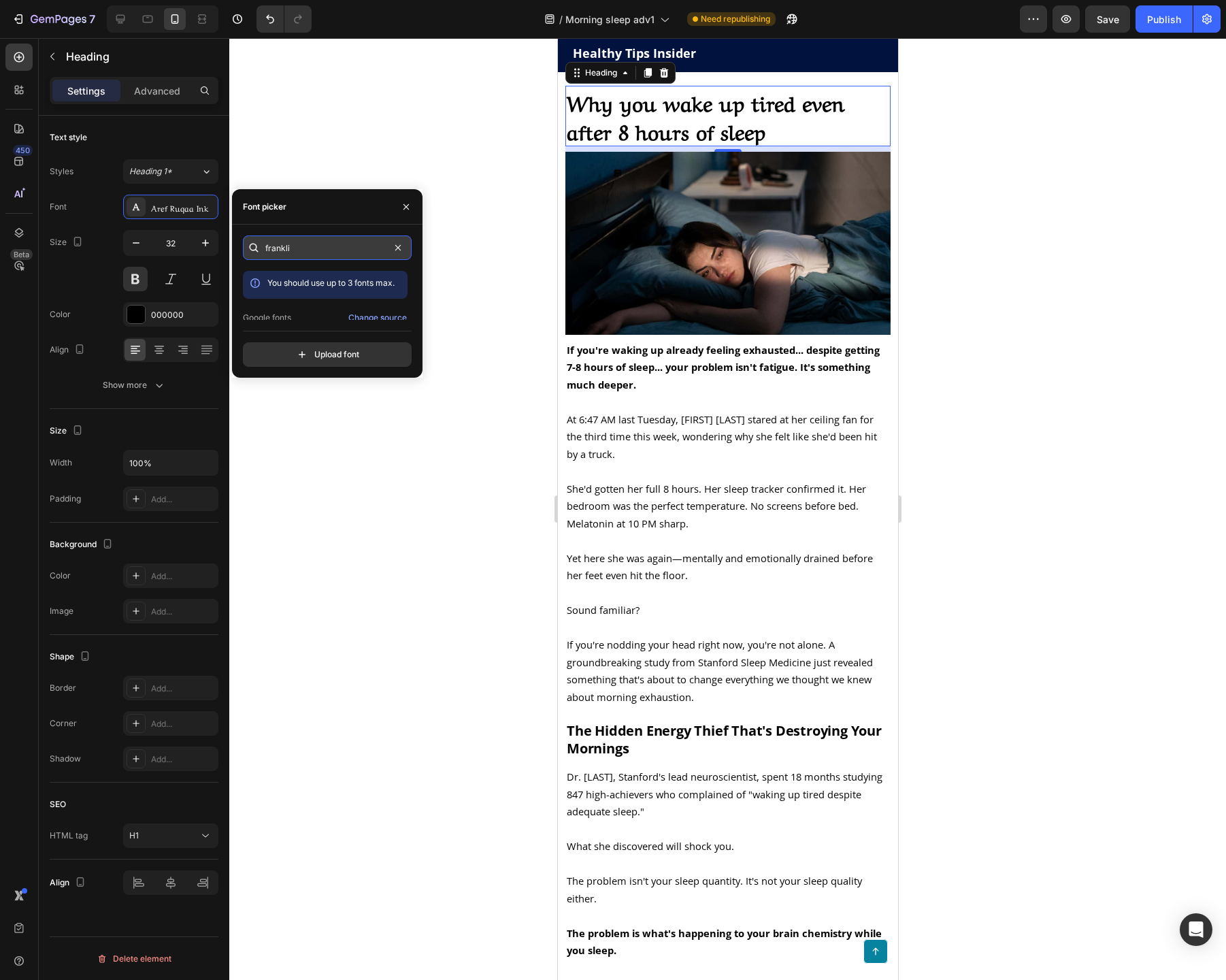 type on "franklin" 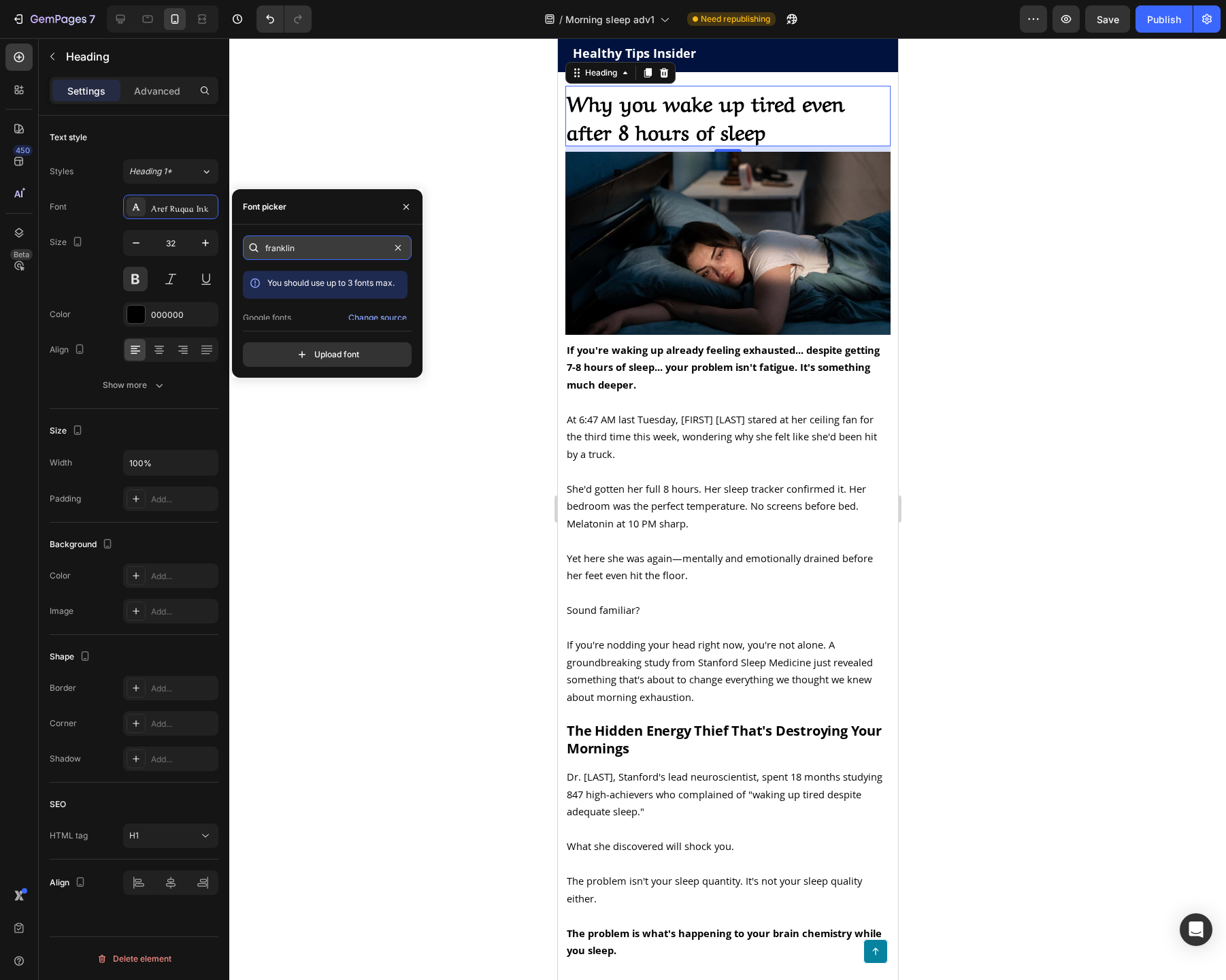type 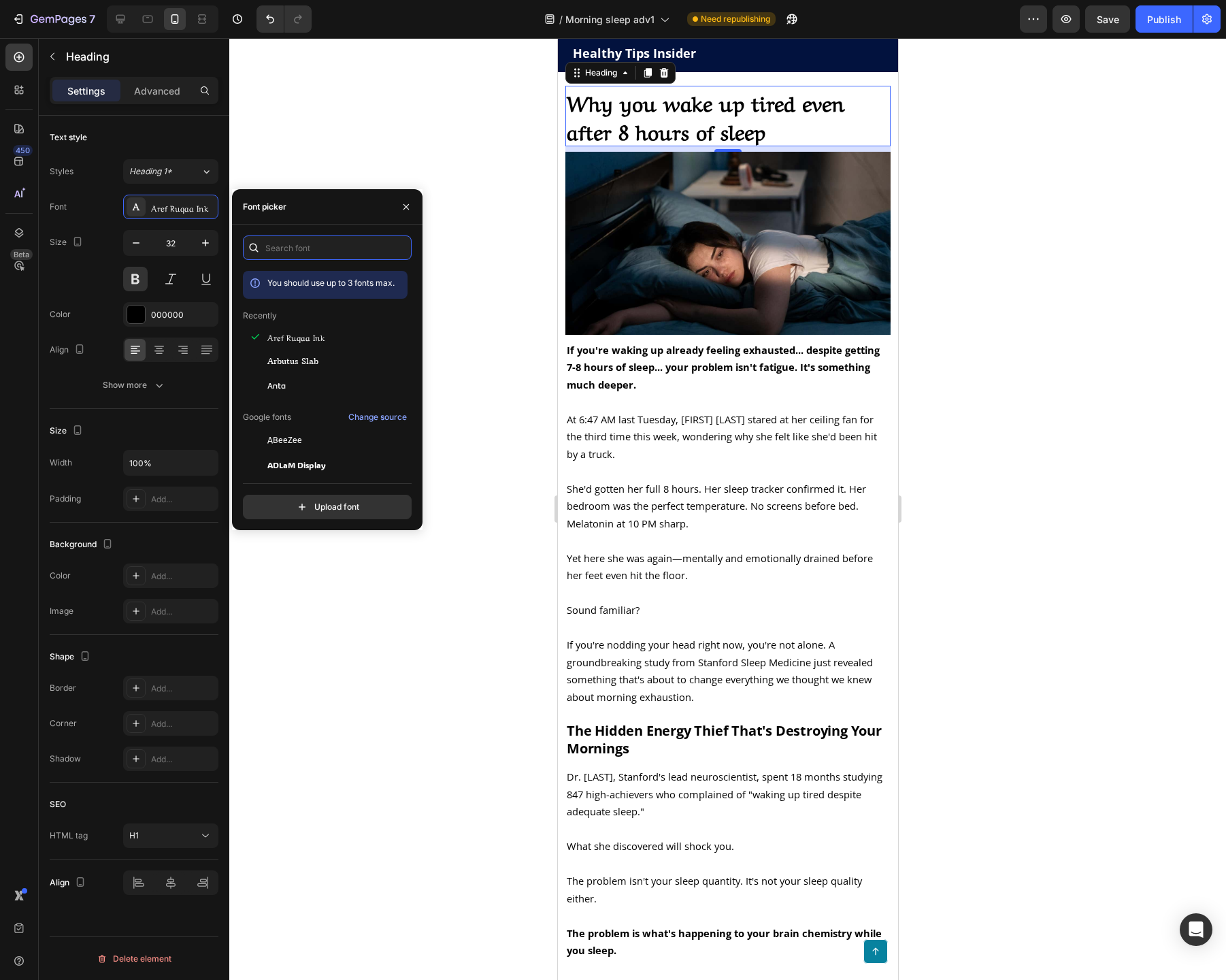 scroll, scrollTop: 69, scrollLeft: 0, axis: vertical 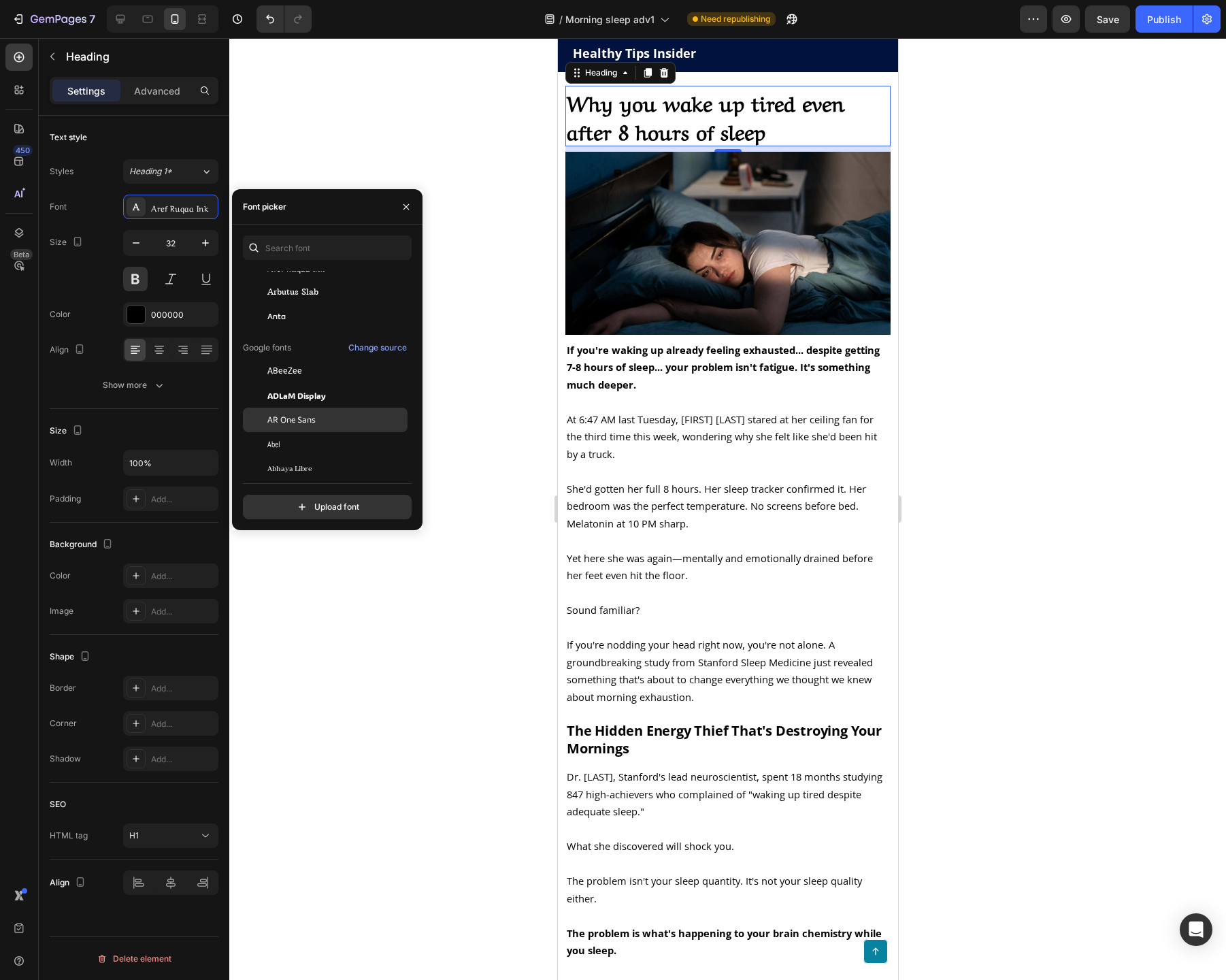 click on "AR One Sans" at bounding box center (291, 420) 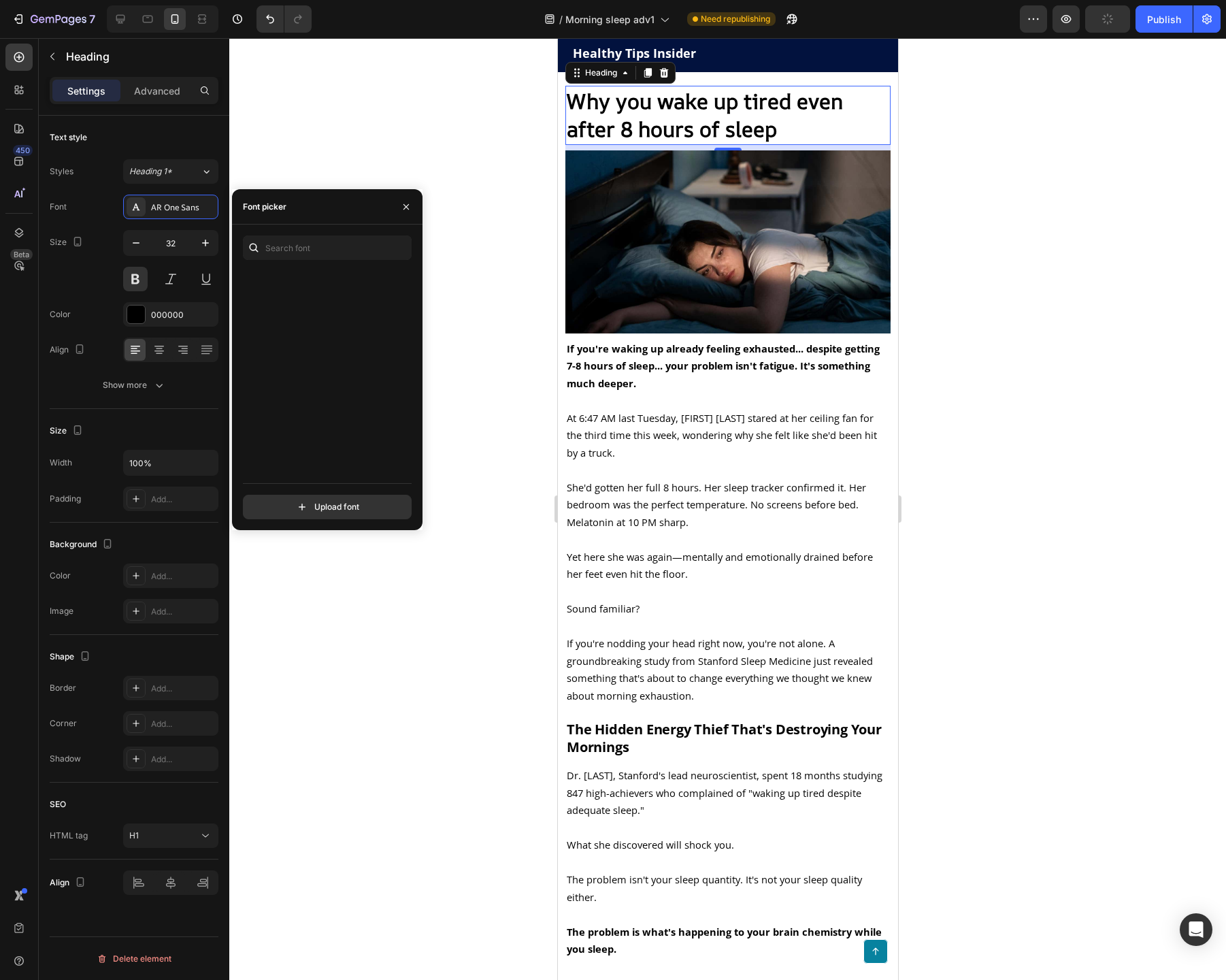 scroll, scrollTop: 17380, scrollLeft: 0, axis: vertical 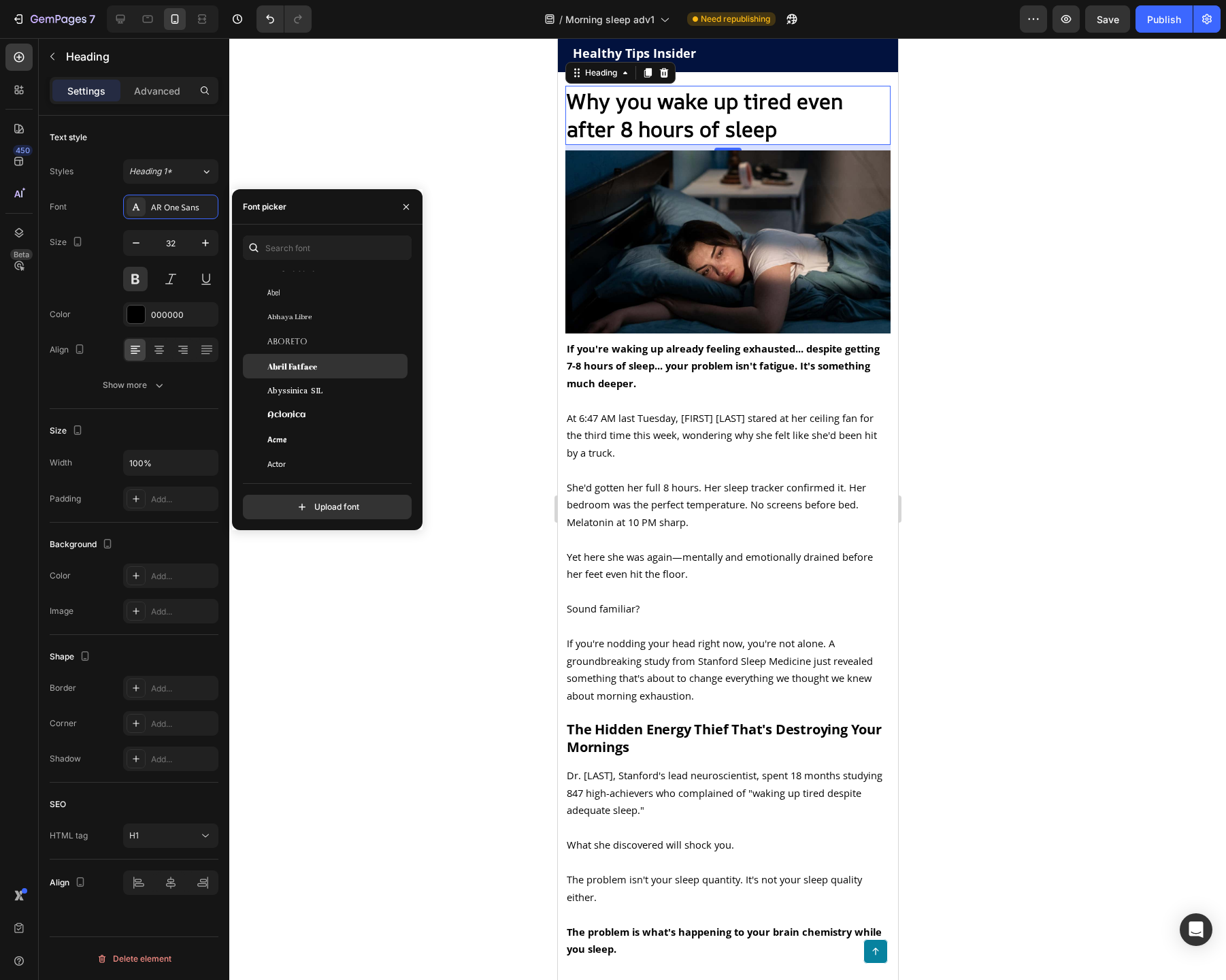 click on "Abril Fatface" at bounding box center [292, 366] 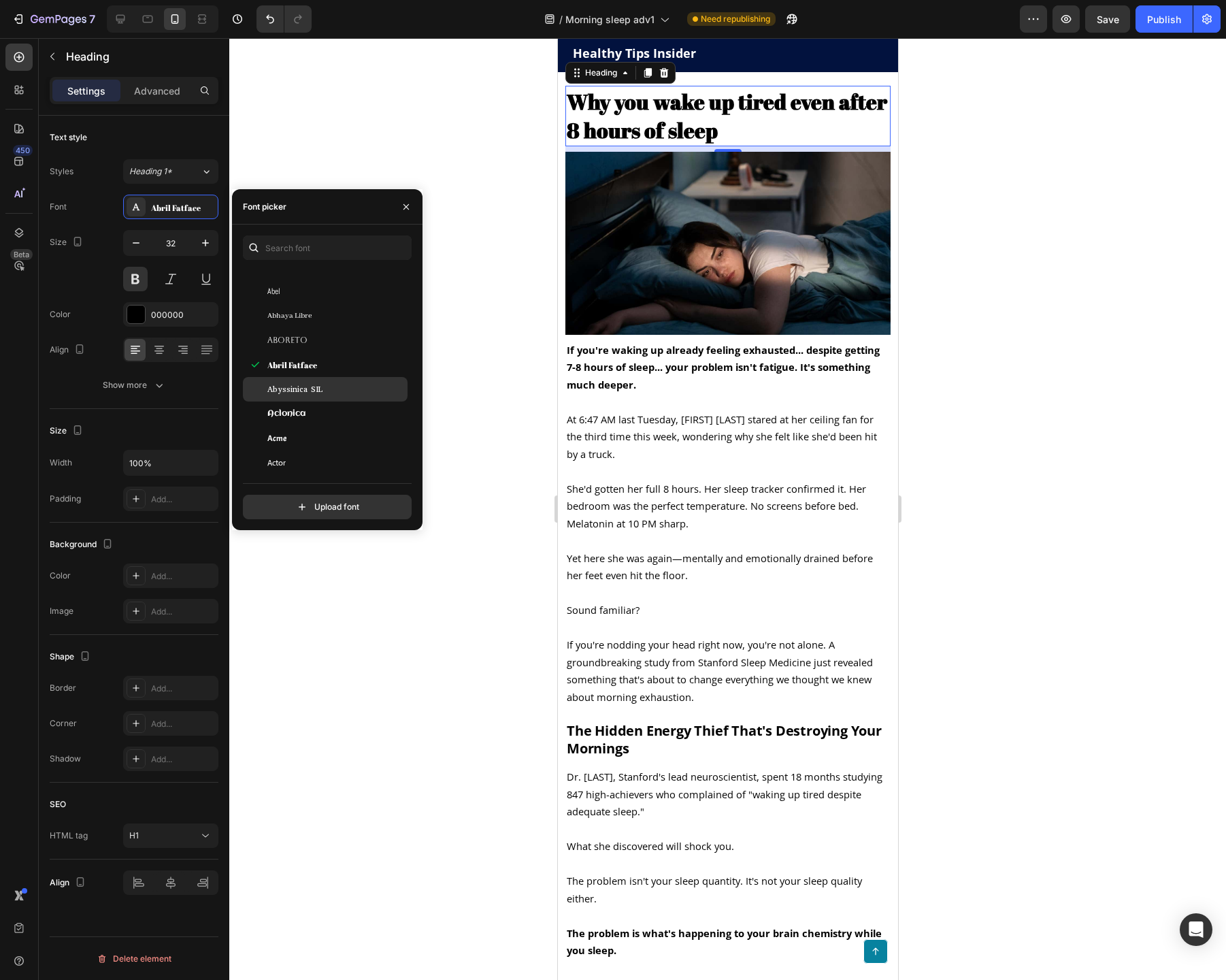 scroll, scrollTop: 340, scrollLeft: 0, axis: vertical 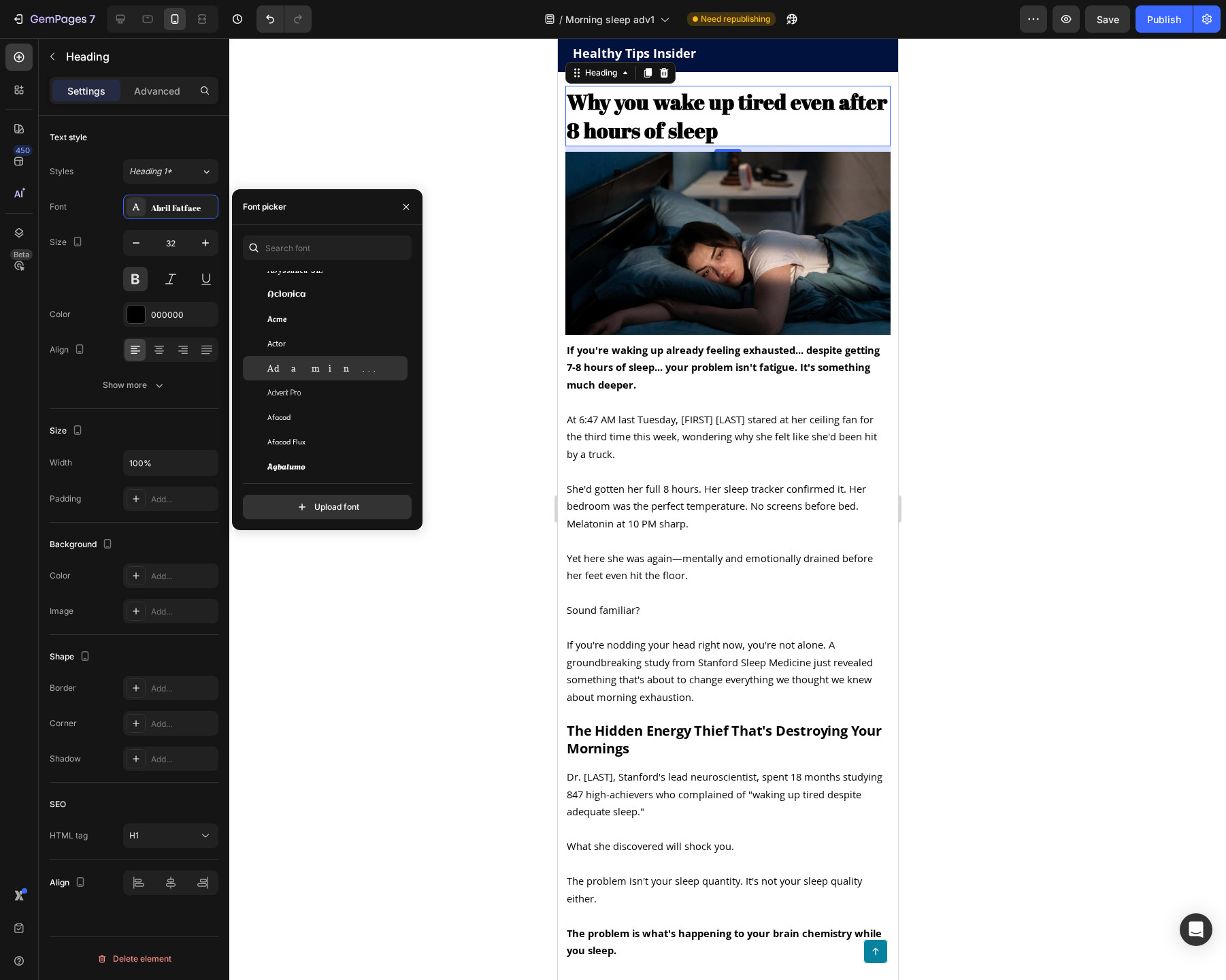 click on "Adamina" at bounding box center (336, 368) 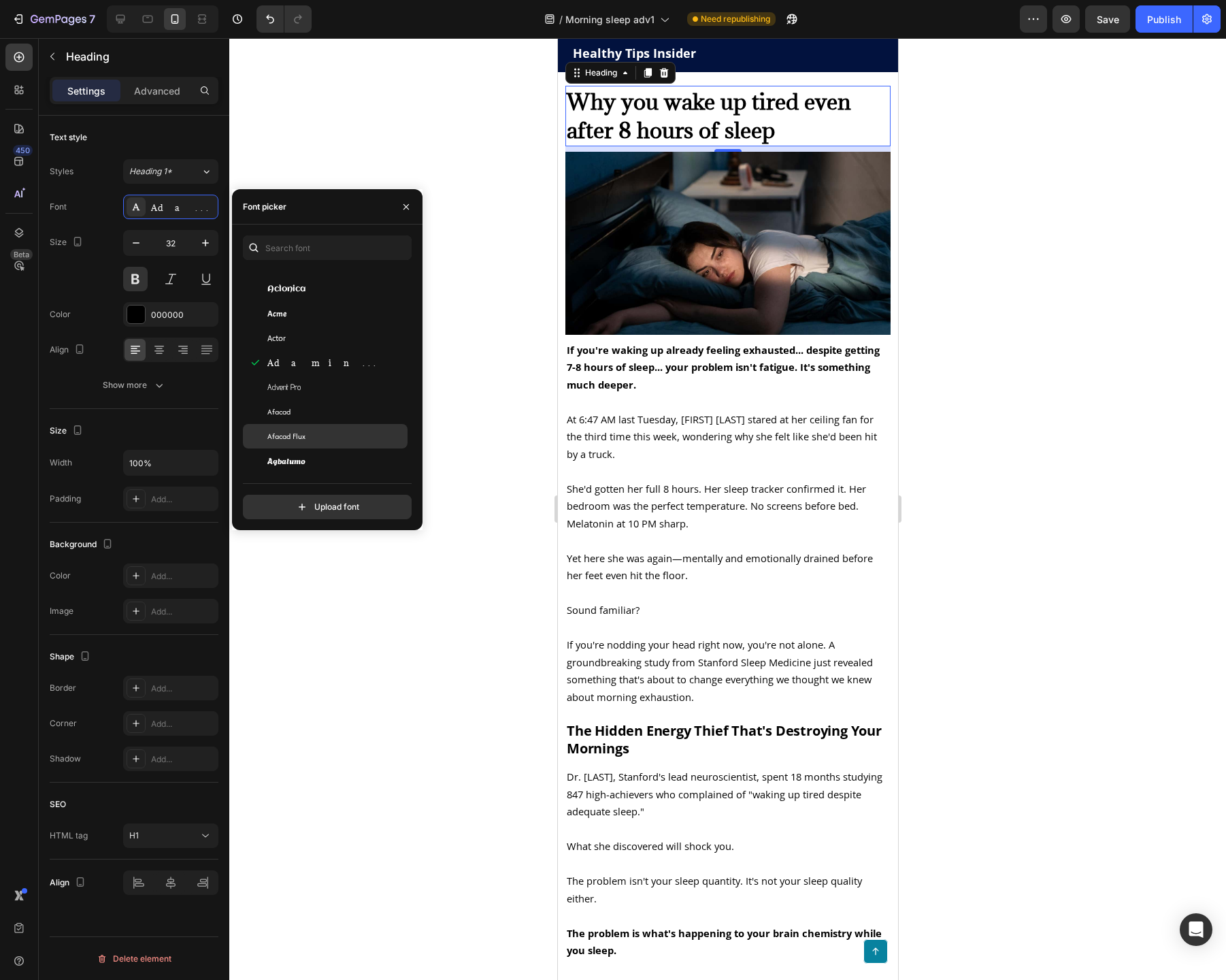 scroll, scrollTop: 375, scrollLeft: 0, axis: vertical 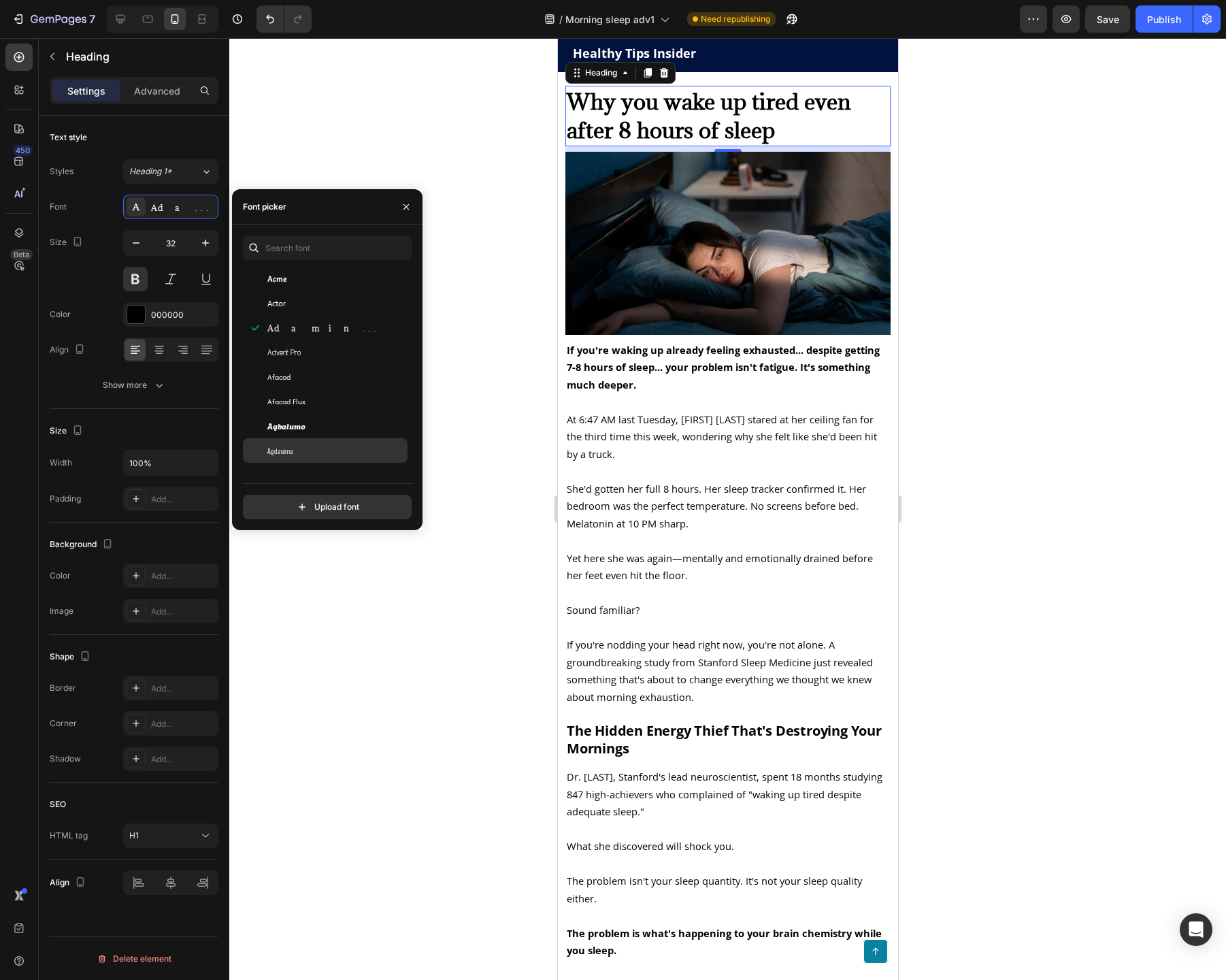 click on "Agdasima" at bounding box center [336, 451] 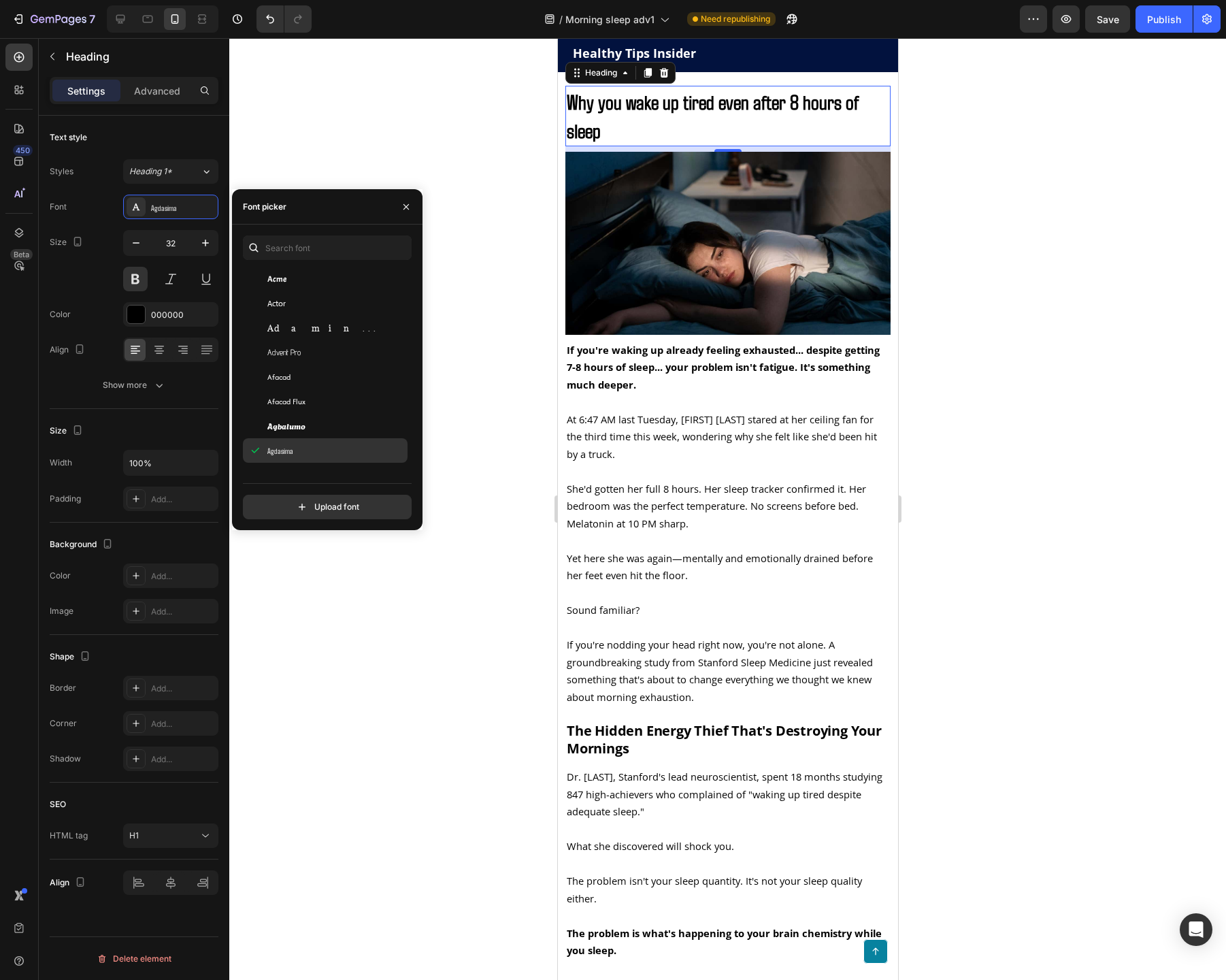 scroll, scrollTop: 475, scrollLeft: 0, axis: vertical 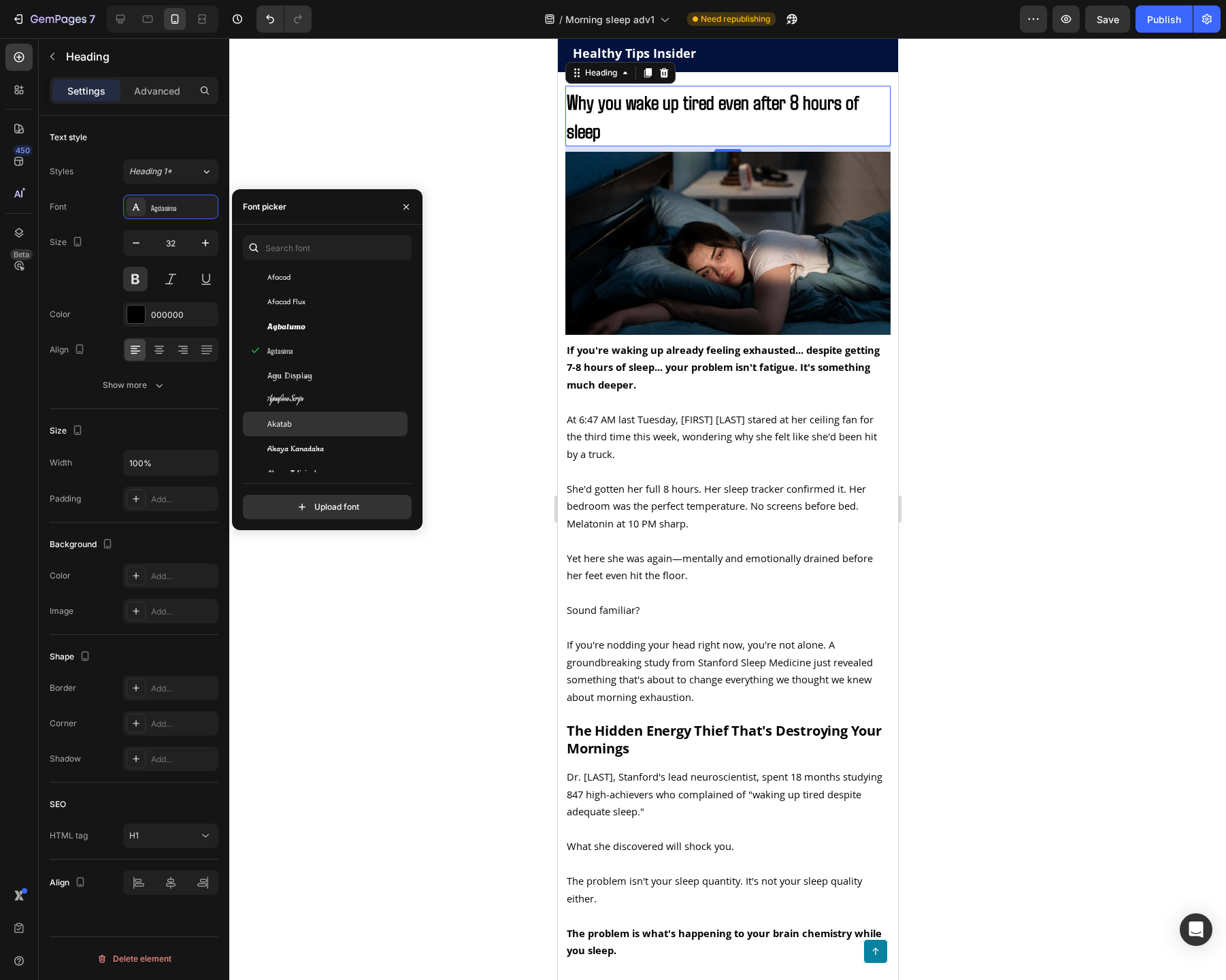 click on "Akatab" at bounding box center (336, 424) 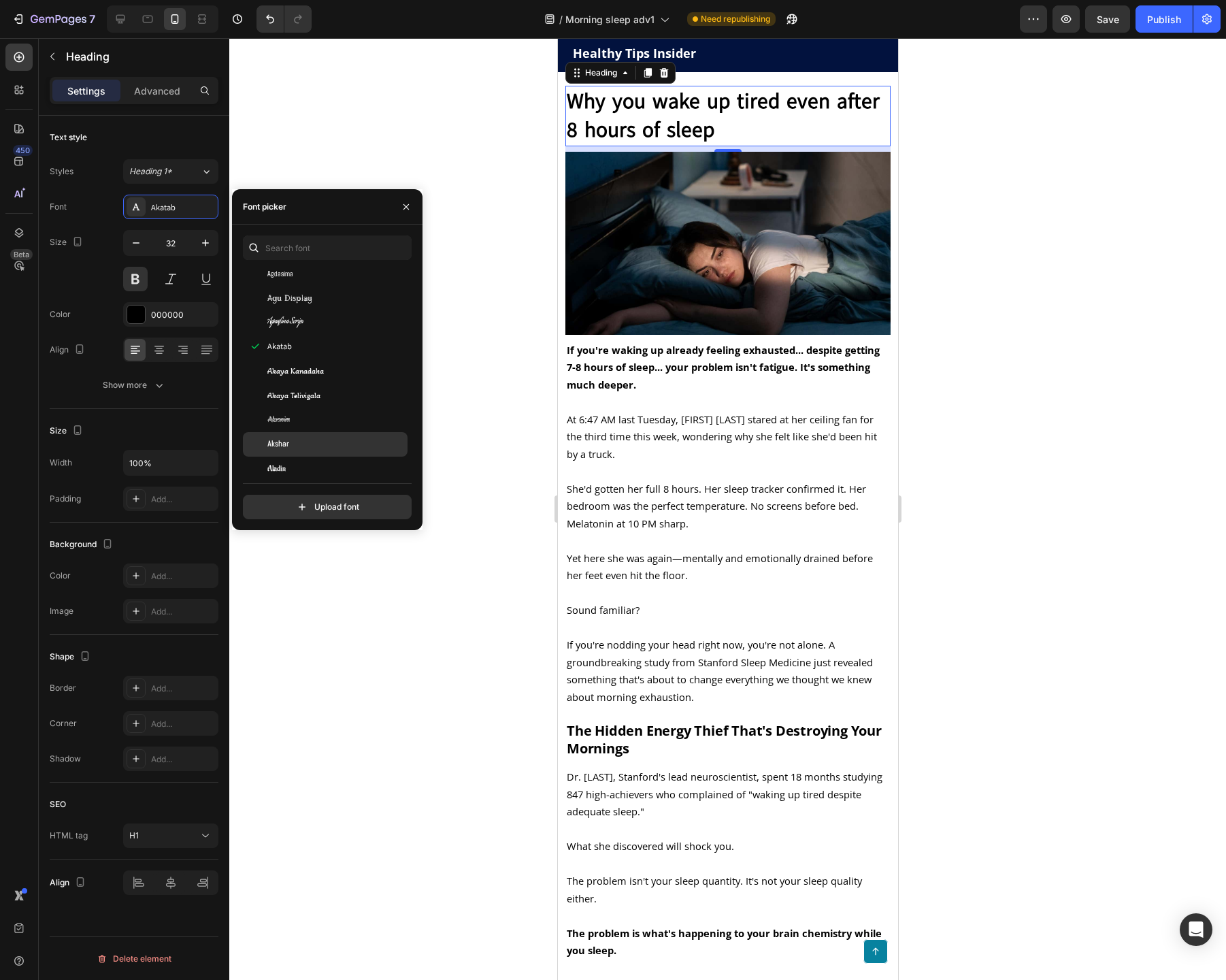 scroll, scrollTop: 622, scrollLeft: 0, axis: vertical 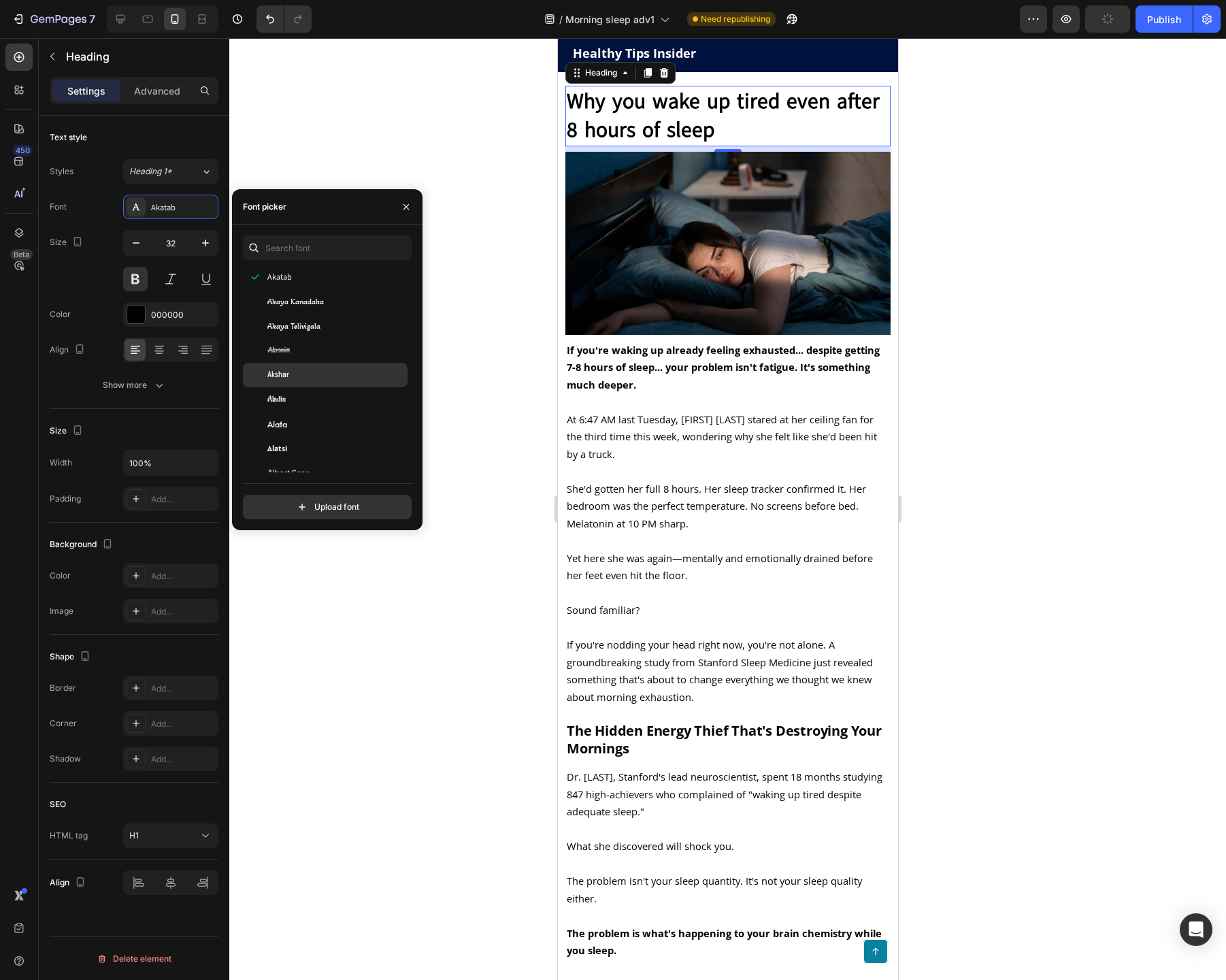 click on "Akshar" 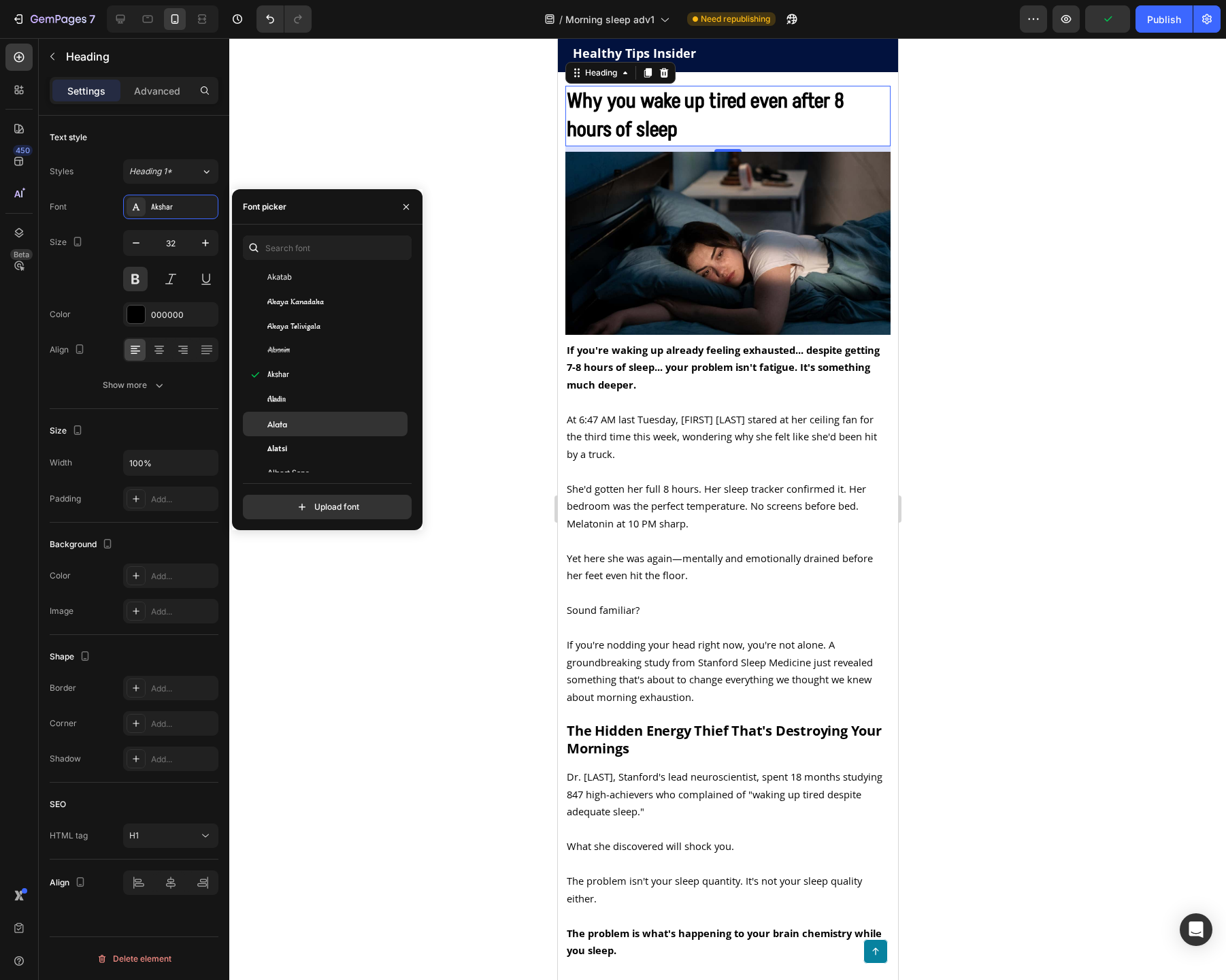 scroll, scrollTop: 705, scrollLeft: 0, axis: vertical 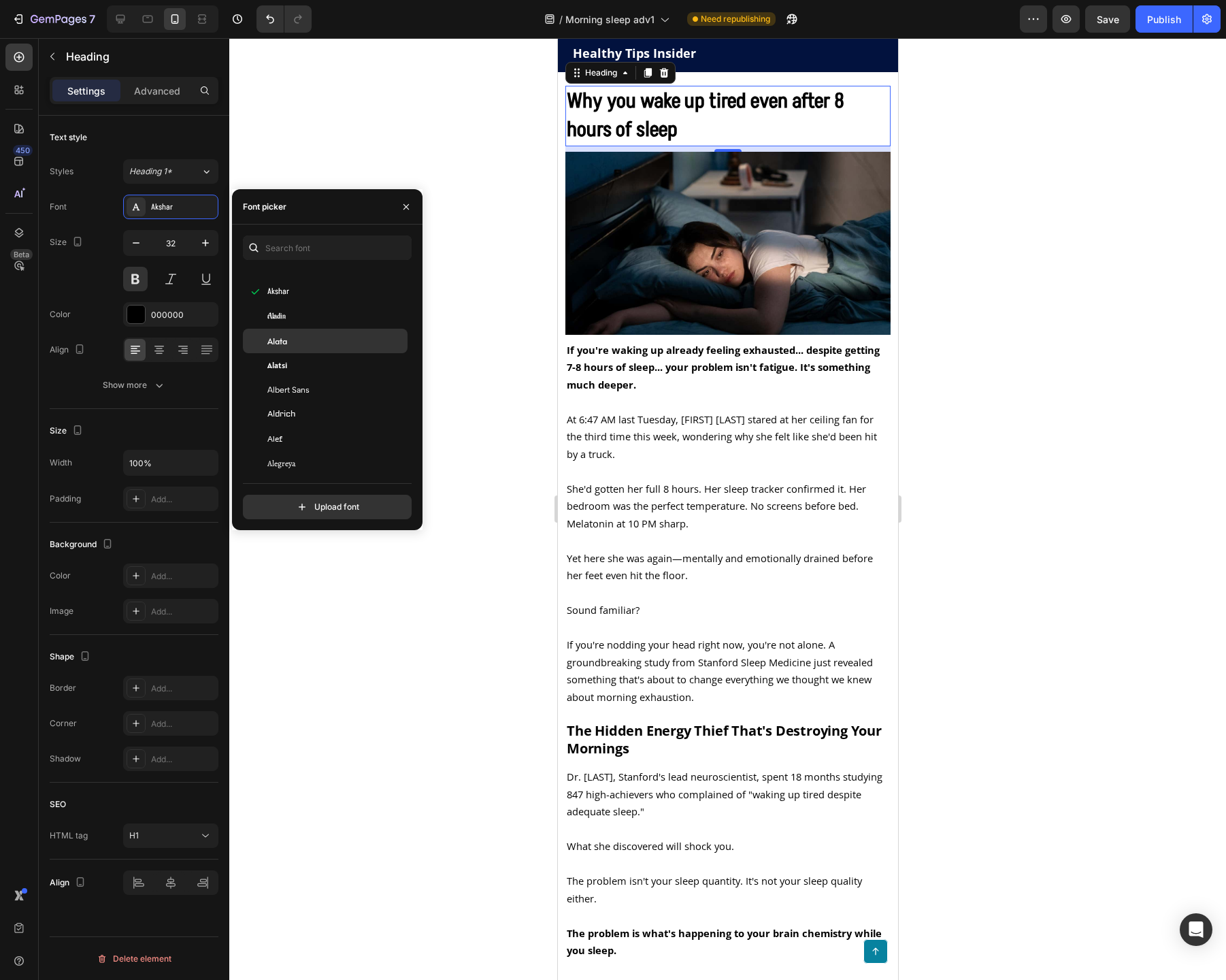 click on "Alata" at bounding box center [336, 341] 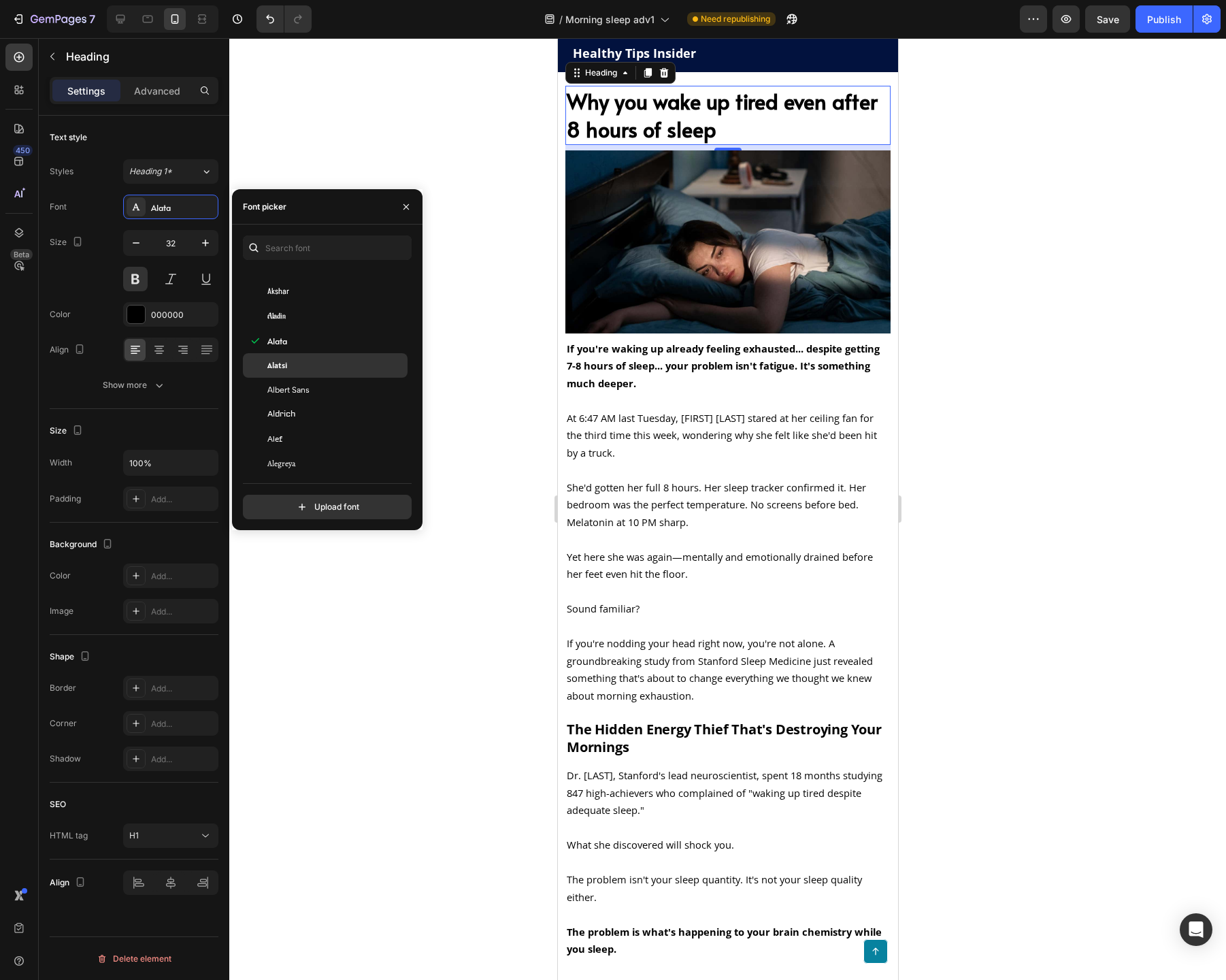 click on "Alatsi" at bounding box center (336, 365) 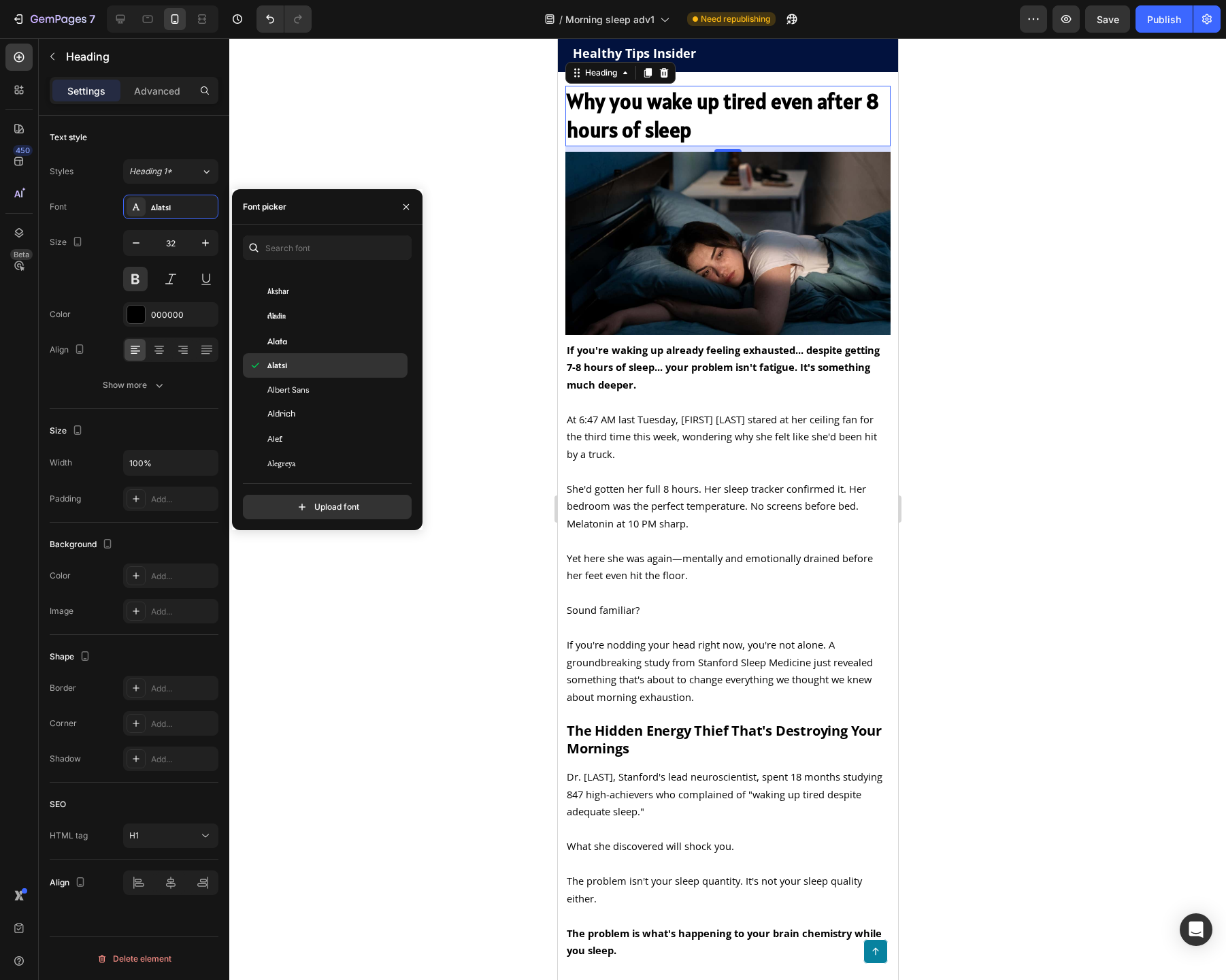 scroll, scrollTop: 791, scrollLeft: 0, axis: vertical 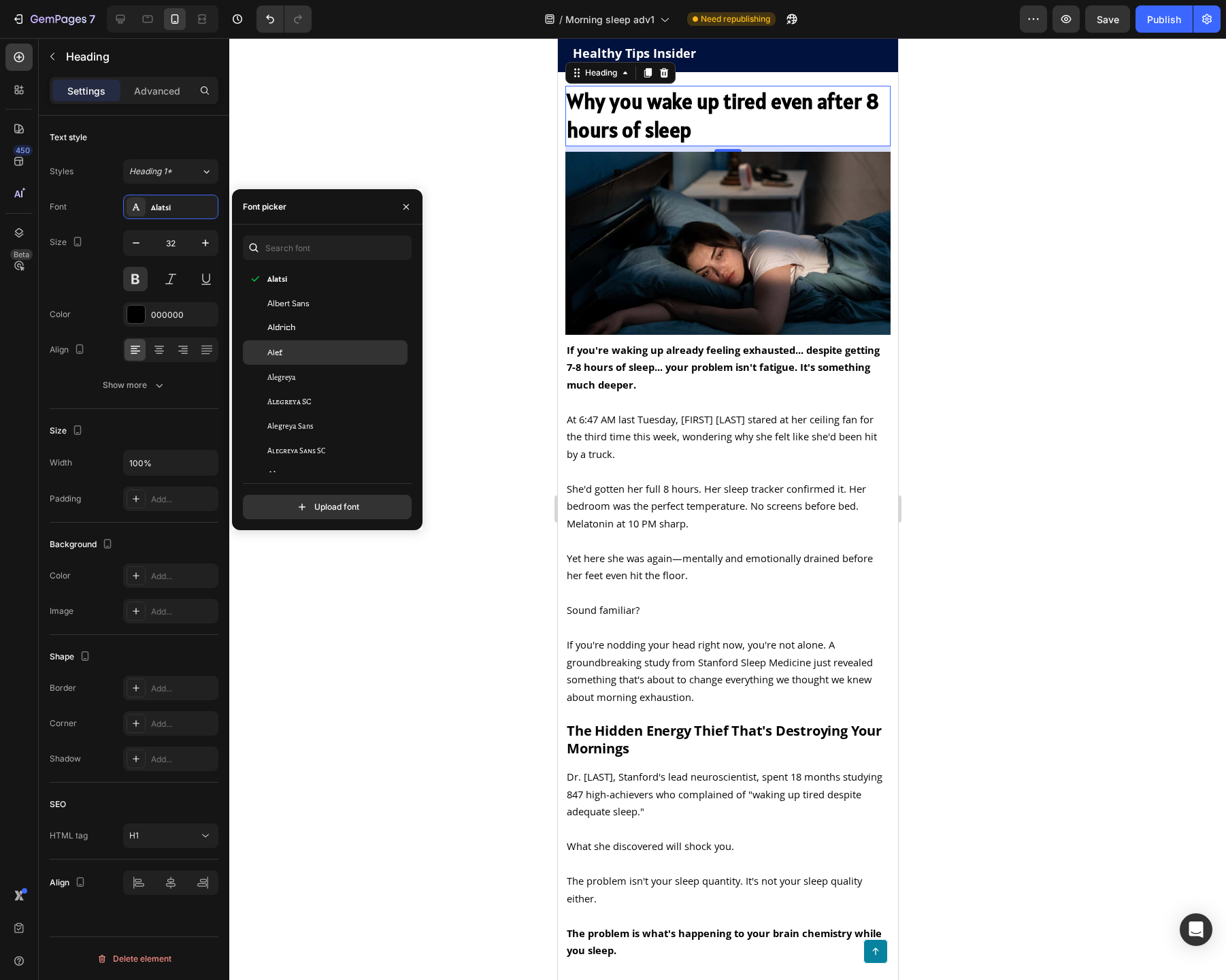 click on "Alef" 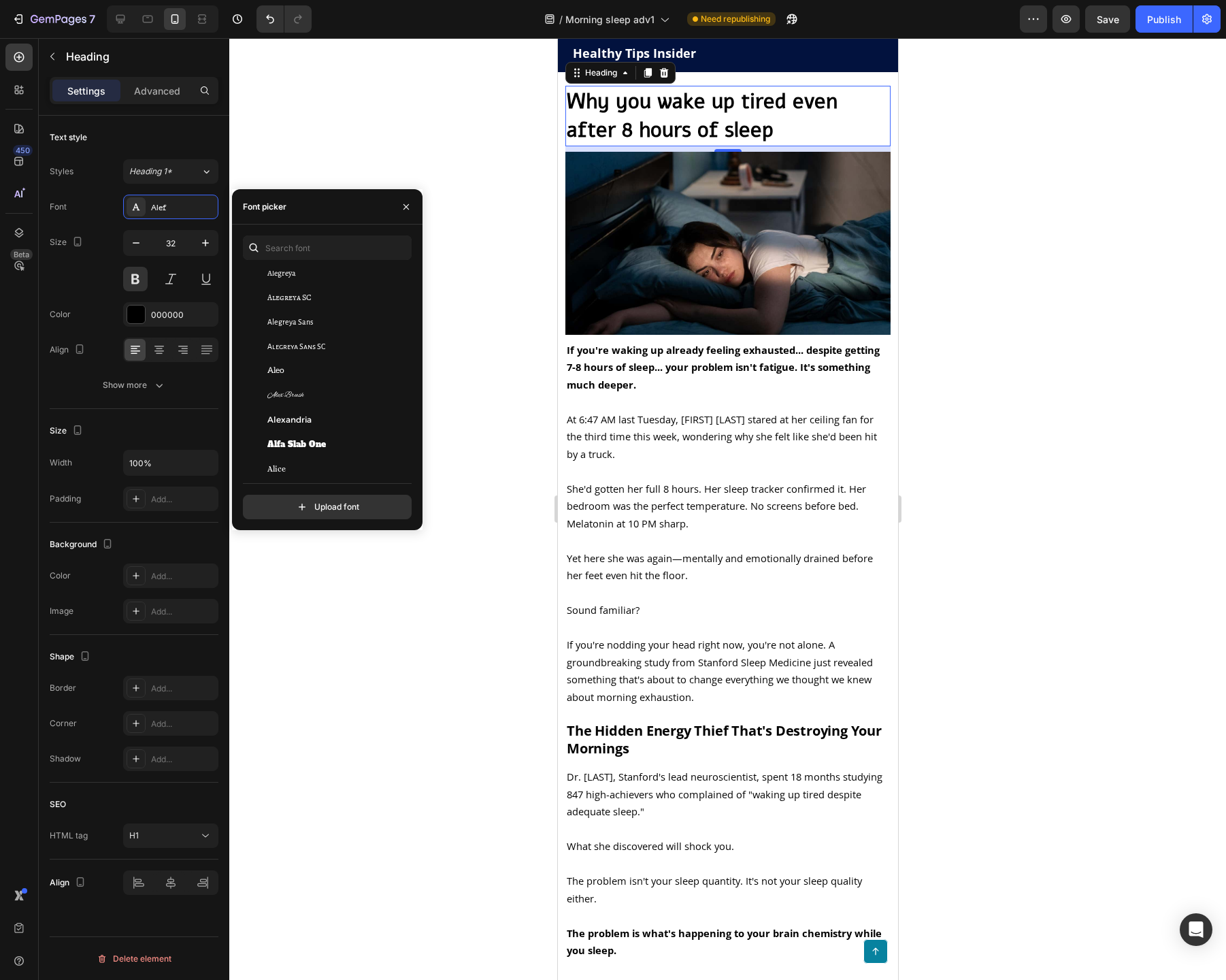 scroll, scrollTop: 896, scrollLeft: 0, axis: vertical 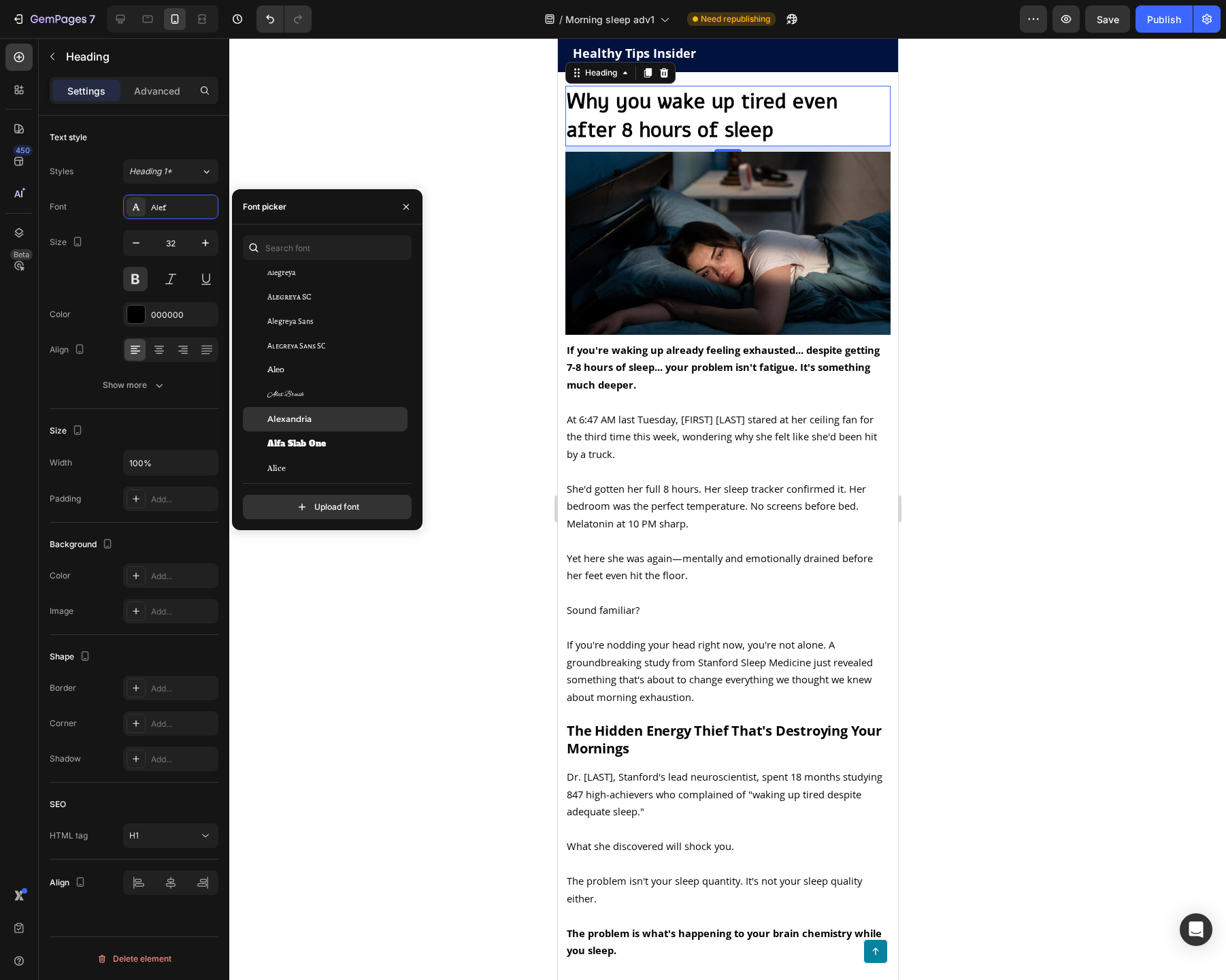 click on "Alexandria" at bounding box center (336, 419) 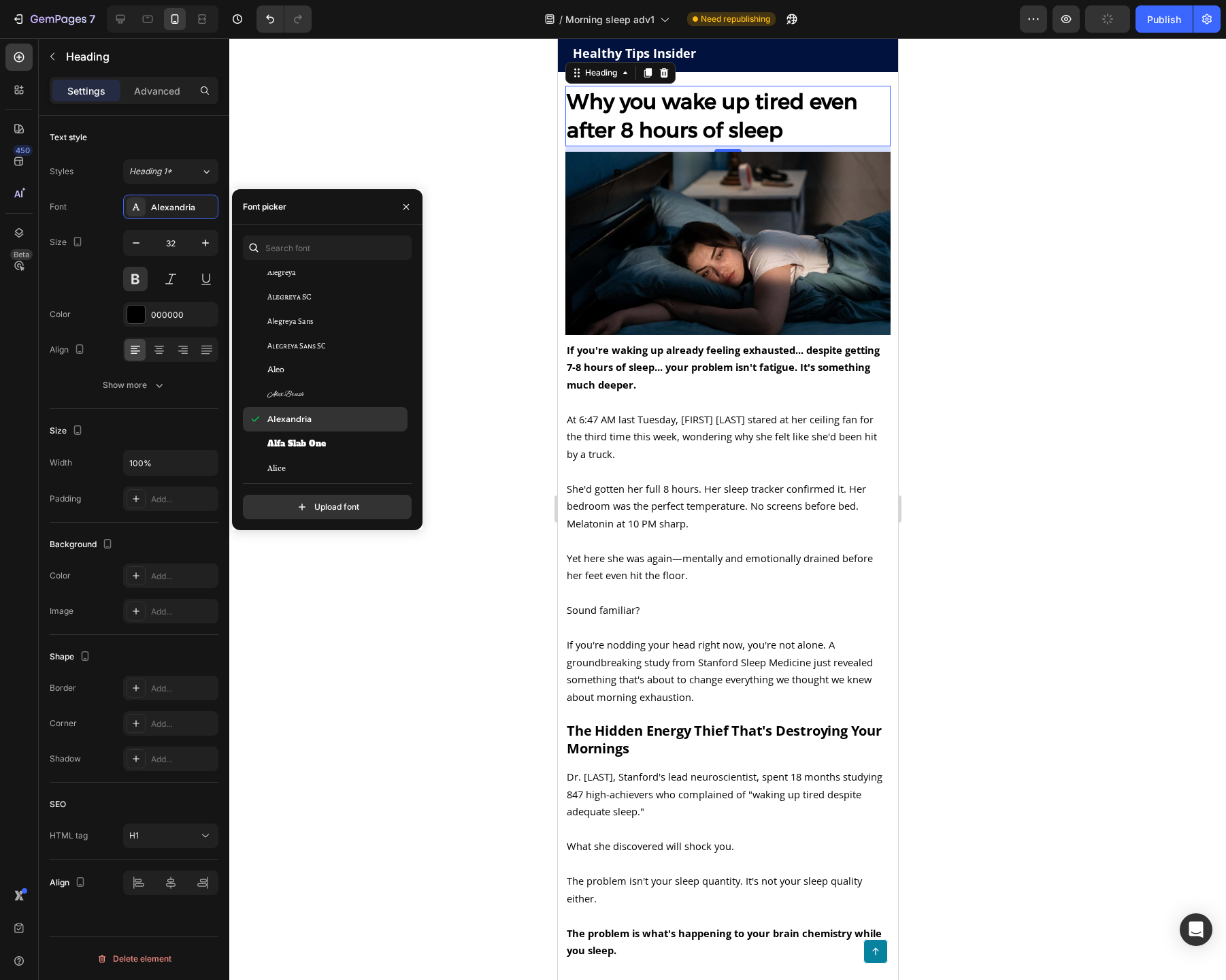 scroll, scrollTop: 1059, scrollLeft: 0, axis: vertical 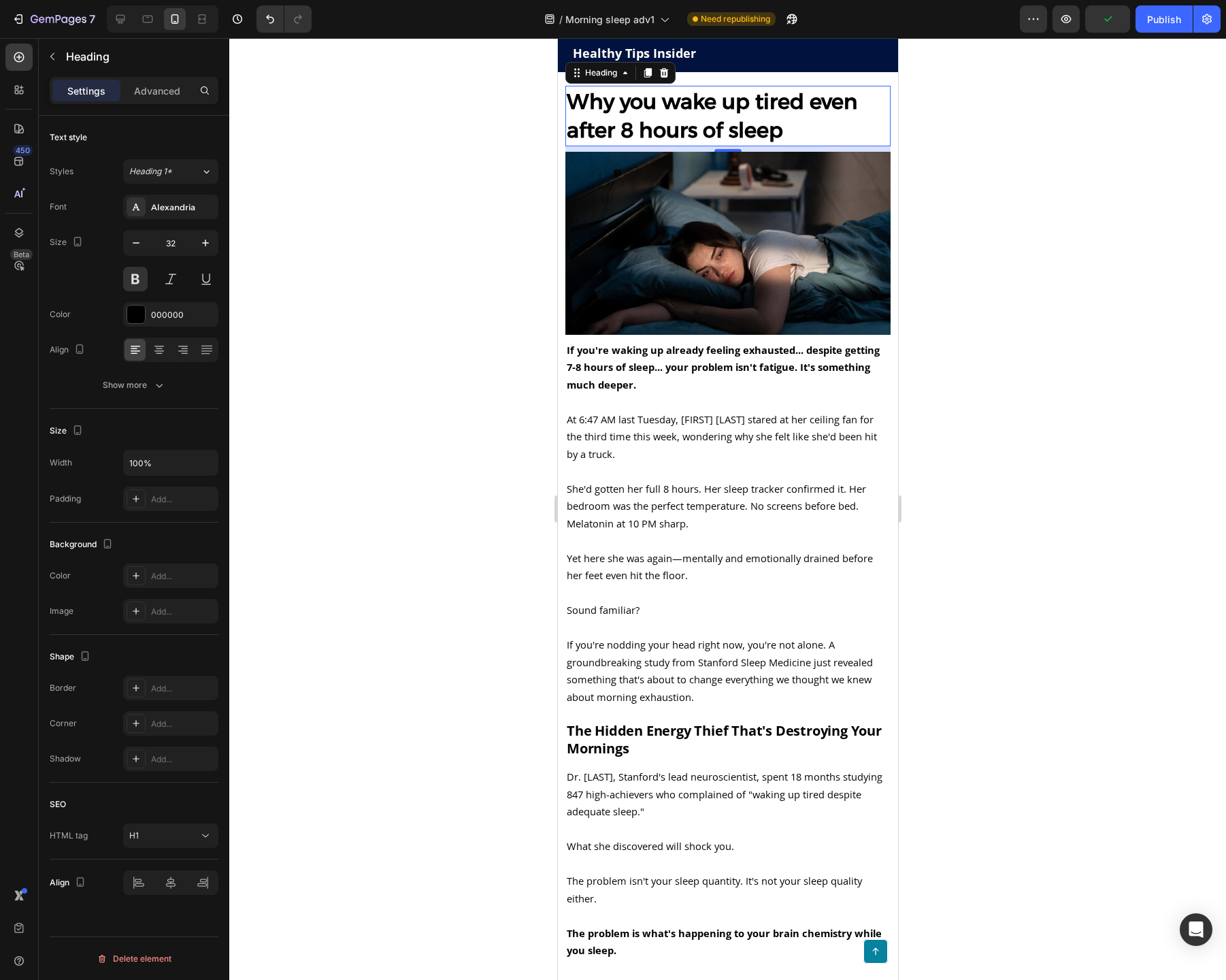 click on "Why you wake up tired even after 8 hours of sleep" at bounding box center (727, 116) 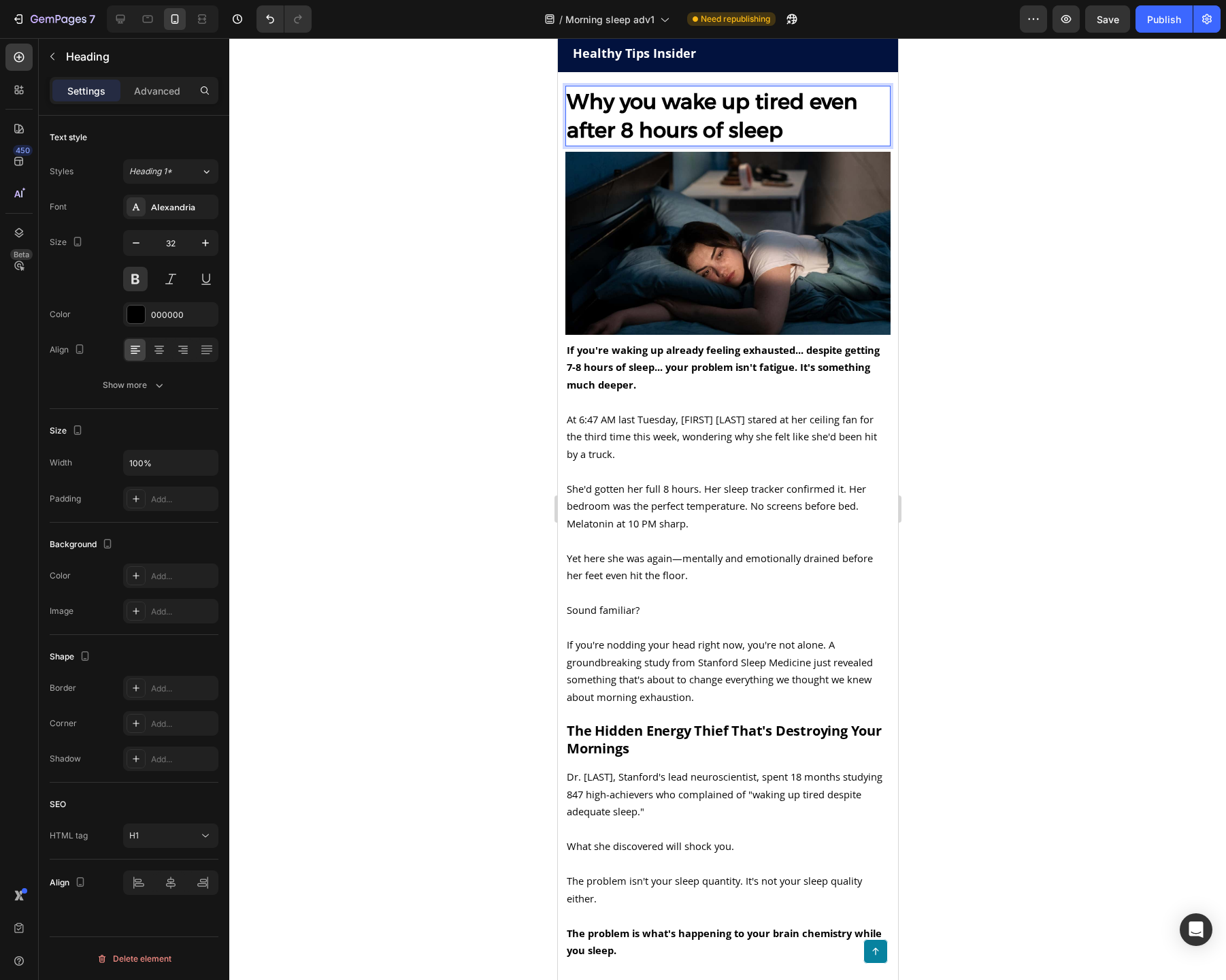 click on "Why you wake up tired even after 8 hours of sleep" at bounding box center [727, 116] 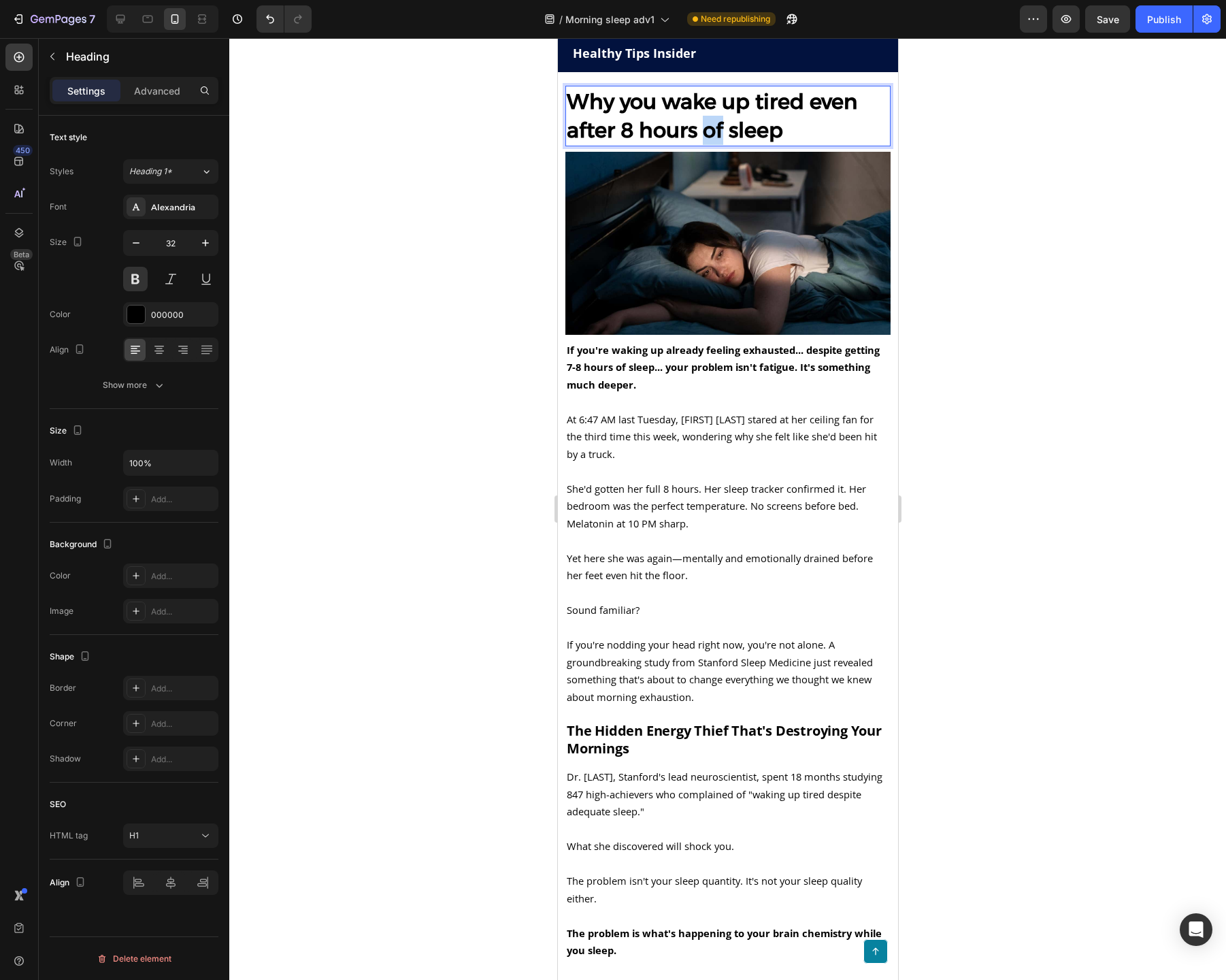 click on "Why you wake up tired even after 8 hours of sleep" at bounding box center [727, 116] 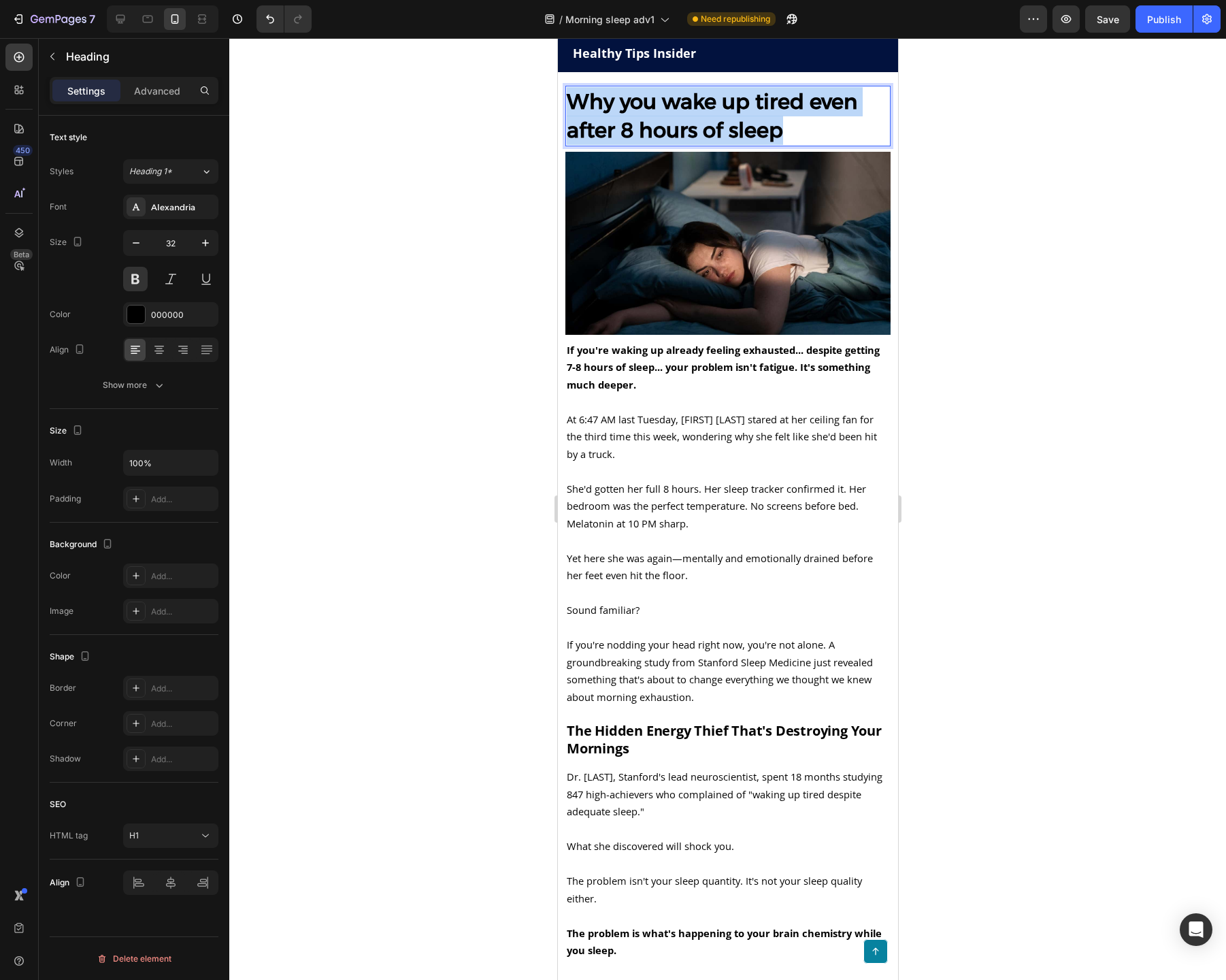 click on "Why you wake up tired even after 8 hours of sleep" at bounding box center [727, 116] 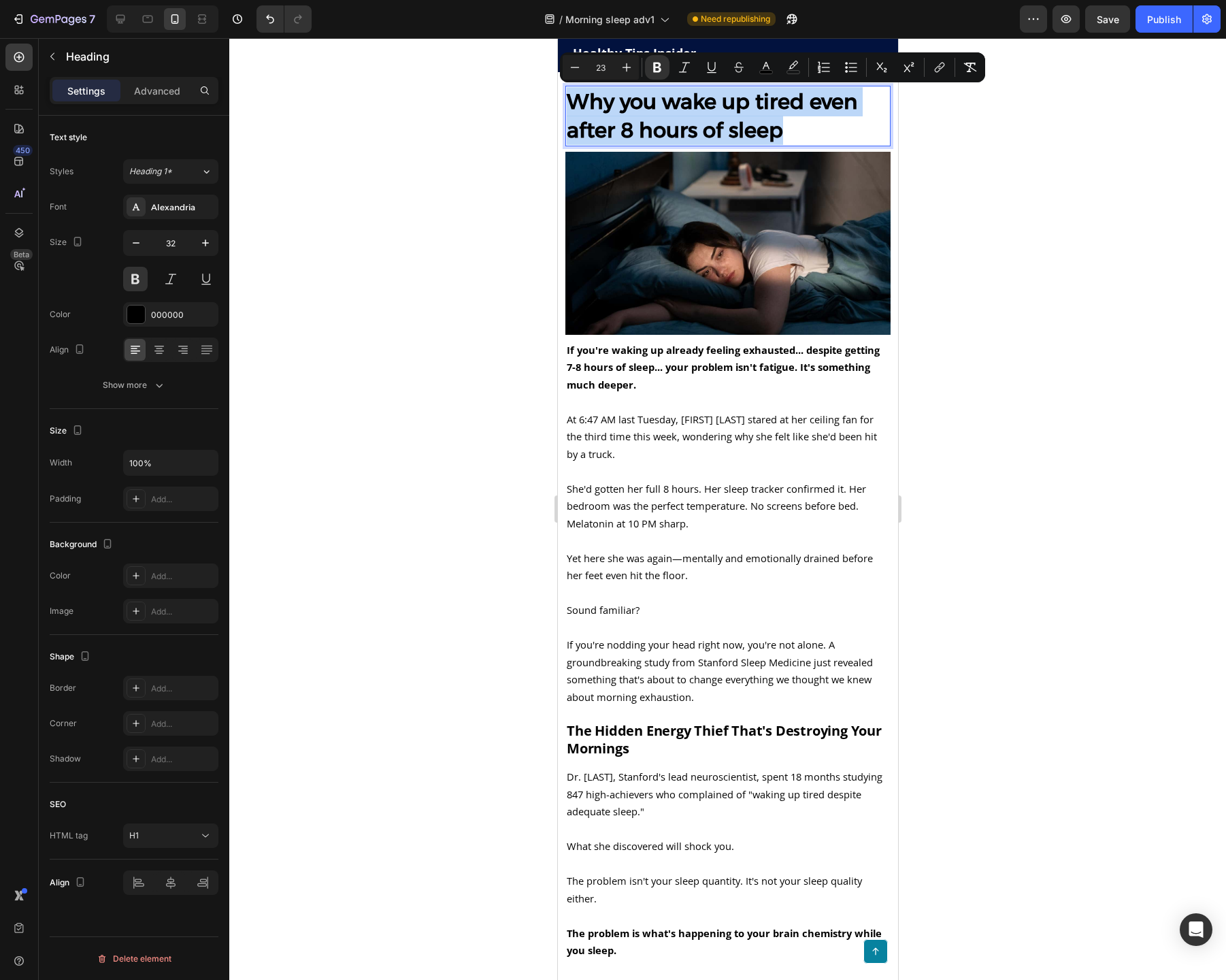 click on "Why you wake up tired even after 8 hours of sleep" at bounding box center [711, 116] 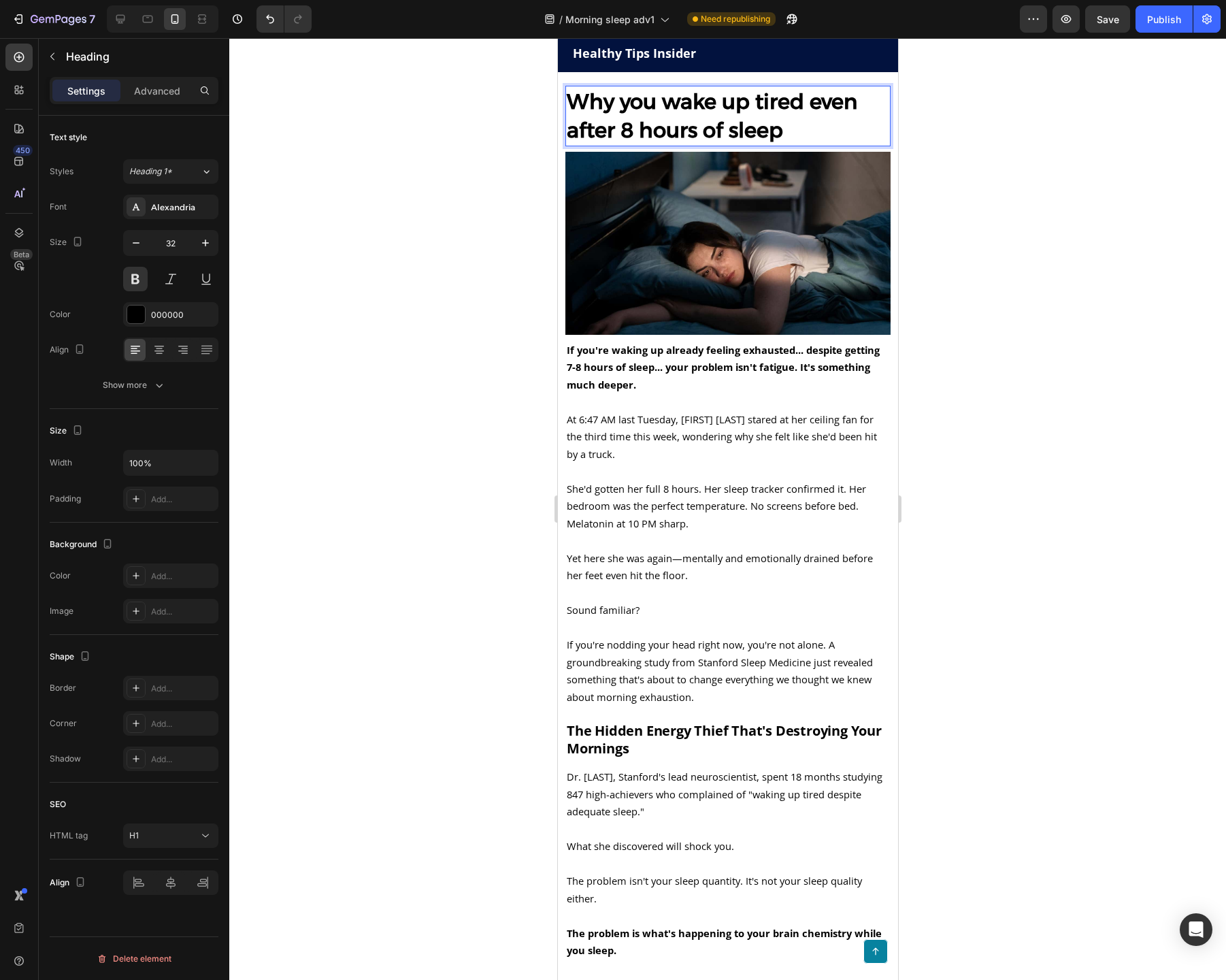 click on "Why you wake up tired even after 8 hours of sleep" at bounding box center [727, 116] 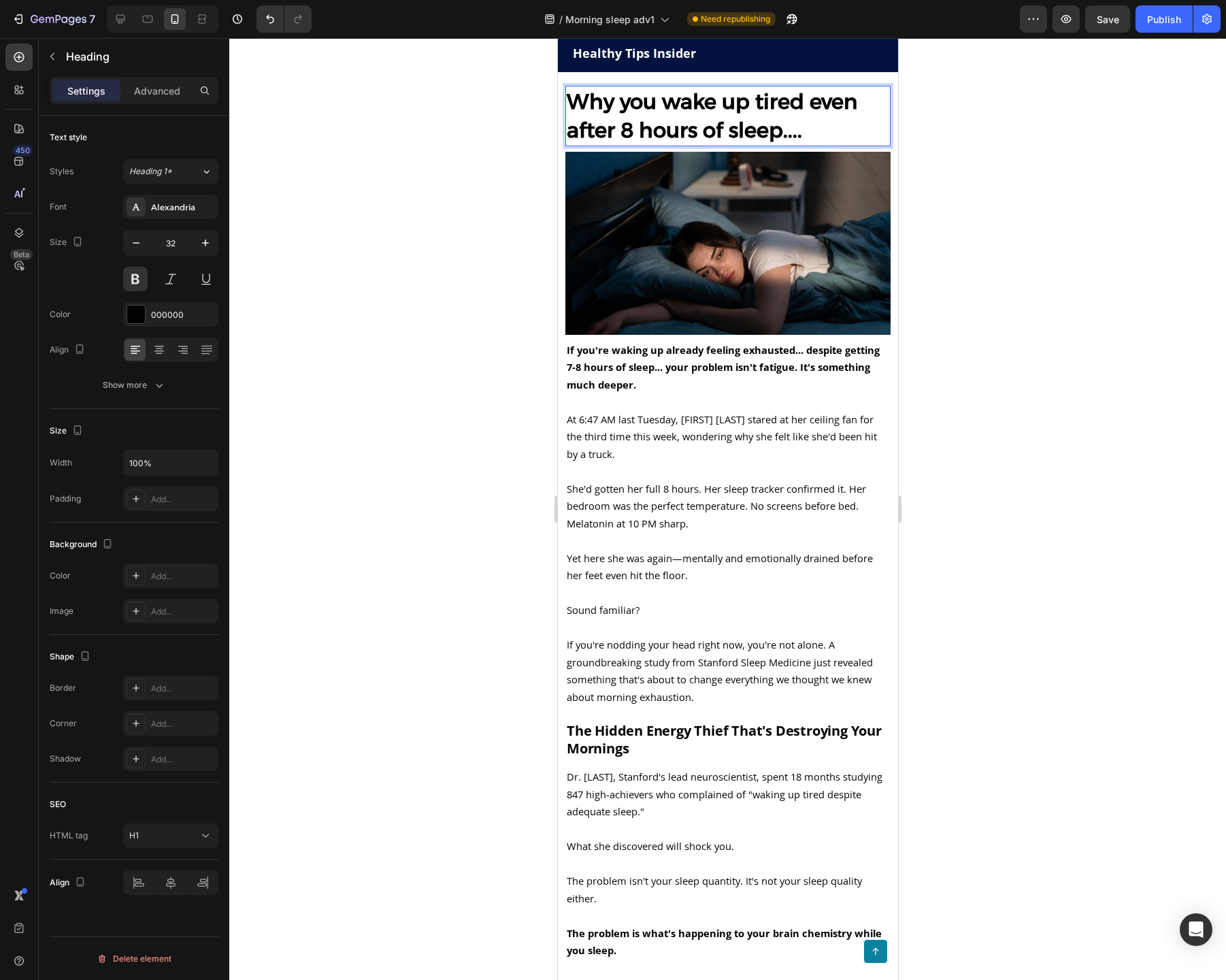 click 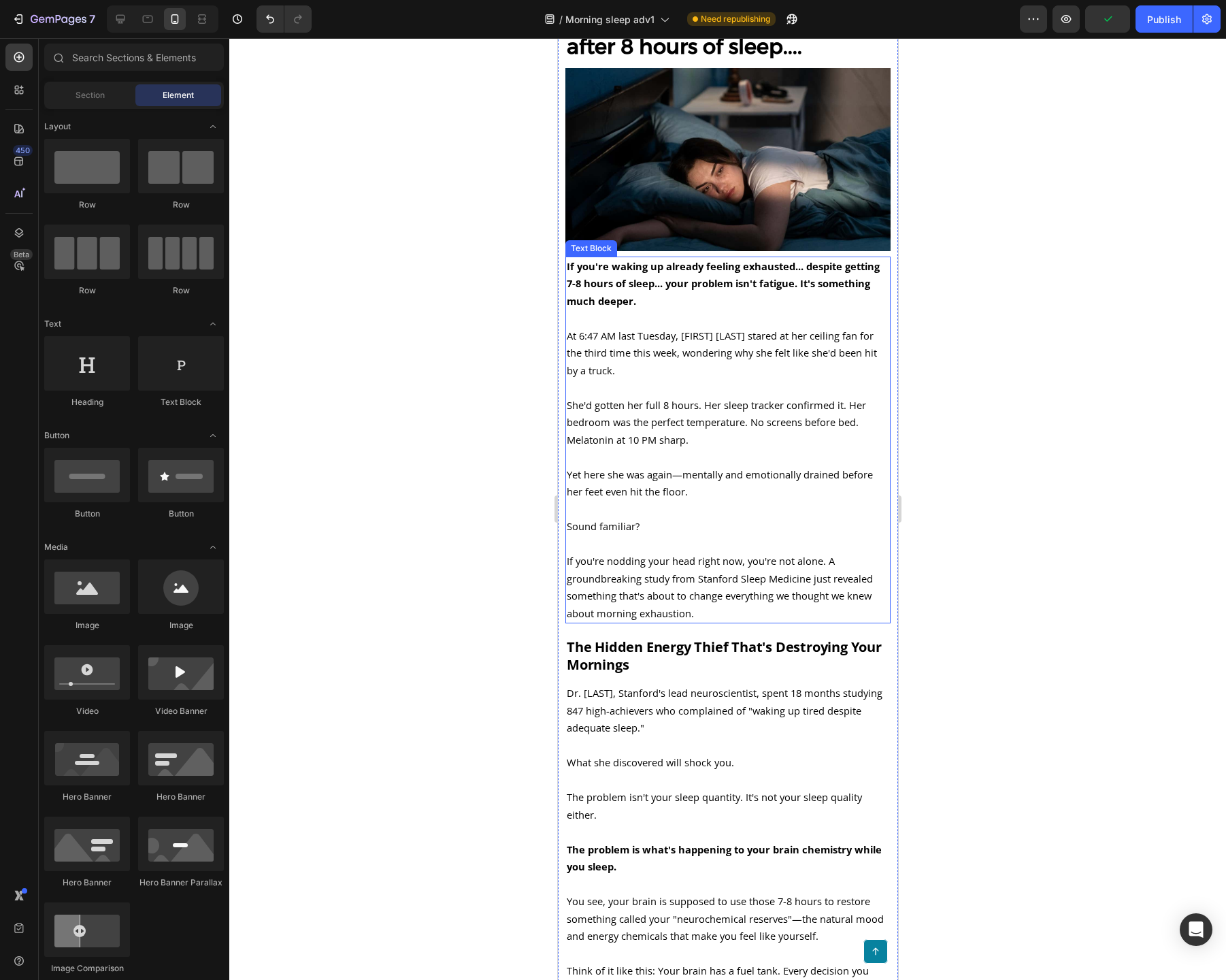 scroll, scrollTop: 124, scrollLeft: 0, axis: vertical 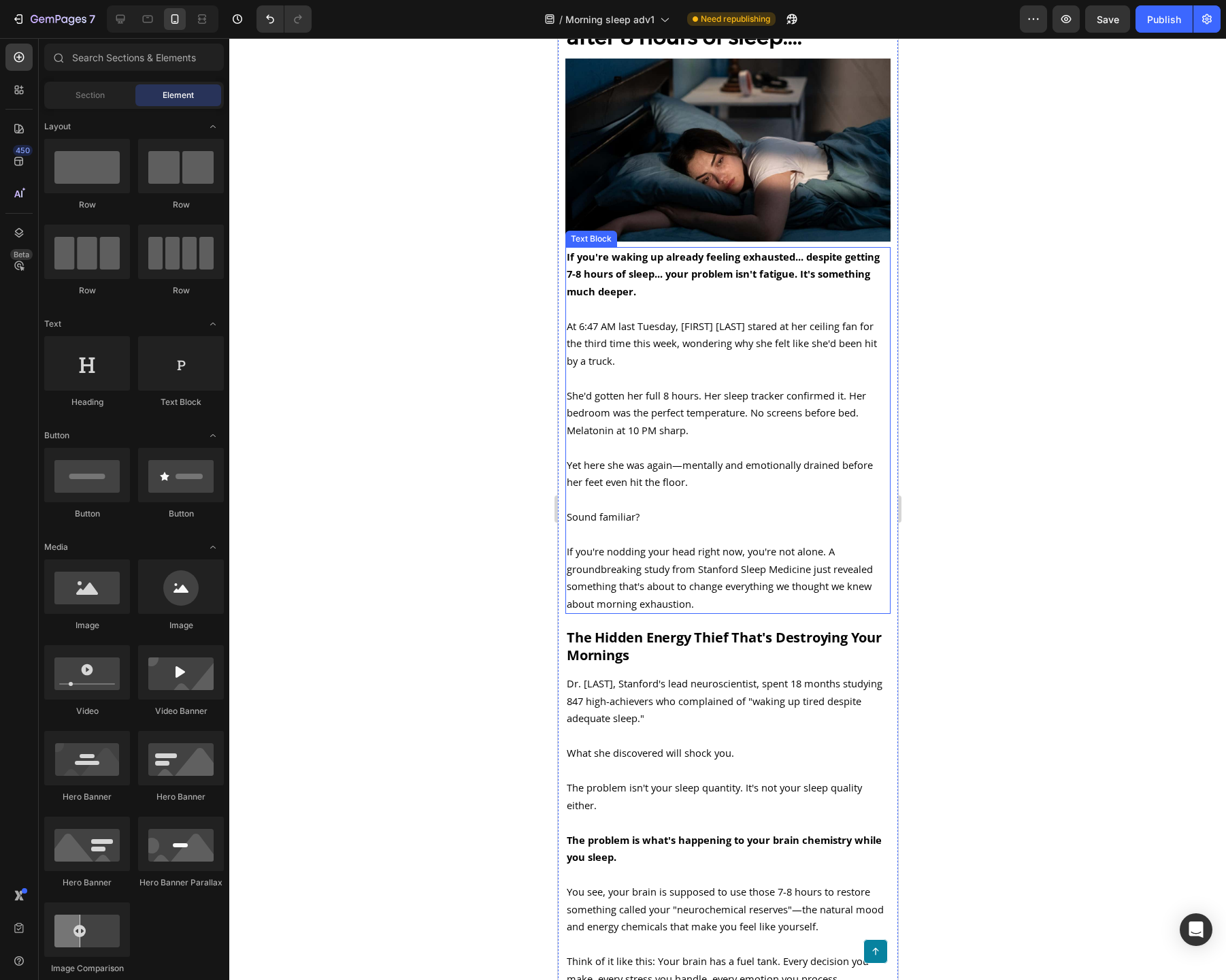 click on "Yet here she was again—mentally and emotionally drained before her feet even hit the floor." at bounding box center (719, 474) 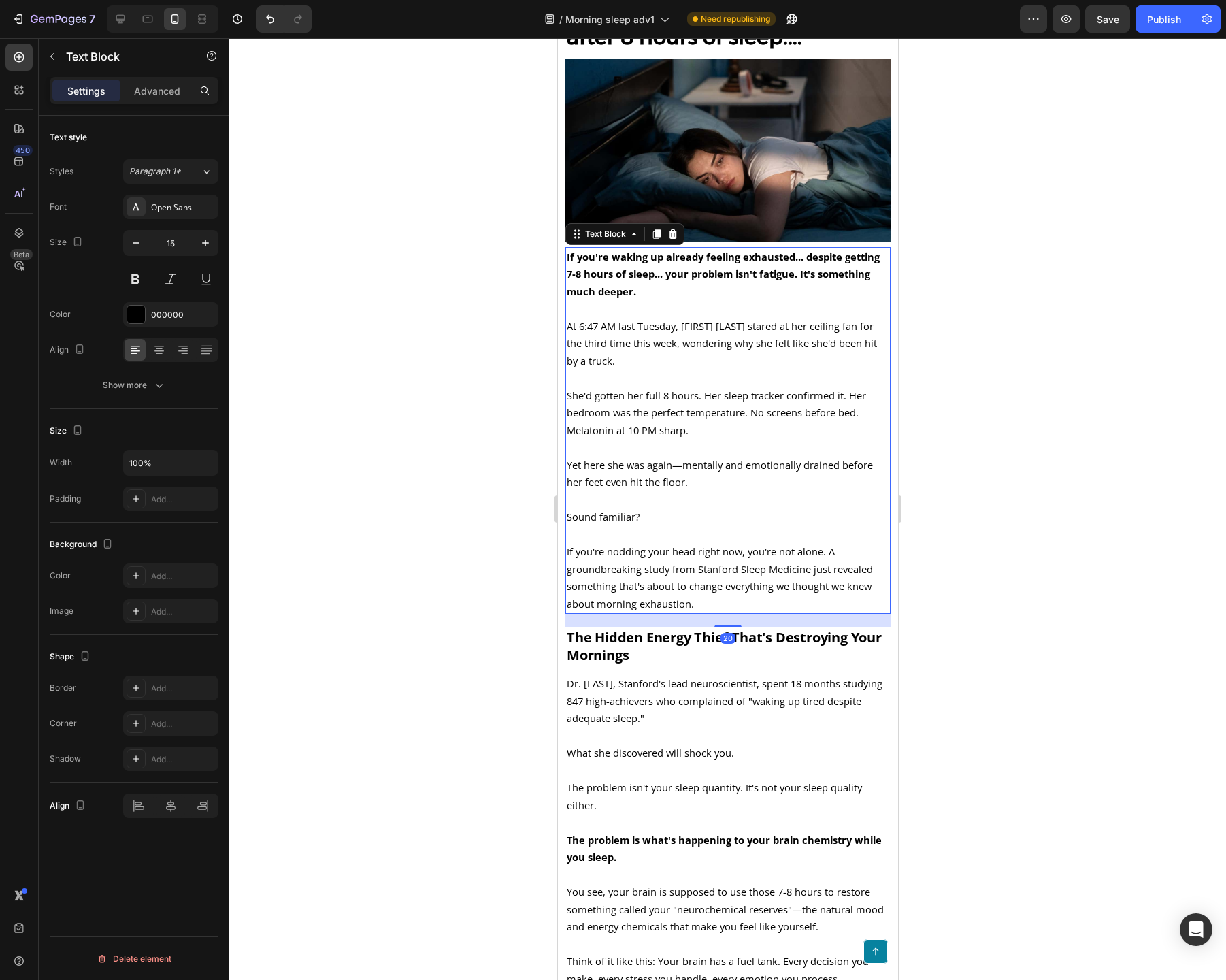 click on "Yet here she was again—mentally and emotionally drained before her feet even hit the floor." at bounding box center (719, 474) 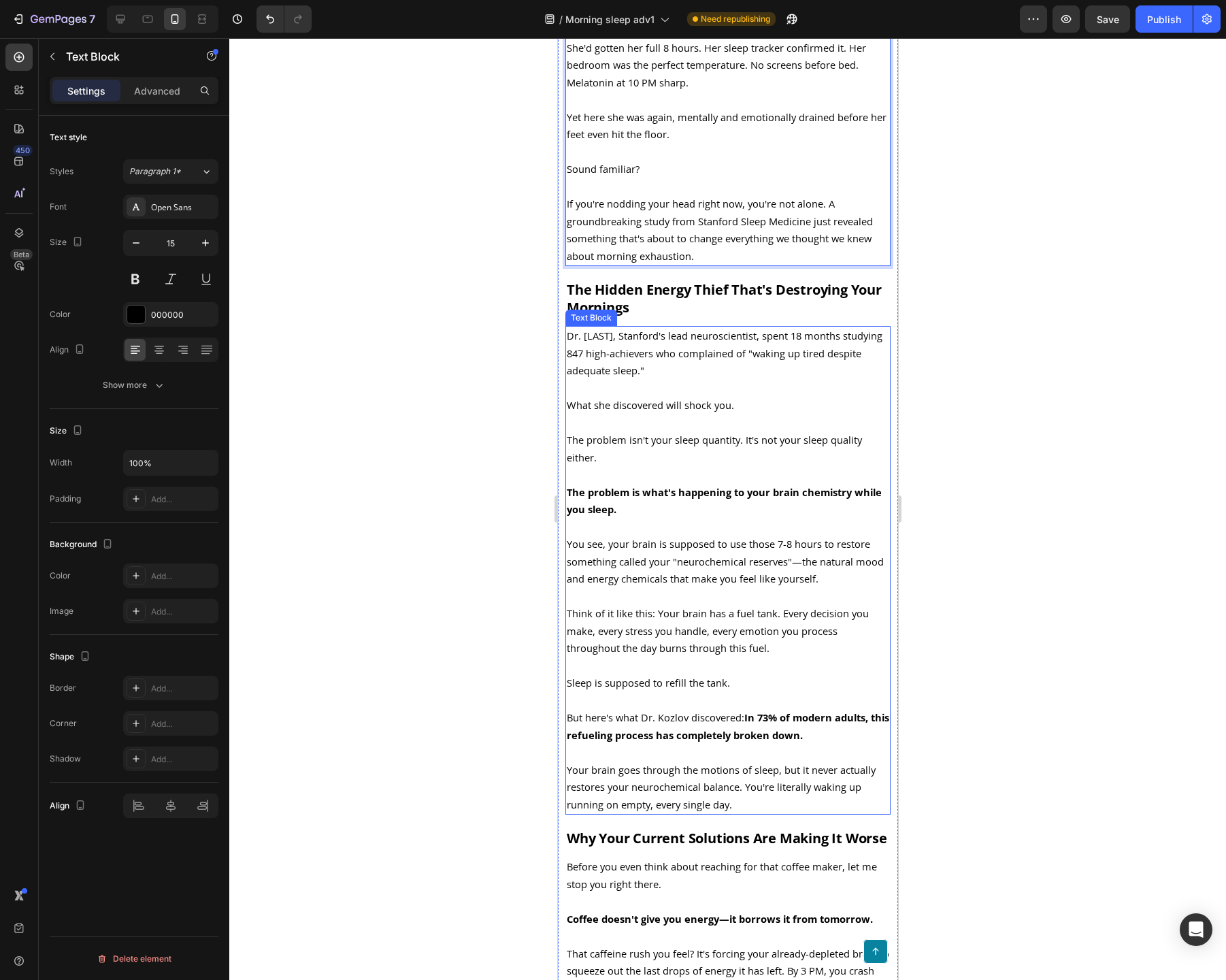 scroll, scrollTop: 481, scrollLeft: 0, axis: vertical 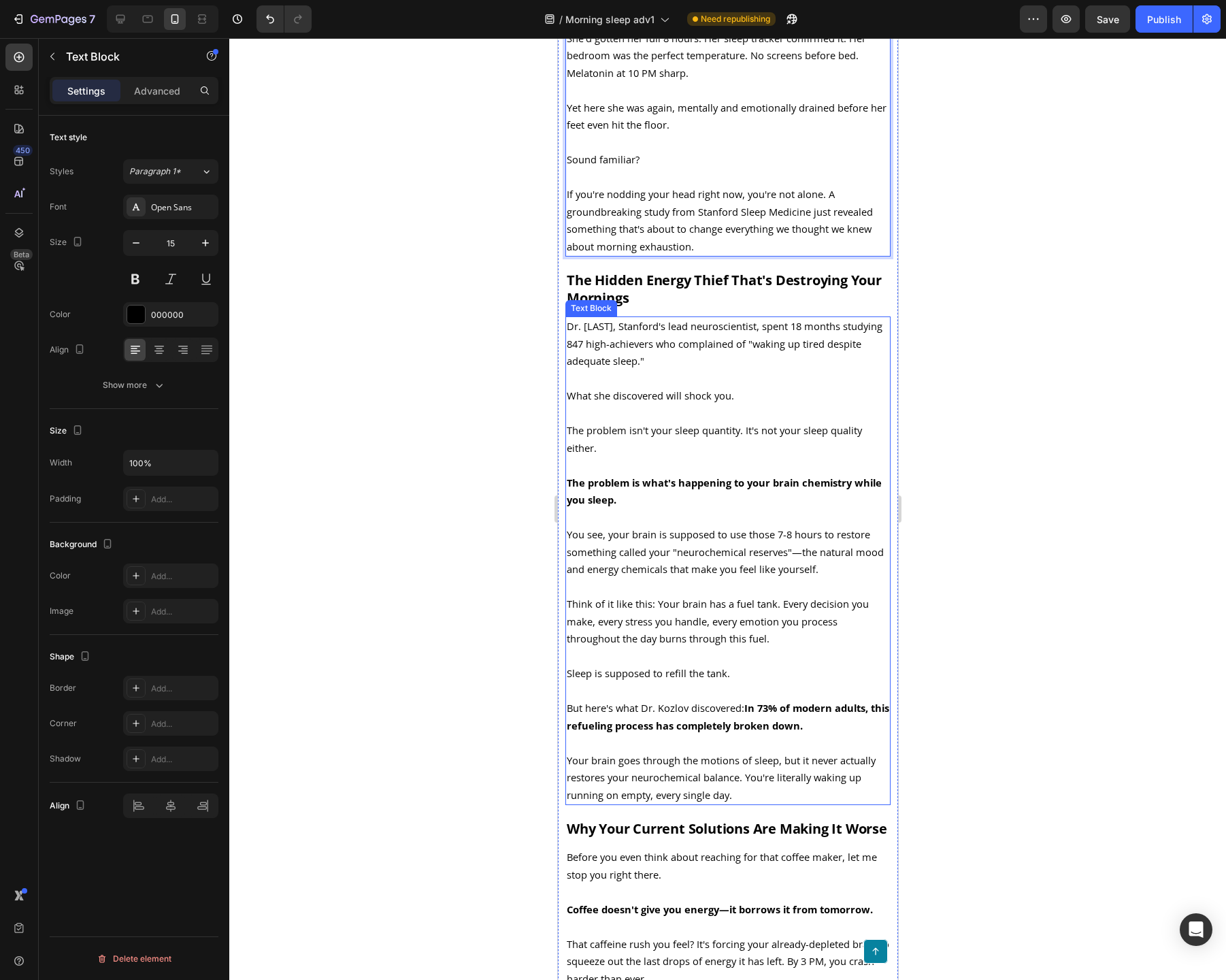 click on "What she discovered will shock you." at bounding box center [727, 396] 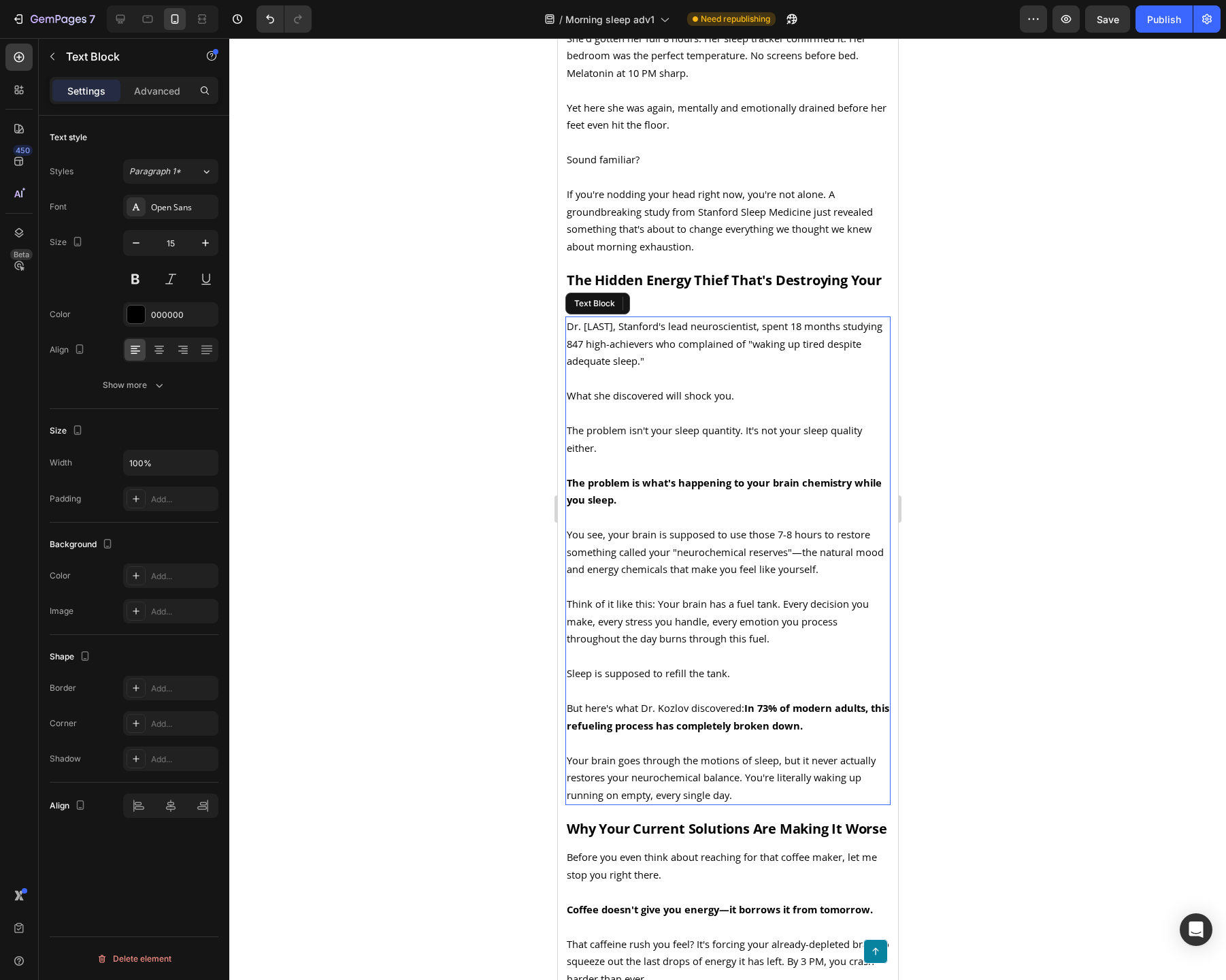 click on "What she discovered will shock you." at bounding box center (650, 395) 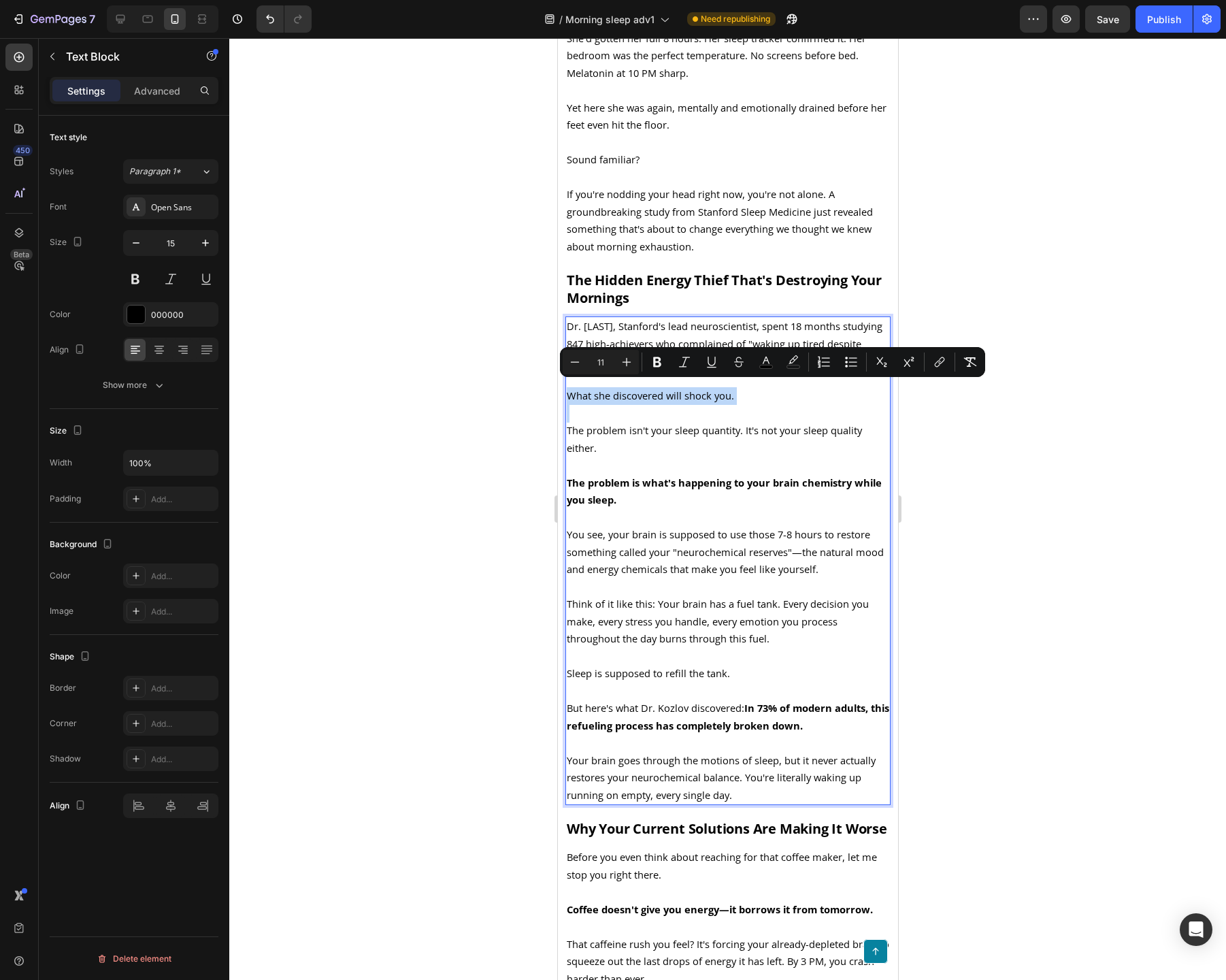 click on "What she discovered will shock you." at bounding box center (650, 395) 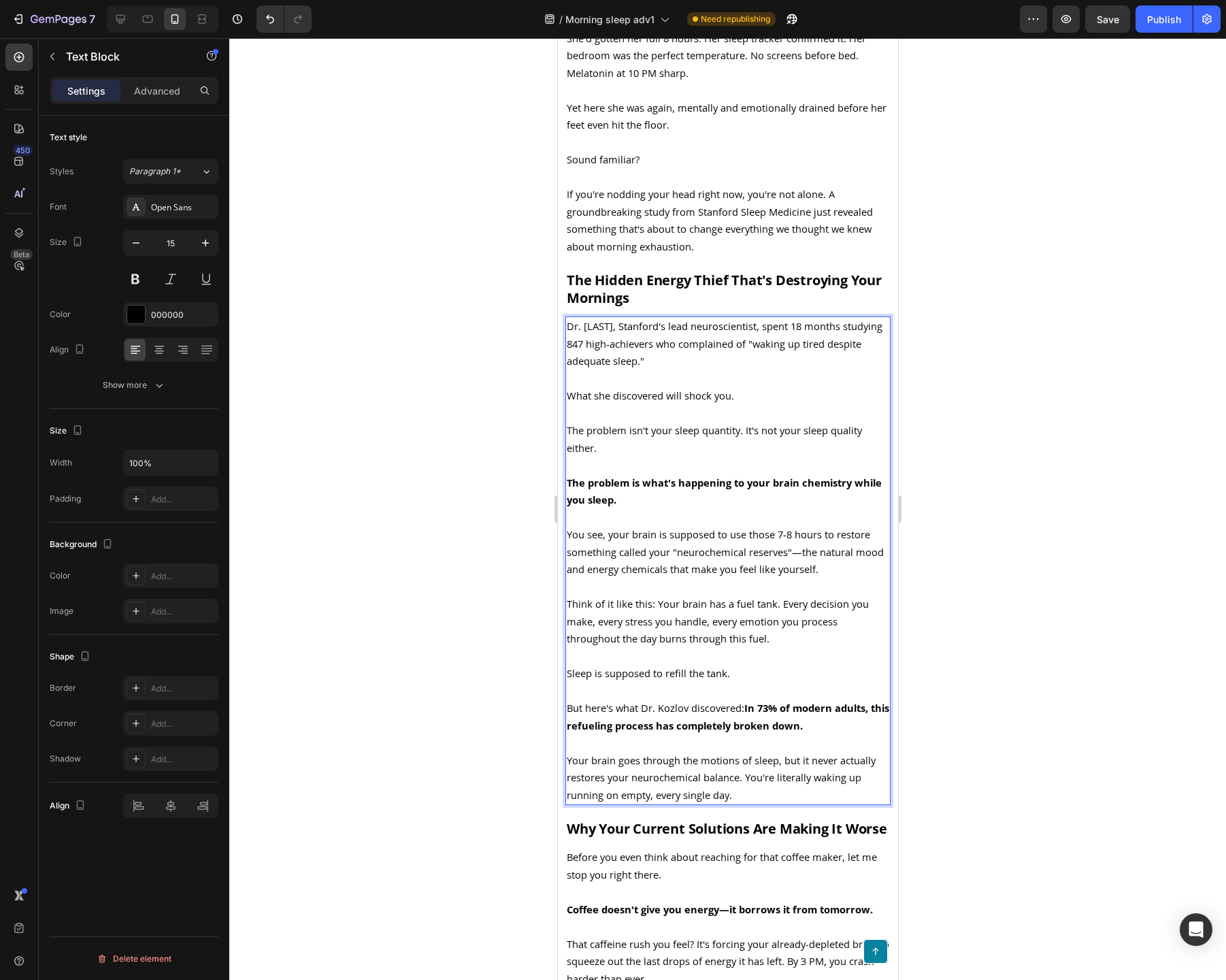 click on "What she discovered will shock you." at bounding box center [650, 395] 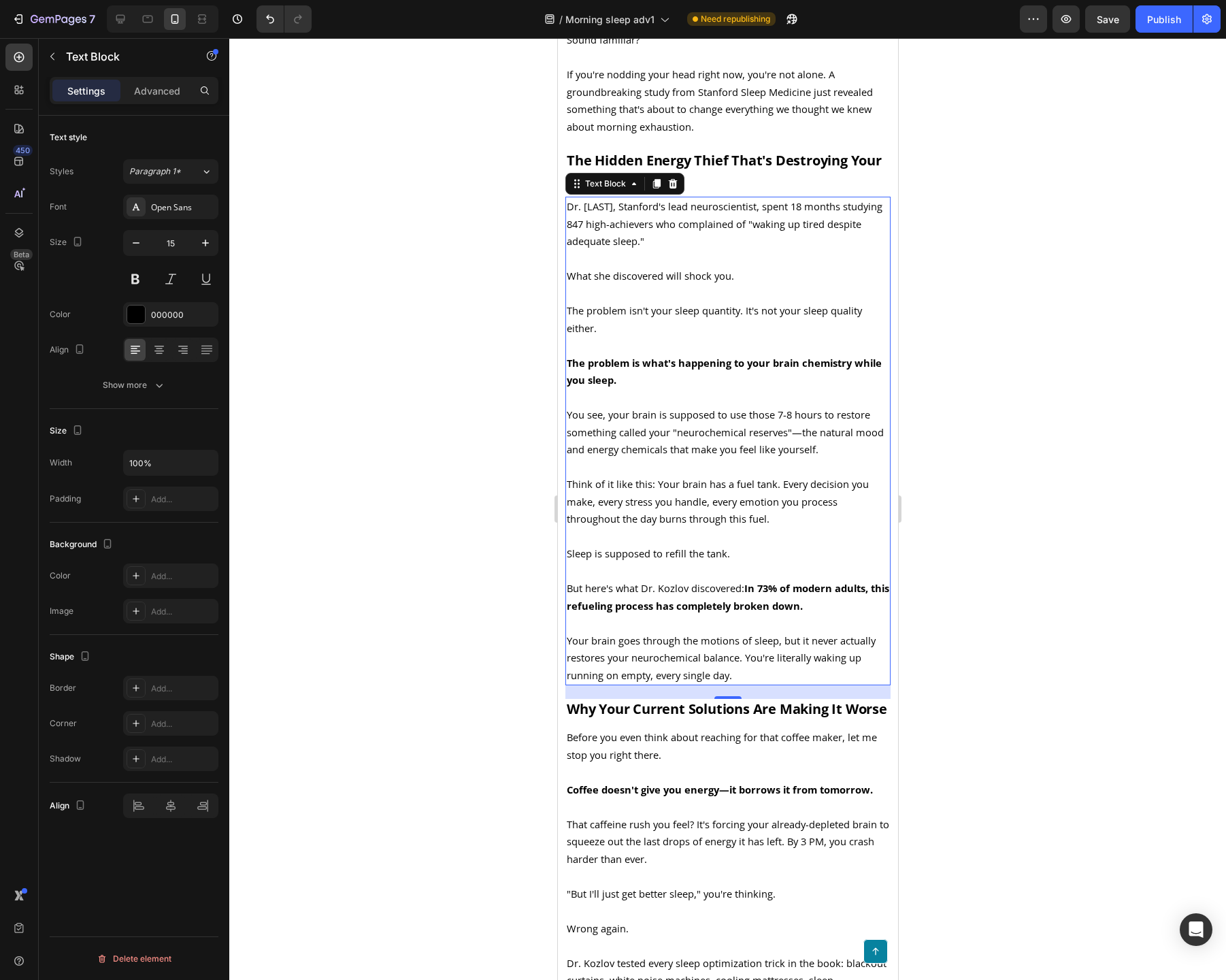 scroll, scrollTop: 636, scrollLeft: 0, axis: vertical 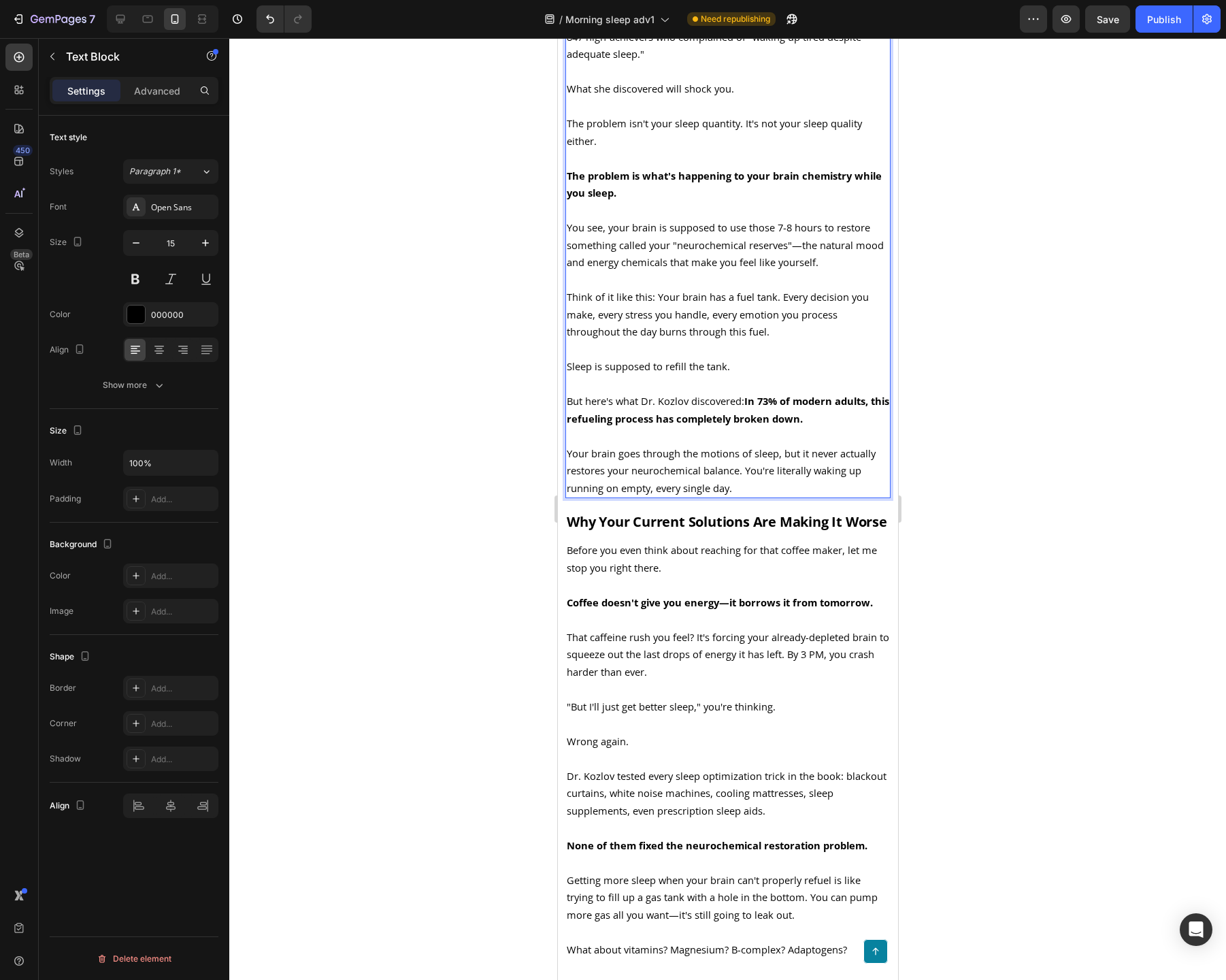 click on "Your brain goes through the motions of sleep, but it never actually restores your neurochemical balance. You're literally waking up running on empty, every single day." at bounding box center [727, 471] 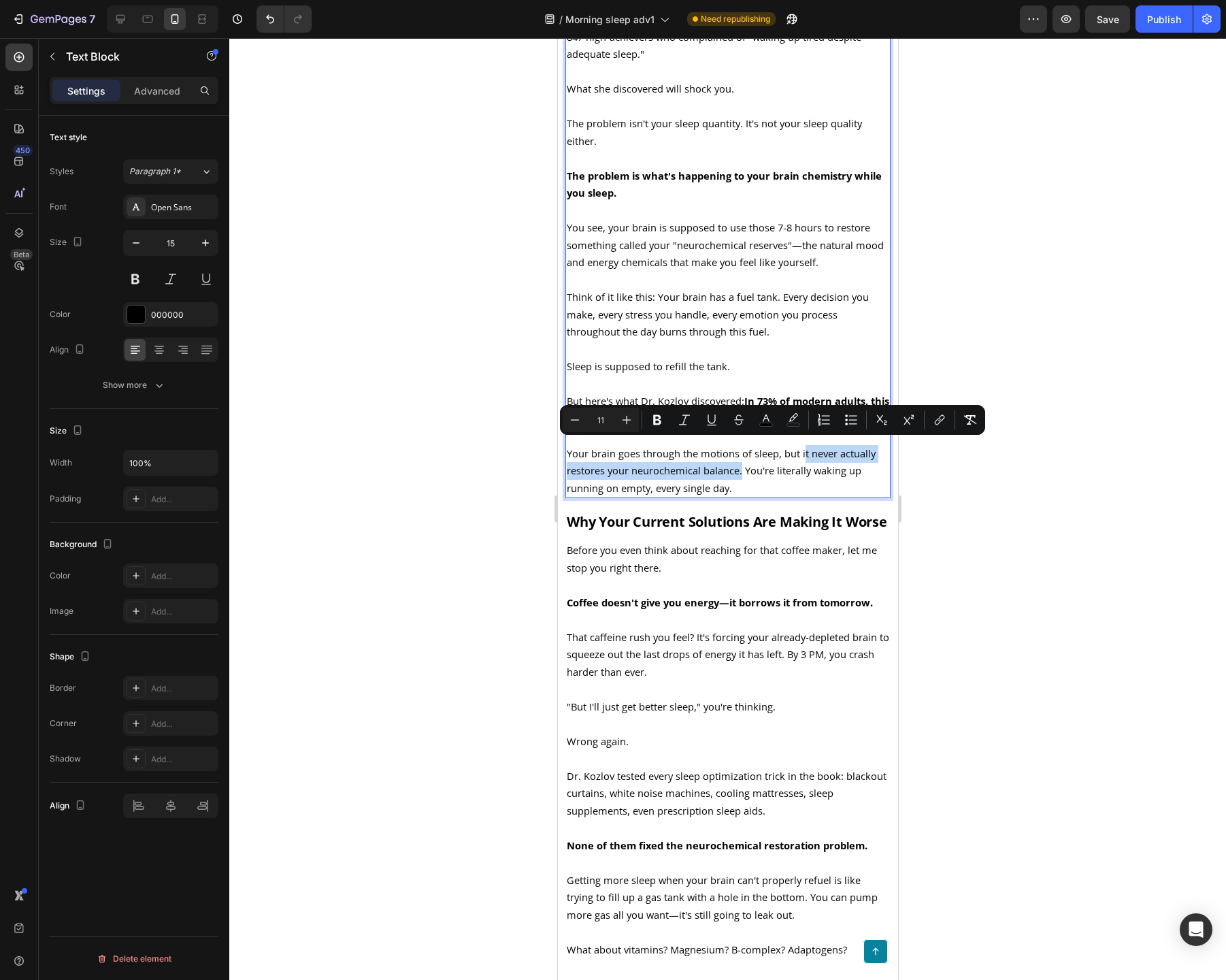 drag, startPoint x: 803, startPoint y: 448, endPoint x: 741, endPoint y: 471, distance: 66.12866 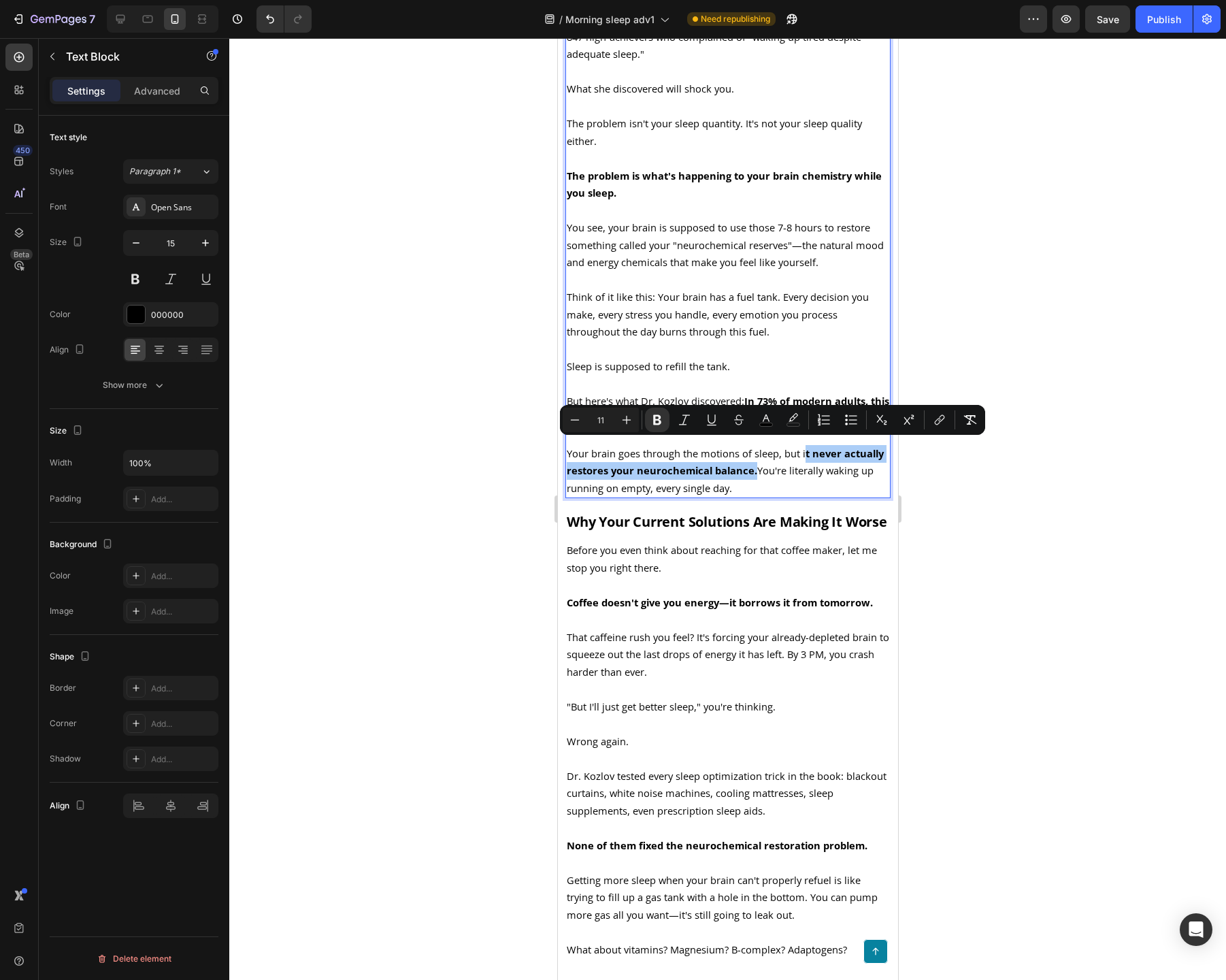 click 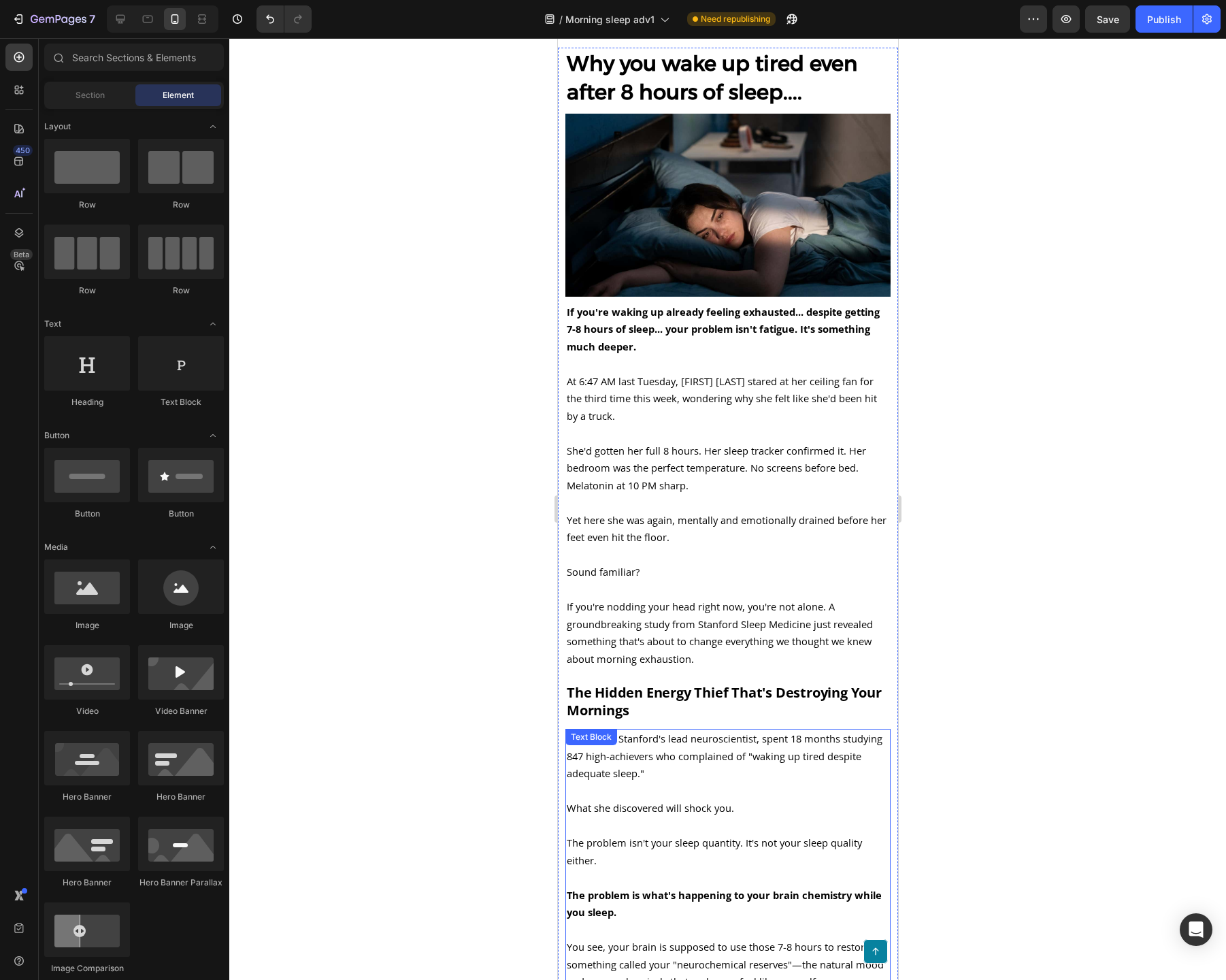scroll, scrollTop: 0, scrollLeft: 0, axis: both 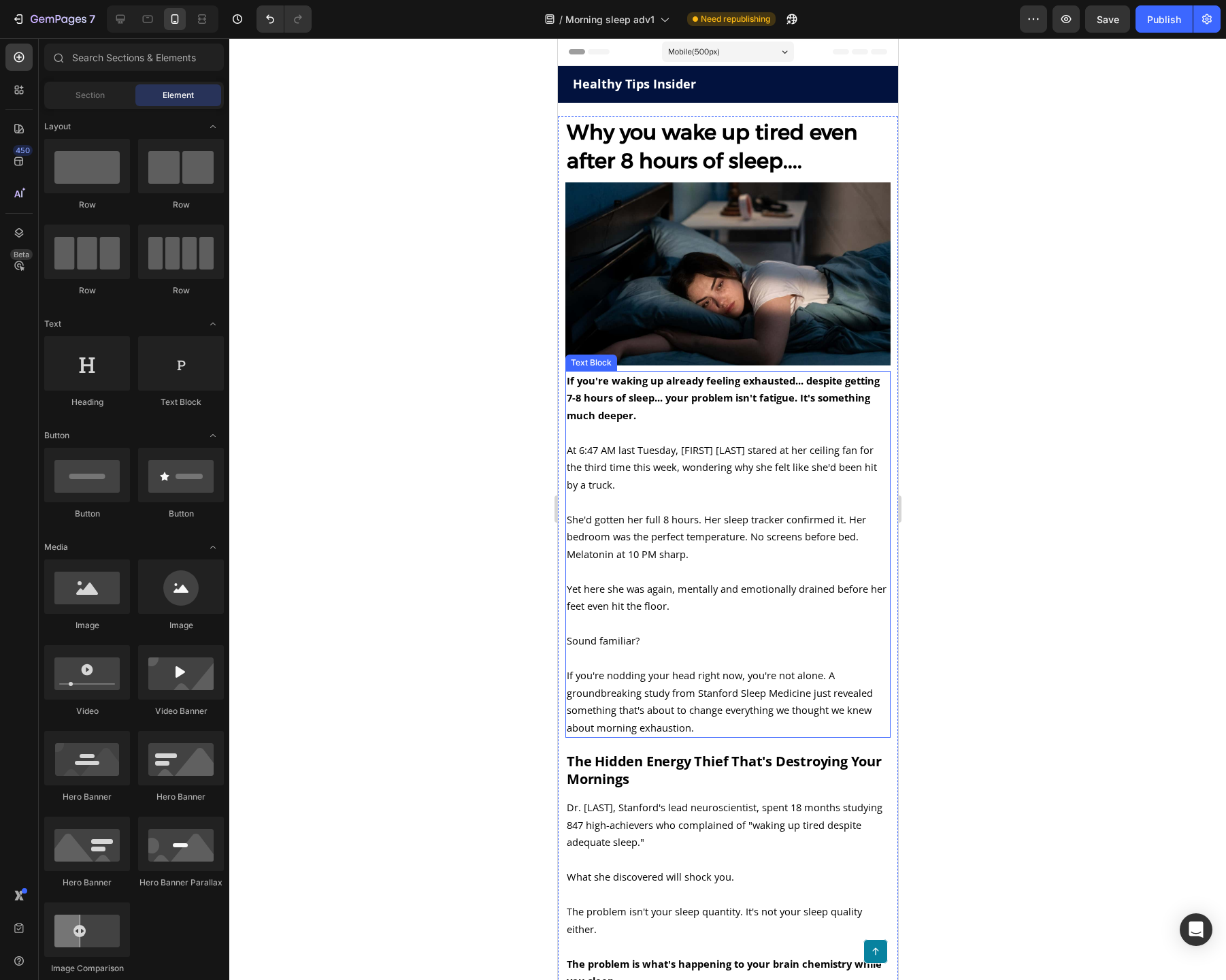 click on "At 6:47 AM last Tuesday, [FIRST] [LAST] stared at her ceiling fan for the third time this week, wondering why she felt like she'd been hit by a truck." at bounding box center [721, 467] 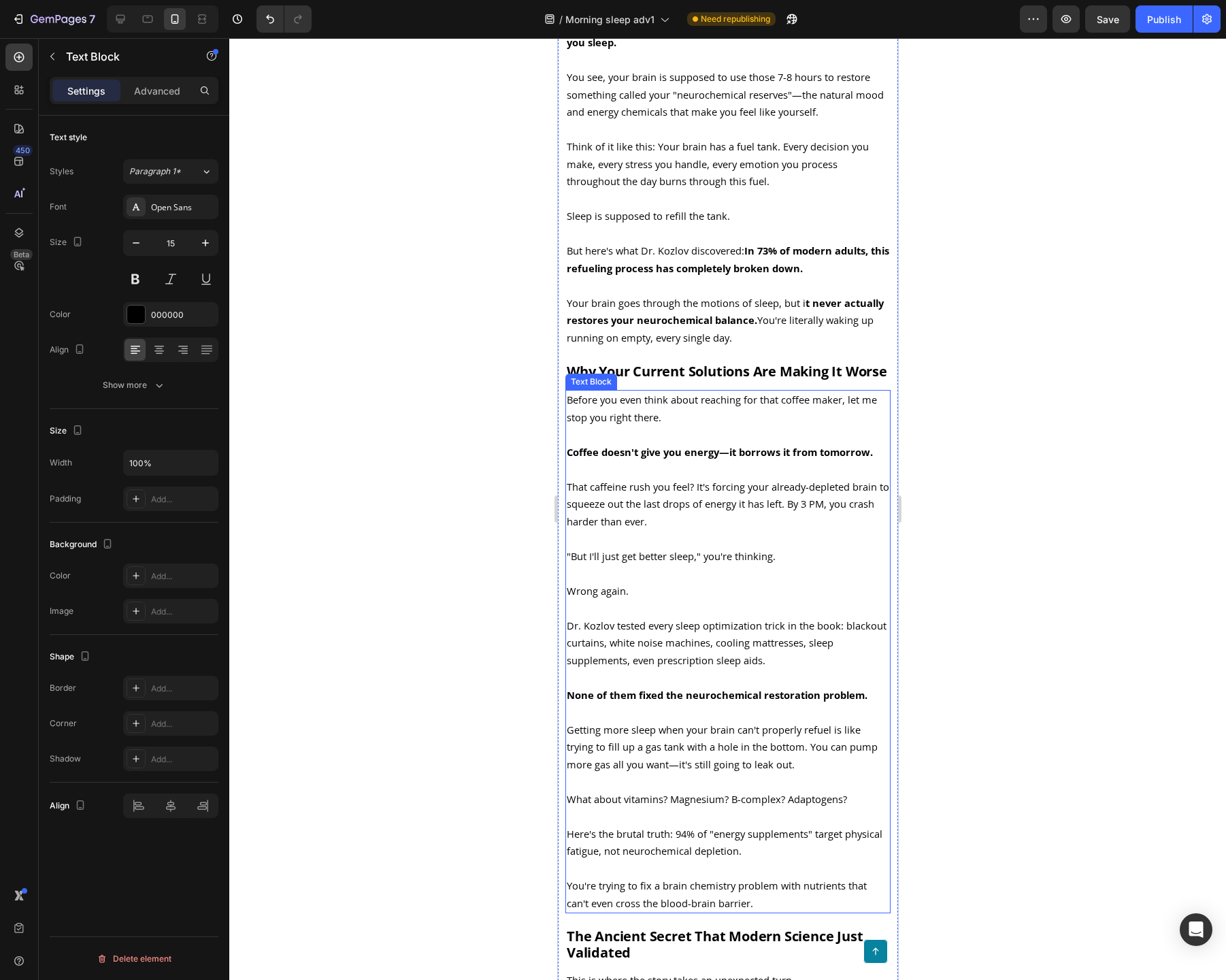 scroll, scrollTop: 989, scrollLeft: 0, axis: vertical 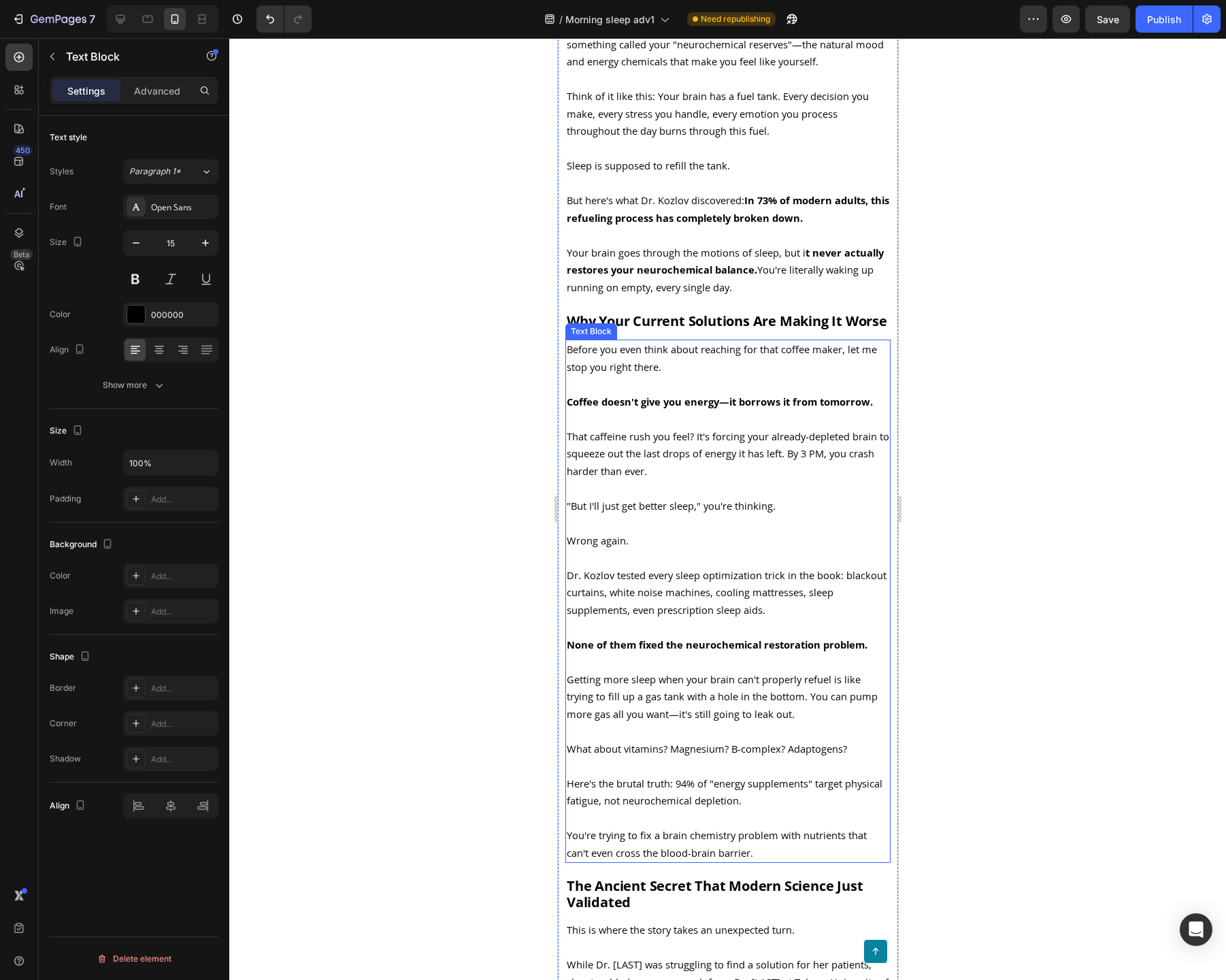 click on "Coffee doesn't give you energy—it borrows it from tomorrow." at bounding box center [719, 402] 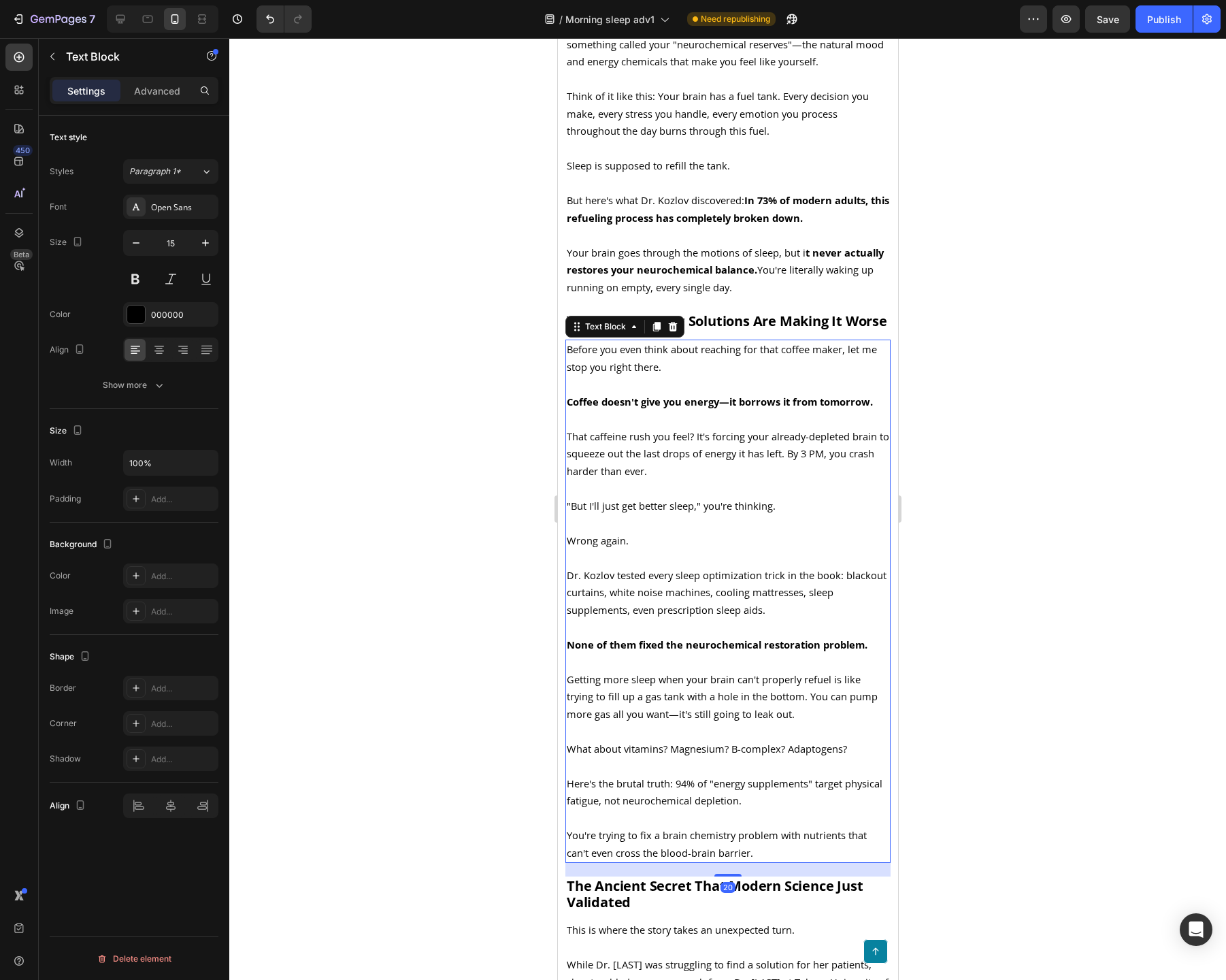 click on "Coffee doesn't give you energy—it borrows it from tomorrow." at bounding box center (719, 402) 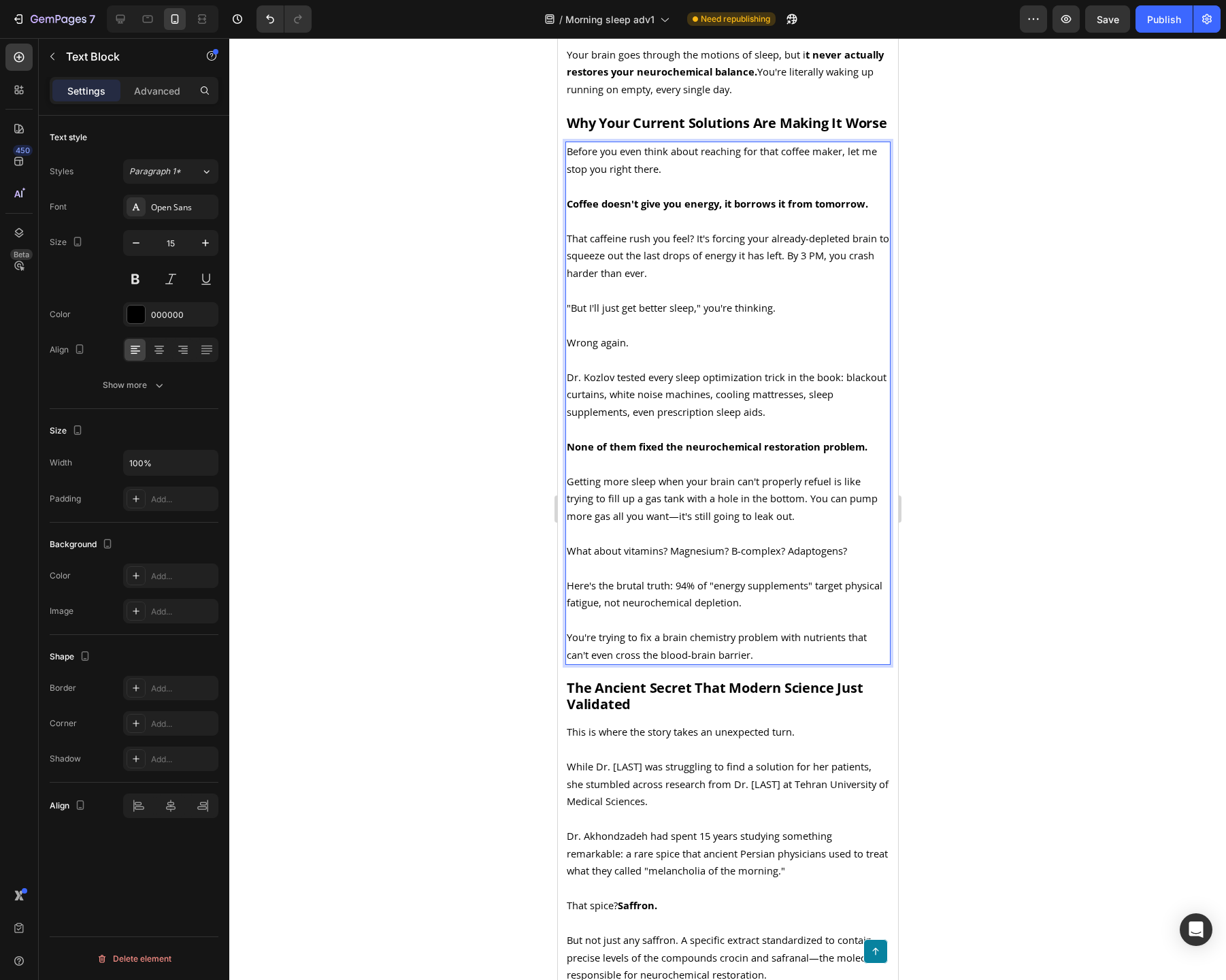 scroll, scrollTop: 1189, scrollLeft: 0, axis: vertical 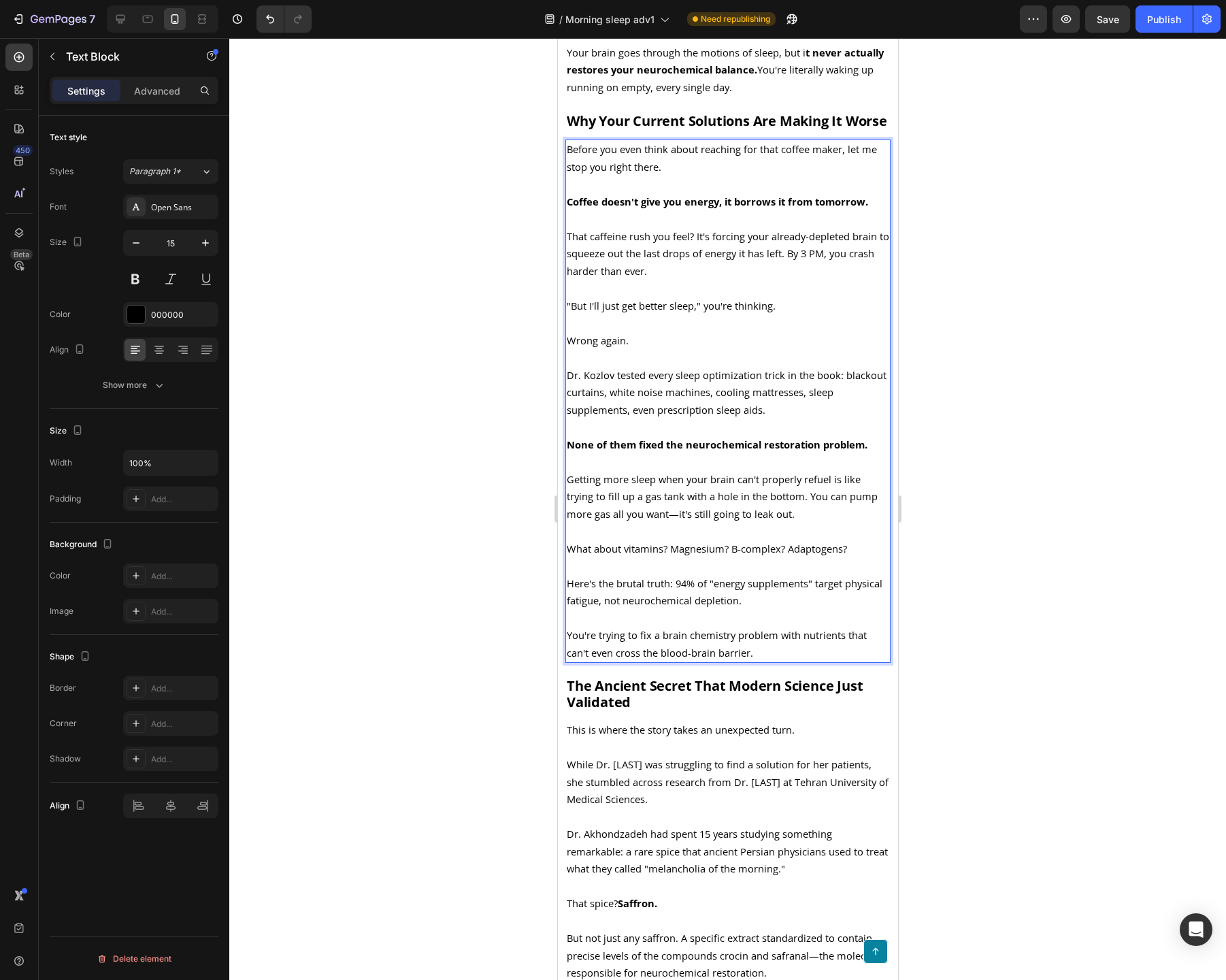 click on "Getting more sleep when your brain can't properly refuel is like trying to fill up a gas tank with a hole in the bottom. You can pump more gas all you want—it's still going to leak out." at bounding box center (721, 496) 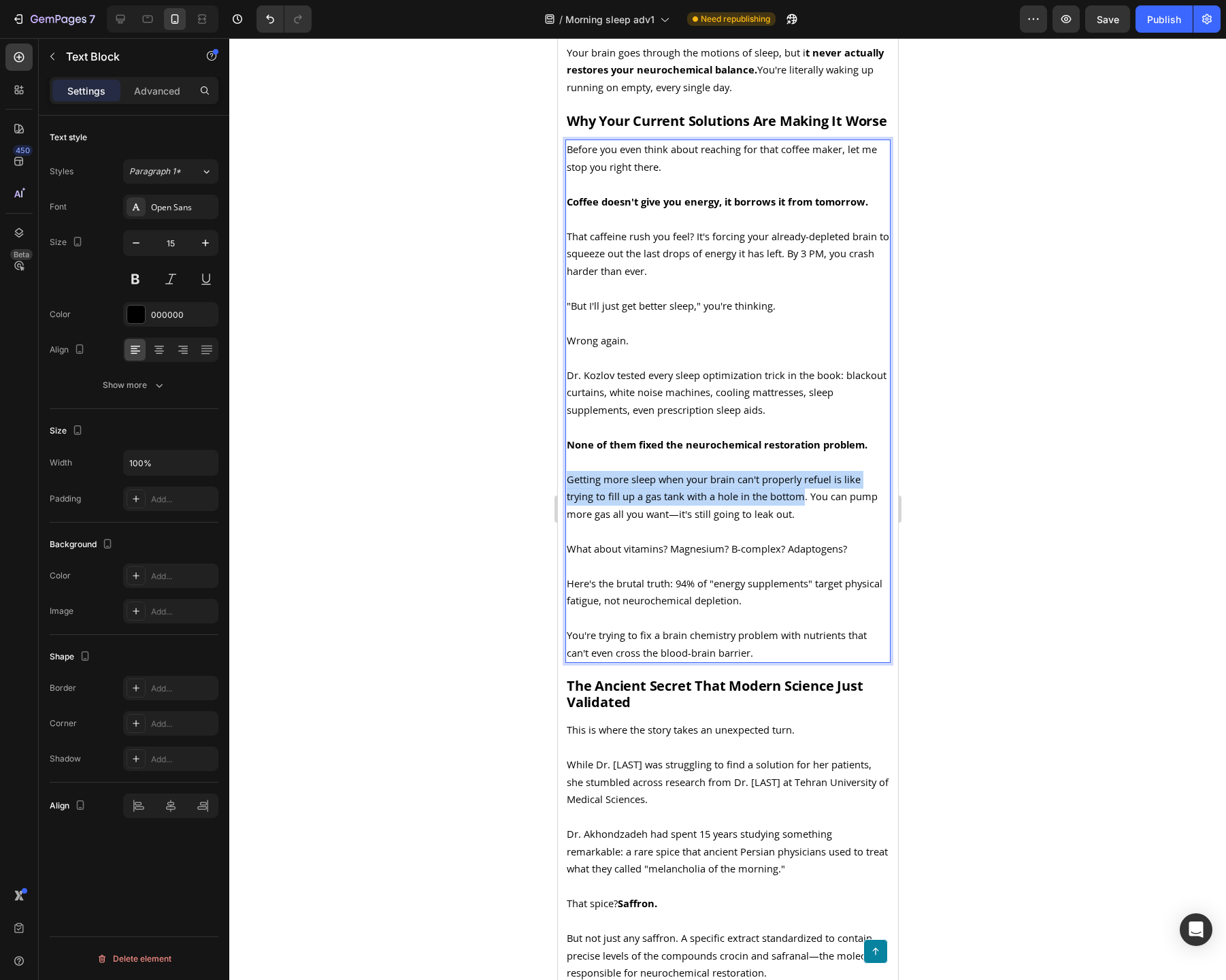 drag, startPoint x: 569, startPoint y: 493, endPoint x: 803, endPoint y: 510, distance: 234.617 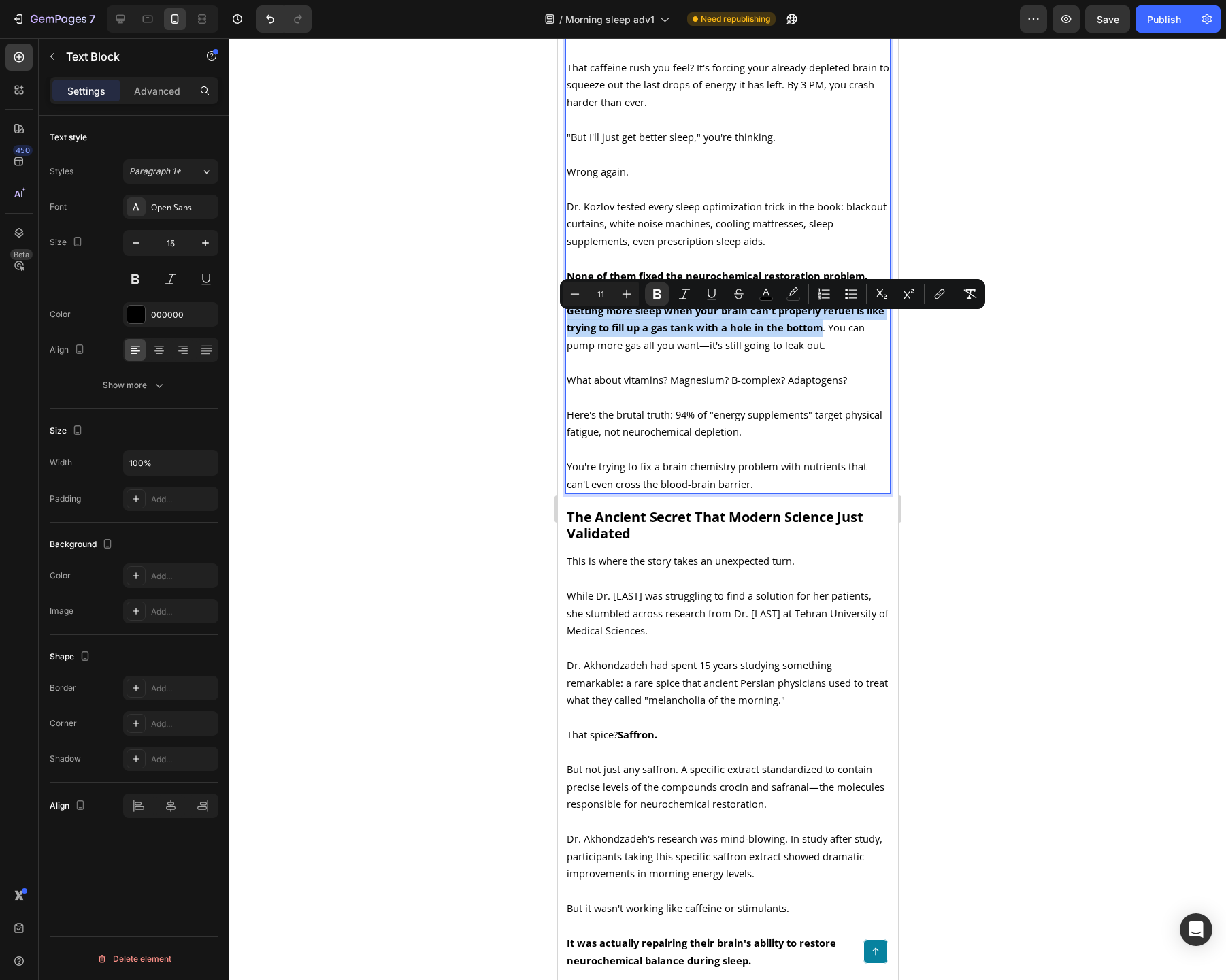 scroll, scrollTop: 1358, scrollLeft: 0, axis: vertical 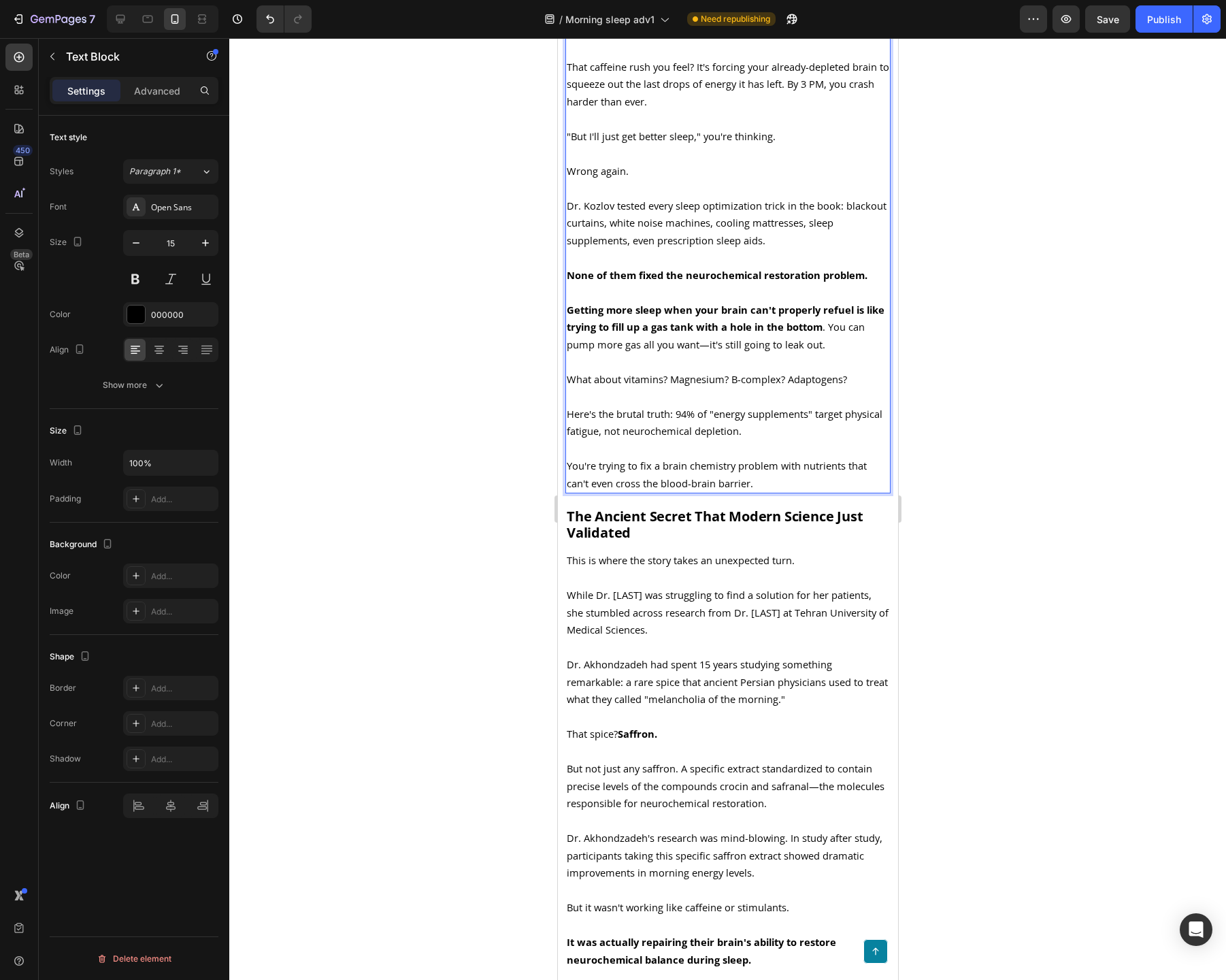 click on "Getting more sleep when your brain can't properly refuel is like trying to fill up a gas tank with a hole in the bottom . You can pump more gas all you want—it's still going to leak out." at bounding box center (725, 327) 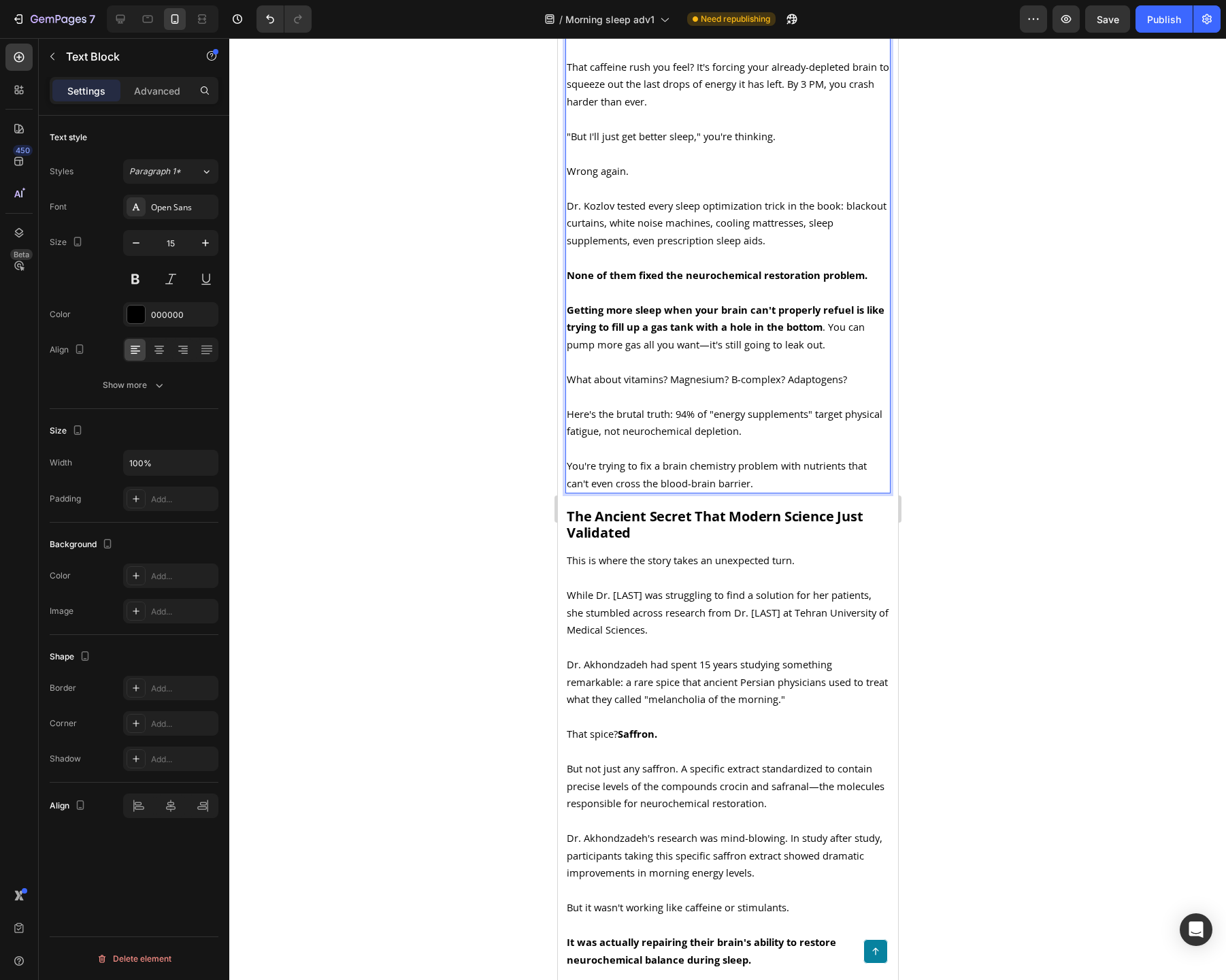 click on "Getting more sleep when your brain can't properly refuel is like trying to fill up a gas tank with a hole in the bottom . You can pump more gas all you want—it's still going to leak out." at bounding box center [725, 327] 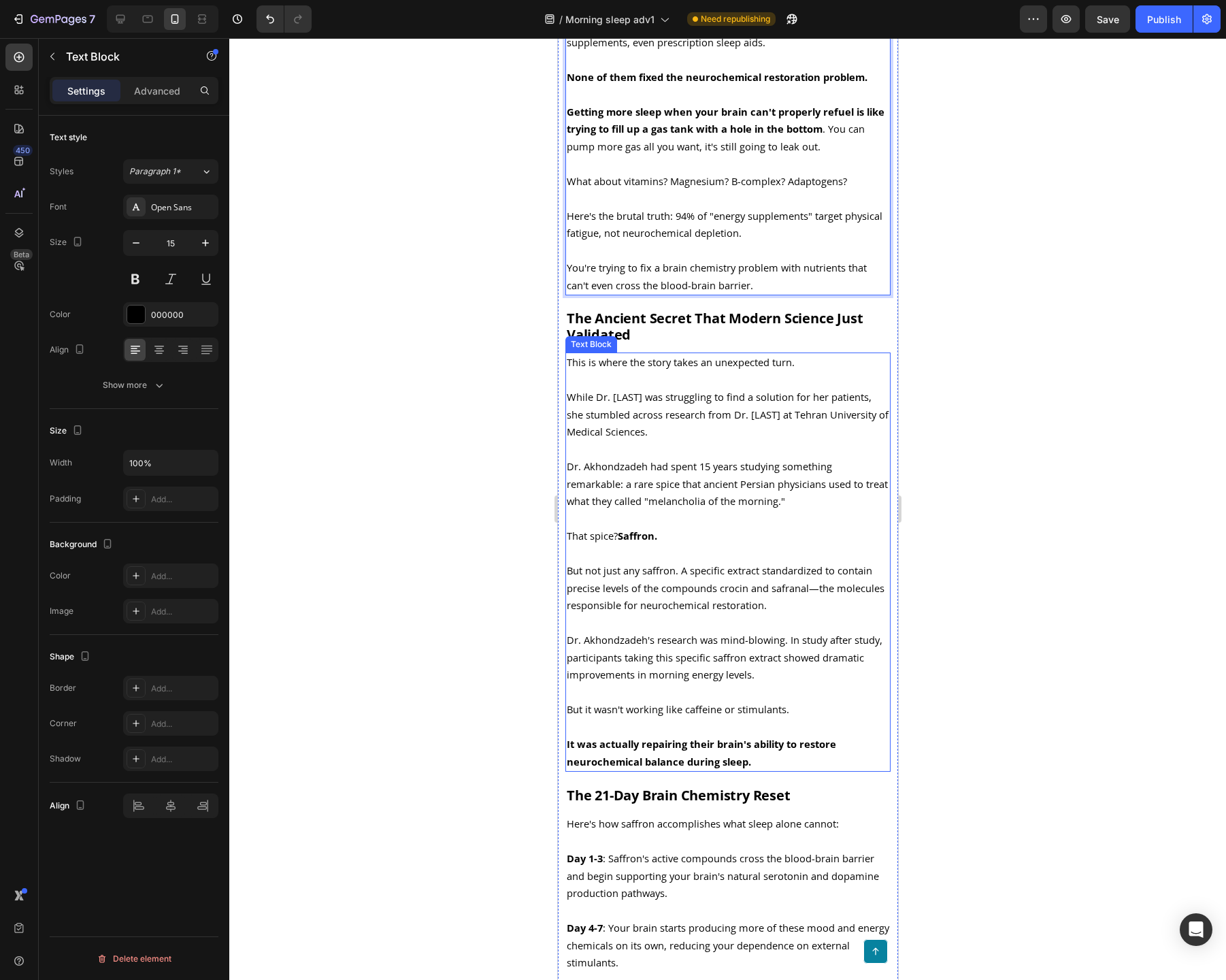 scroll, scrollTop: 1557, scrollLeft: 0, axis: vertical 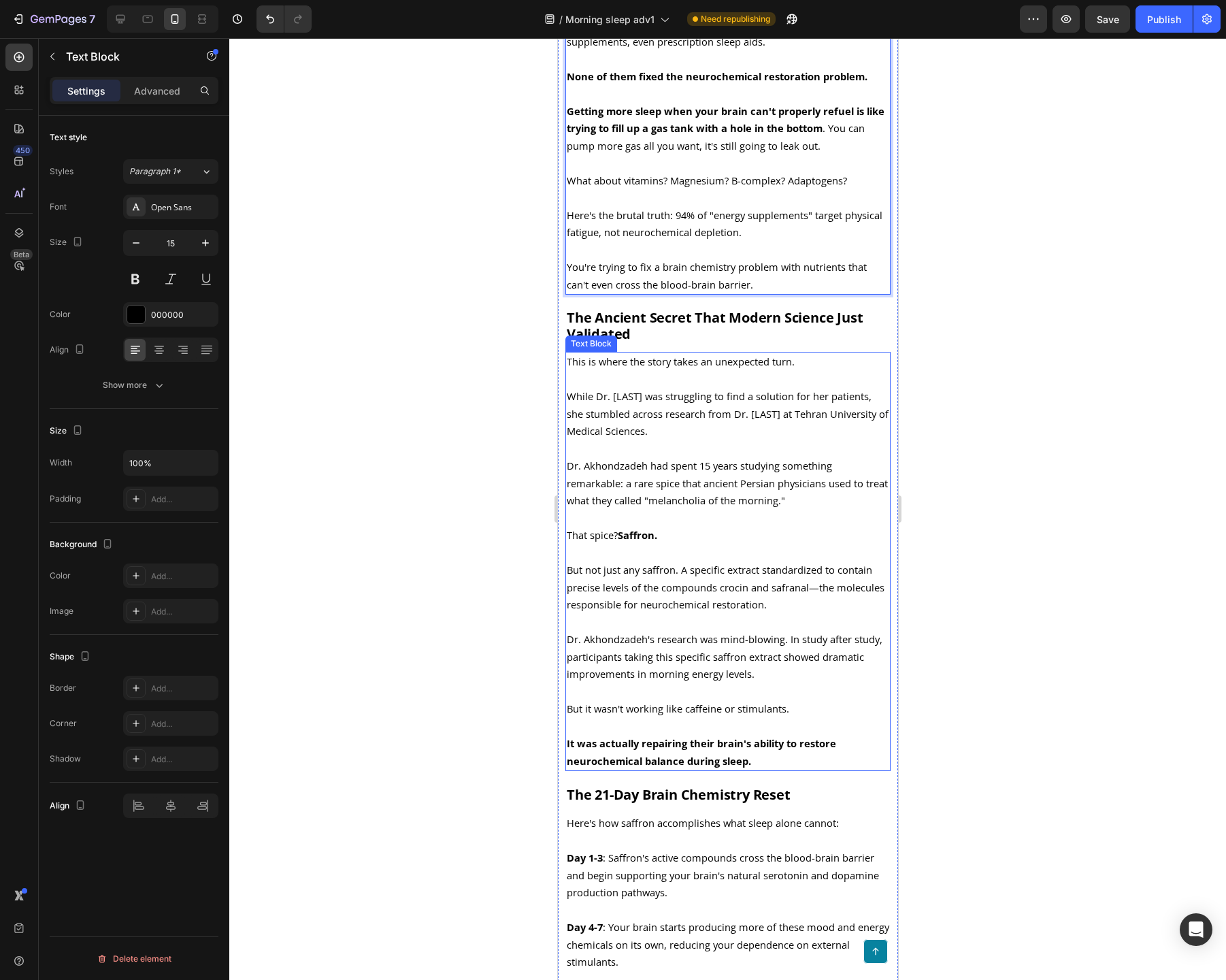 drag, startPoint x: 663, startPoint y: 557, endPoint x: 658, endPoint y: 549, distance: 9.433981 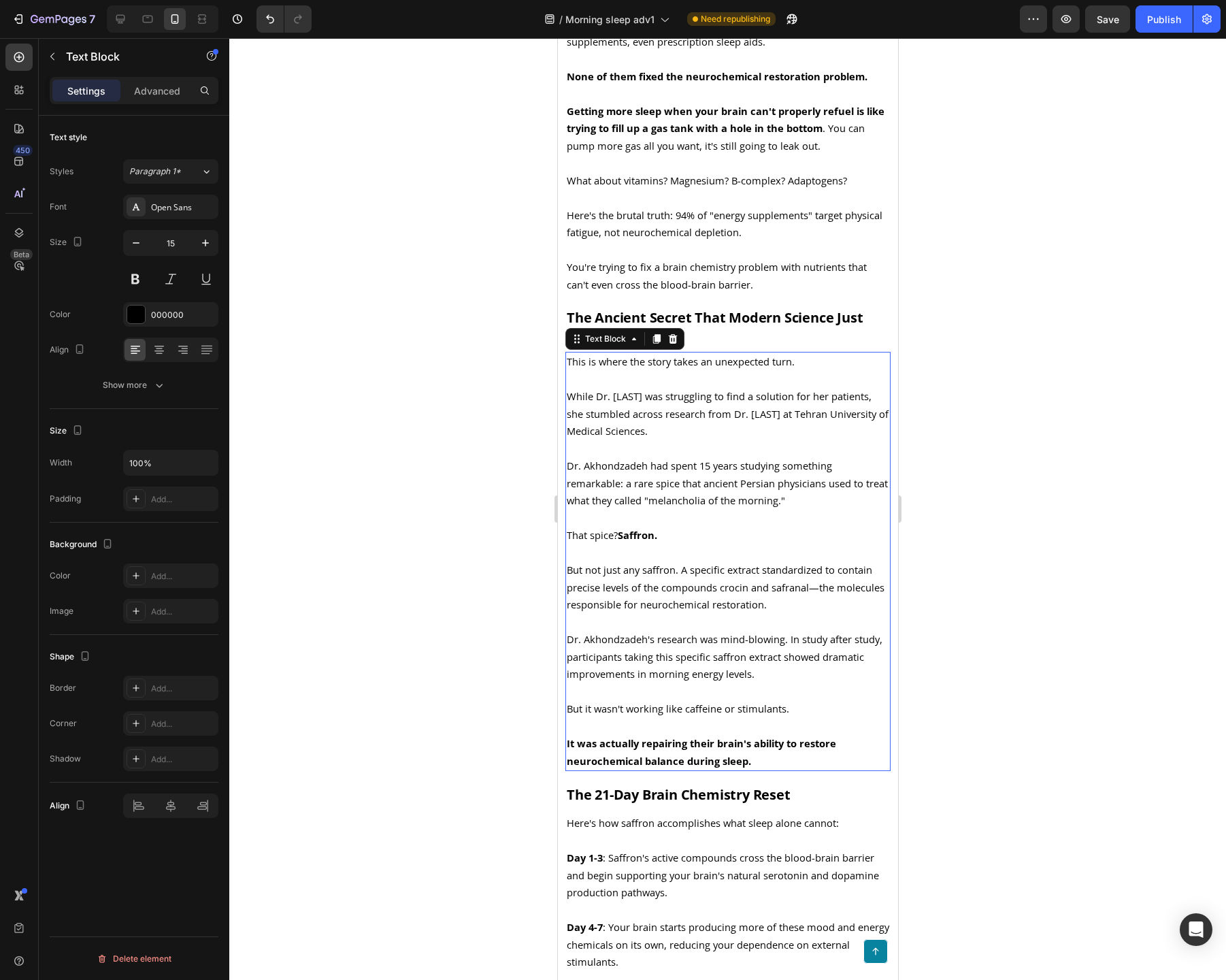 click on "Saffron." at bounding box center [637, 535] 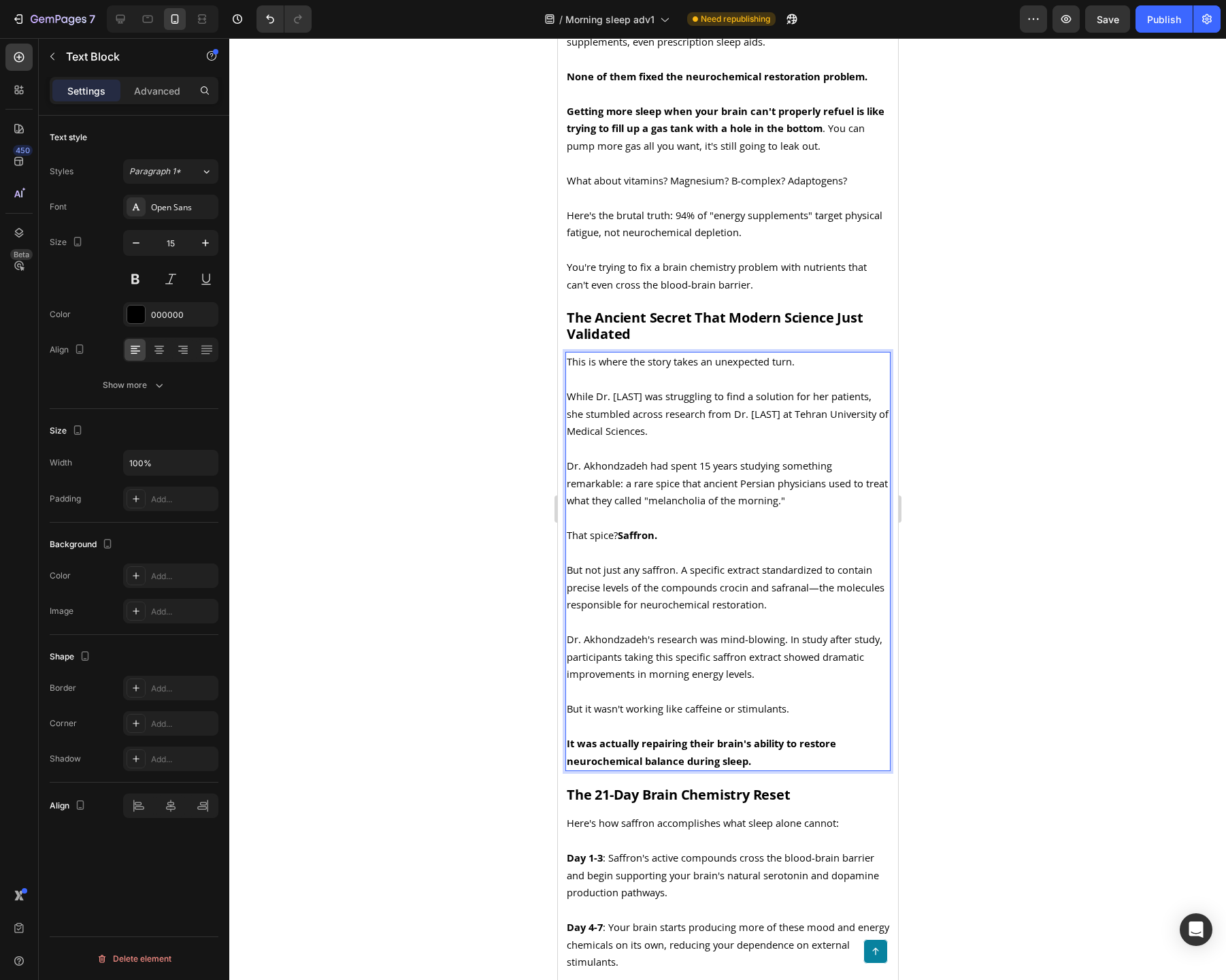 click on "That spice?  Saffron." at bounding box center [727, 536] 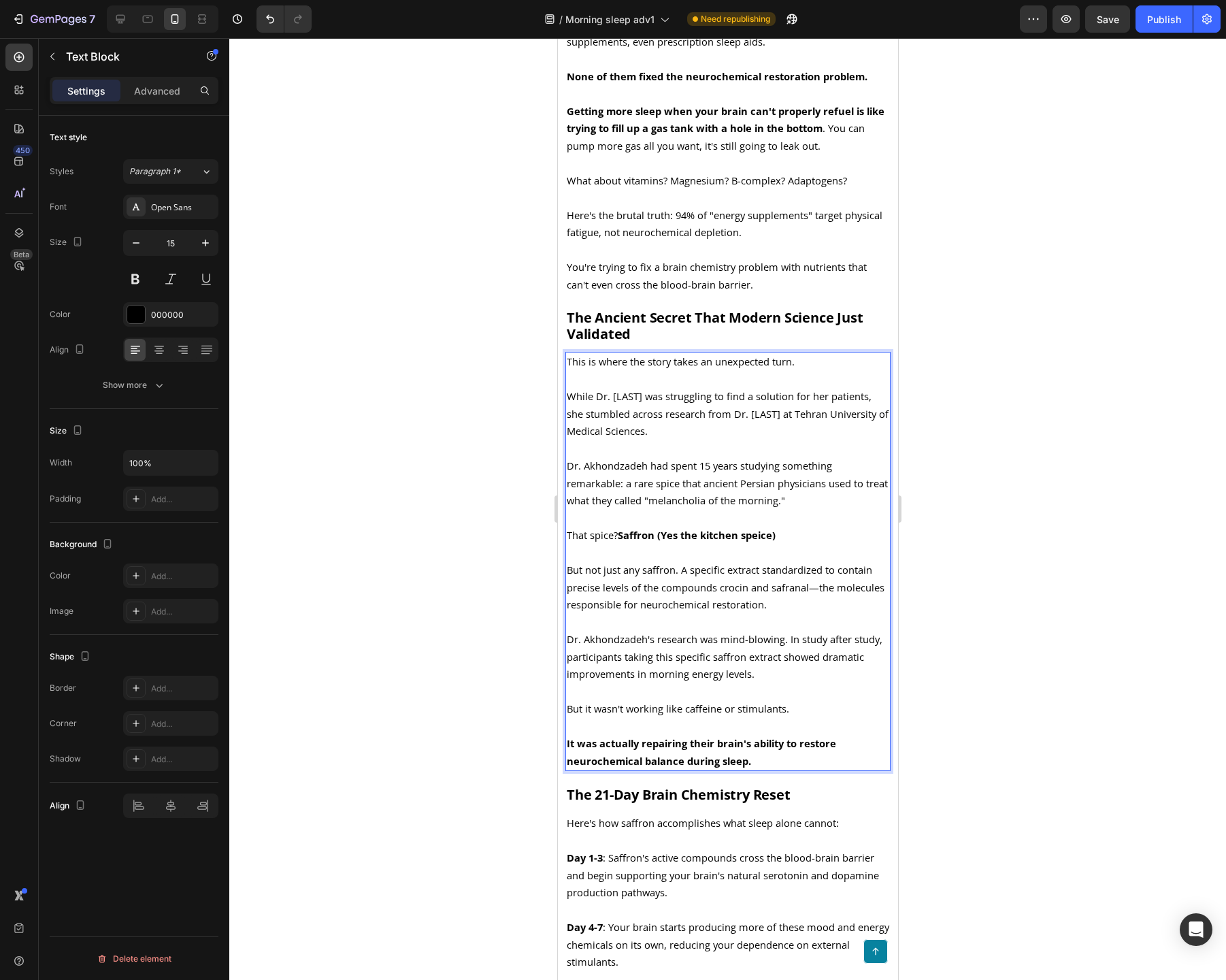 click on "But not just any saffron. A specific extract standardized to contain precise levels of the compounds crocin and safranal—the molecules responsible for neurochemical restoration." at bounding box center [727, 587] 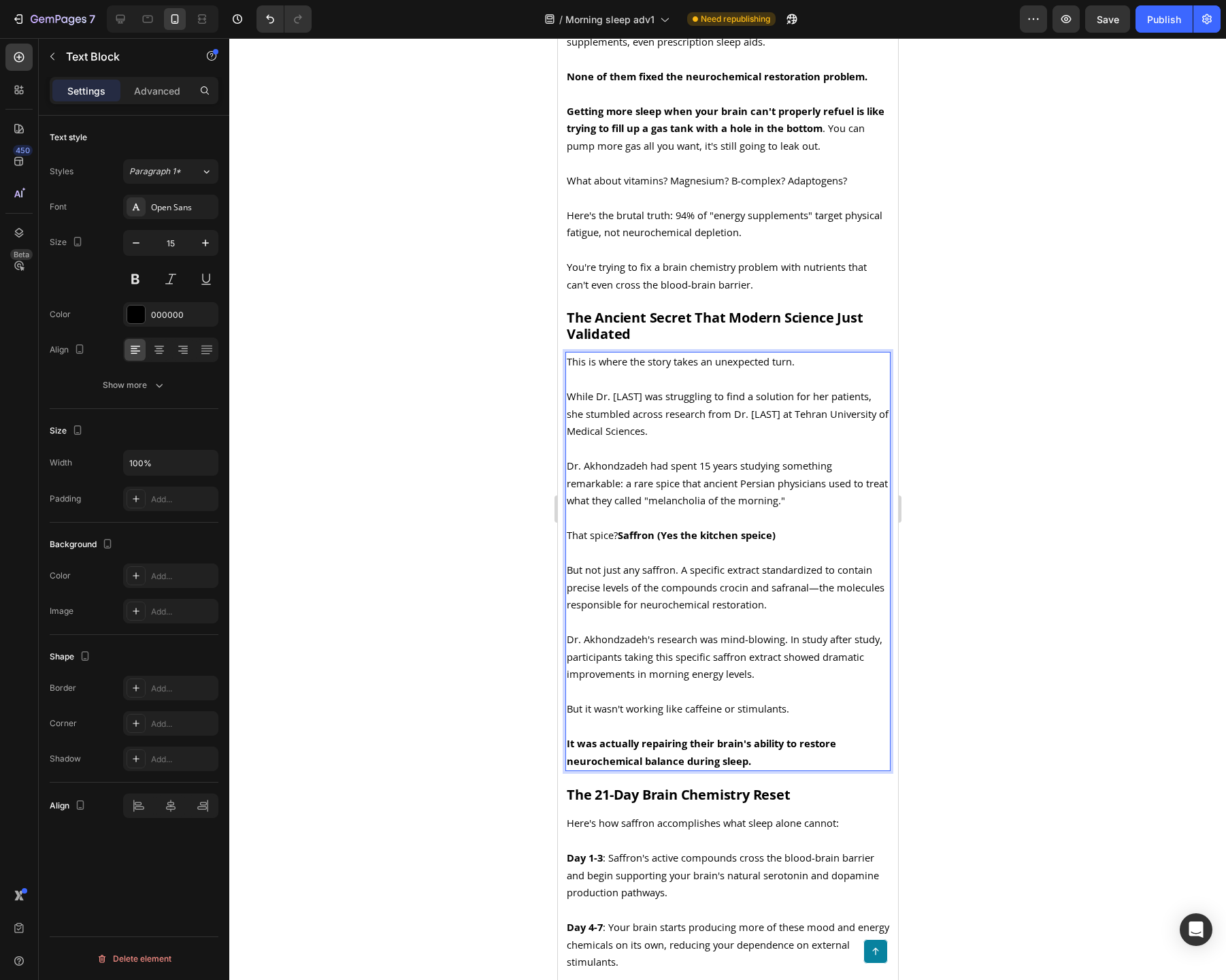 click on "Saffron (Yes the kitchen speice)" at bounding box center (696, 535) 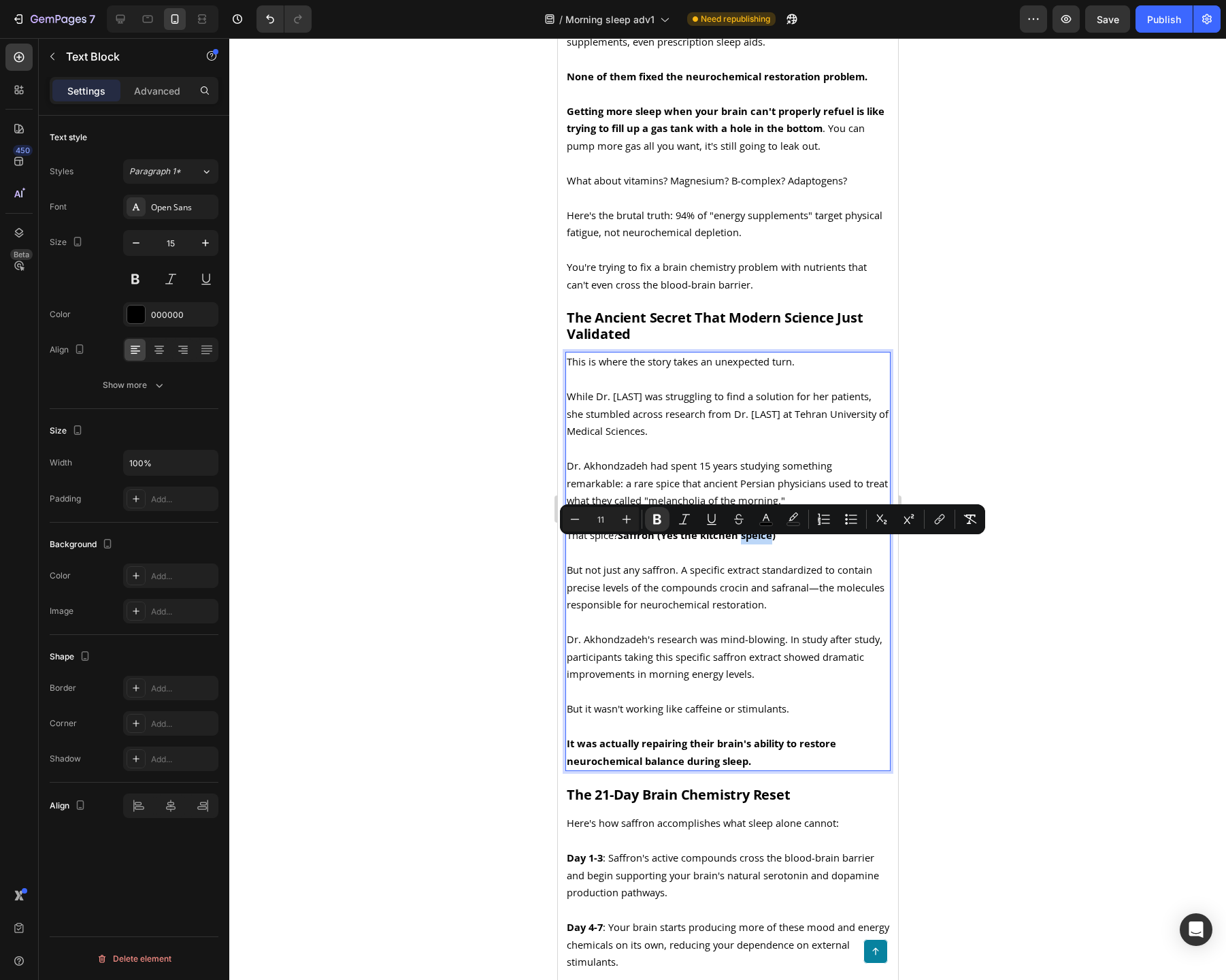 click on "Saffron (Yes the kitchen speice)" at bounding box center (696, 535) 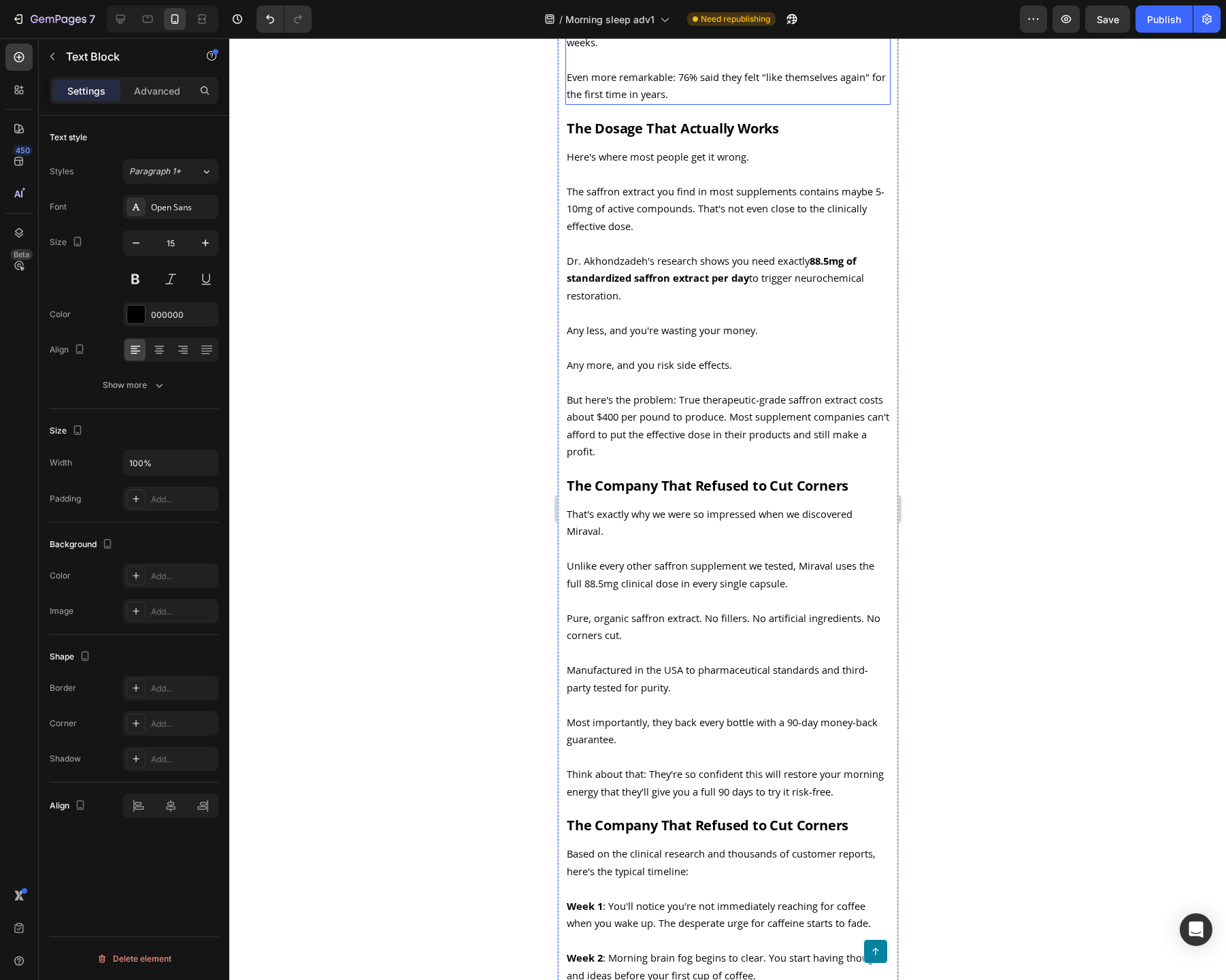 scroll, scrollTop: 2710, scrollLeft: 0, axis: vertical 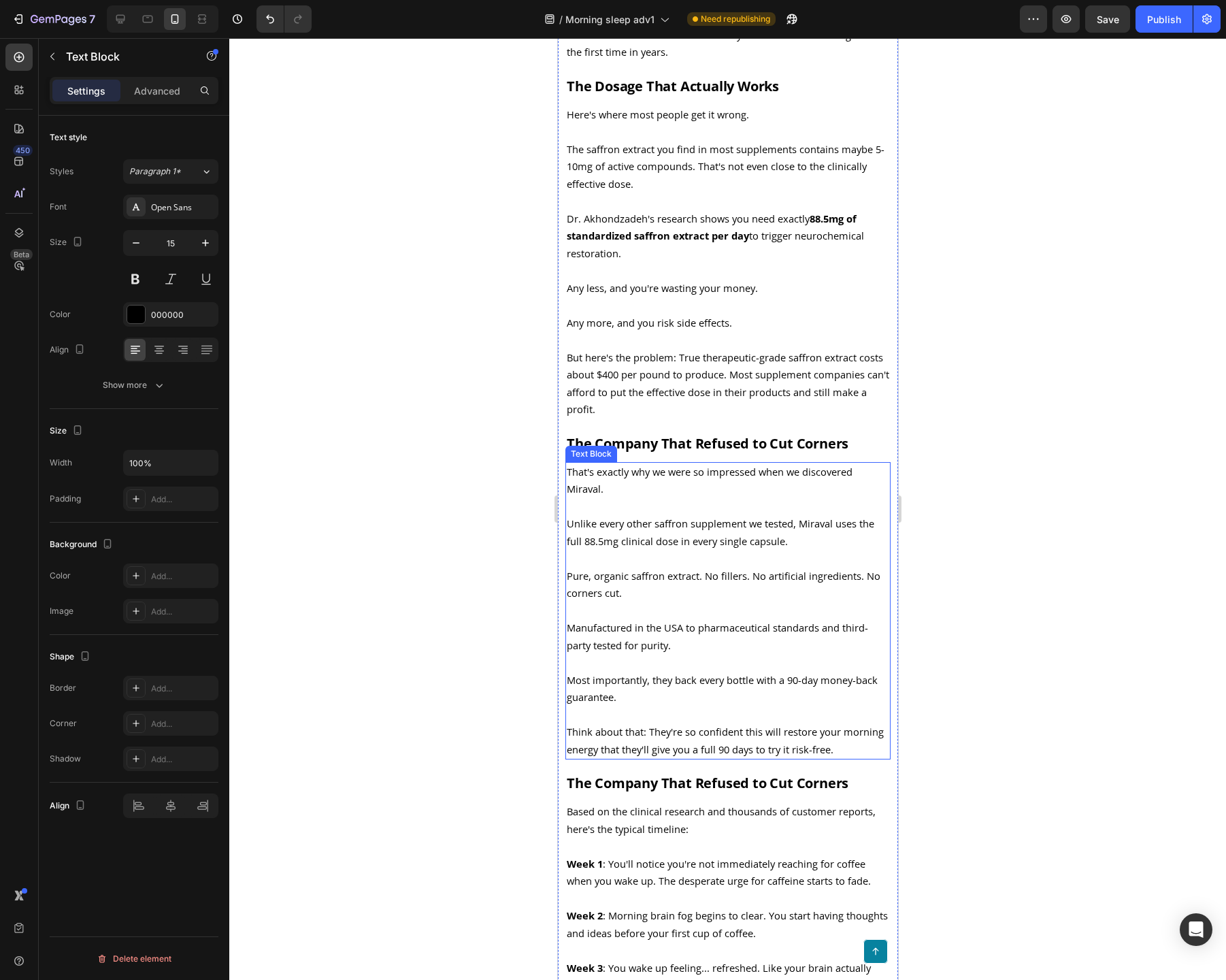 click on "Unlike every other saffron supplement we tested, Miraval uses the full 88.5mg clinical dose in every single capsule." at bounding box center (720, 532) 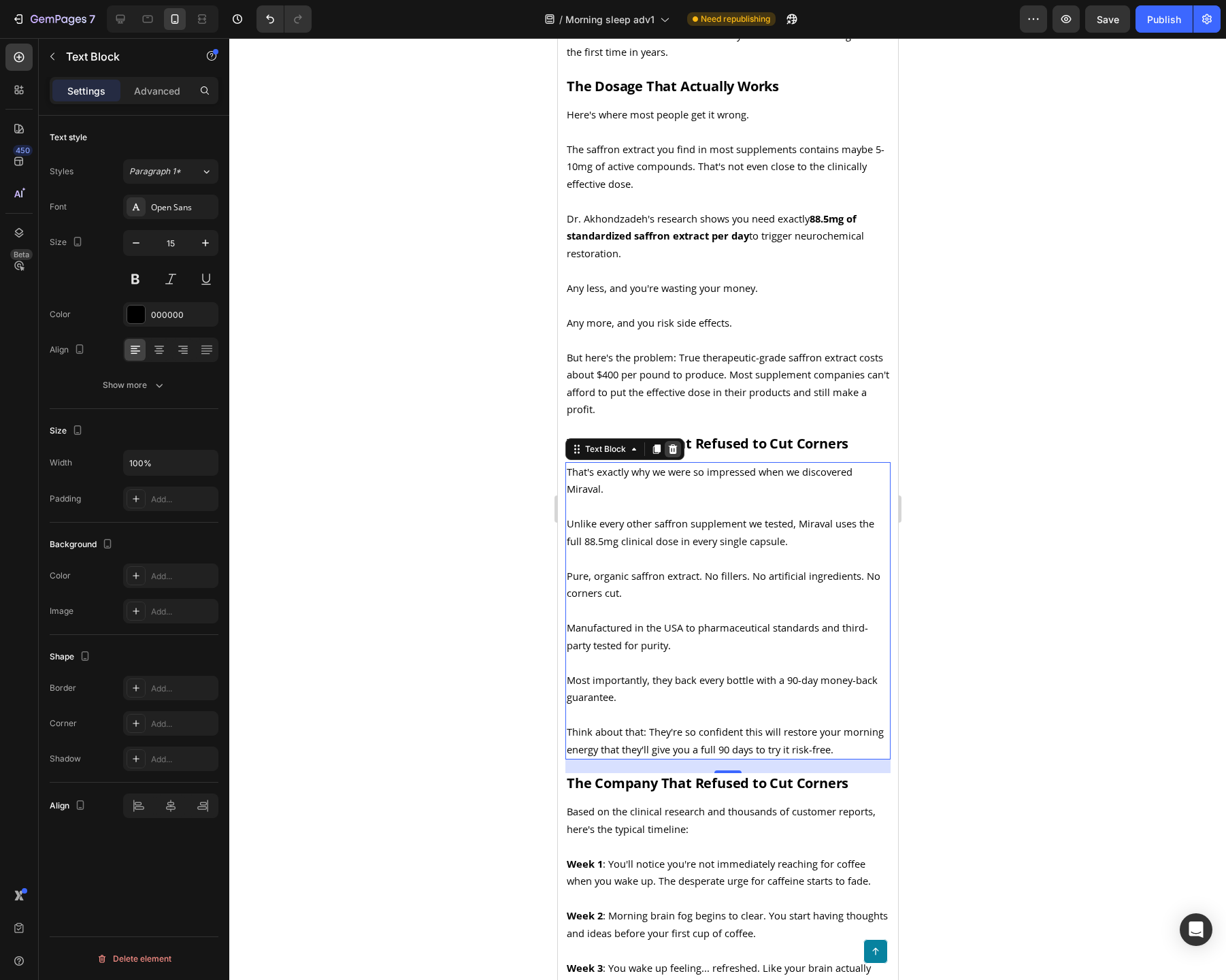click 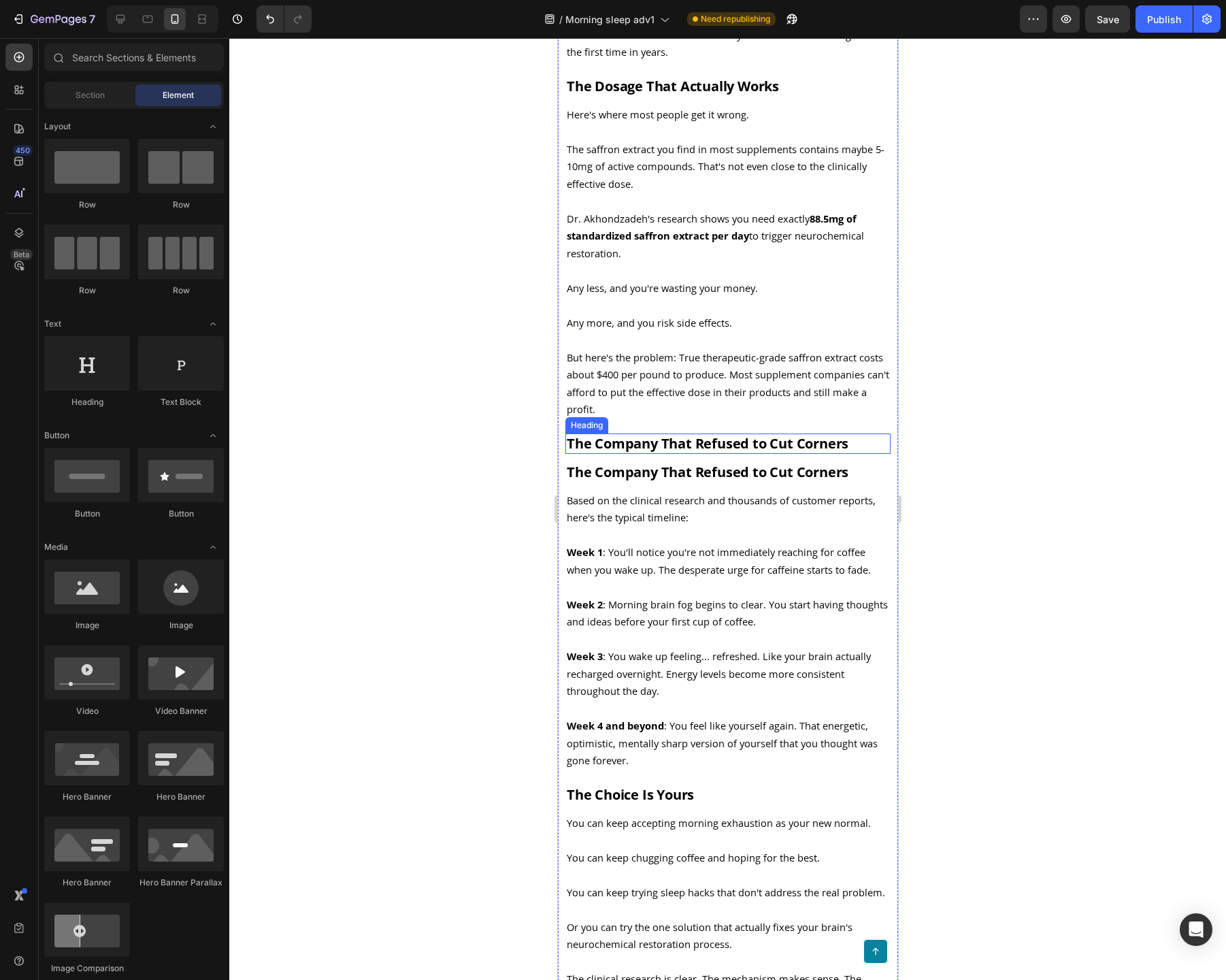 click on "The Company That Refused to Cut Corners" at bounding box center [727, 444] 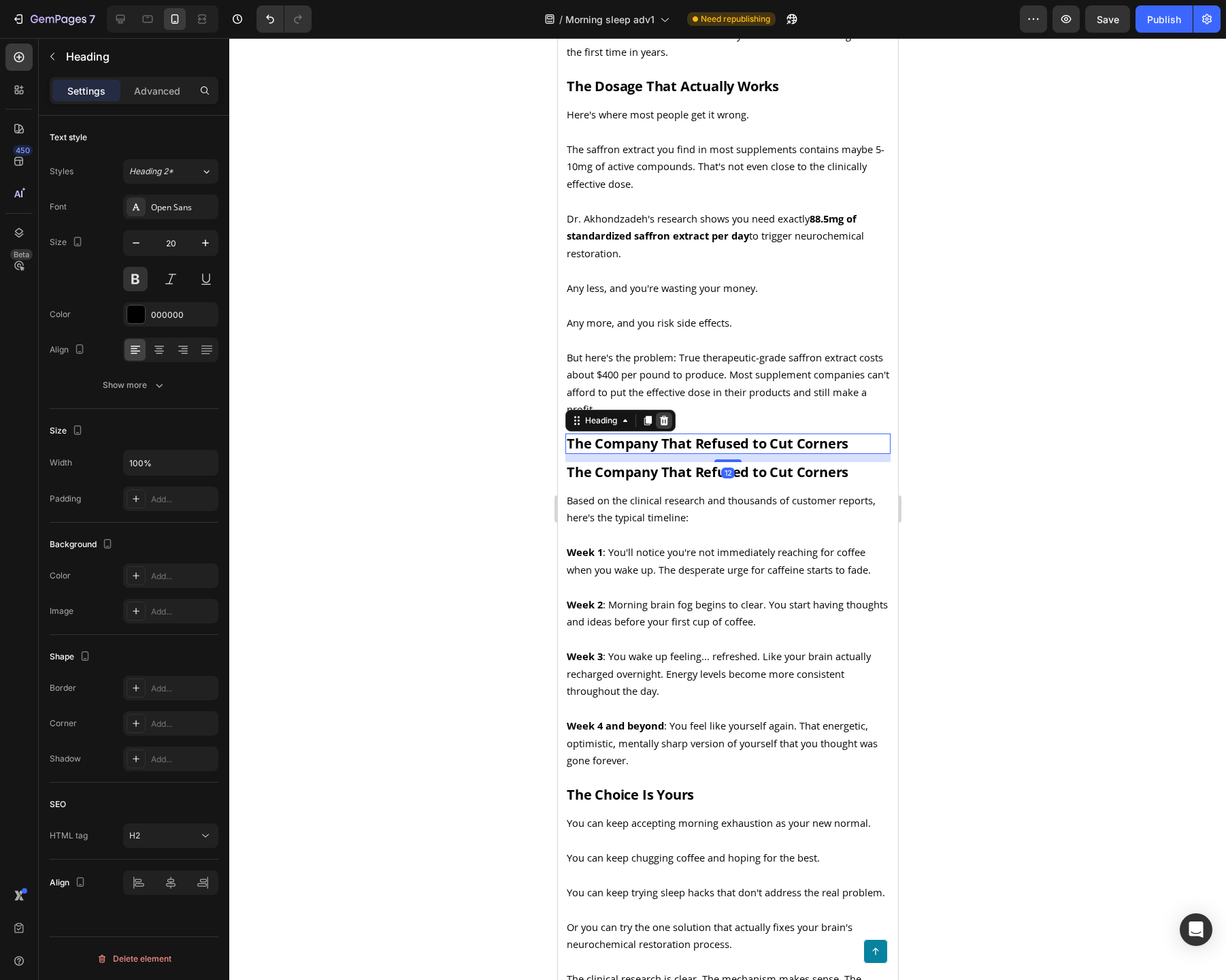click 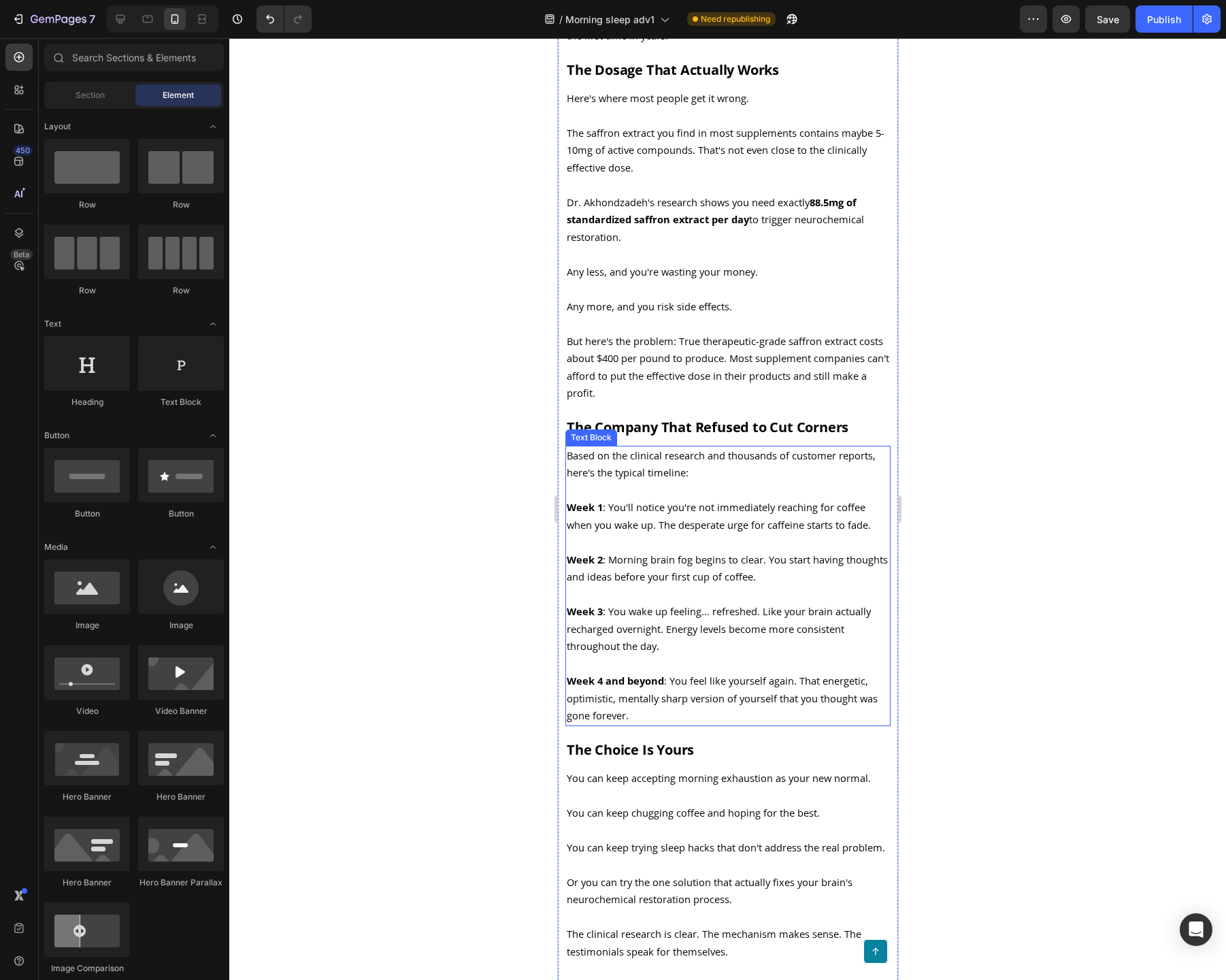scroll, scrollTop: 2728, scrollLeft: 0, axis: vertical 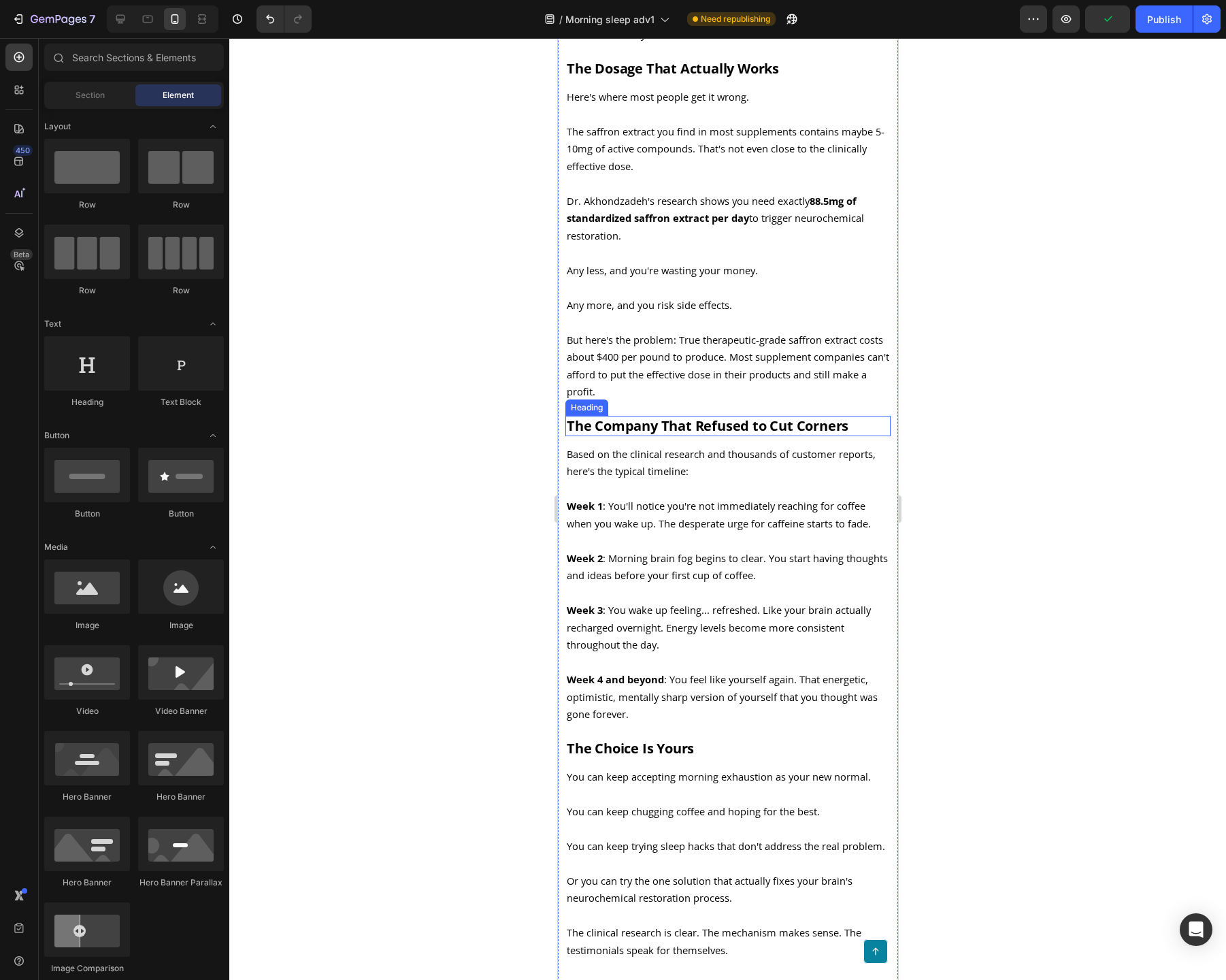 click on "The Company That Refused to Cut Corners" at bounding box center (727, 426) 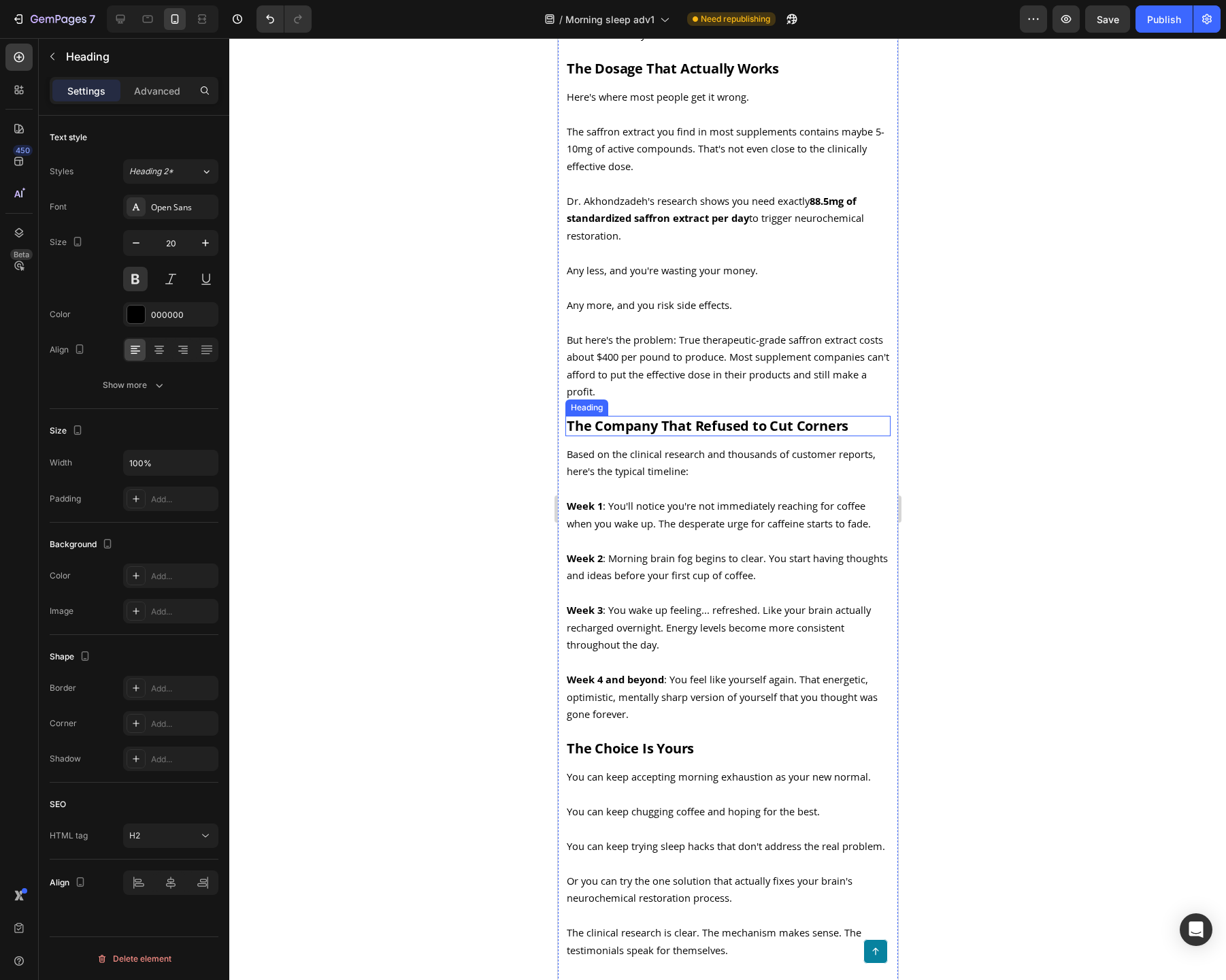 click on "The Company That Refused to Cut Corners" at bounding box center [727, 426] 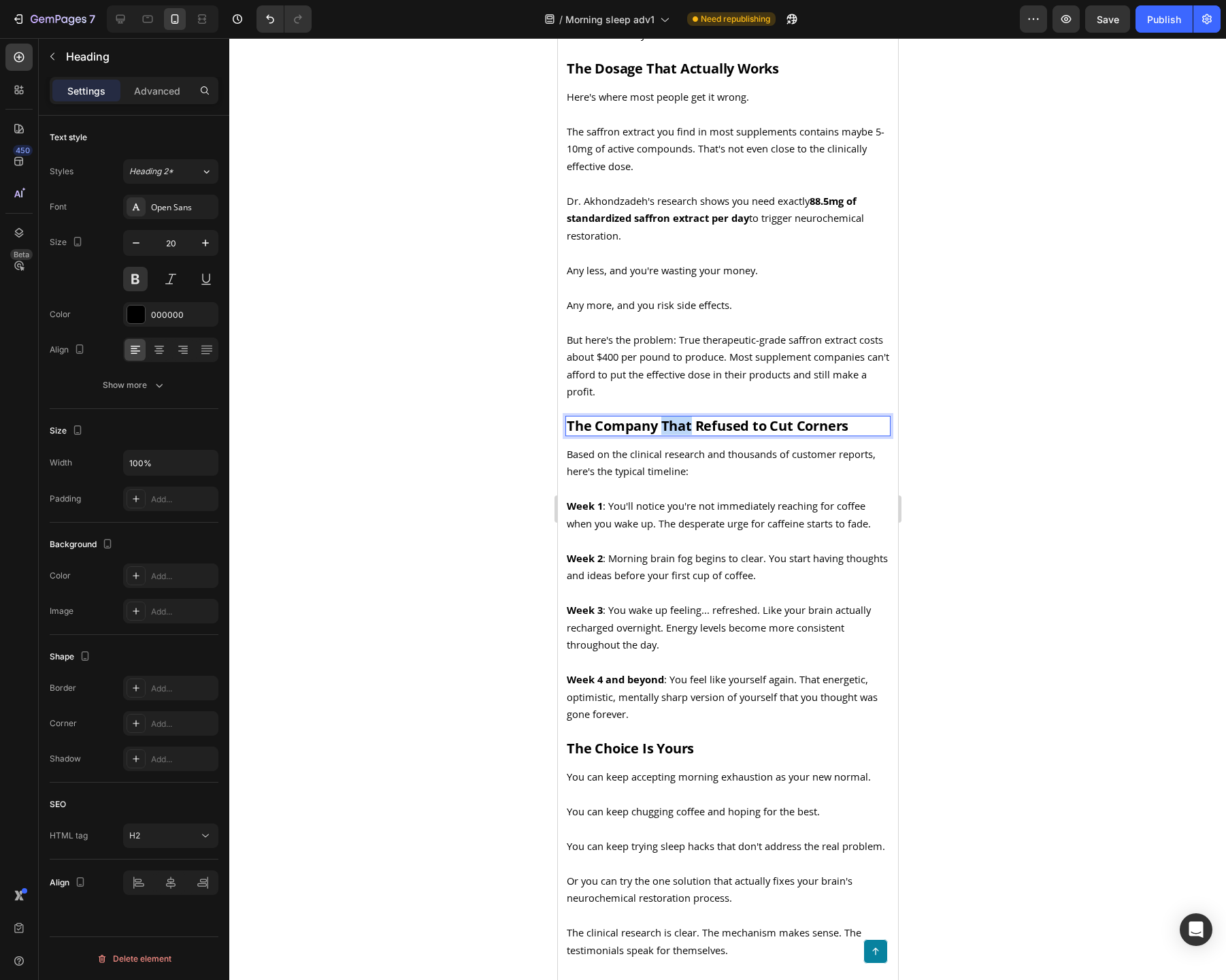 click on "The Company That Refused to Cut Corners" at bounding box center (727, 426) 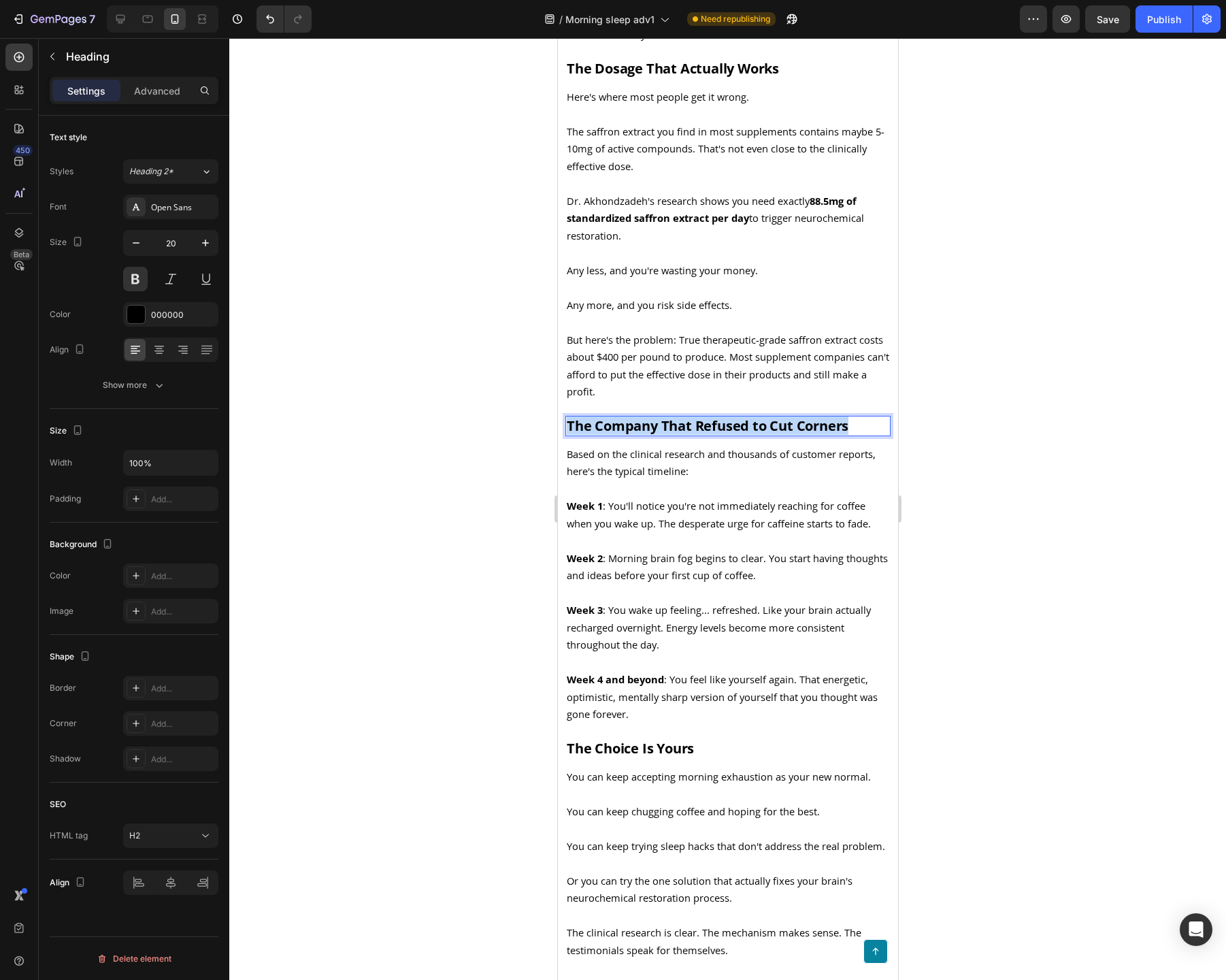 click on "The Company That Refused to Cut Corners" at bounding box center [727, 426] 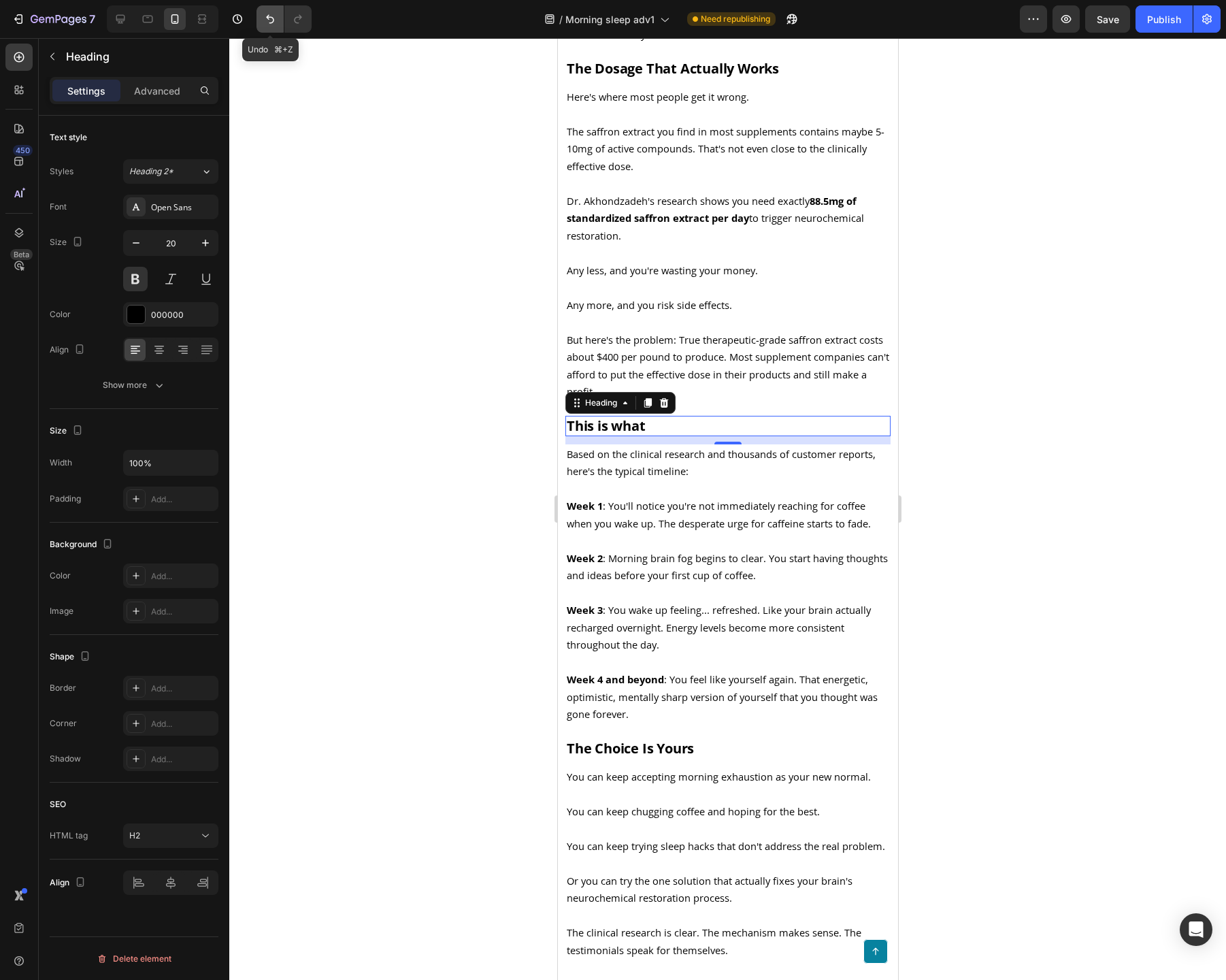 click 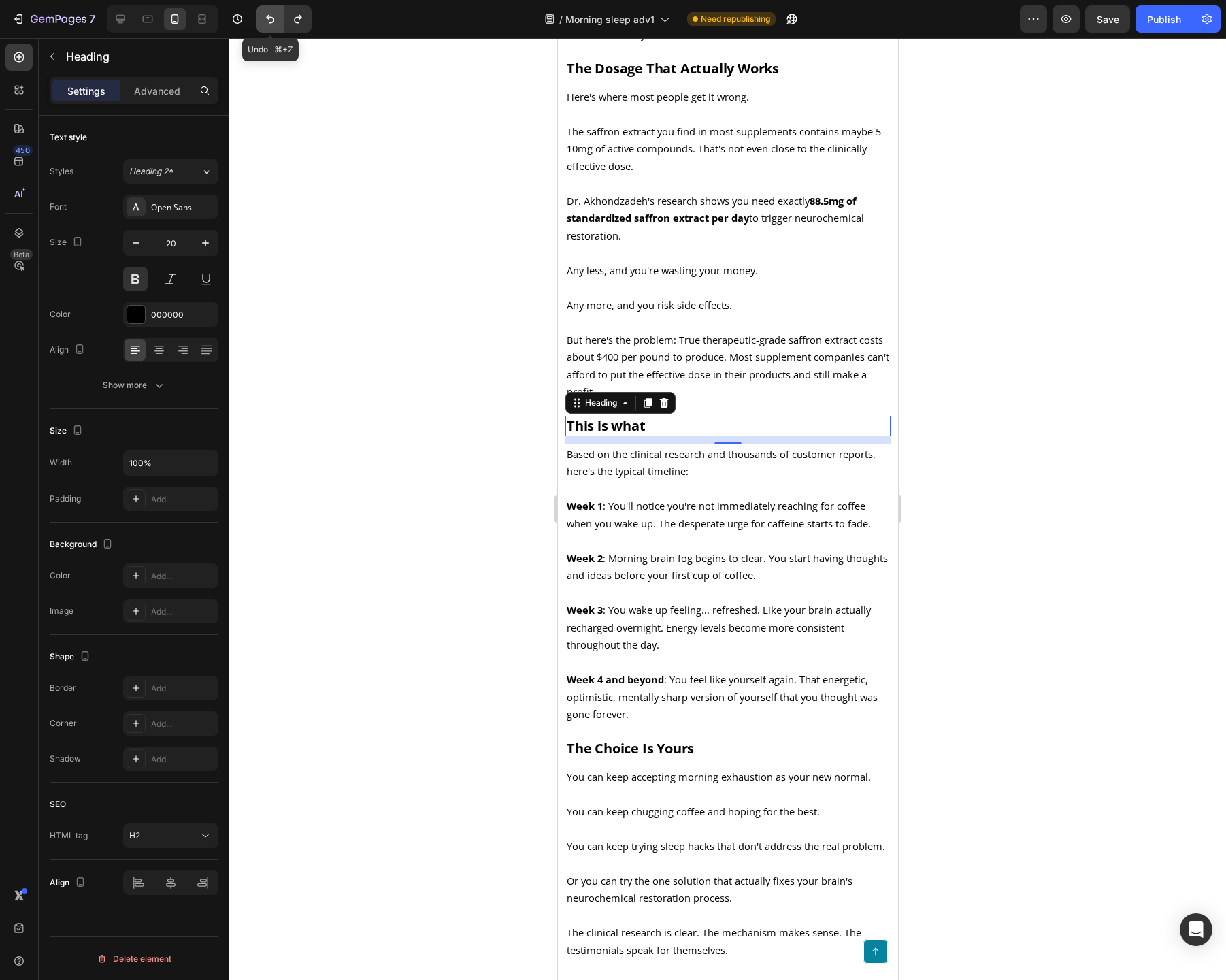 click 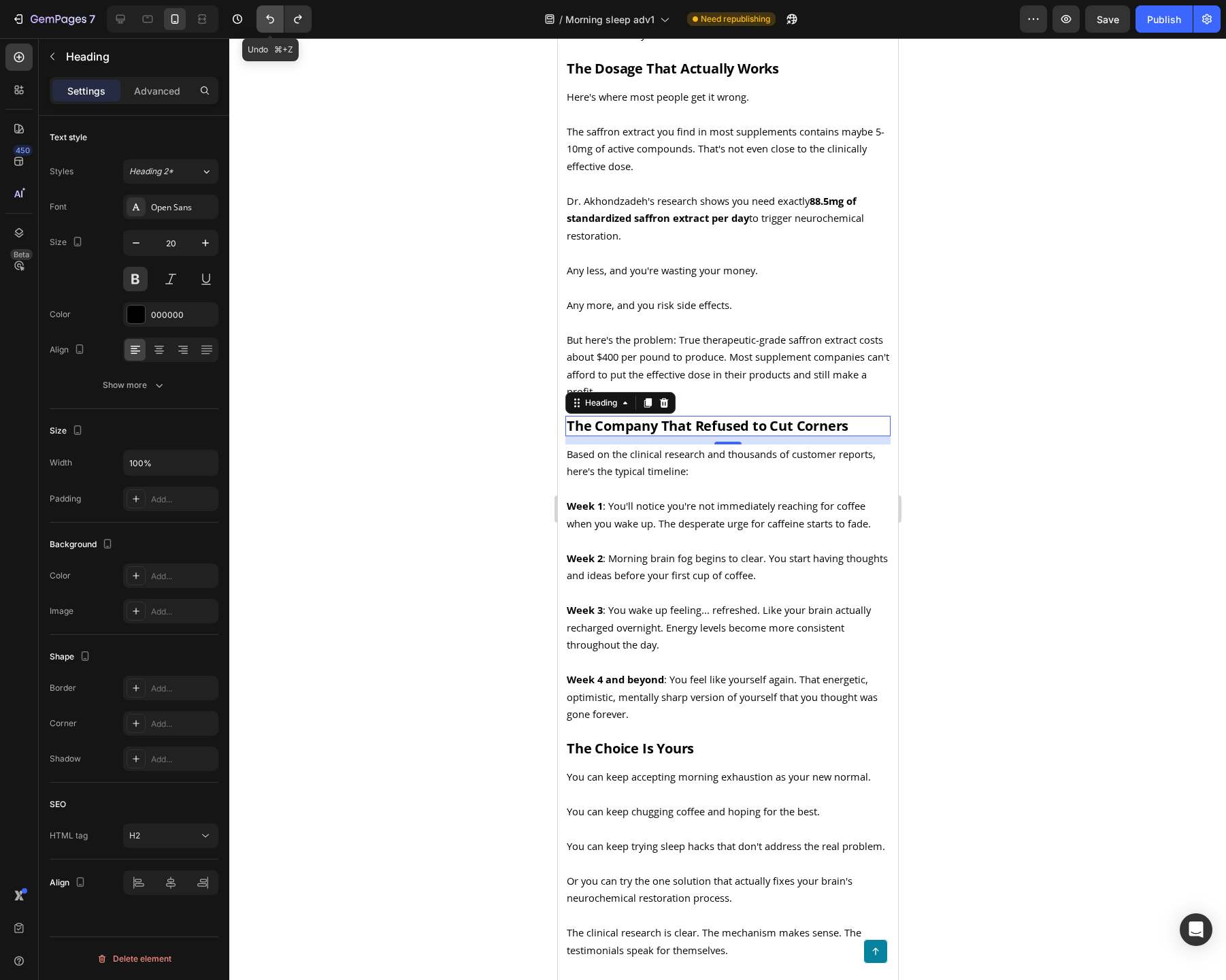 click 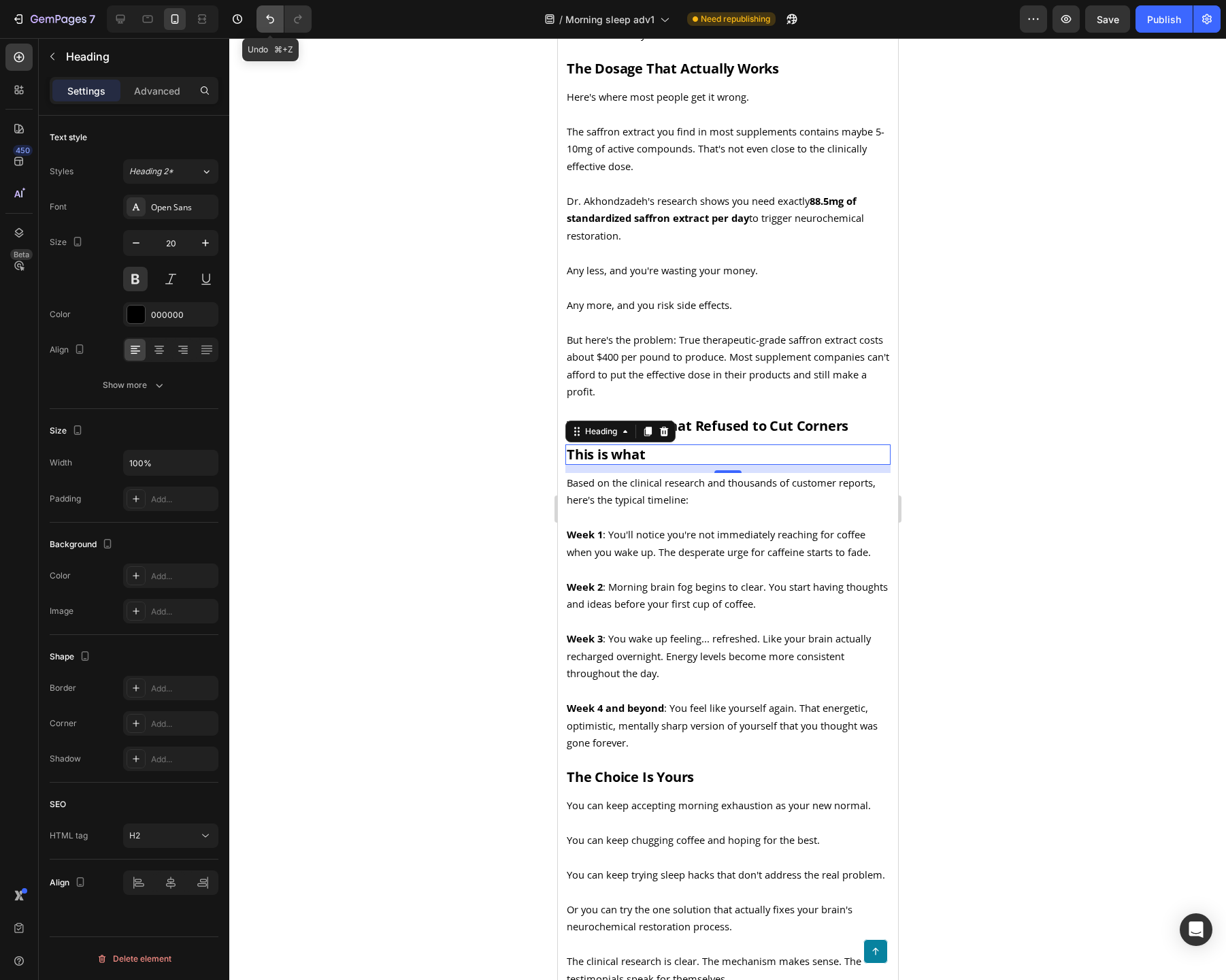 click 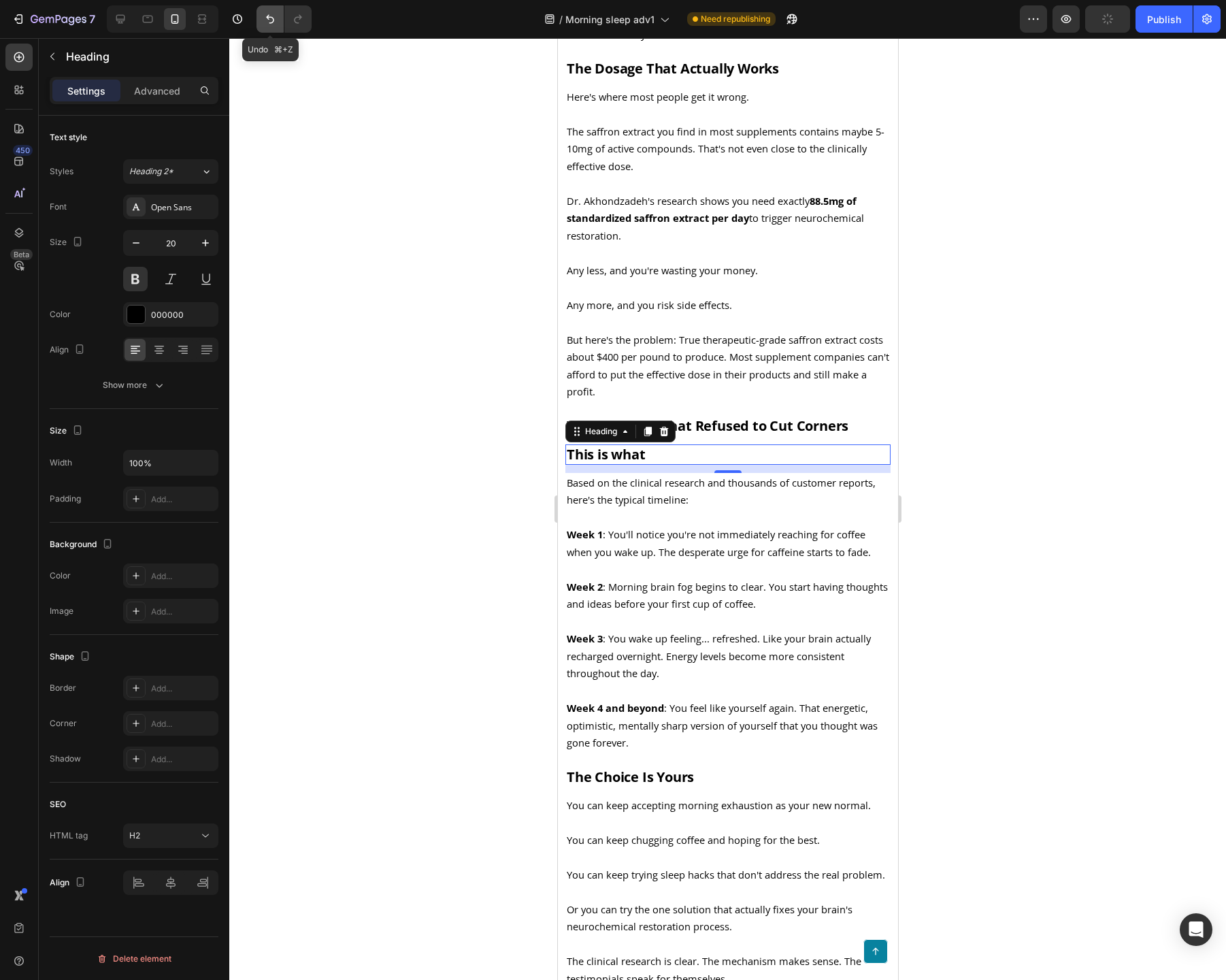 click 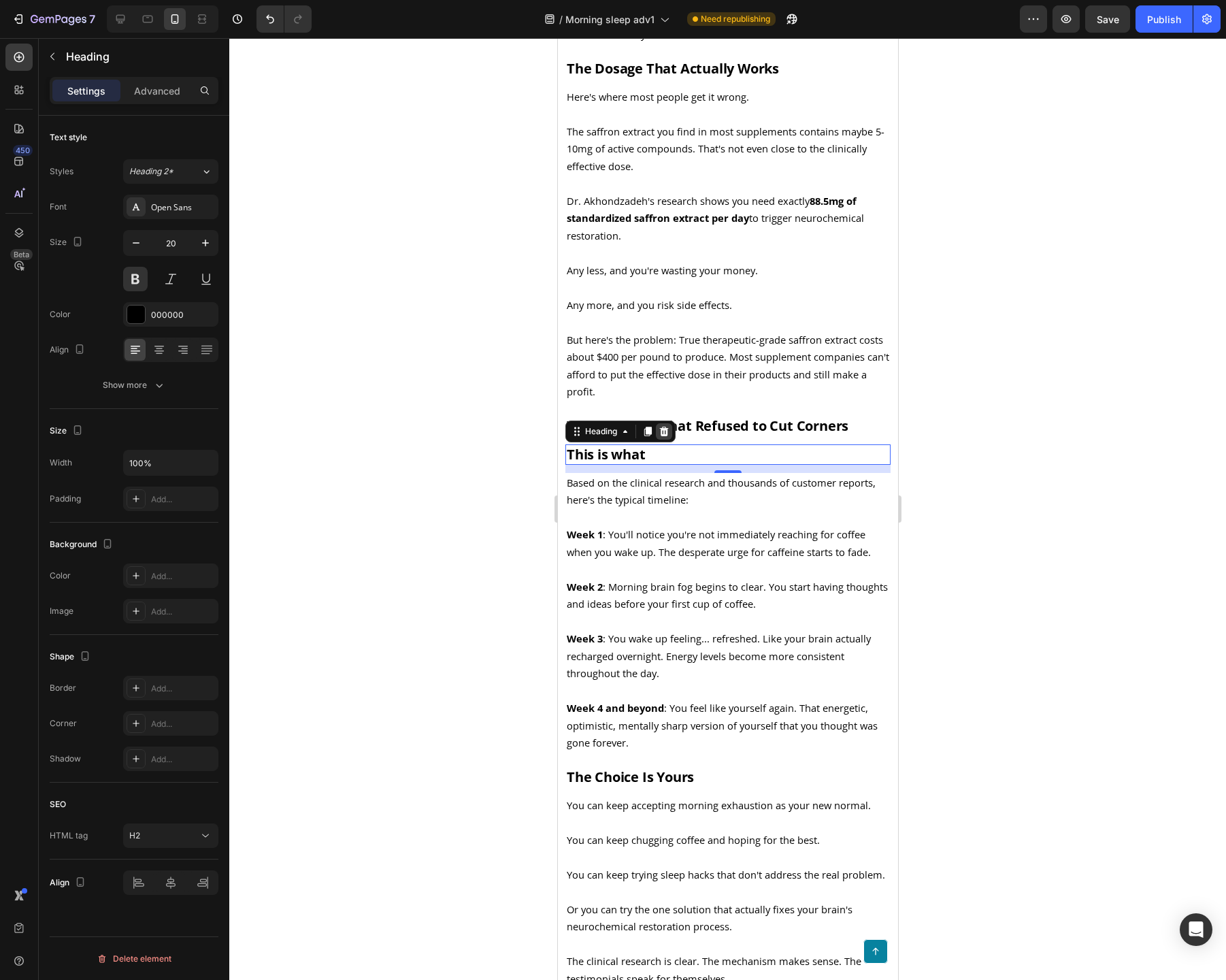 click 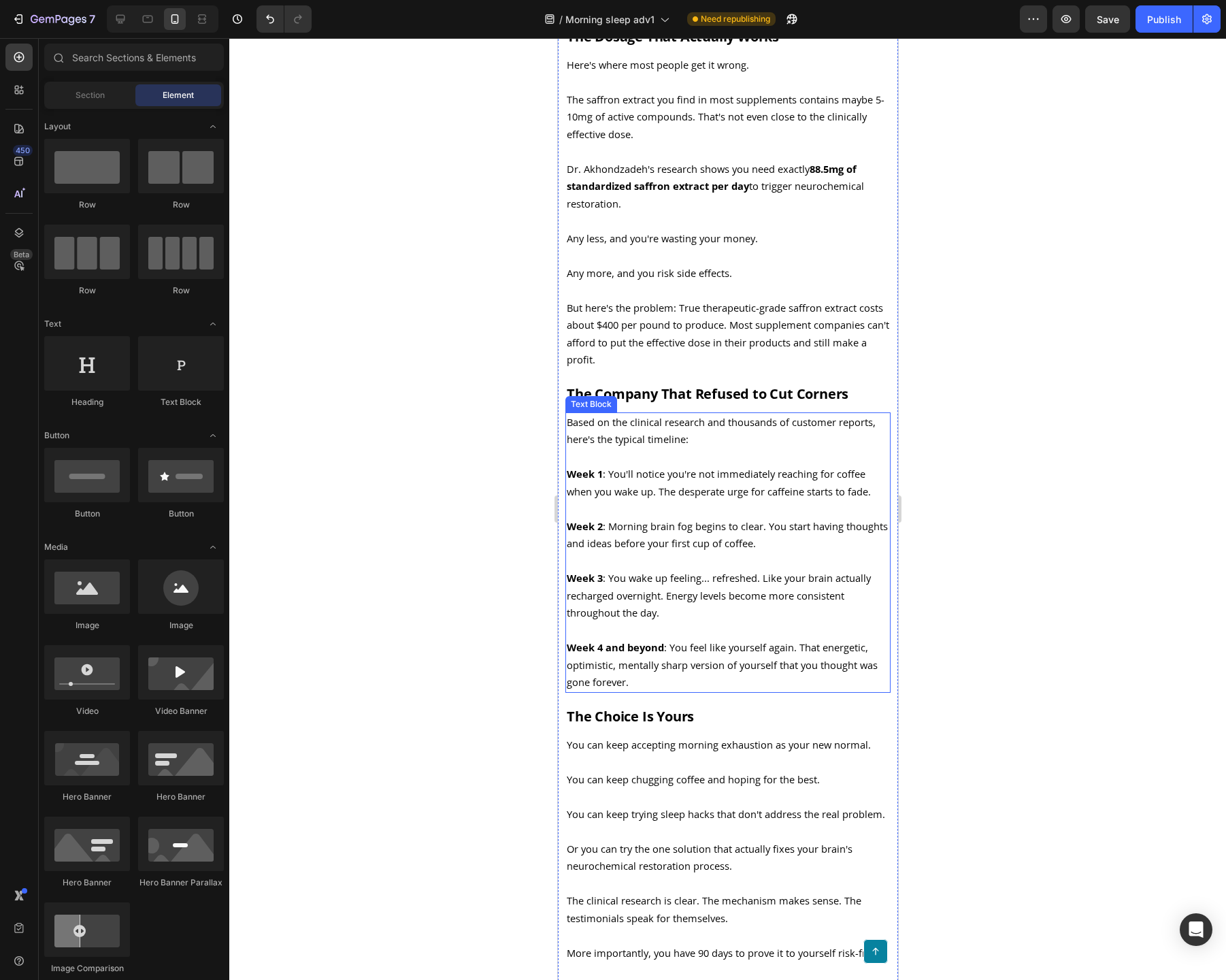 scroll, scrollTop: 2761, scrollLeft: 0, axis: vertical 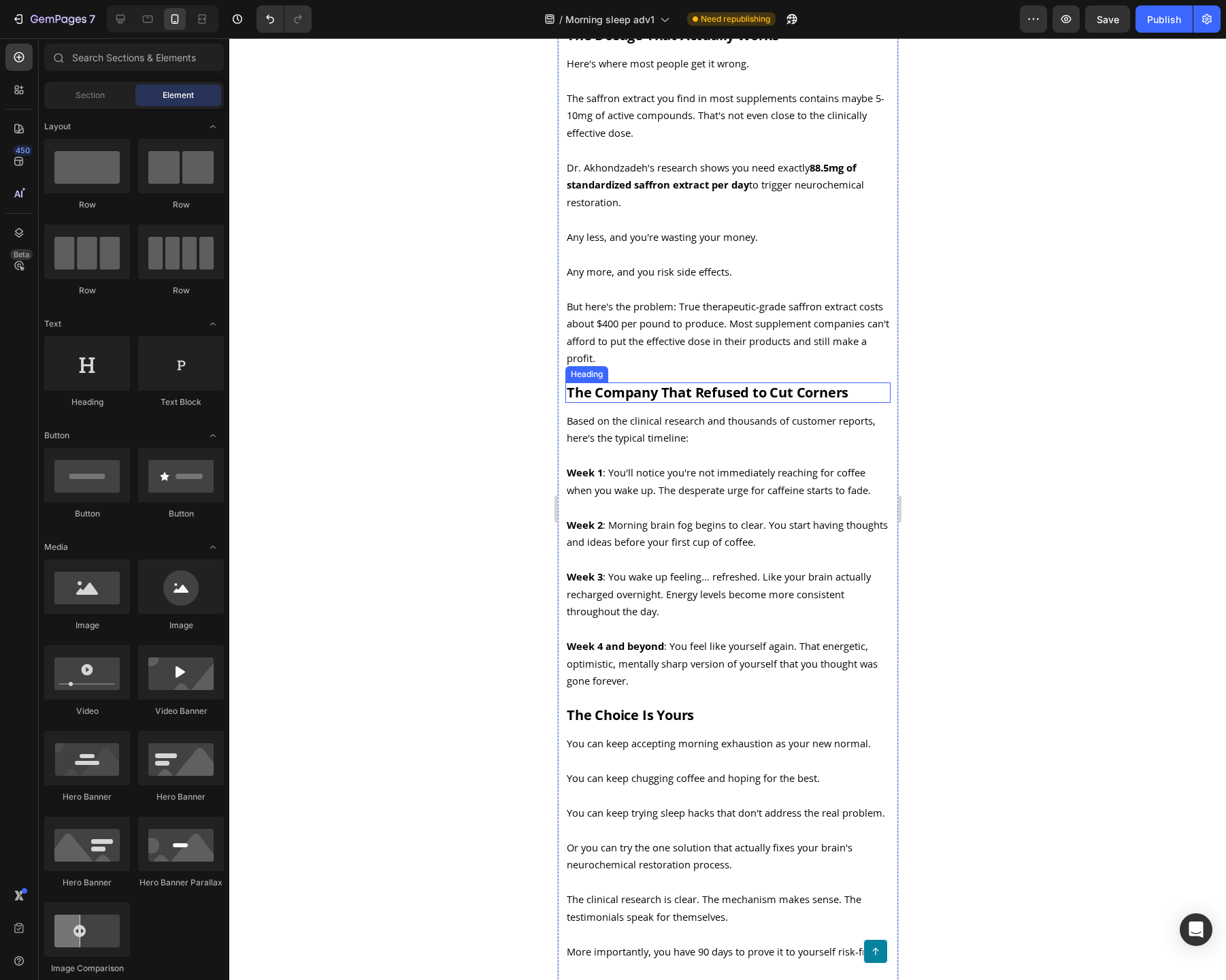click on "The Company That Refused to Cut Corners" at bounding box center (727, 393) 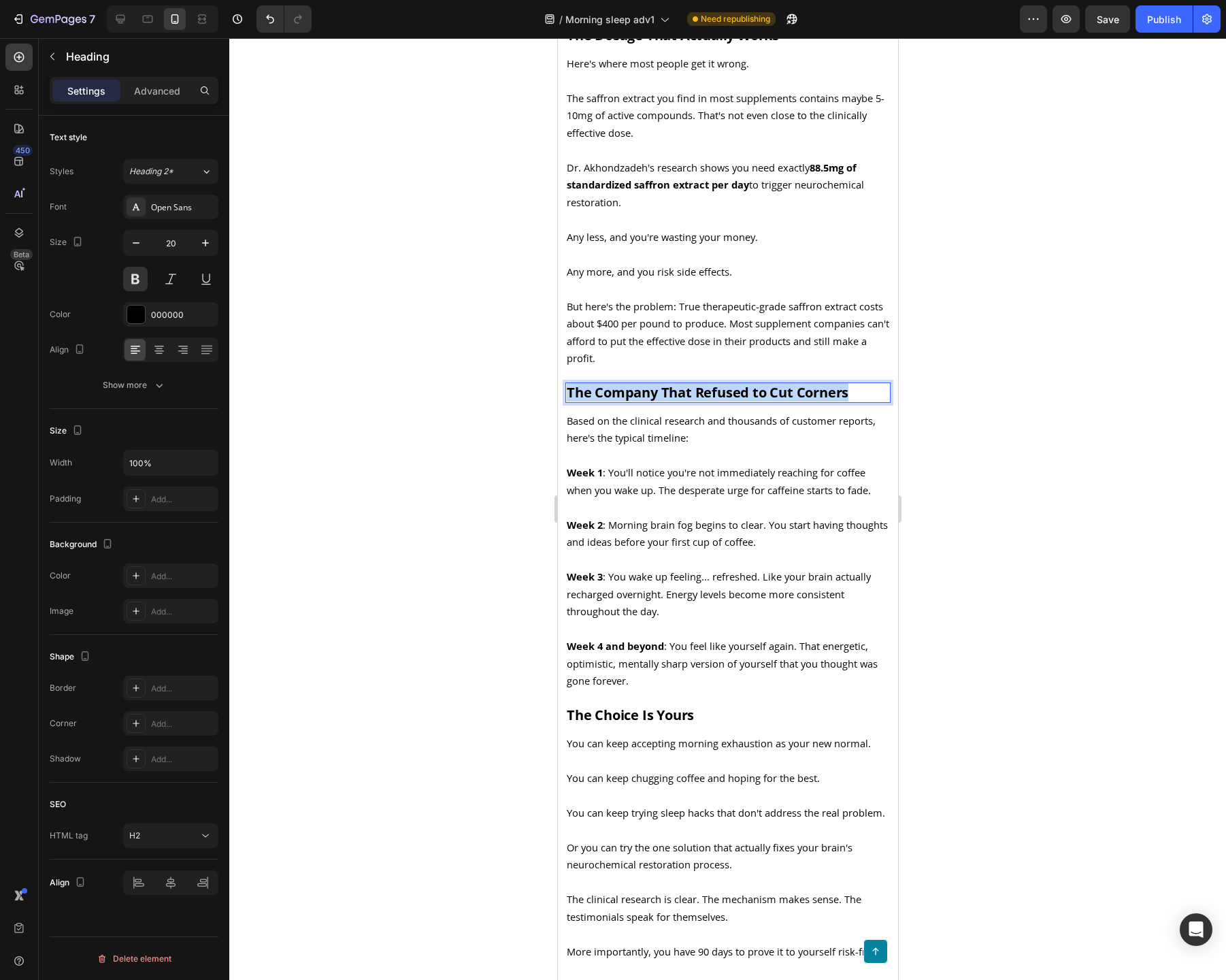 click on "The Company That Refused to Cut Corners" at bounding box center [727, 393] 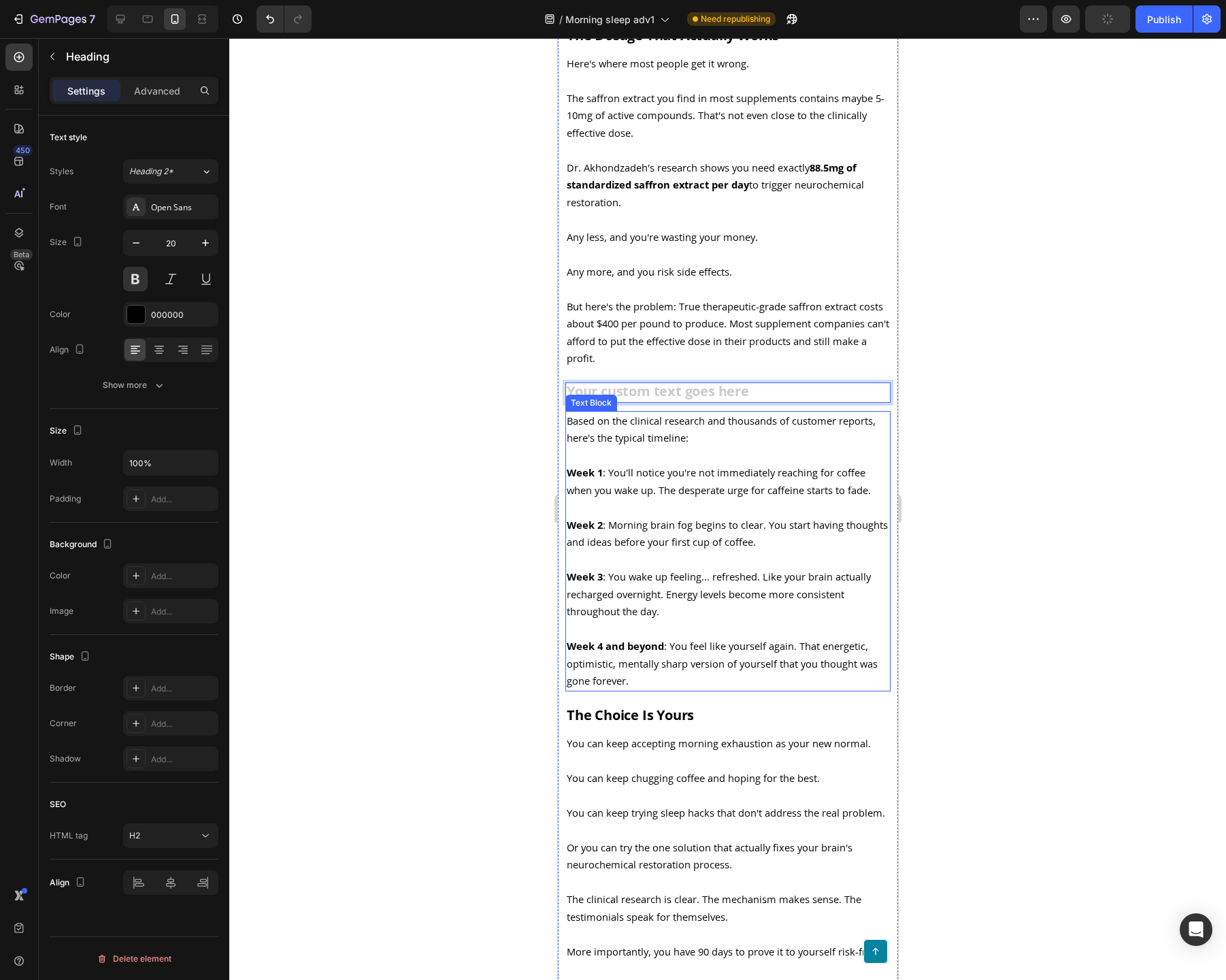 click on "Based on the clinical research and thousands of customer reports, here's the typical timeline:" at bounding box center [720, 429] 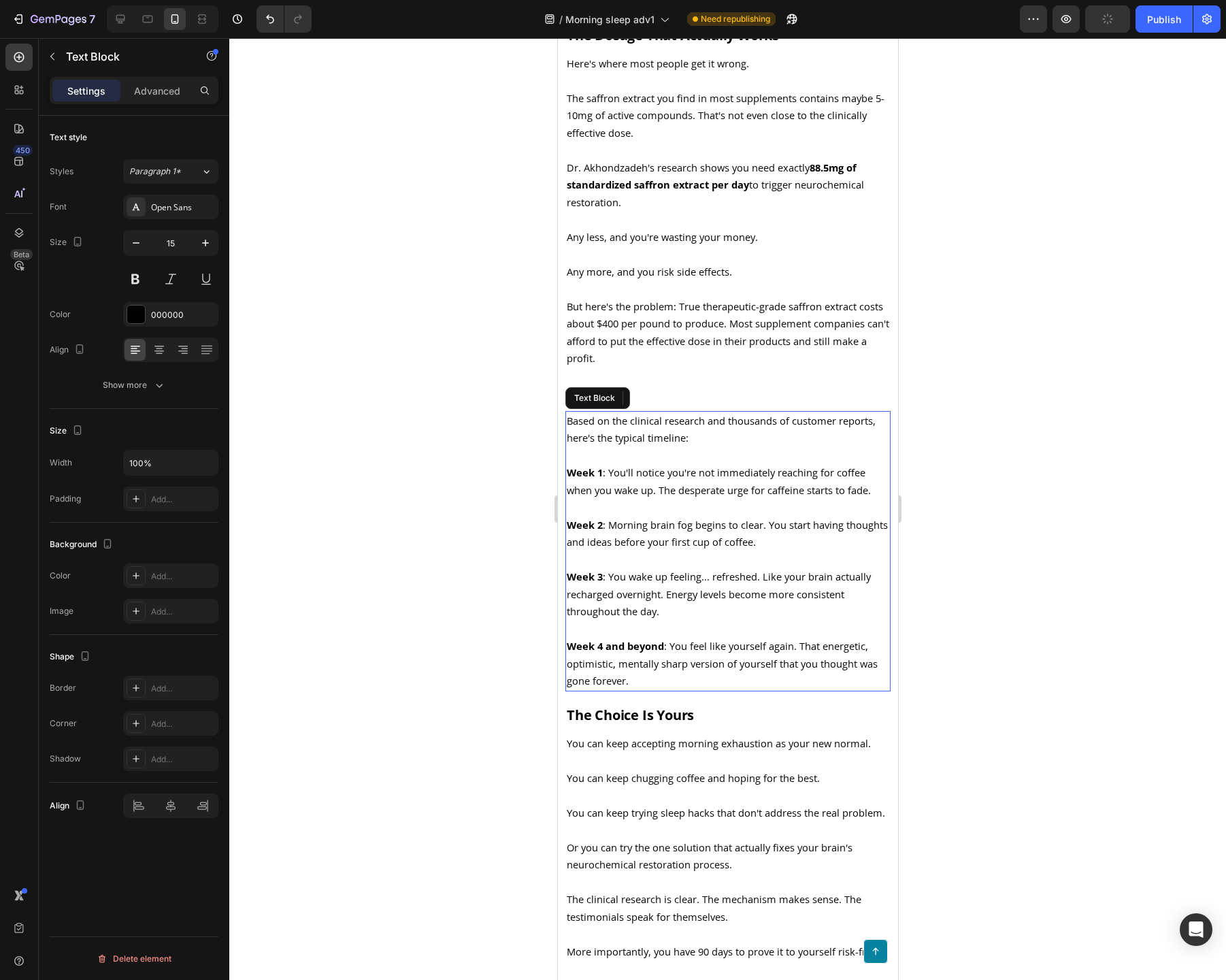 click on "Based on the clinical research and thousands of customer reports, here's the typical timeline:" at bounding box center (727, 429) 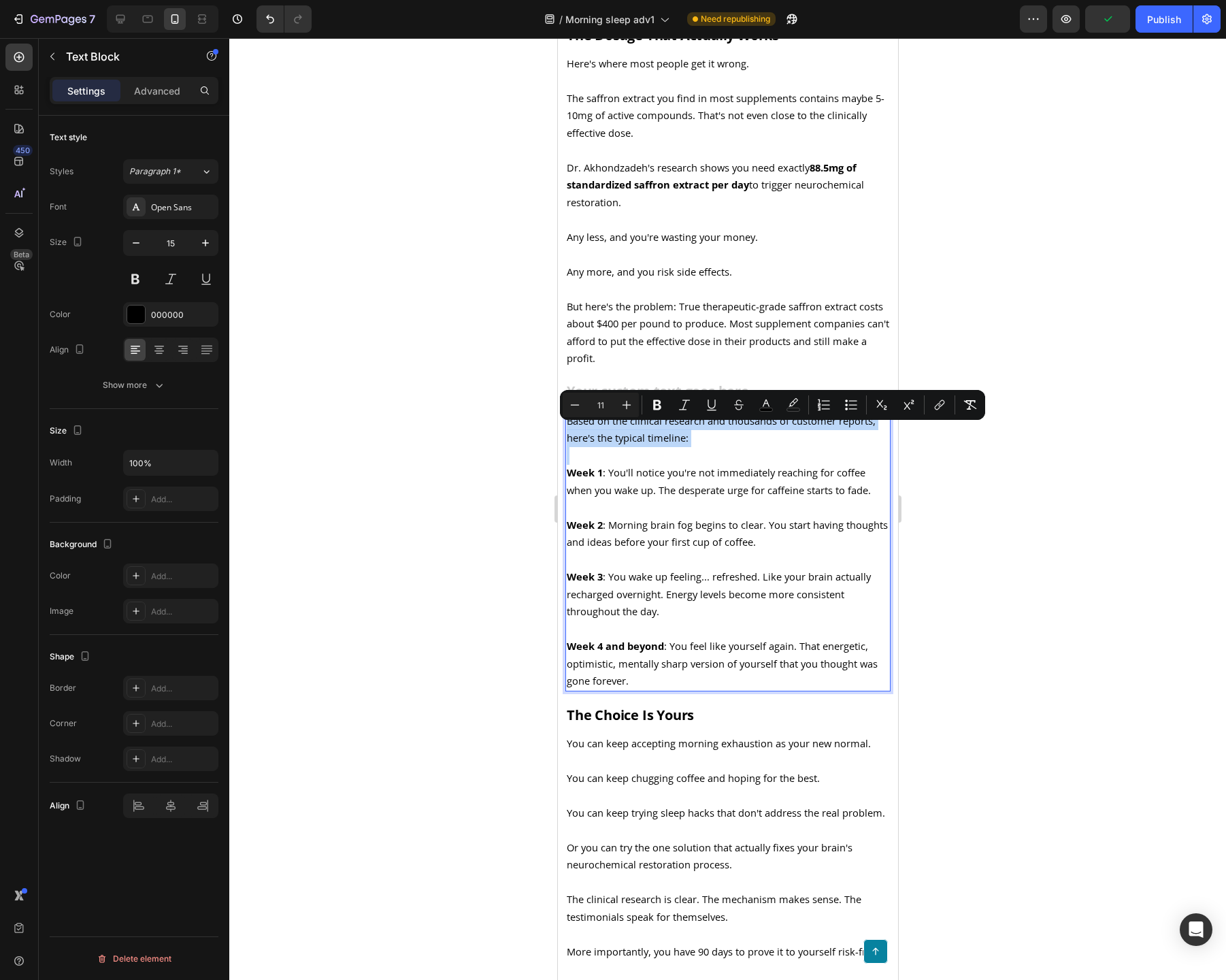 copy on "Based on the clinical research and thousands of customer reports, here's the typical timeline:" 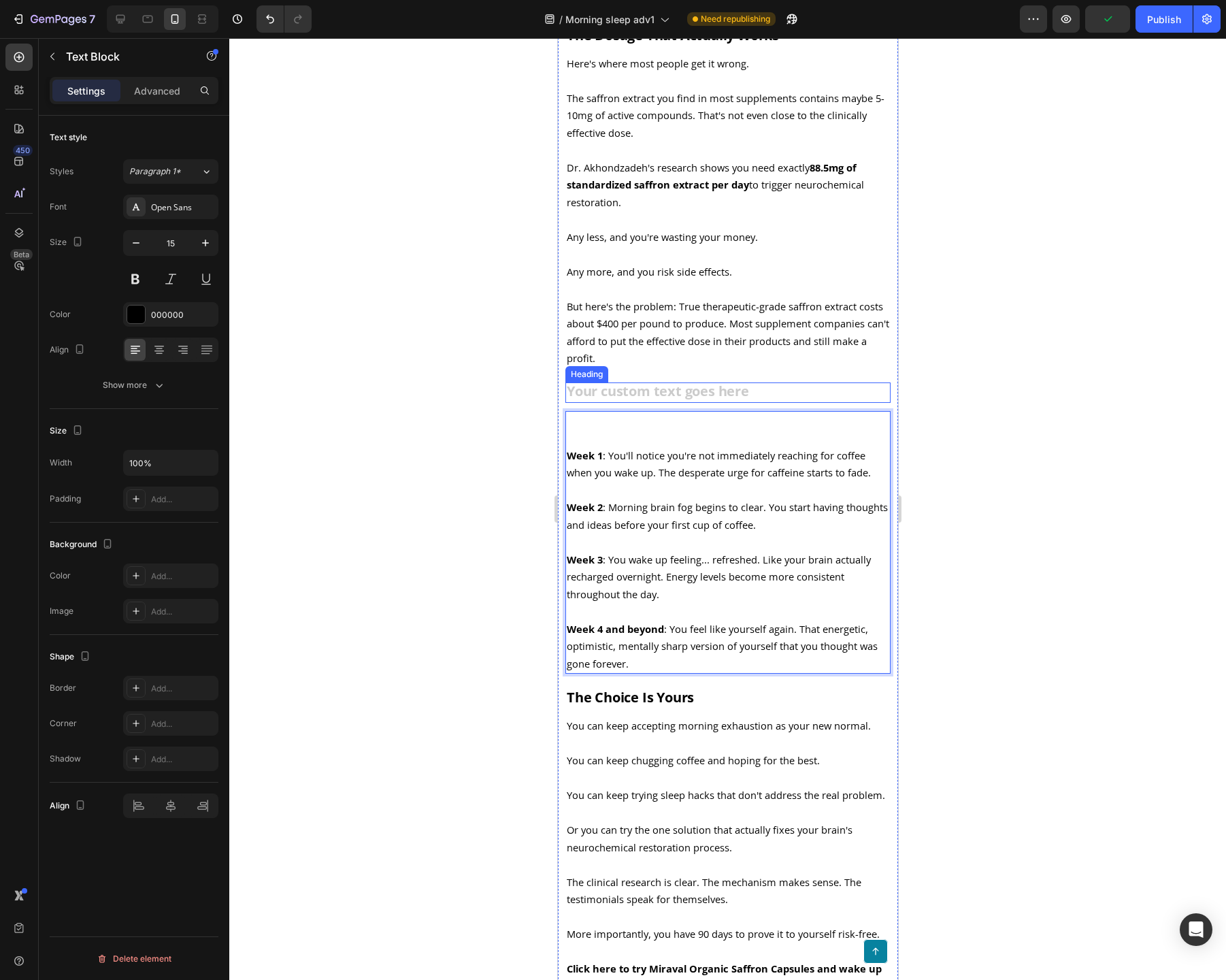 click at bounding box center (727, 393) 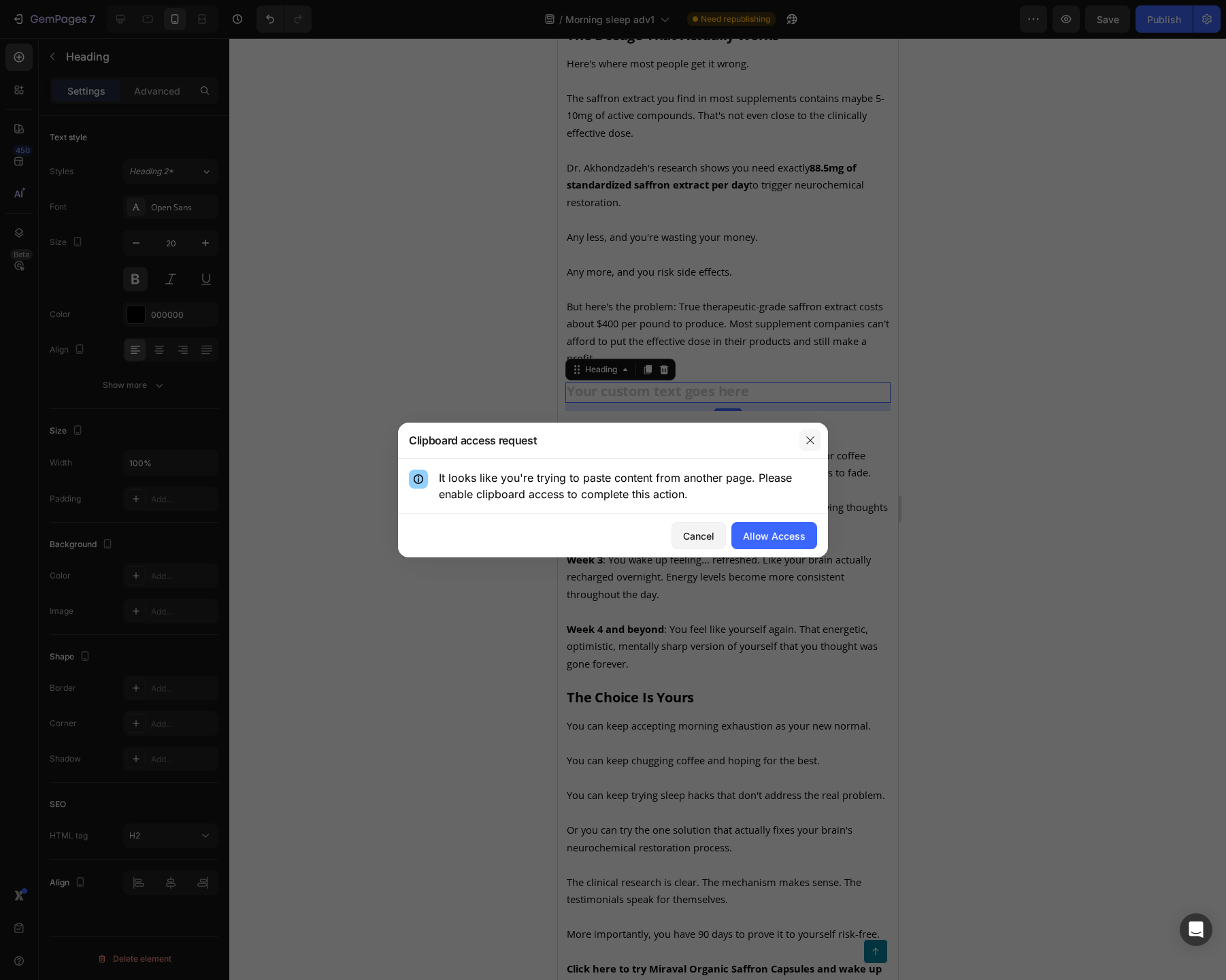 click 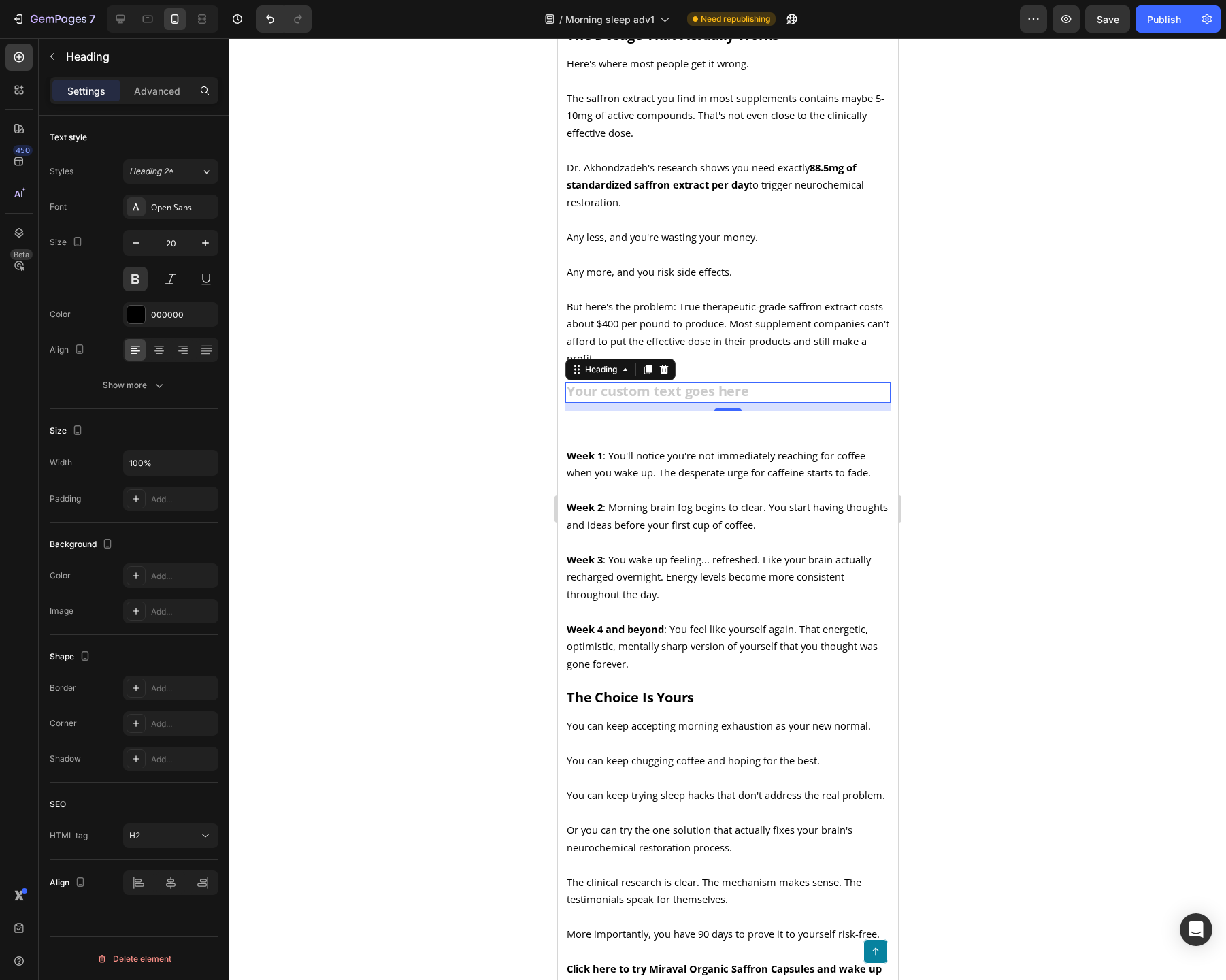 click at bounding box center [727, 393] 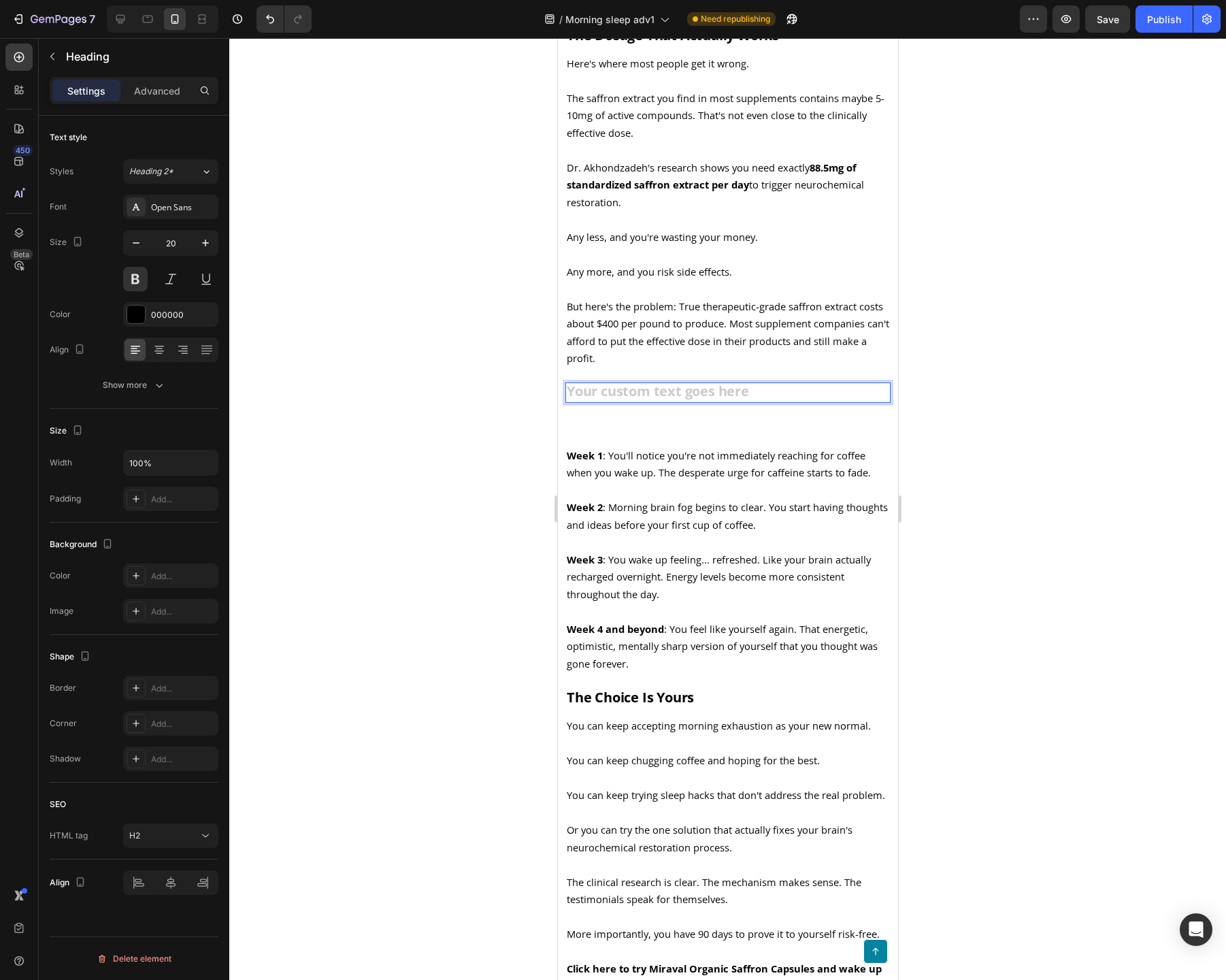click at bounding box center (727, 393) 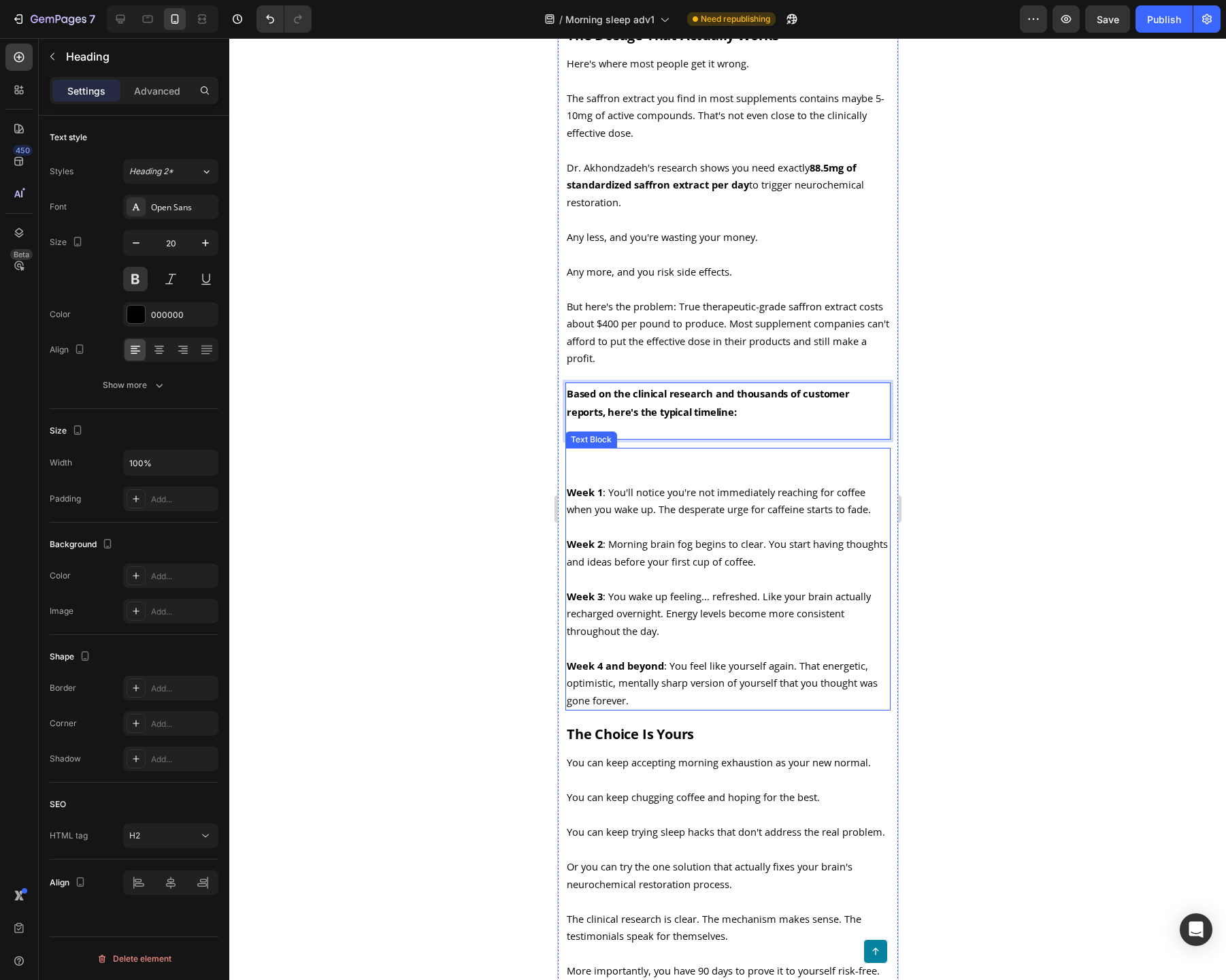 click at bounding box center [727, 458] 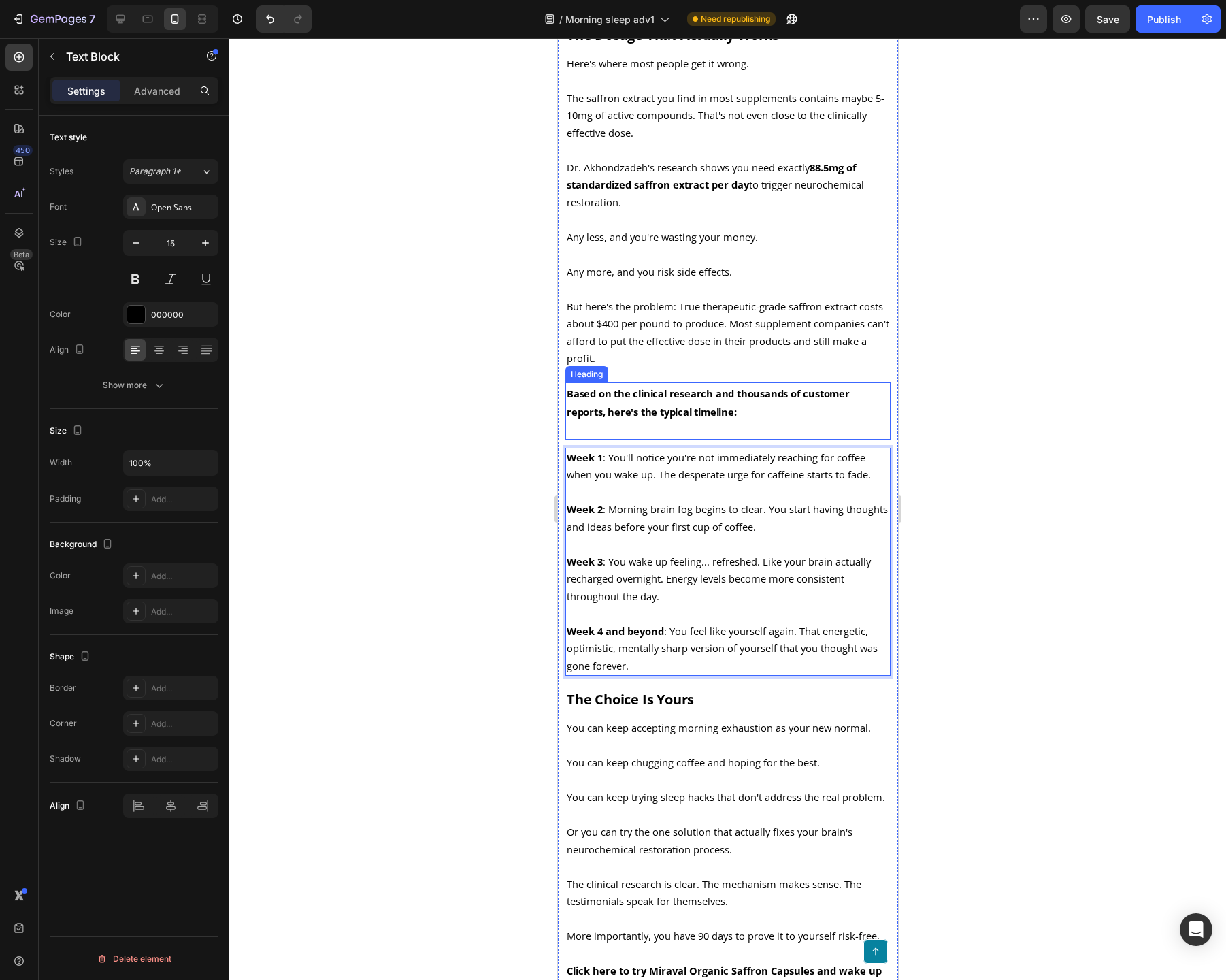 click on "Based on the clinical research and thousands of customer reports, here's the typical timeline:" at bounding box center [708, 402] 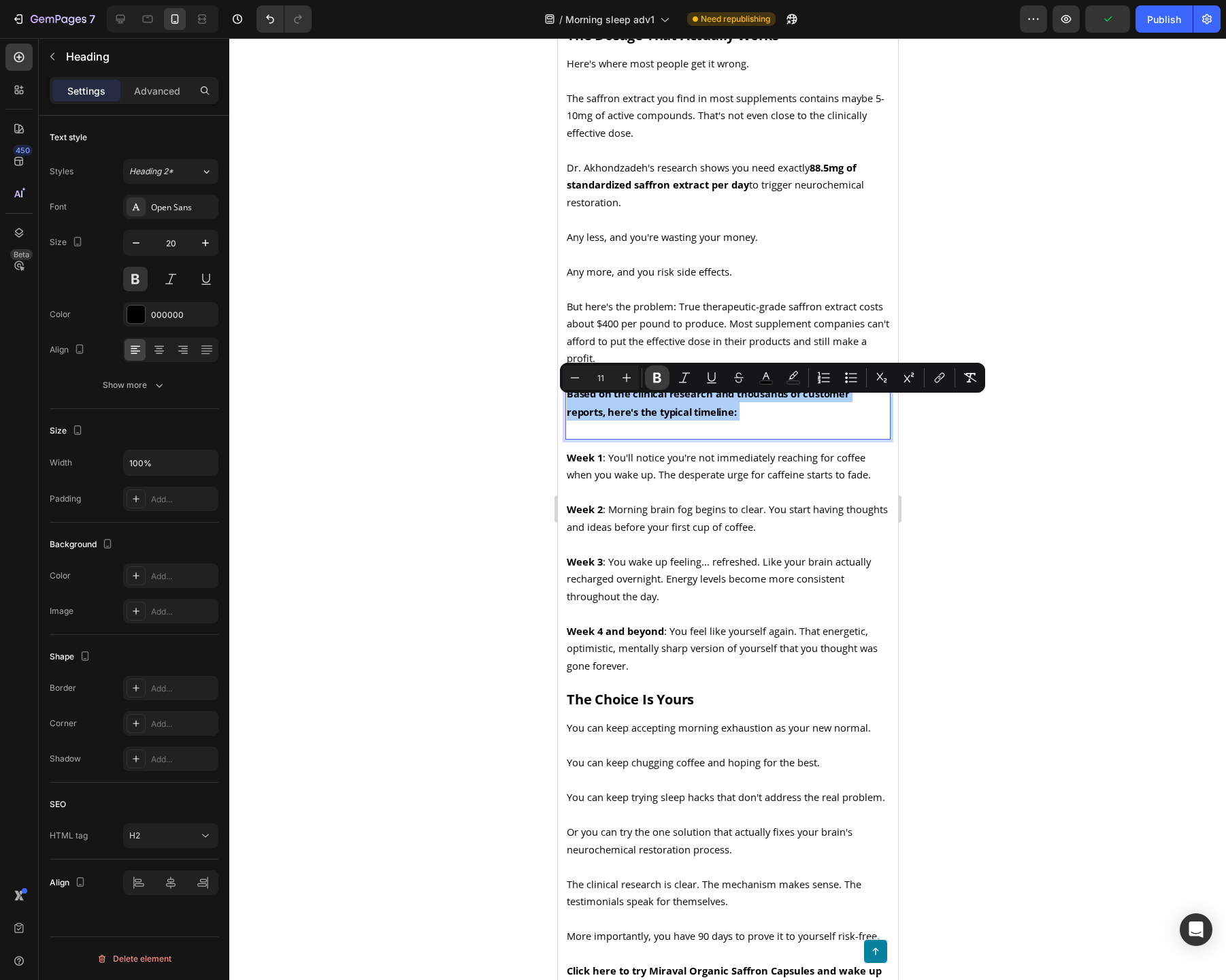click 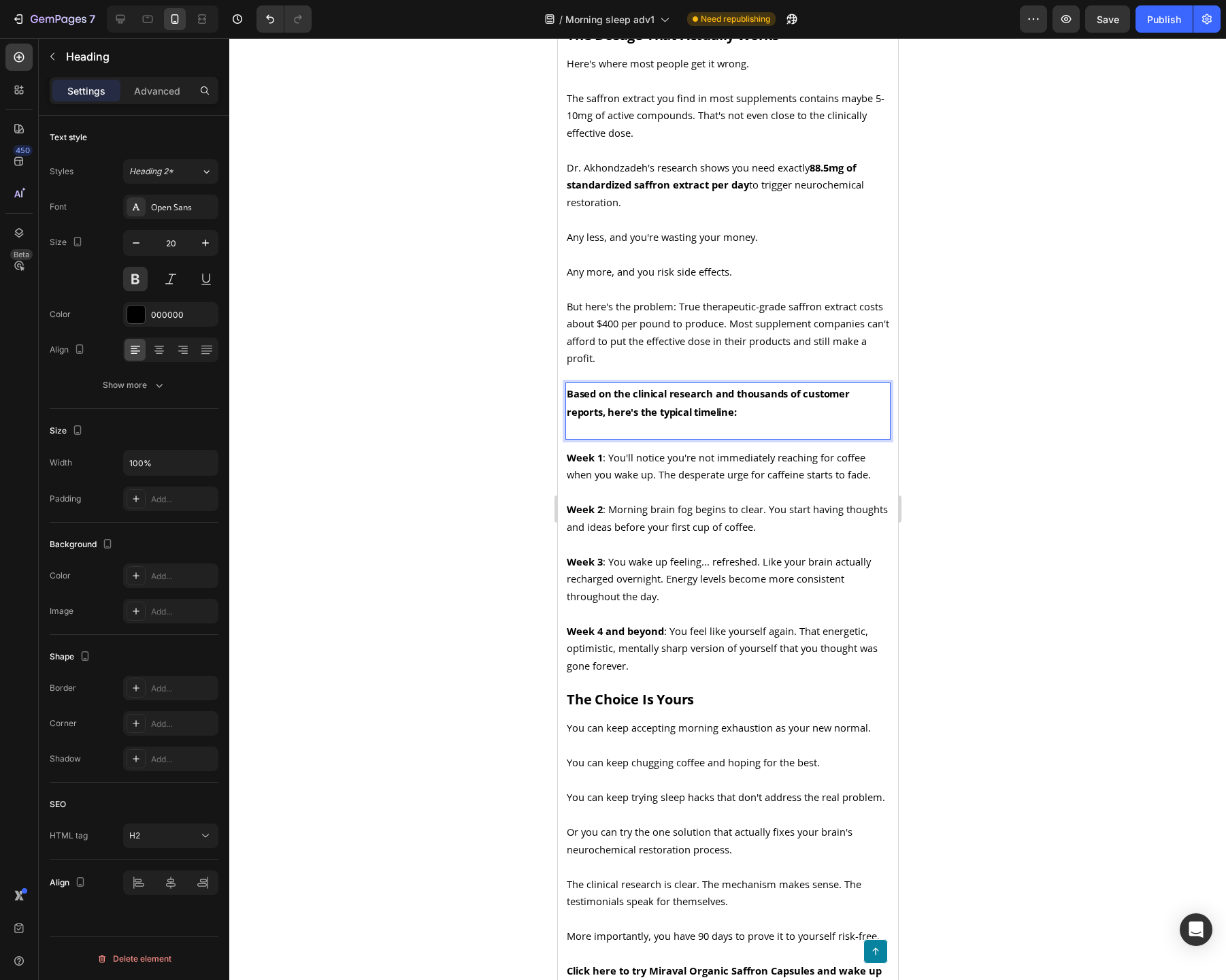 click on "Based on the clinical research and thousands of customer reports, here's the typical timeline:" at bounding box center (708, 402) 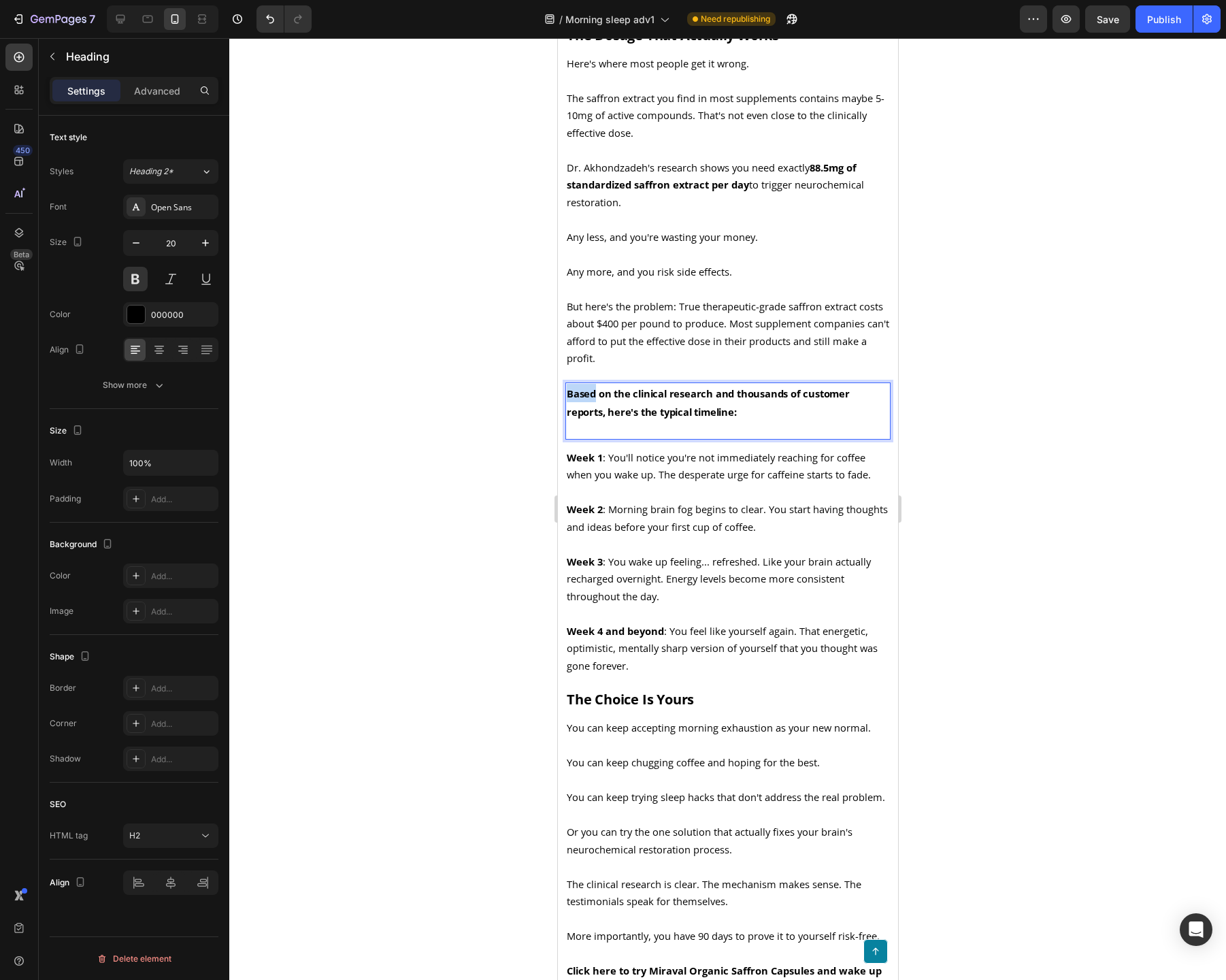 click on "Based on the clinical research and thousands of customer reports, here's the typical timeline:" at bounding box center (708, 402) 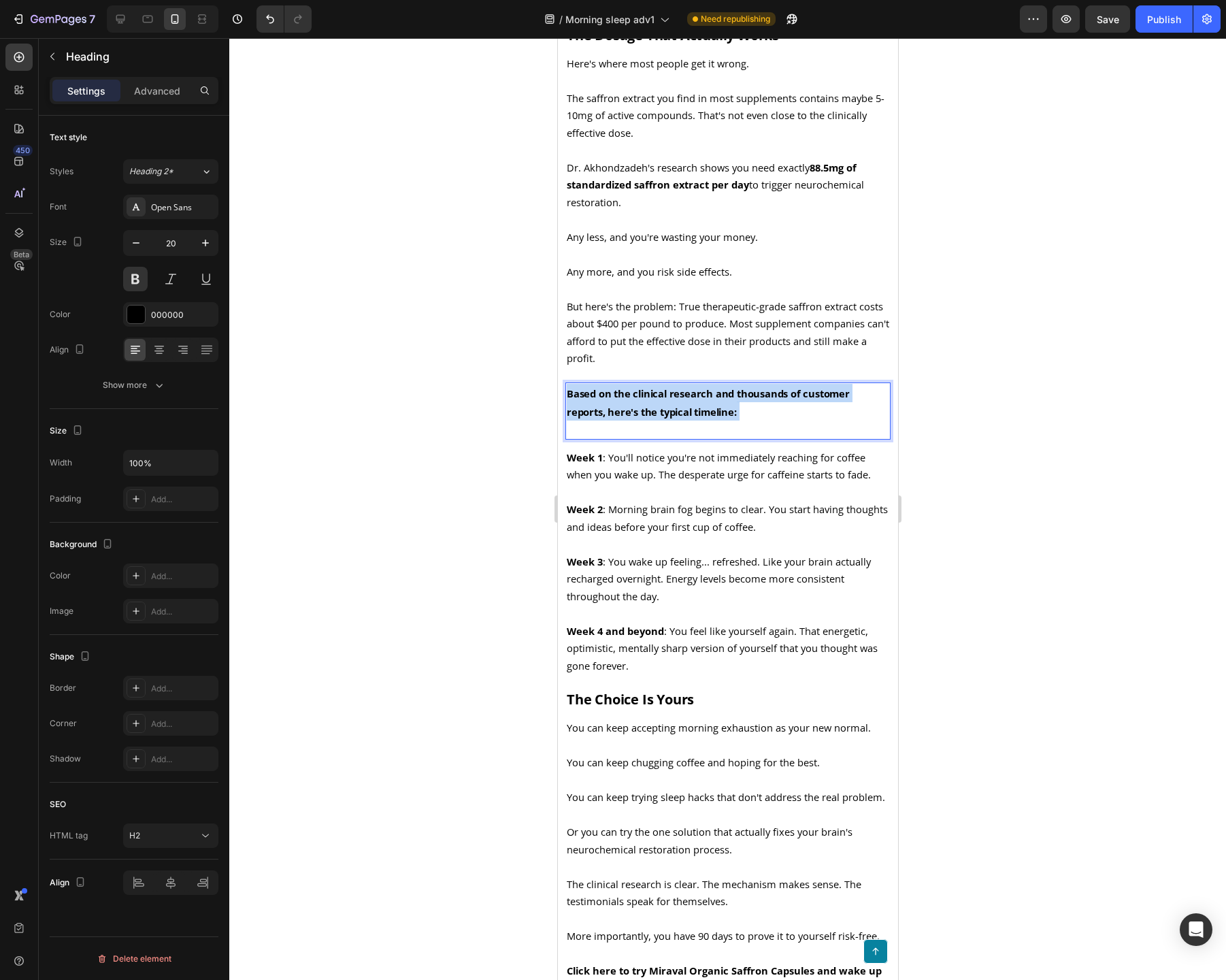 click on "Based on the clinical research and thousands of customer reports, here's the typical timeline:" at bounding box center [708, 402] 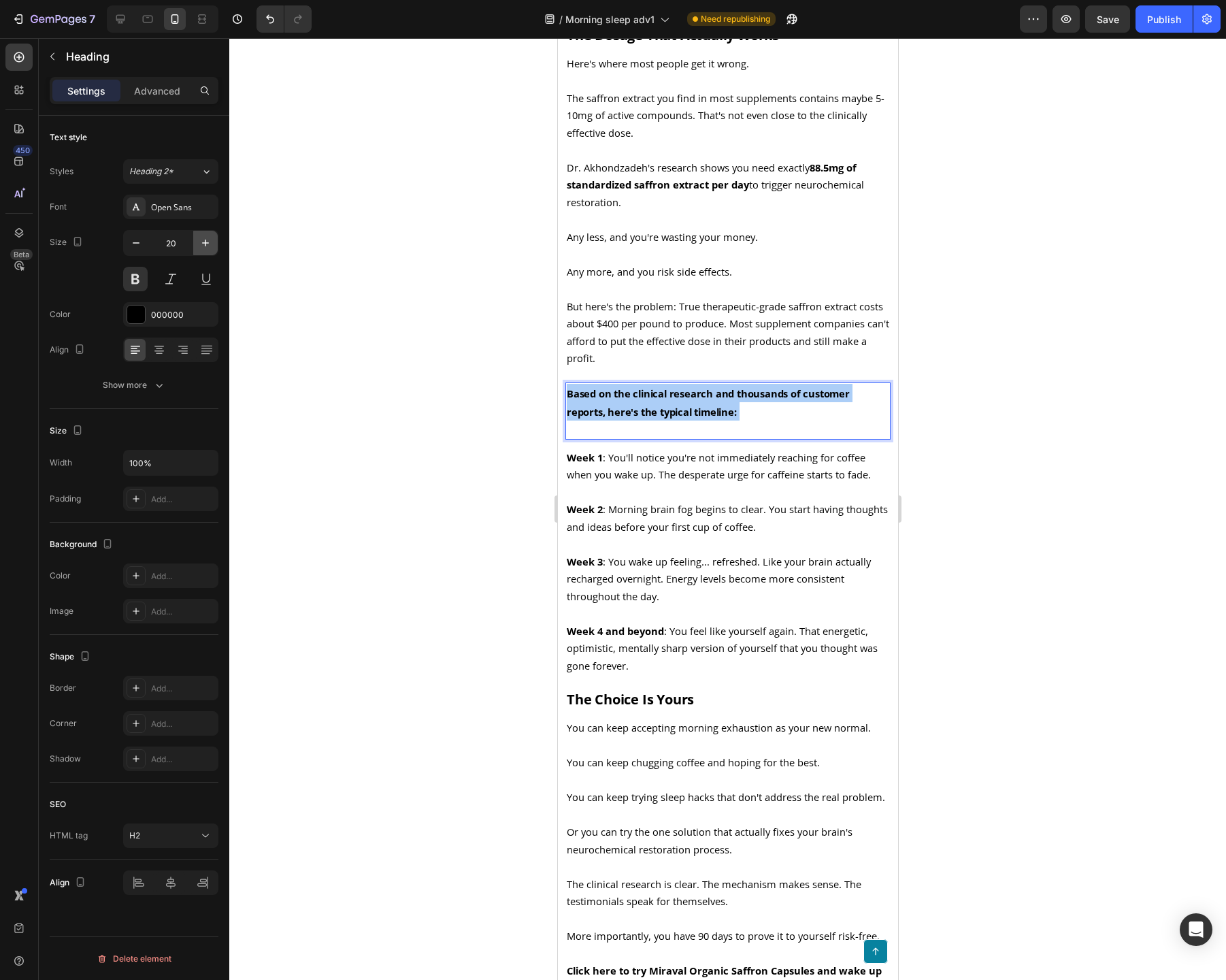 click 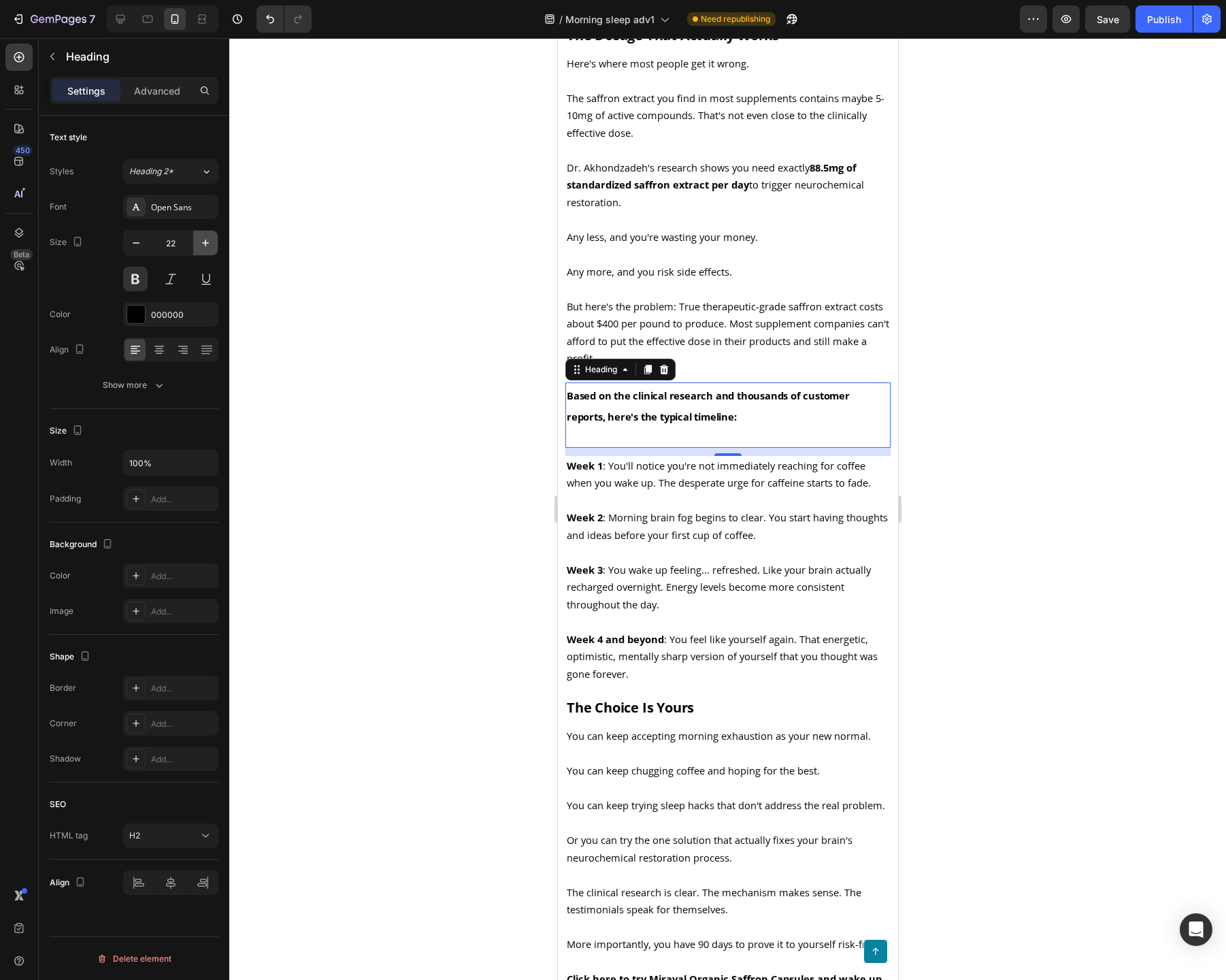 click 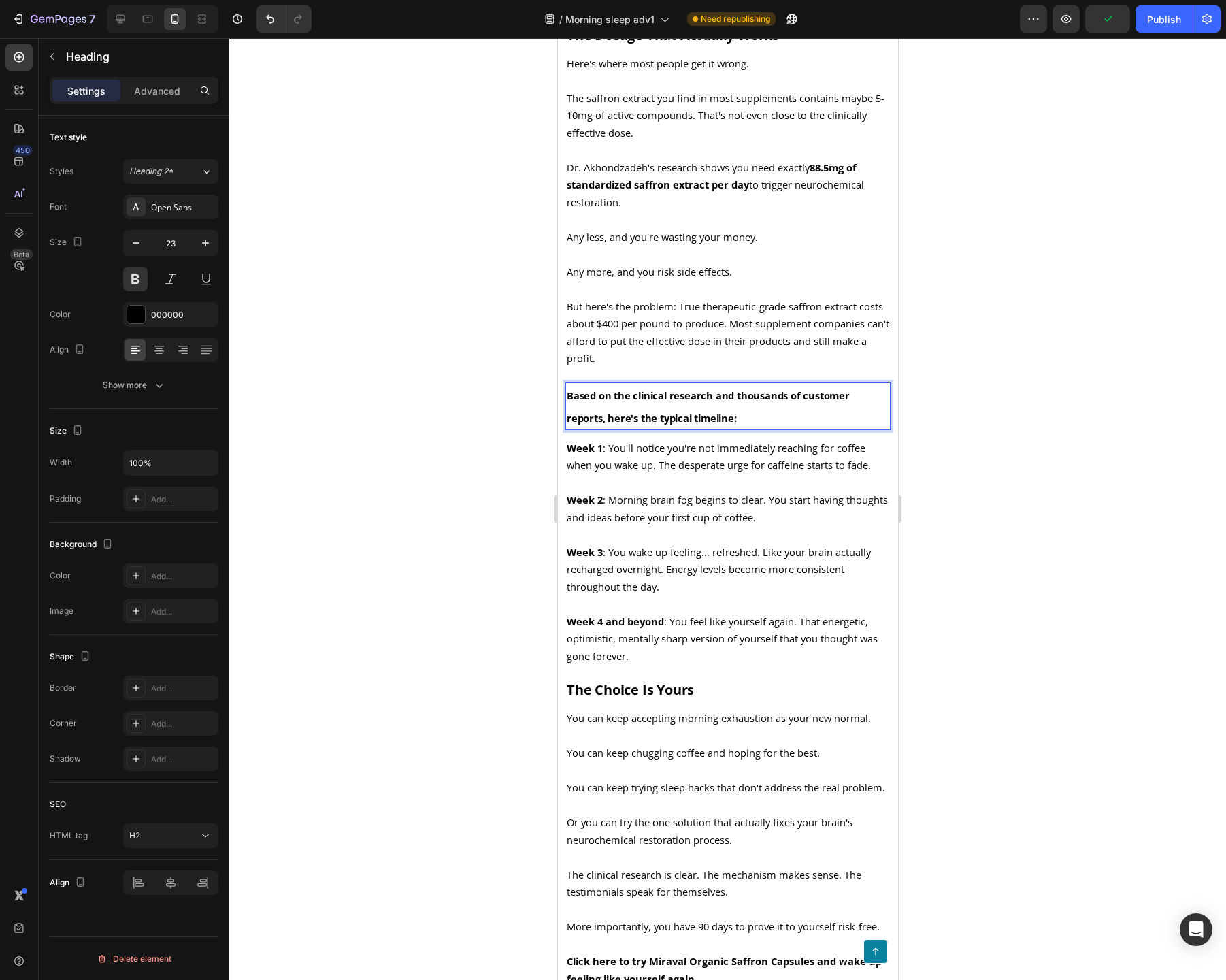 click on "Based on the clinical research and thousands of customer reports, here's the typical timeline:" at bounding box center (727, 406) 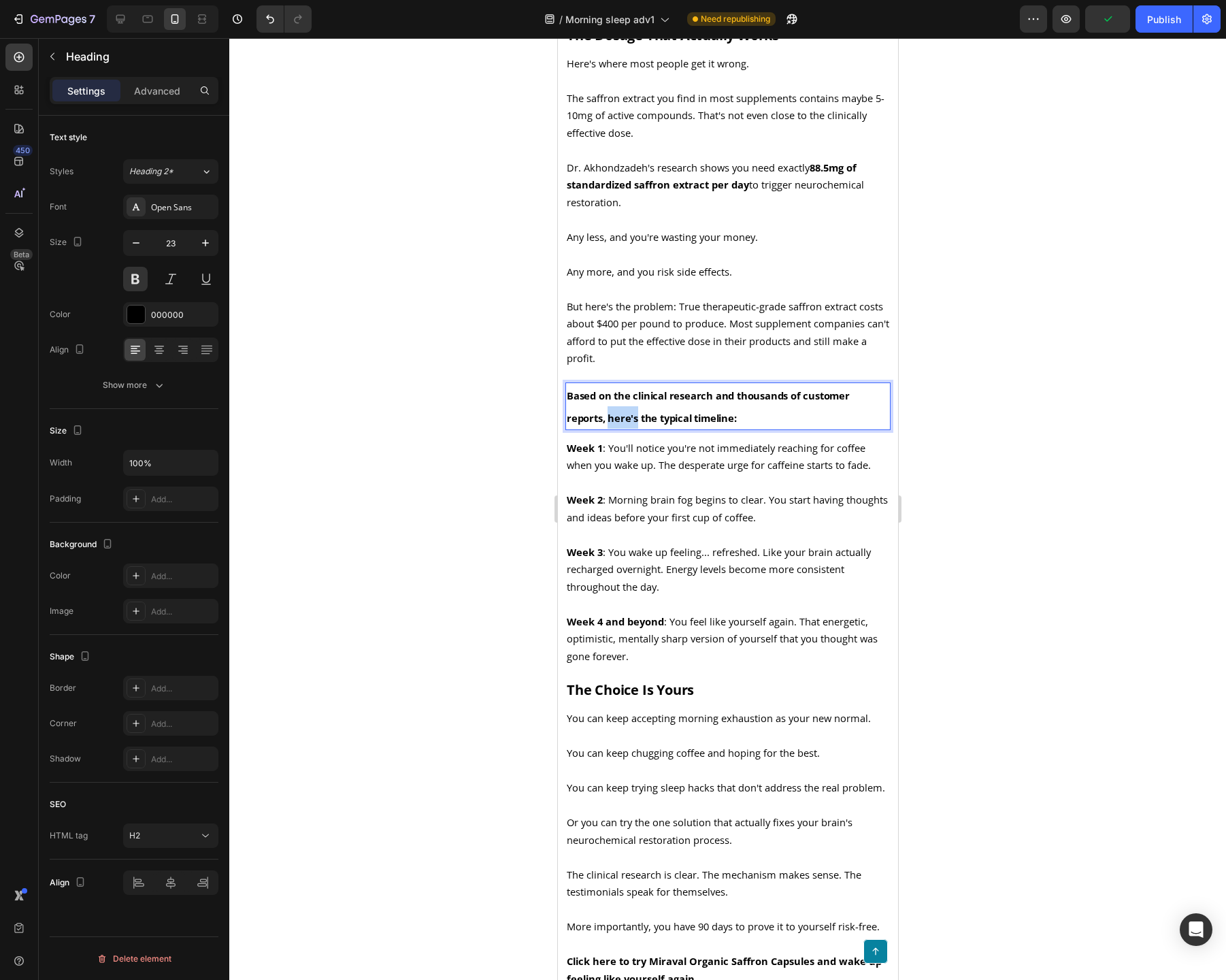 click on "Based on the clinical research and thousands of customer reports, here's the typical timeline:" at bounding box center (727, 406) 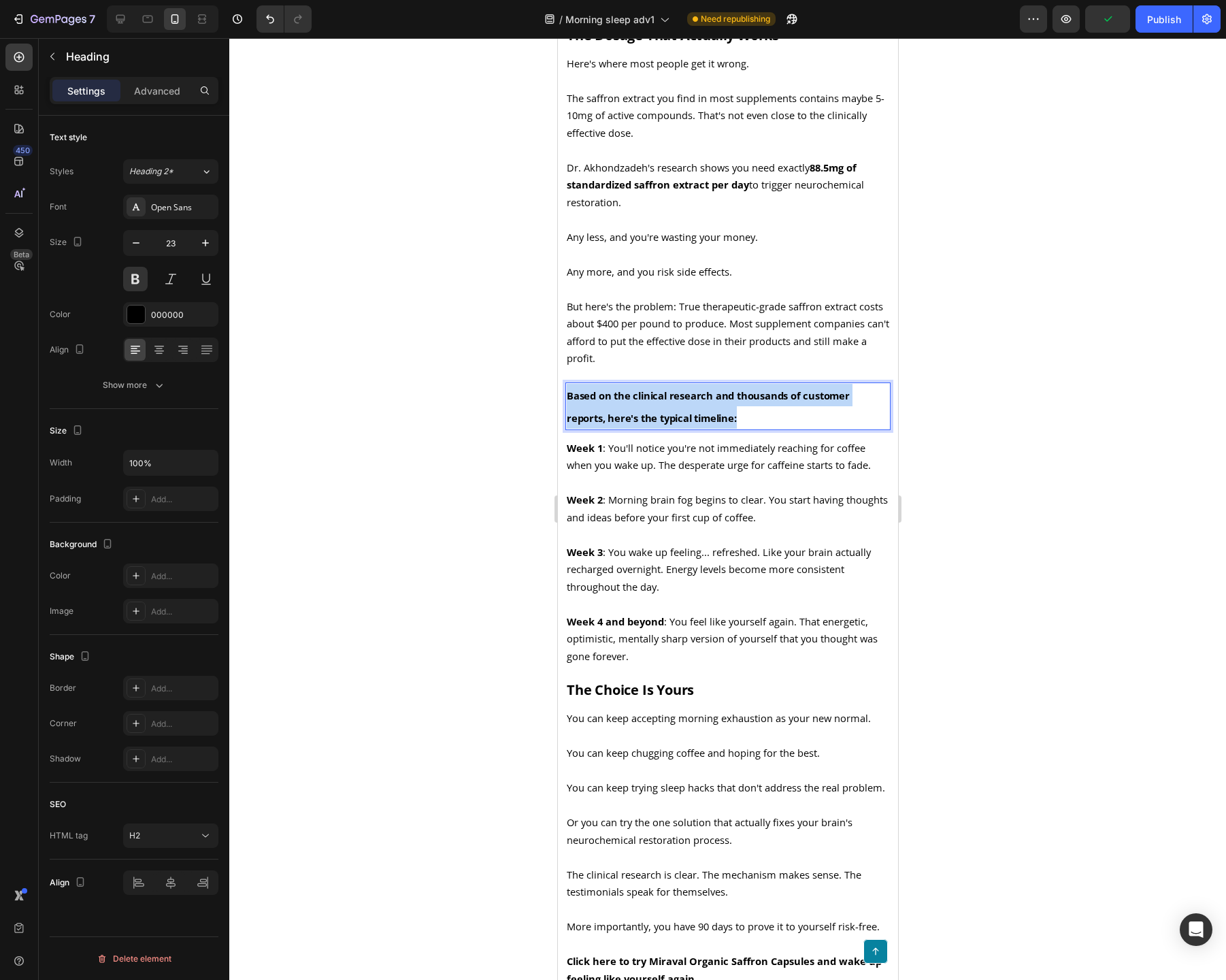 click on "Based on the clinical research and thousands of customer reports, here's the typical timeline:" at bounding box center (727, 406) 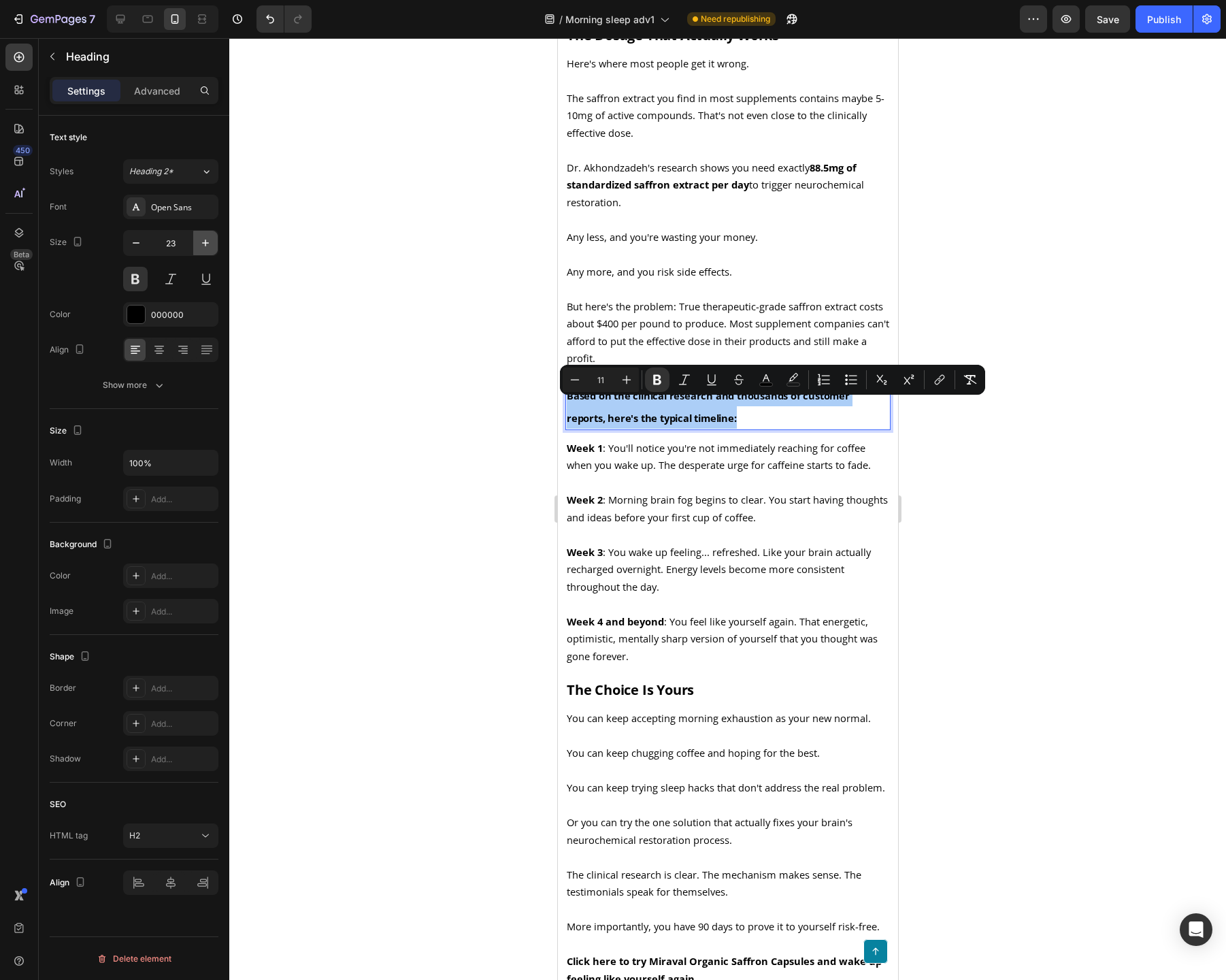 click 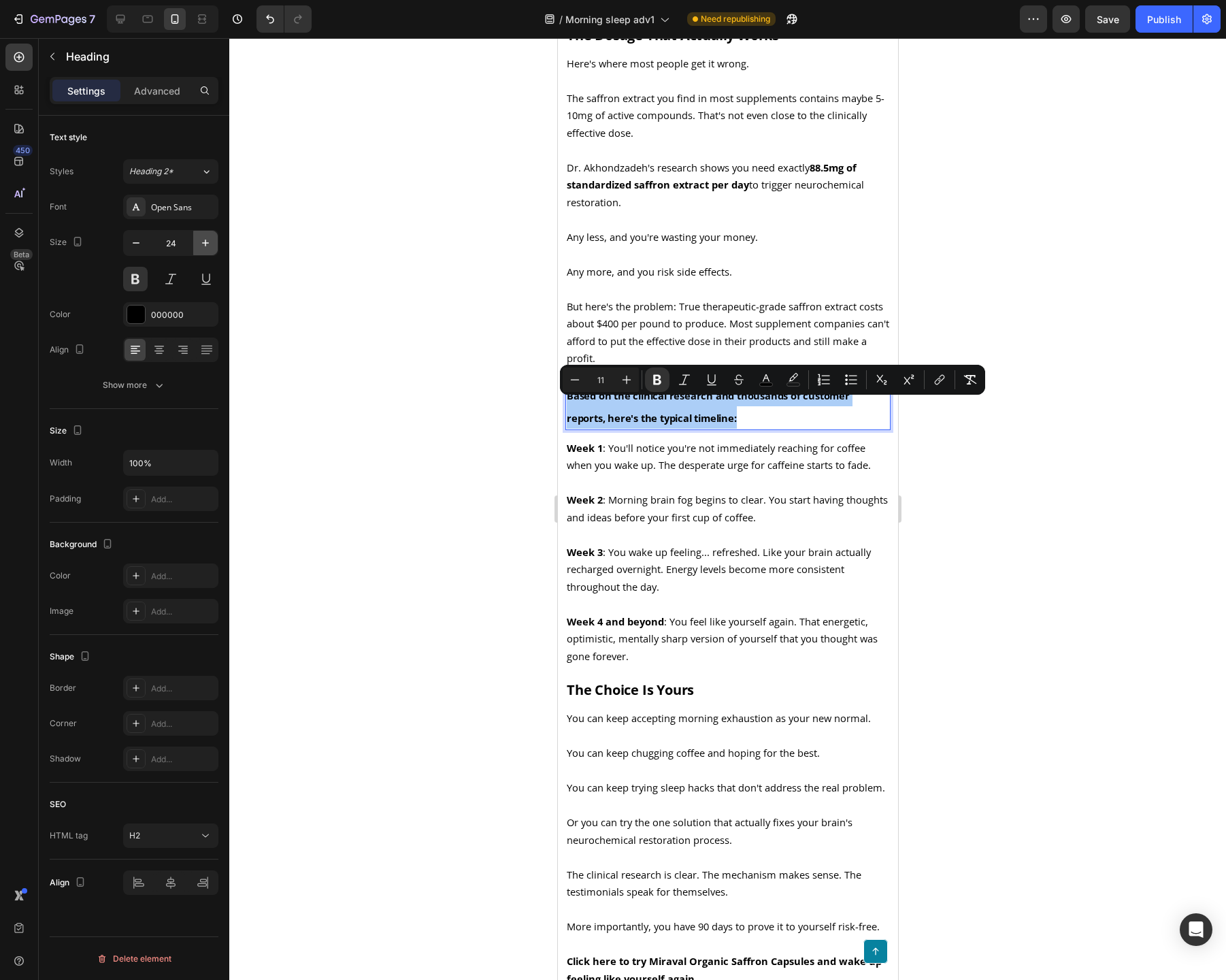 click 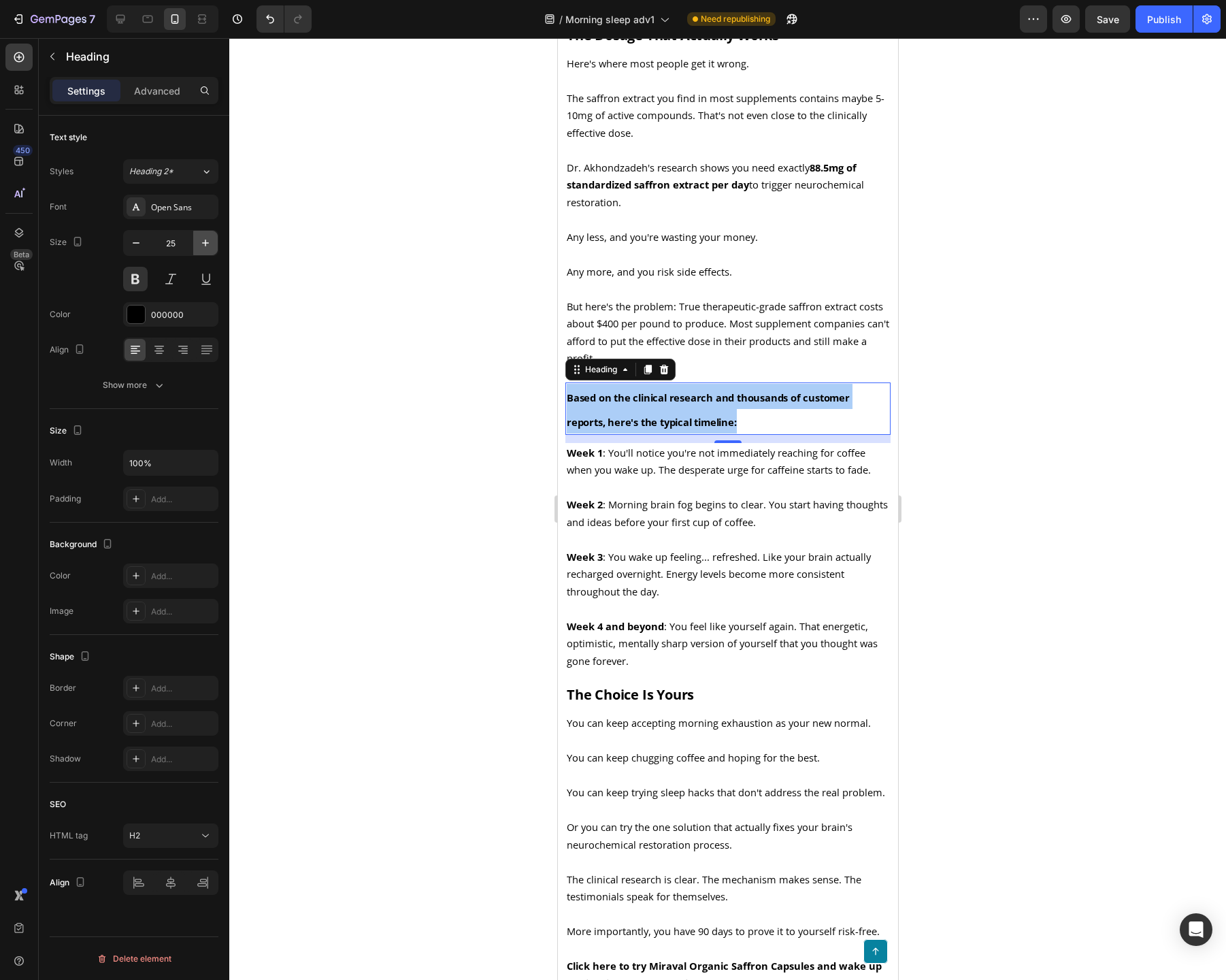 click 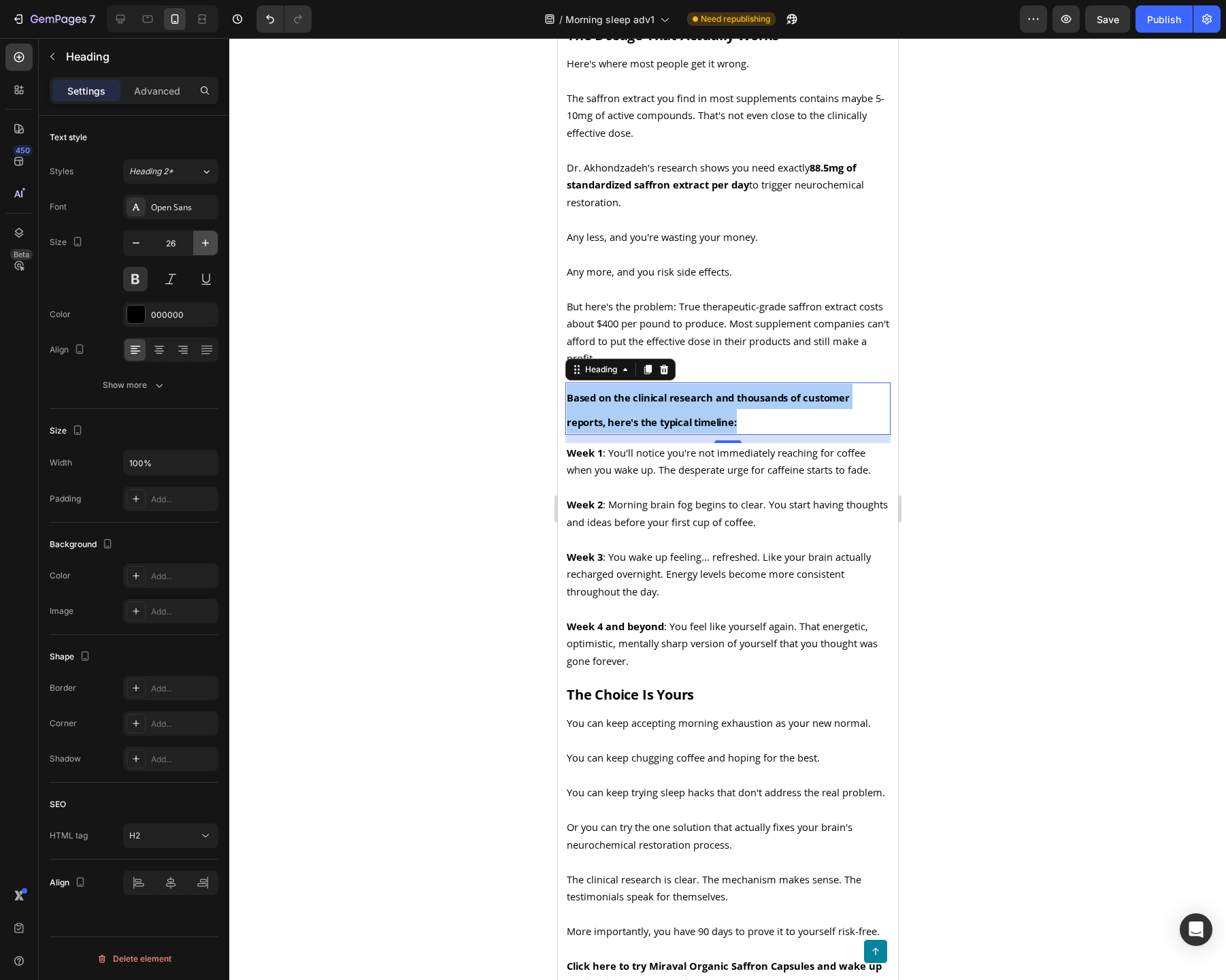 click 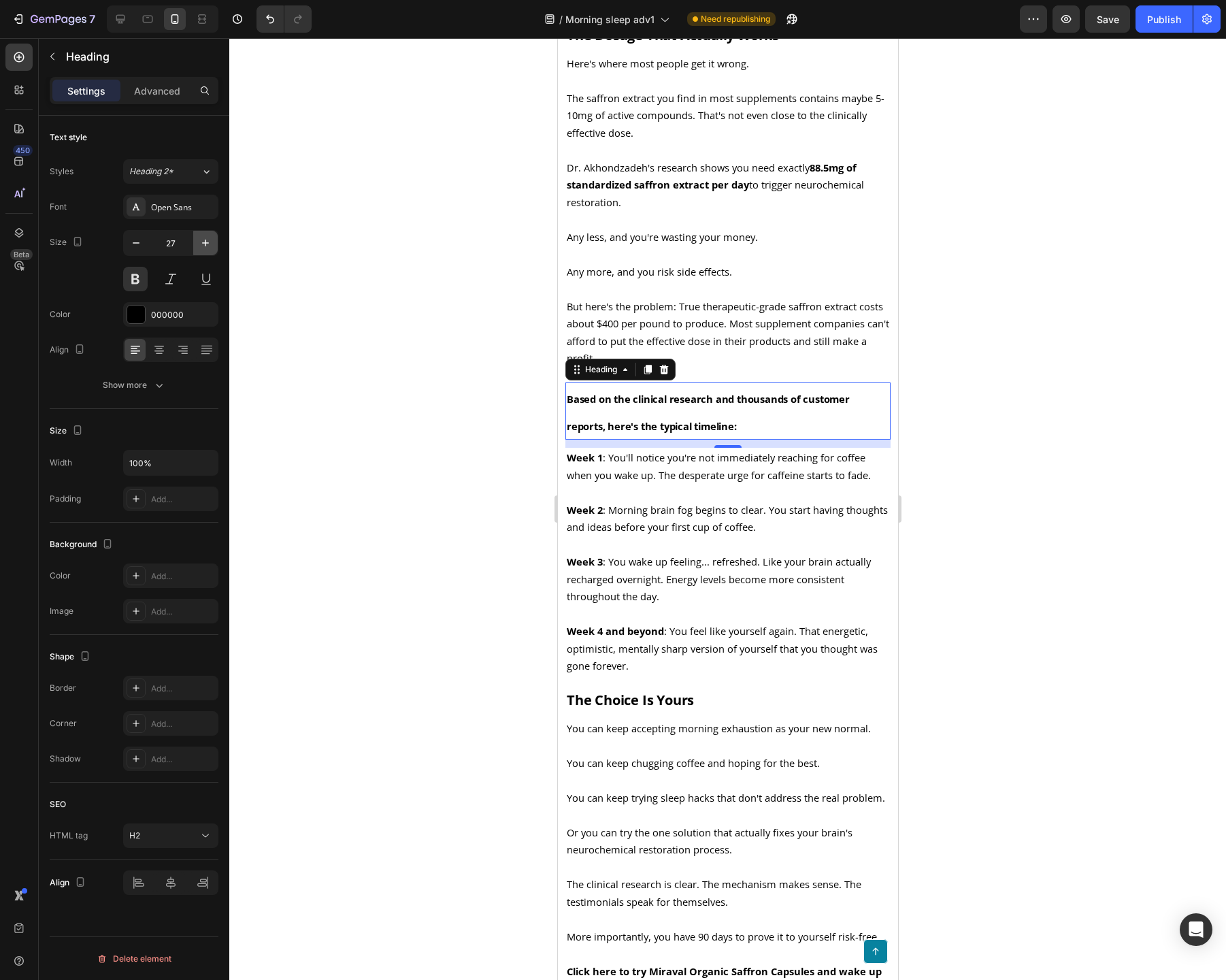 click 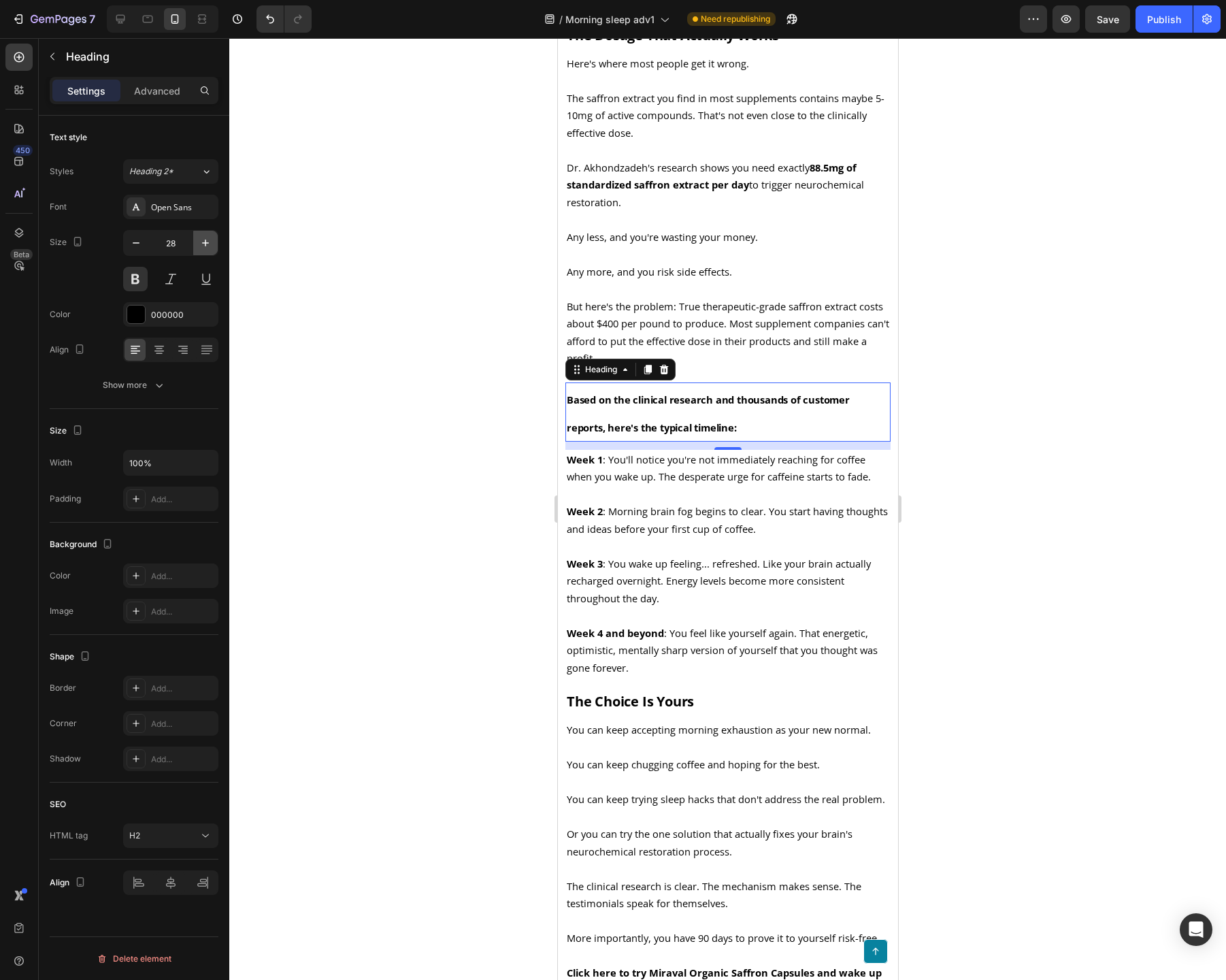 type on "29" 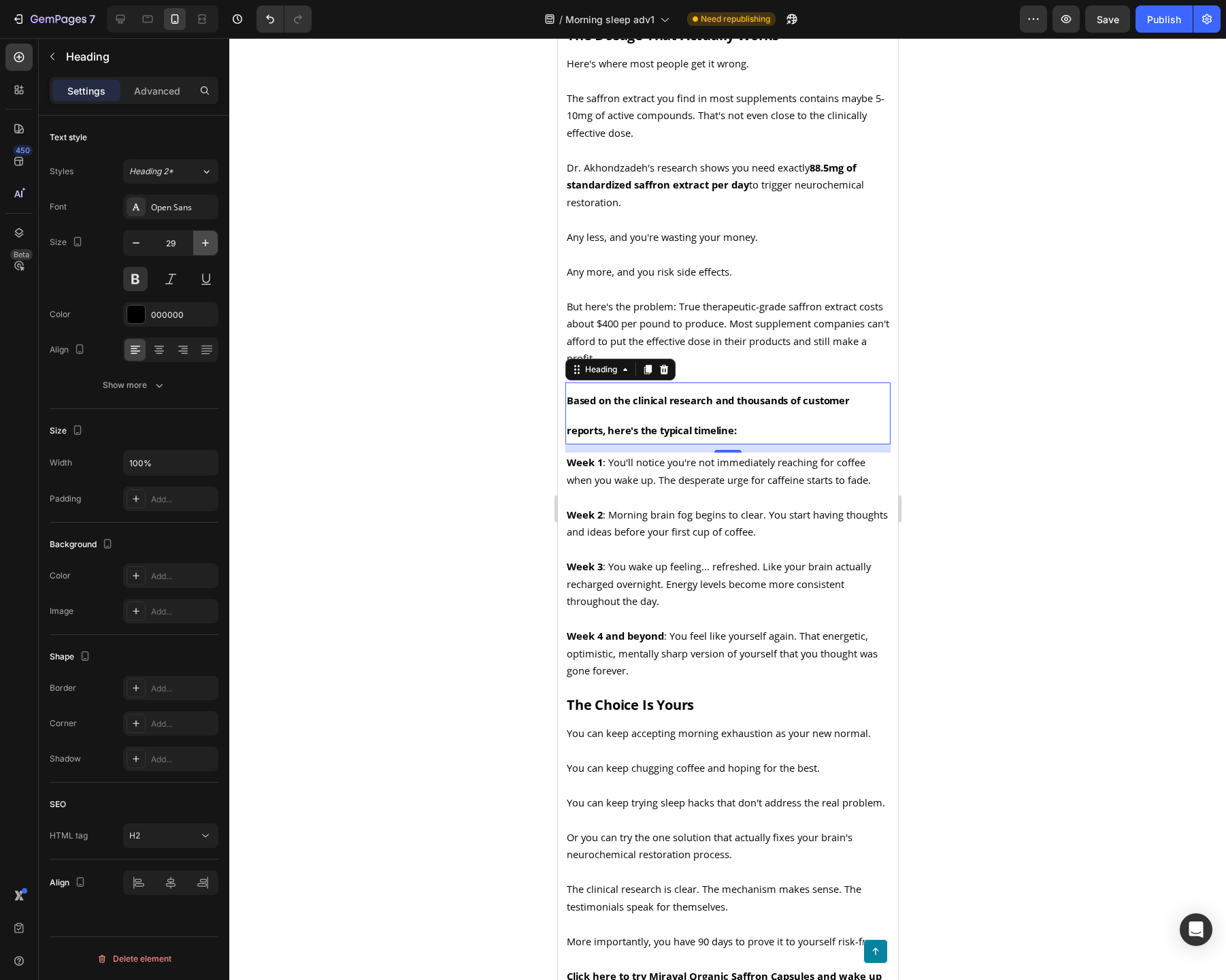 type 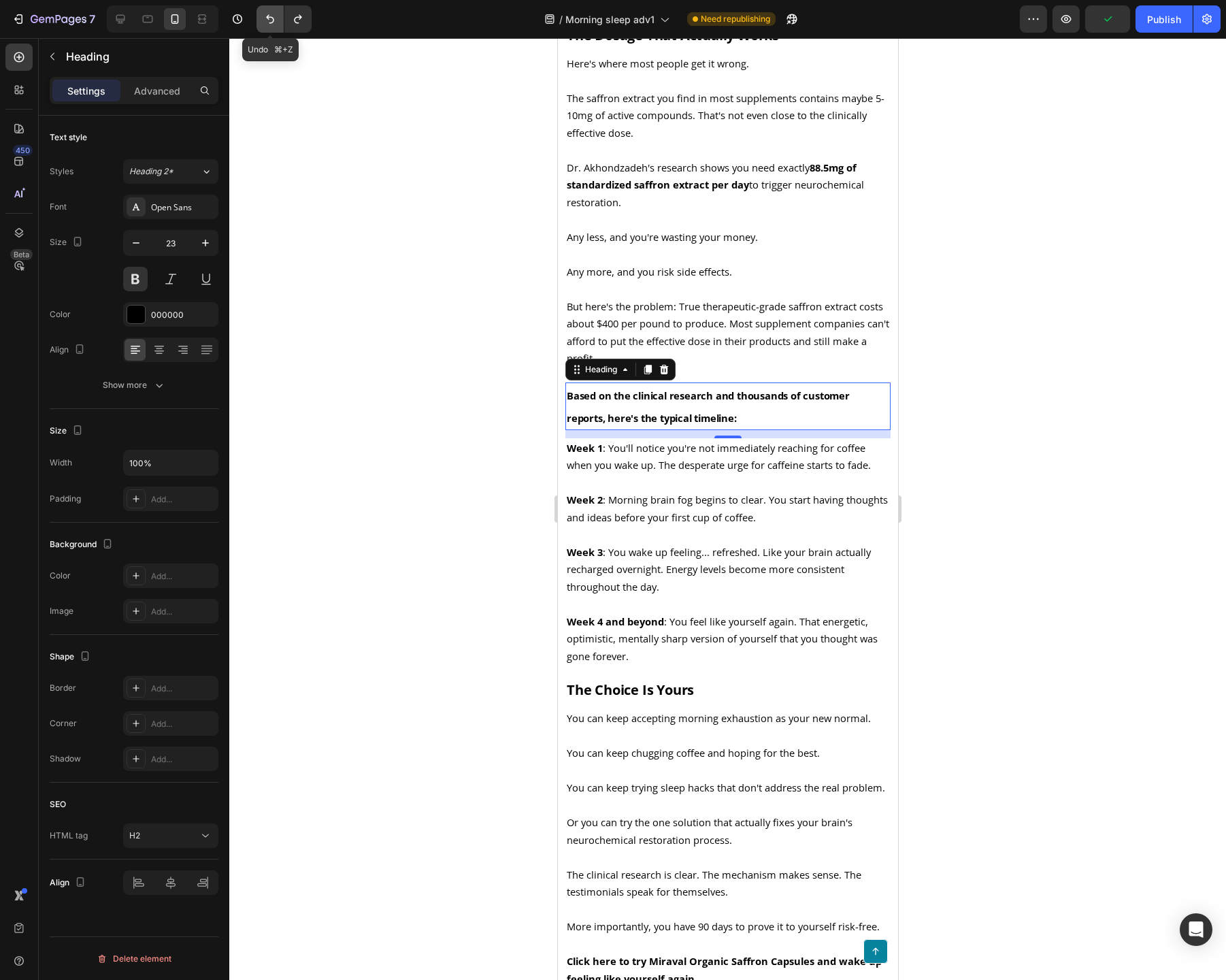 click 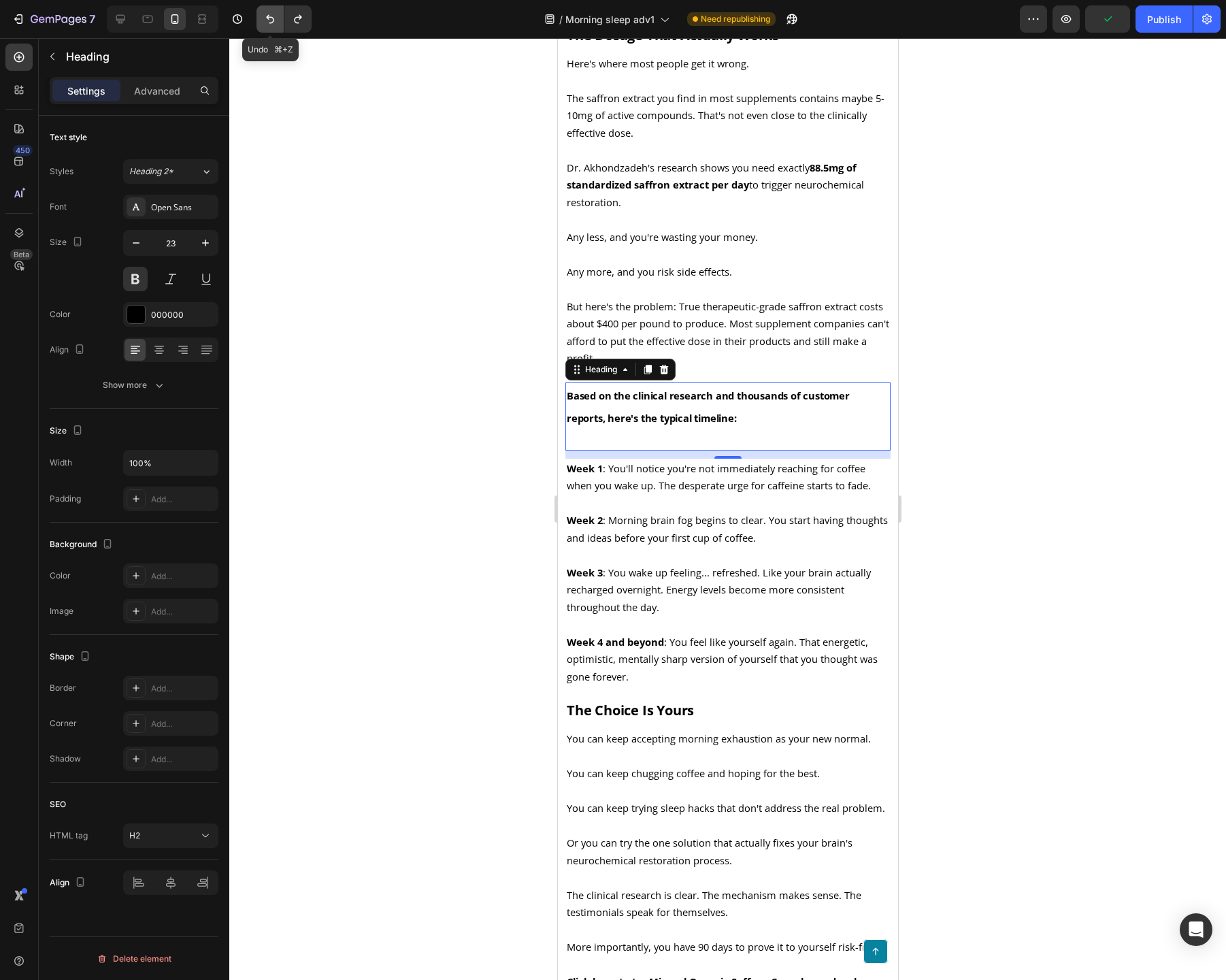 click 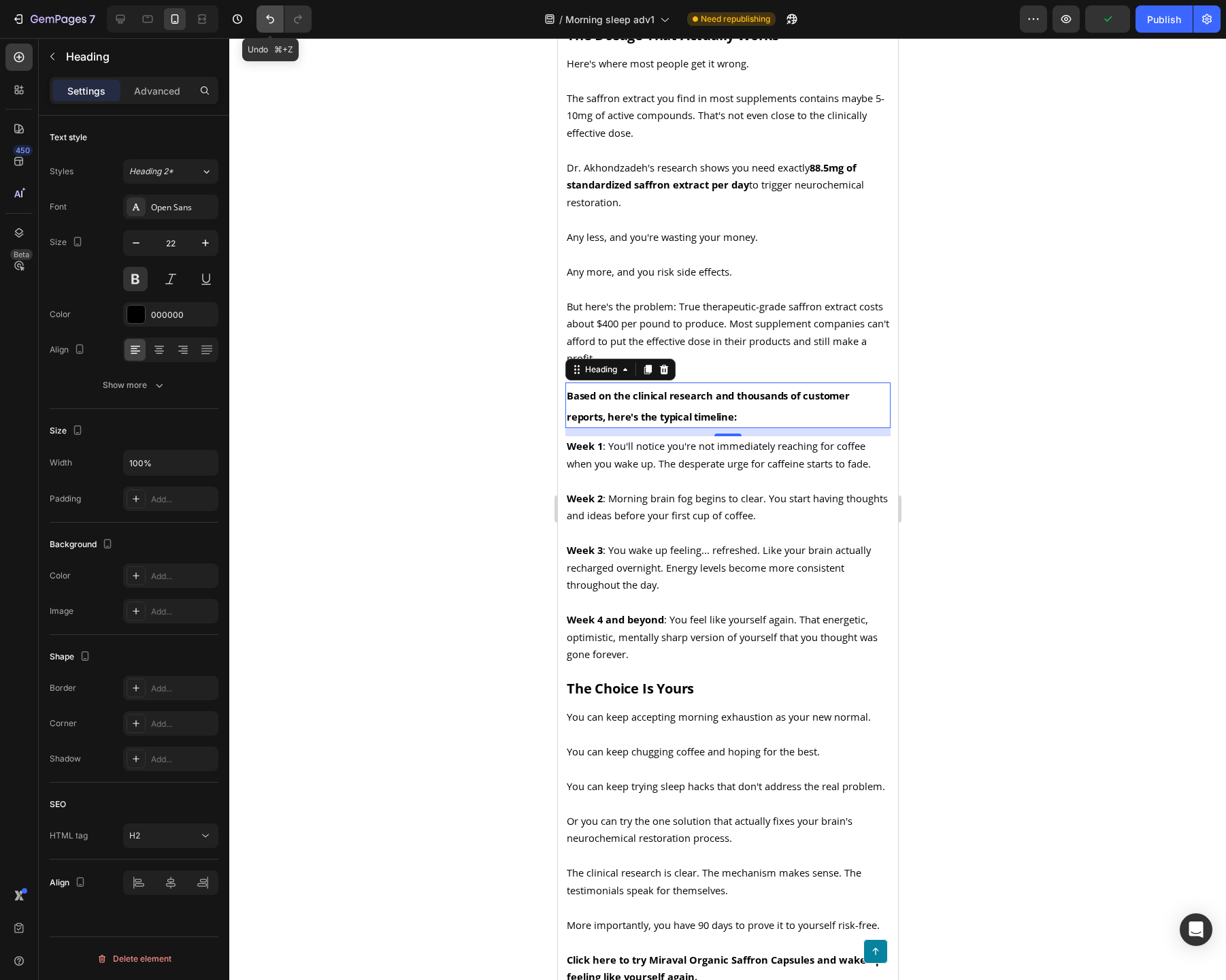 click 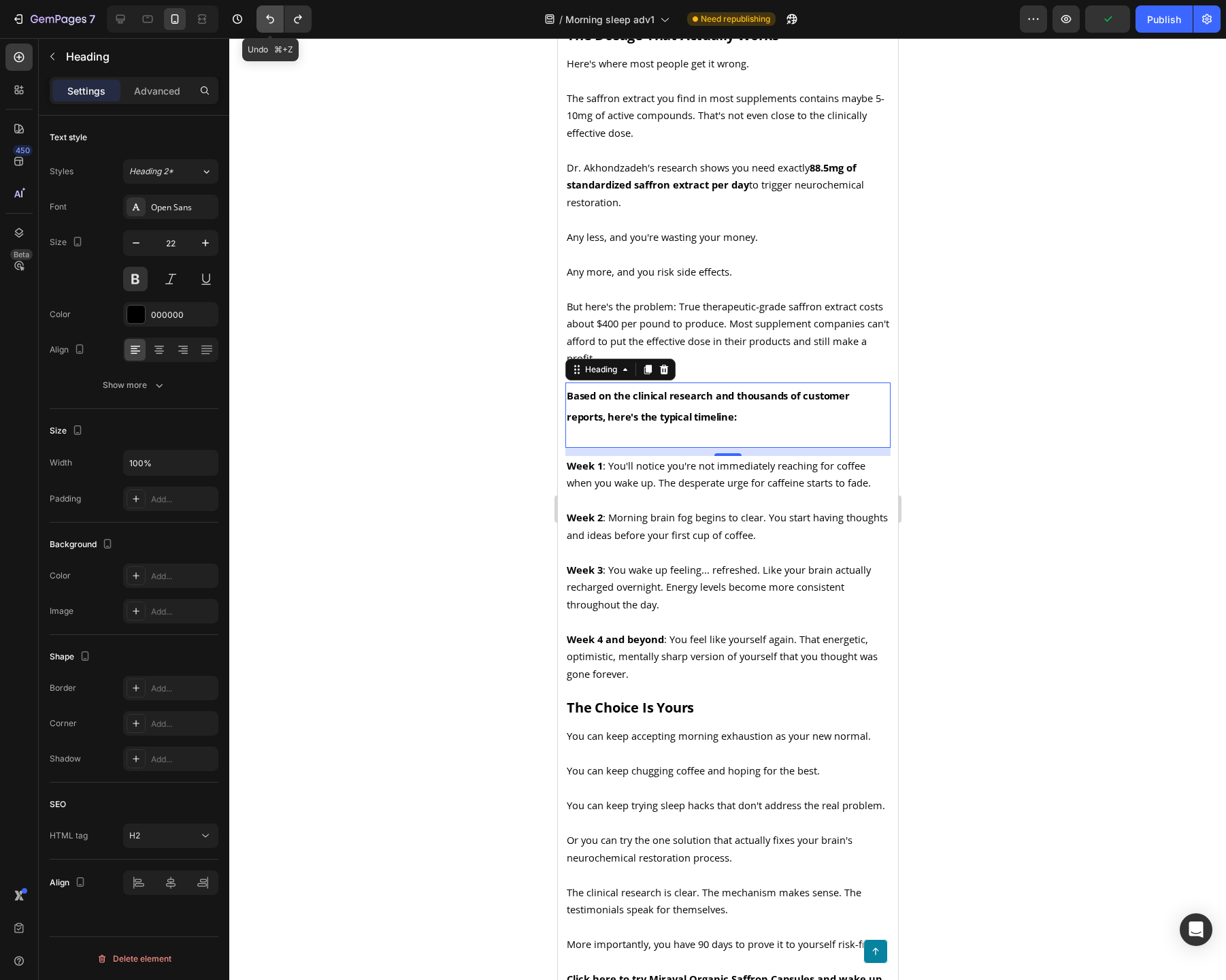 click 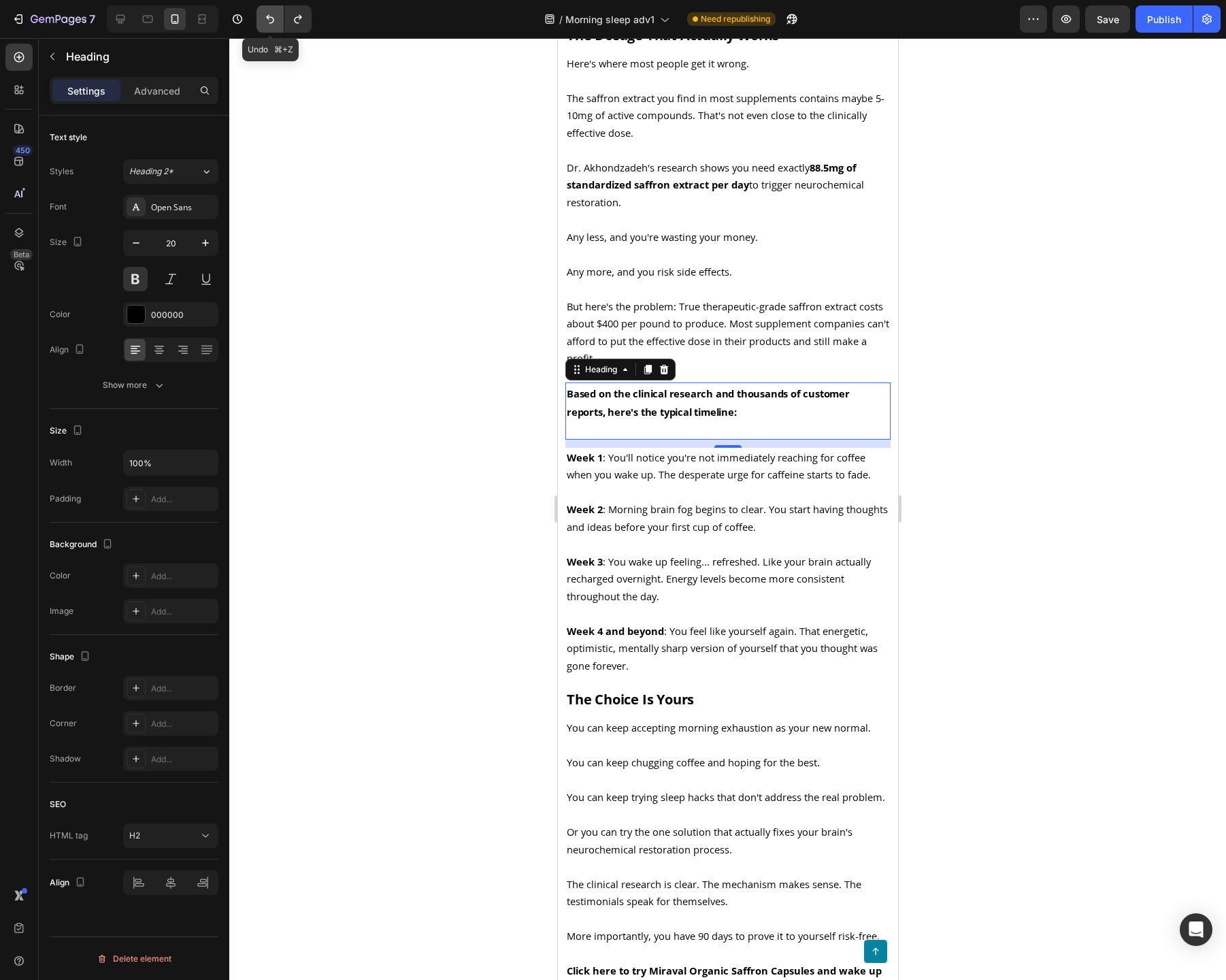 click 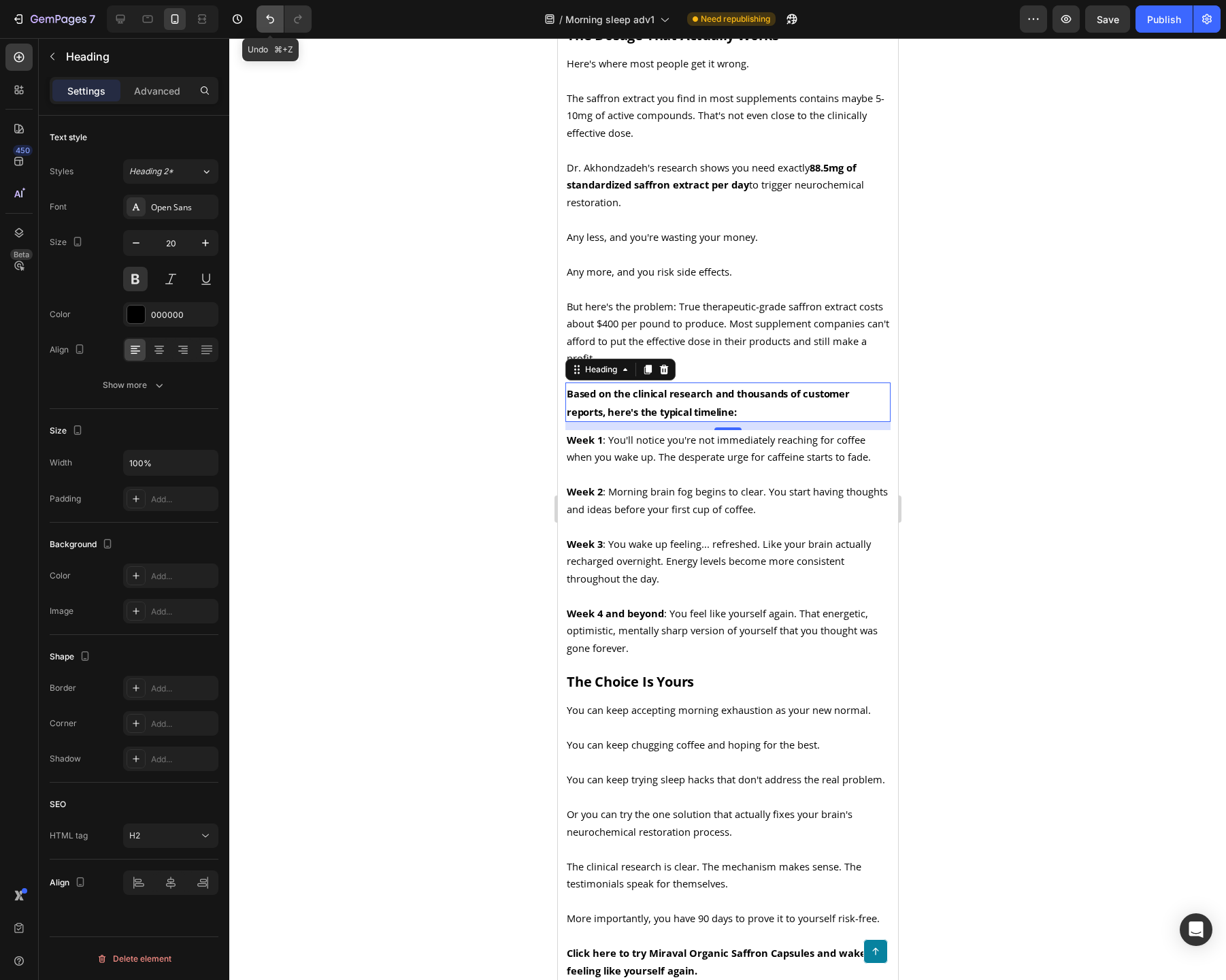 click 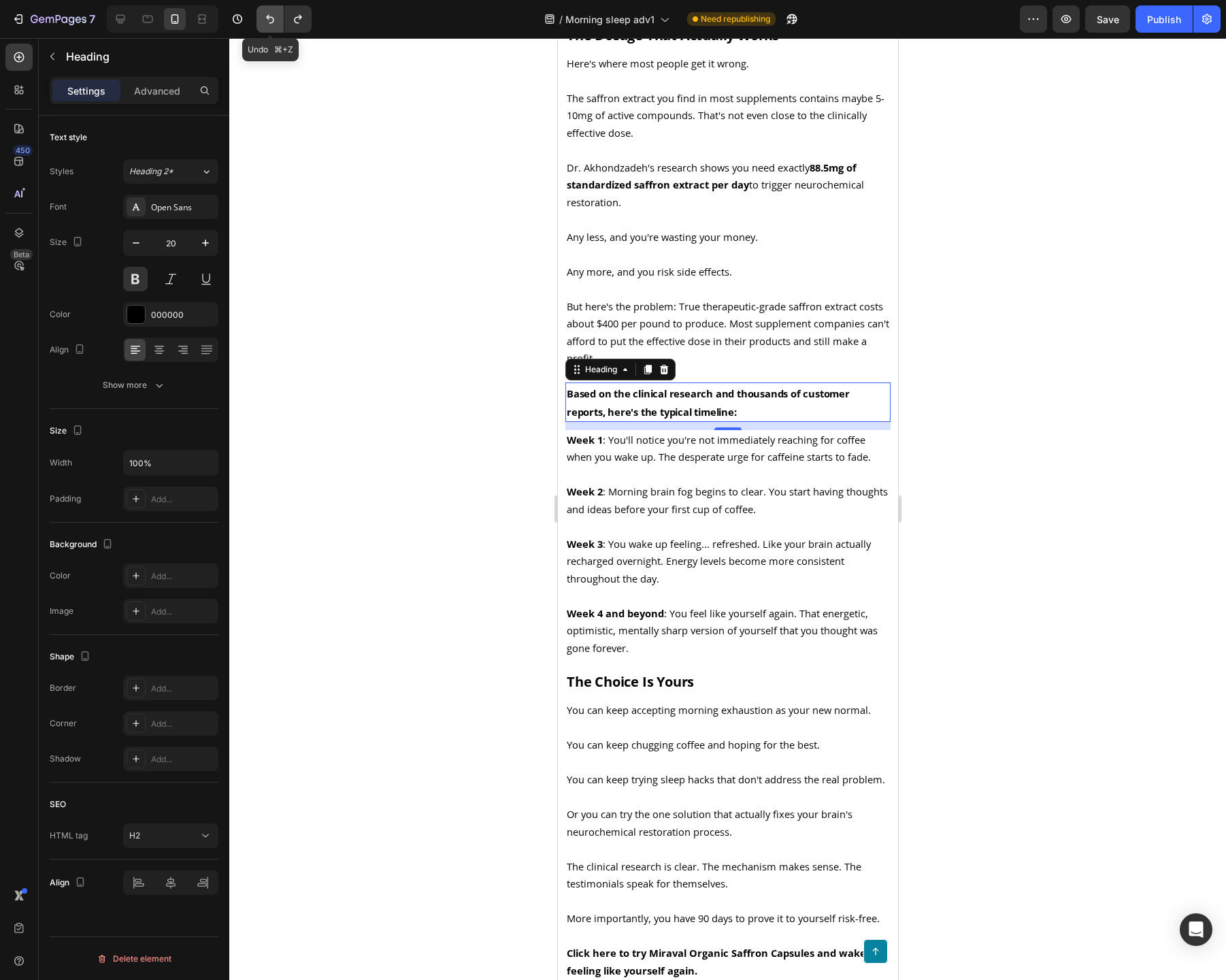 click 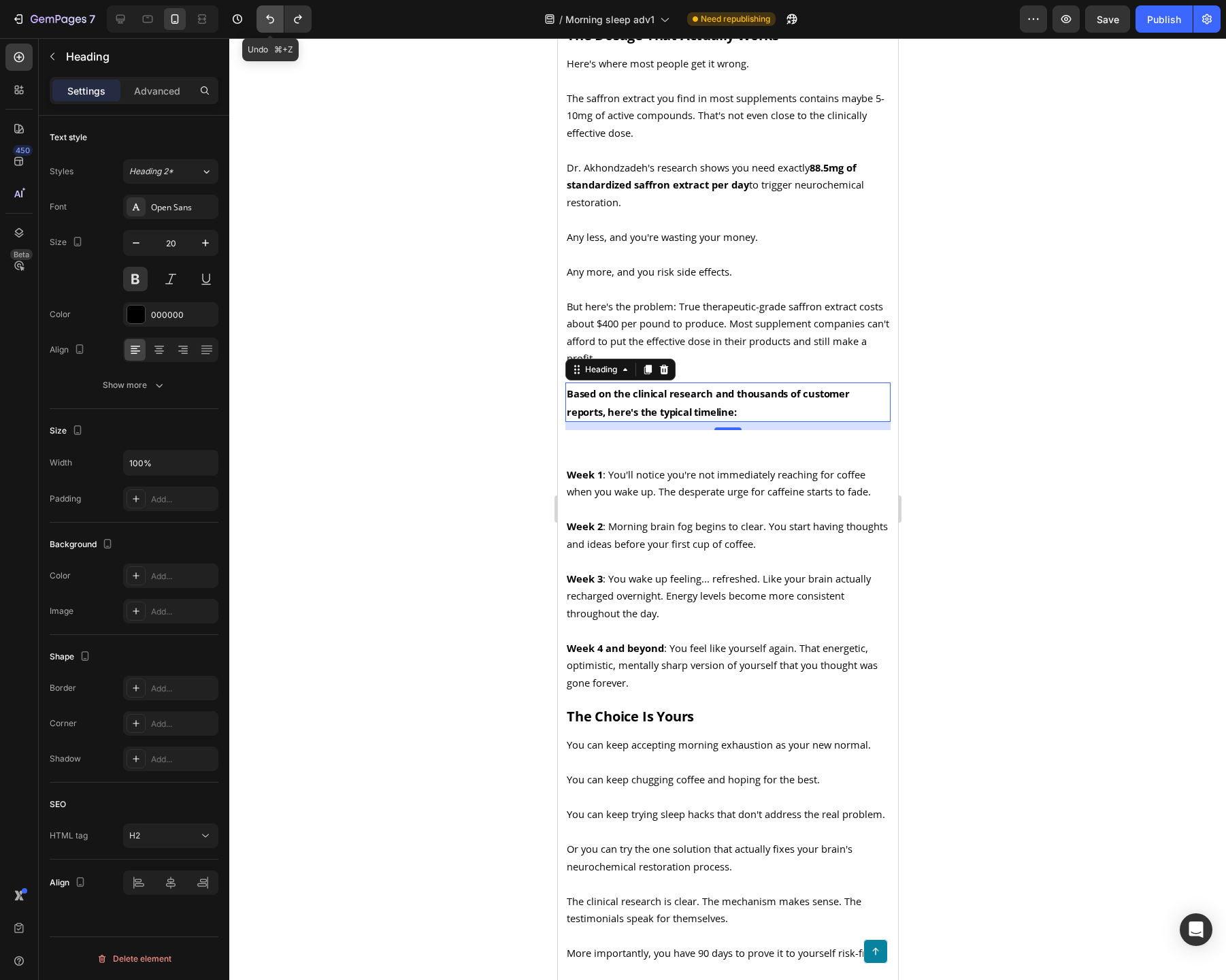click 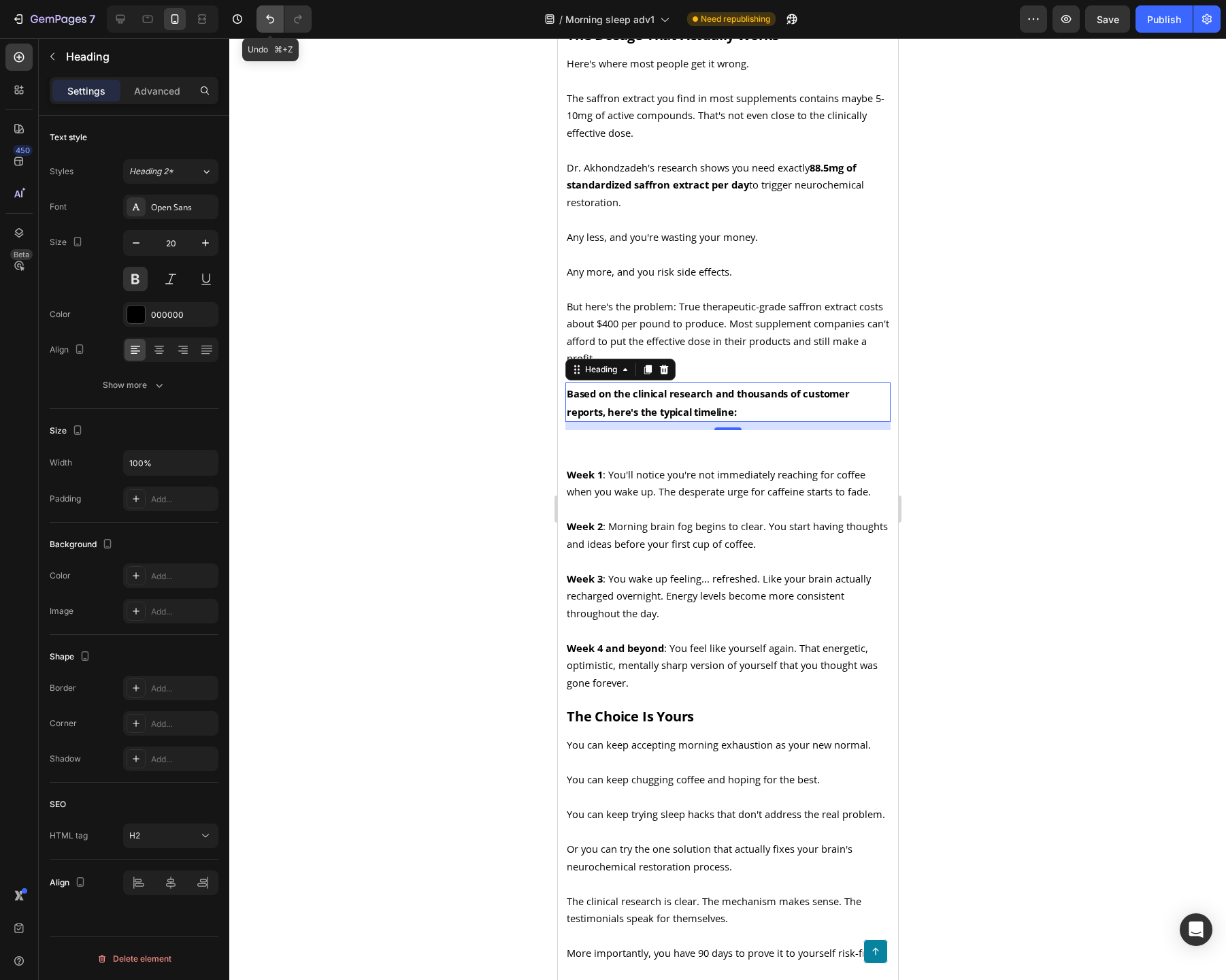 click 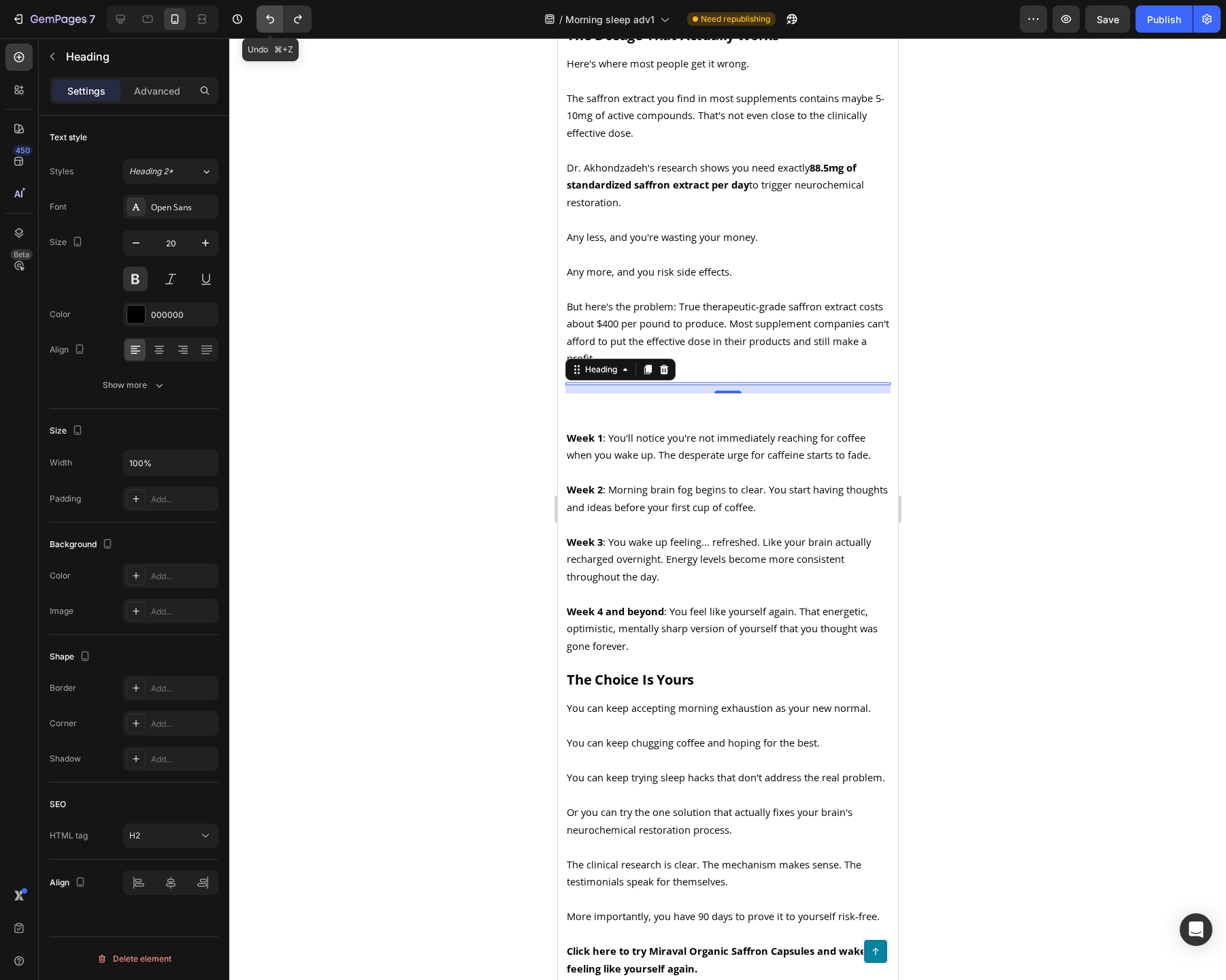 click 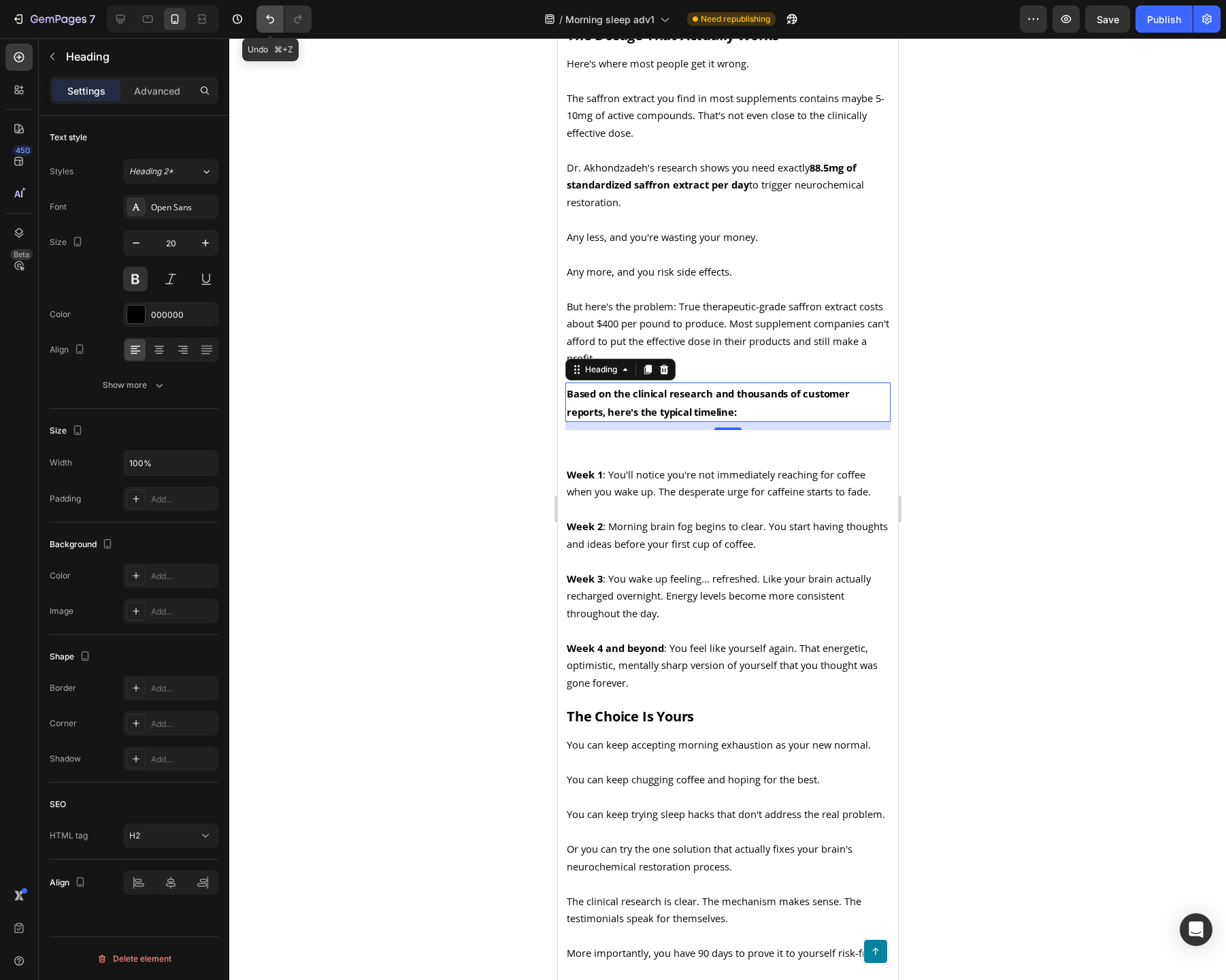 click 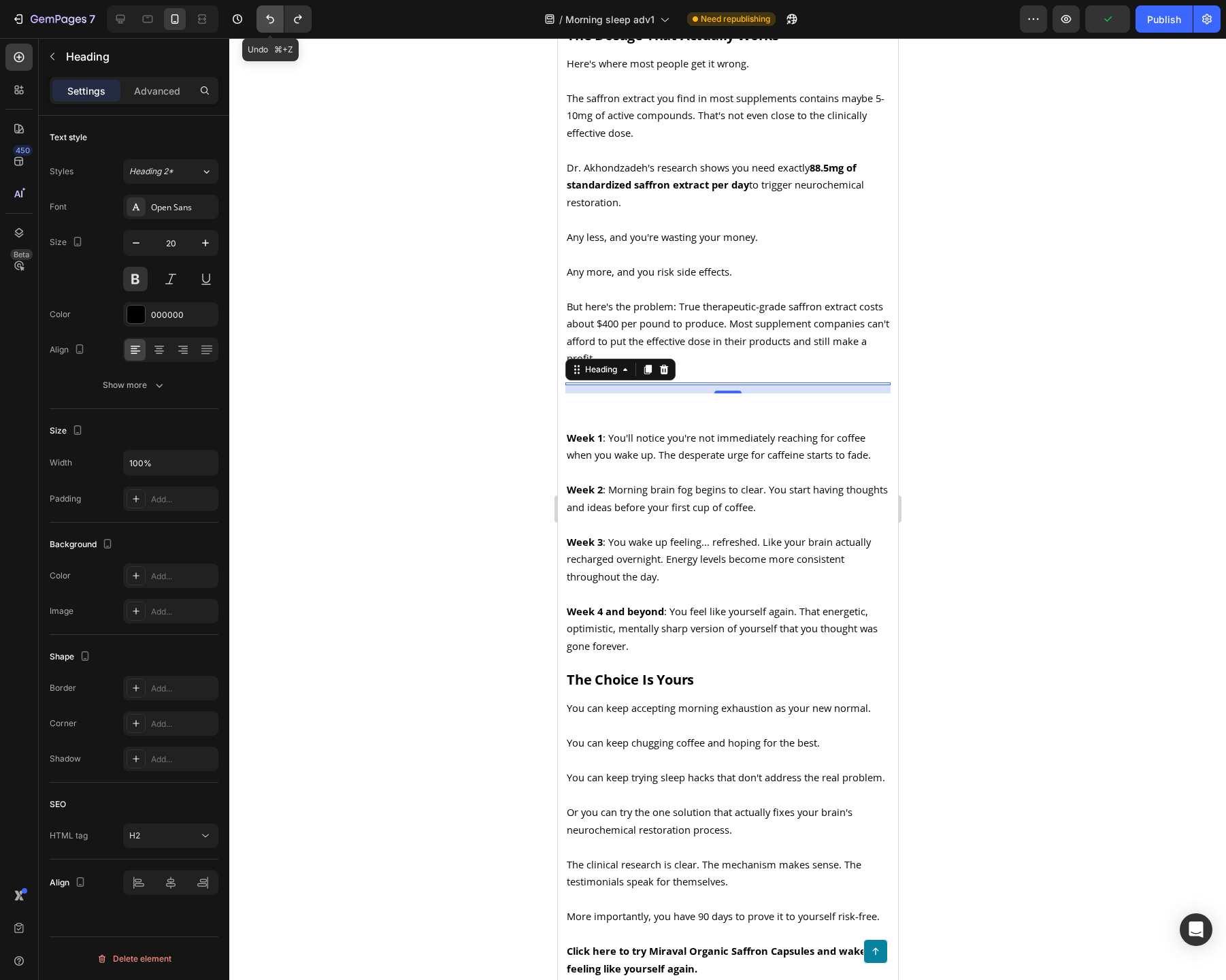 click 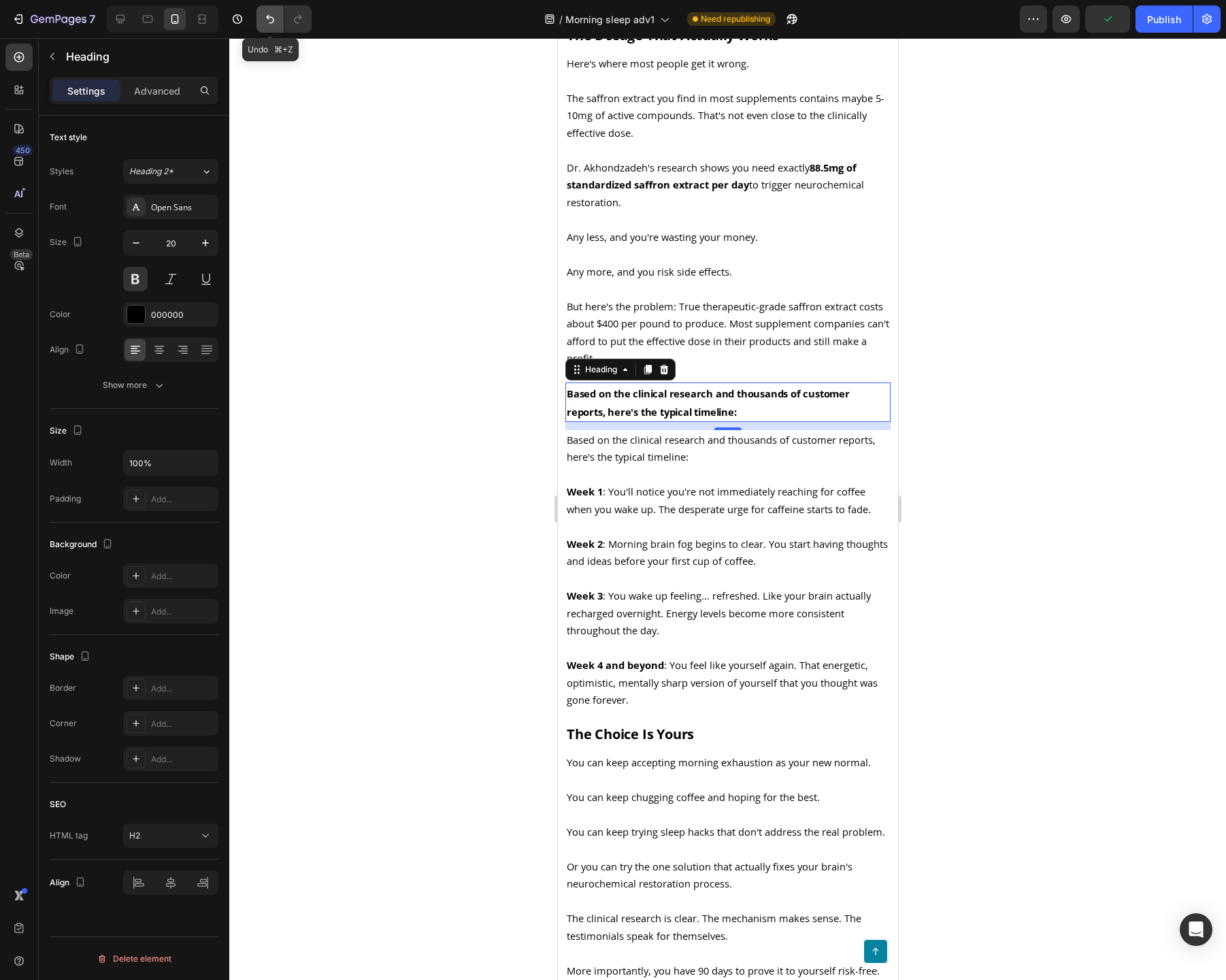 click 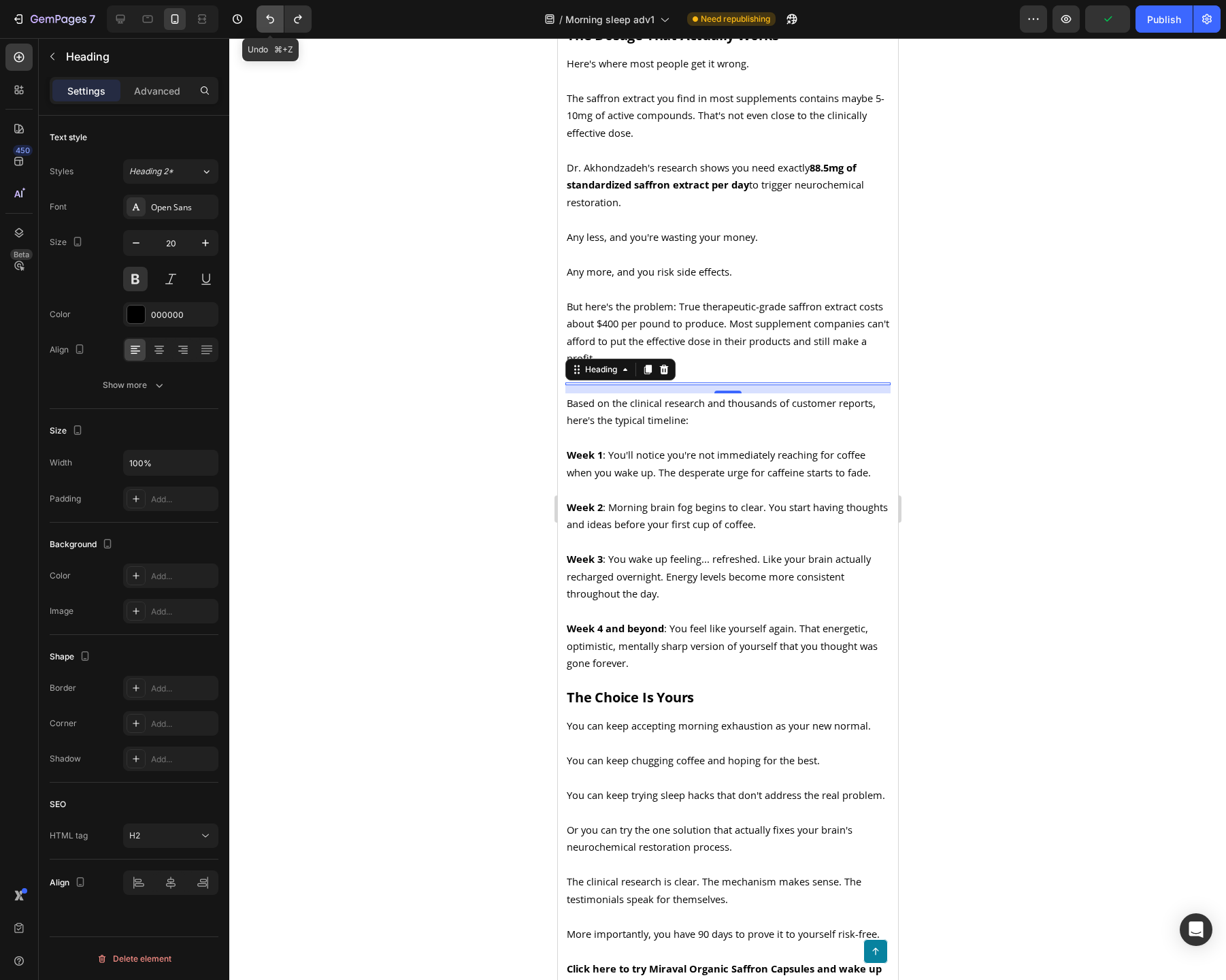 click 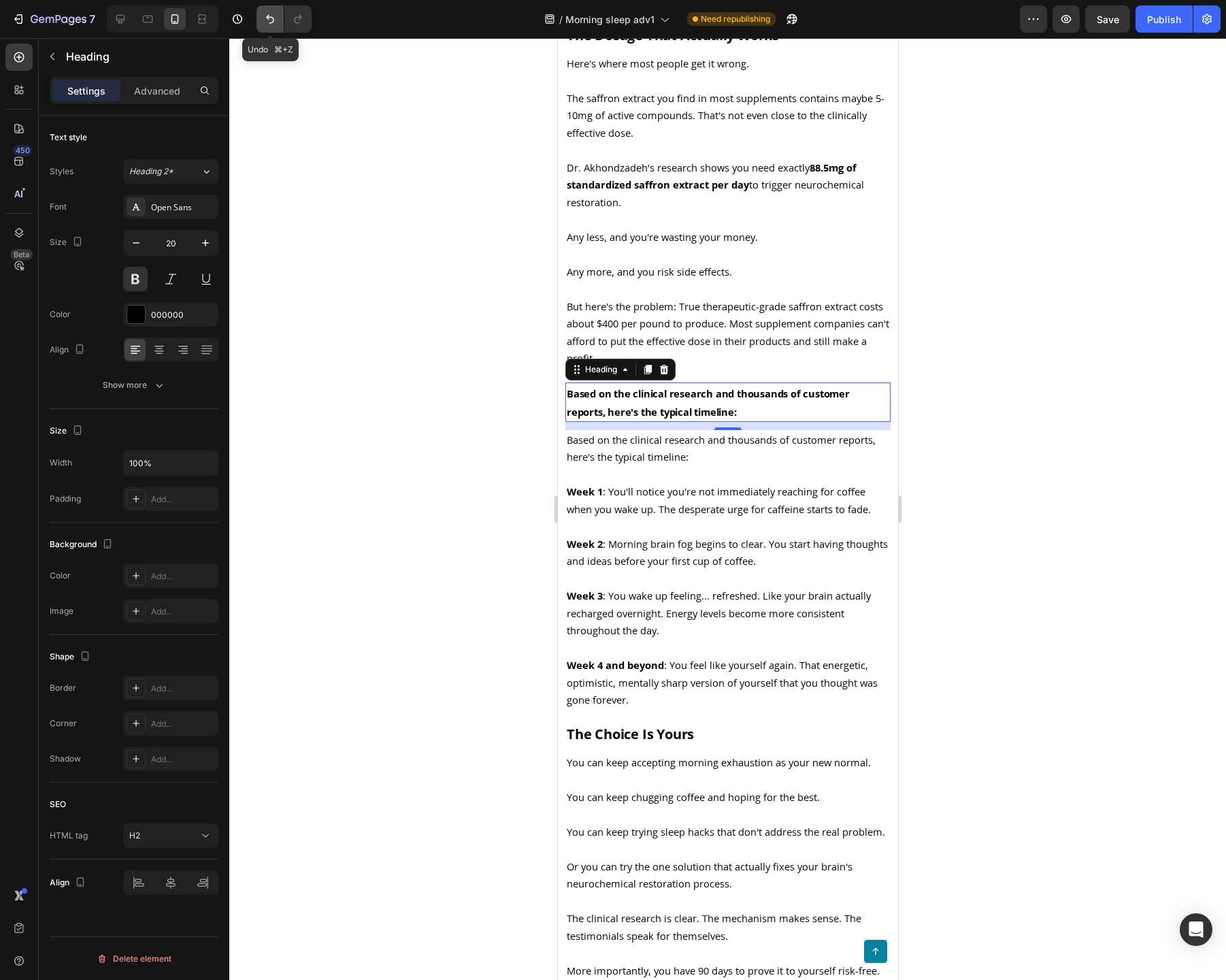 click 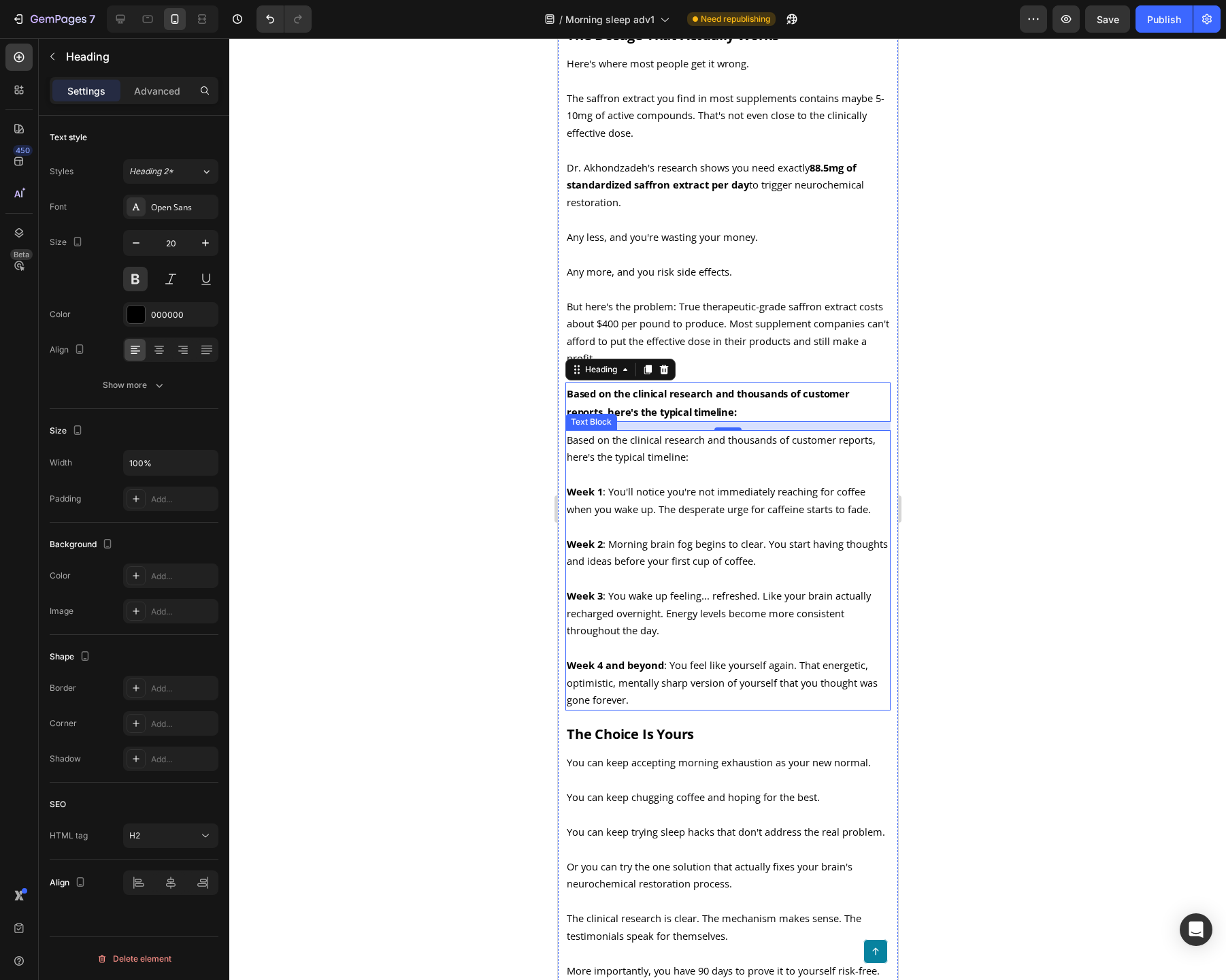 click on "Based on the clinical research and thousands of customer reports, here's the typical timeline:" at bounding box center [720, 448] 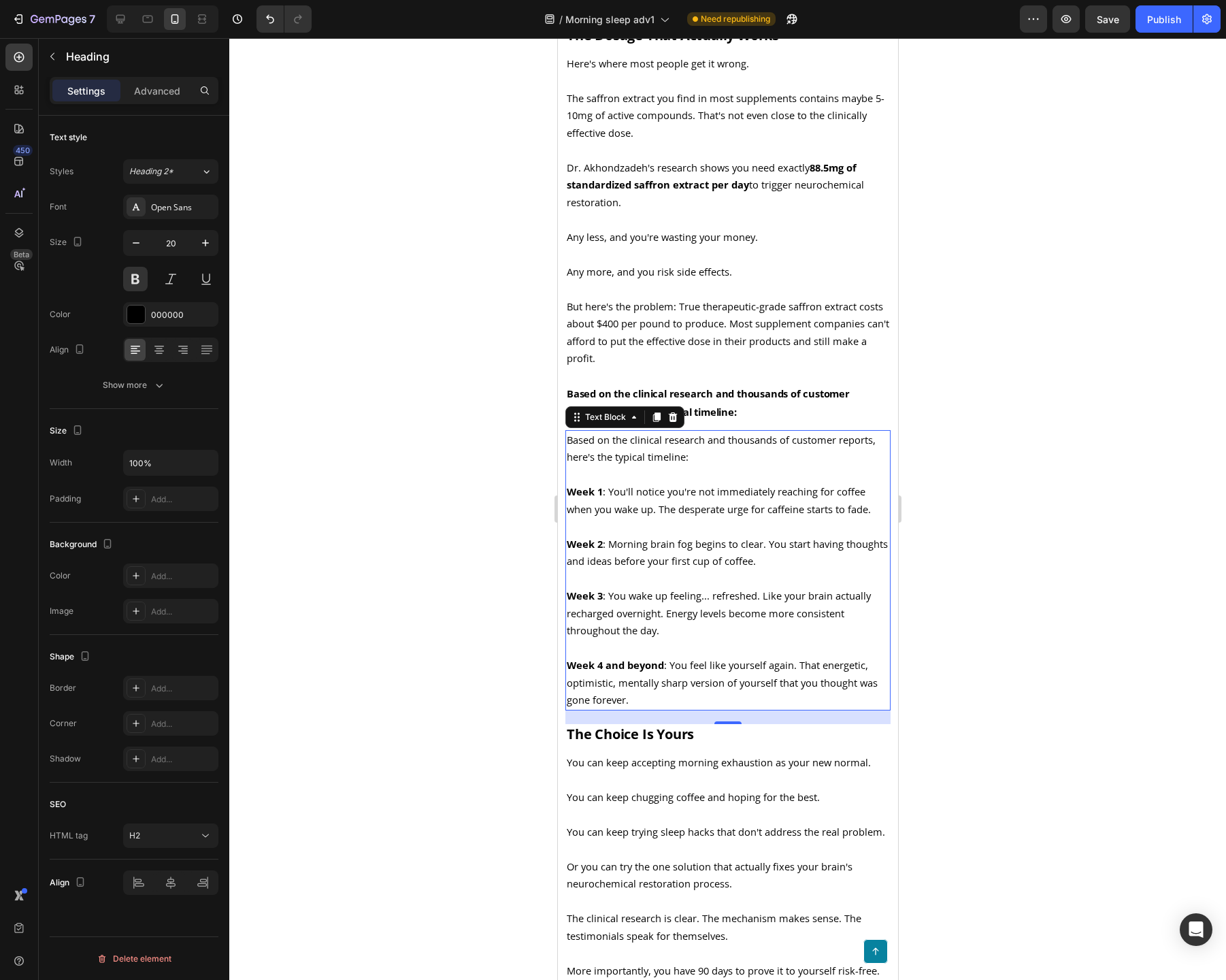 click on "Based on the clinical research and thousands of customer reports, here's the typical timeline:" at bounding box center [720, 448] 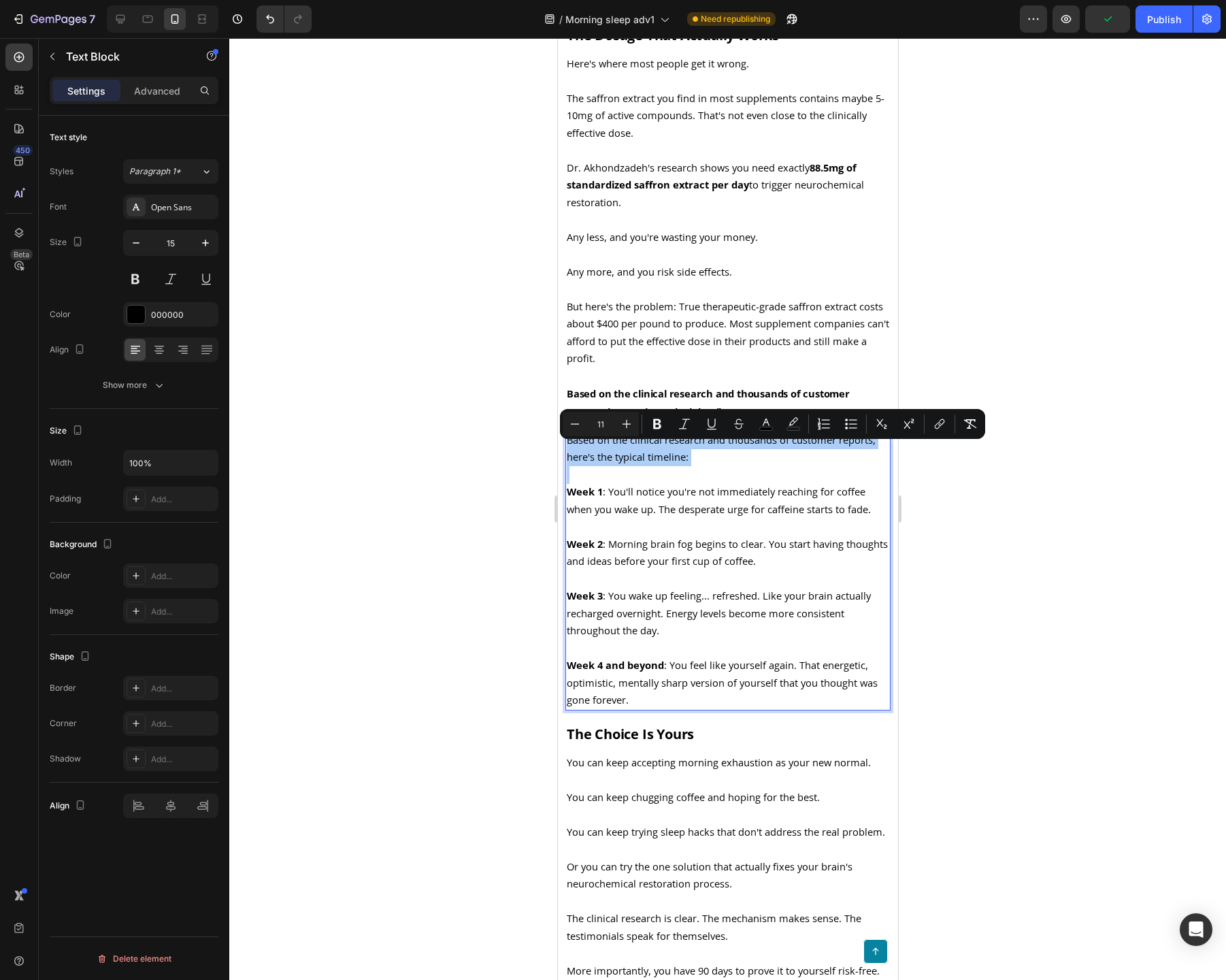 drag, startPoint x: 415, startPoint y: 372, endPoint x: 34, endPoint y: 393, distance: 381.5783 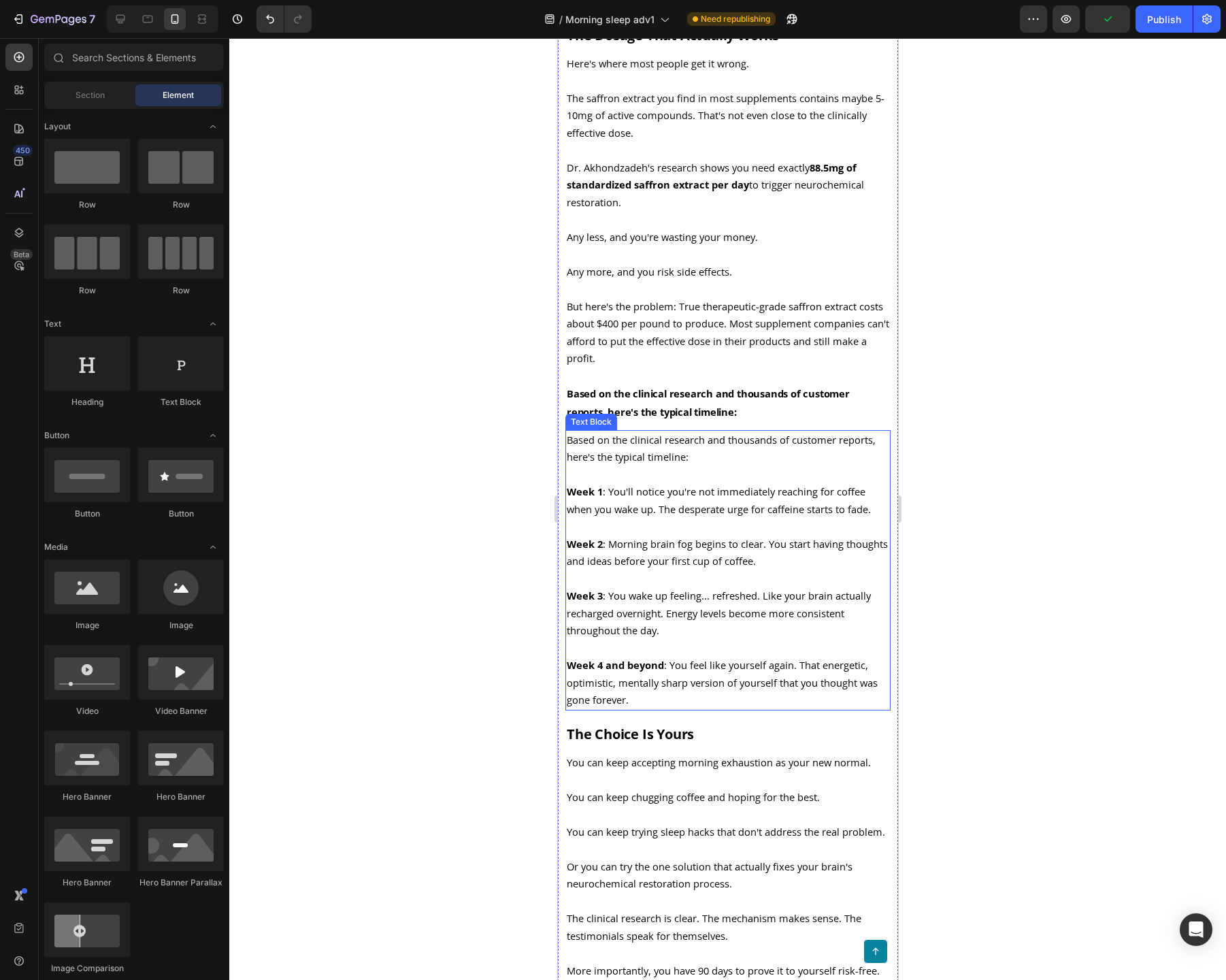 click on "Based on the clinical research and thousands of customer reports, here's the typical timeline:" at bounding box center [720, 448] 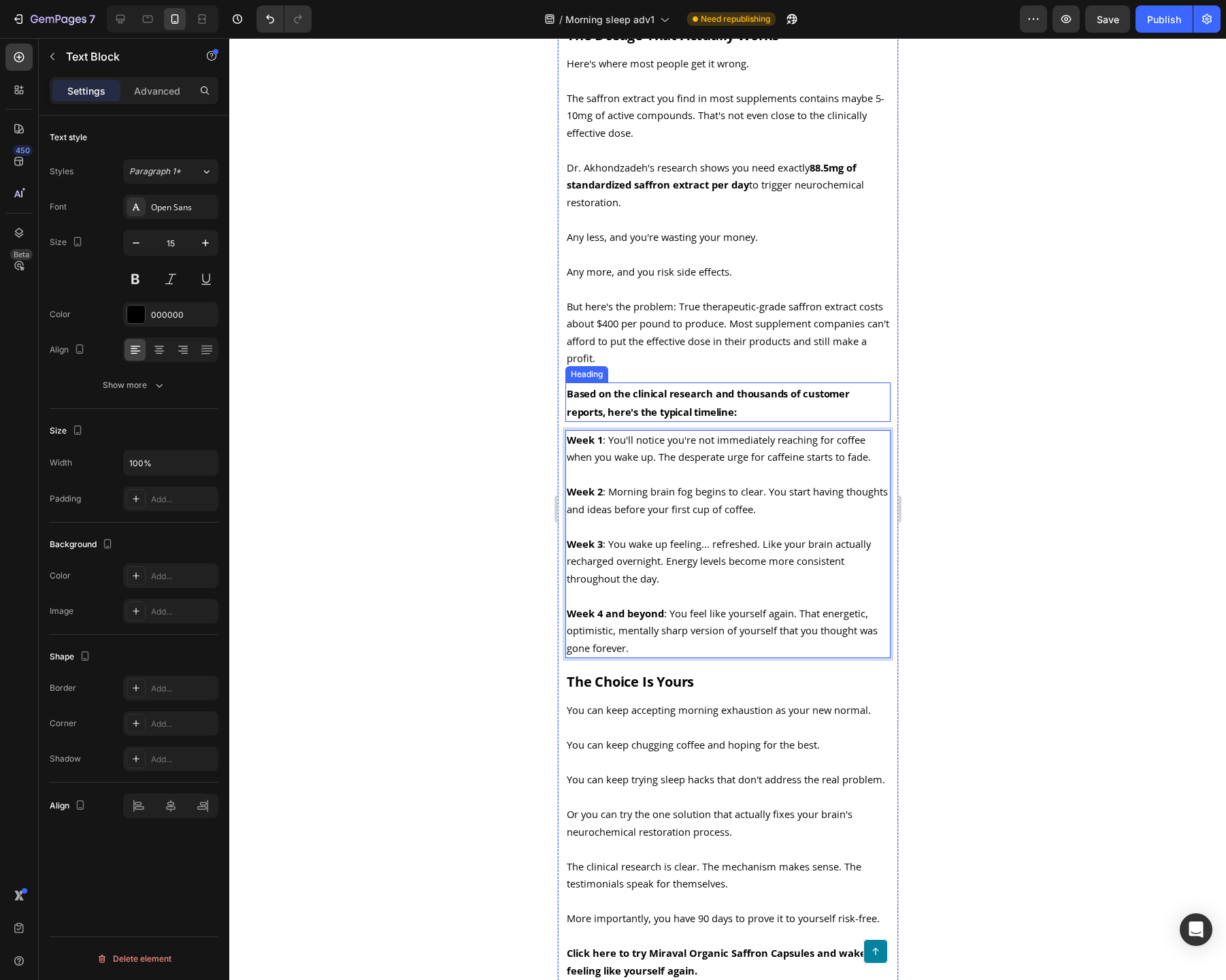 click on "Based on the clinical research and thousands of customer reports, here's the typical timeline:" at bounding box center [708, 402] 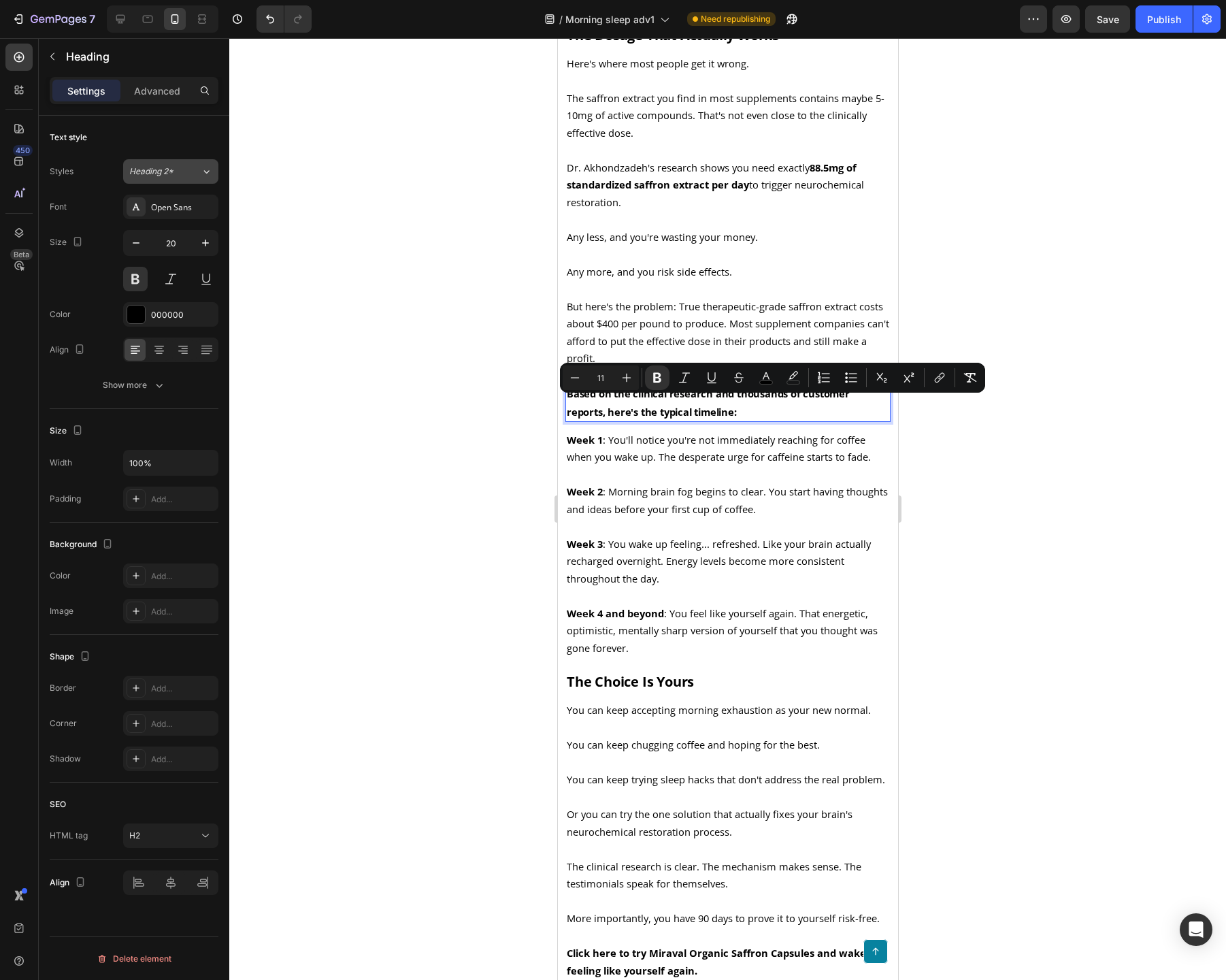 click on "Heading 2*" at bounding box center (156, 172) 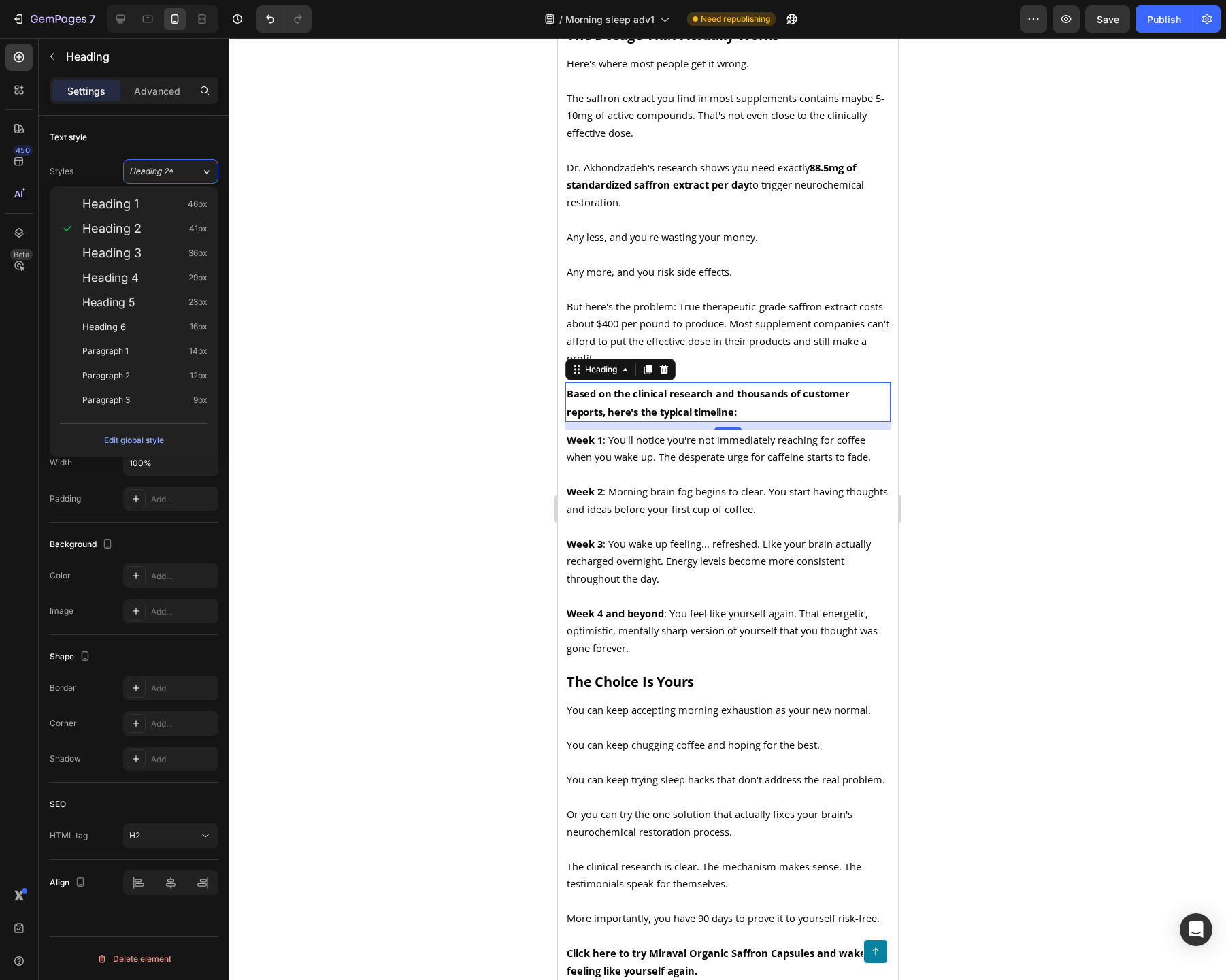 click on "Heading 1 46px Heading 2 41px Heading 3 36px Heading 4 29px Heading 5 23px Heading 6 16px Paragraph 1 14px Paragraph 2 12px Paragraph 3 9px" 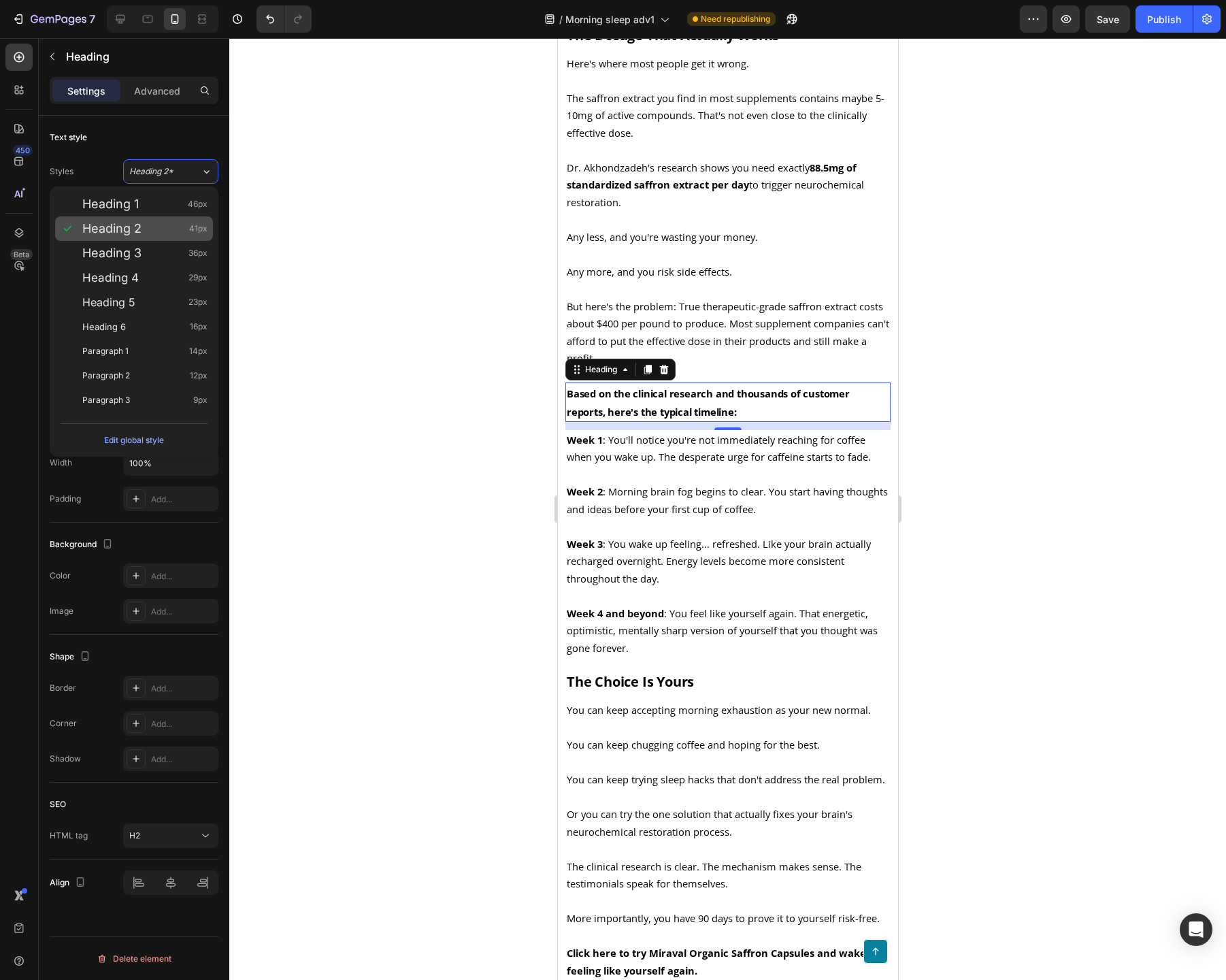 click on "Heading 2 41px" at bounding box center (145, 229) 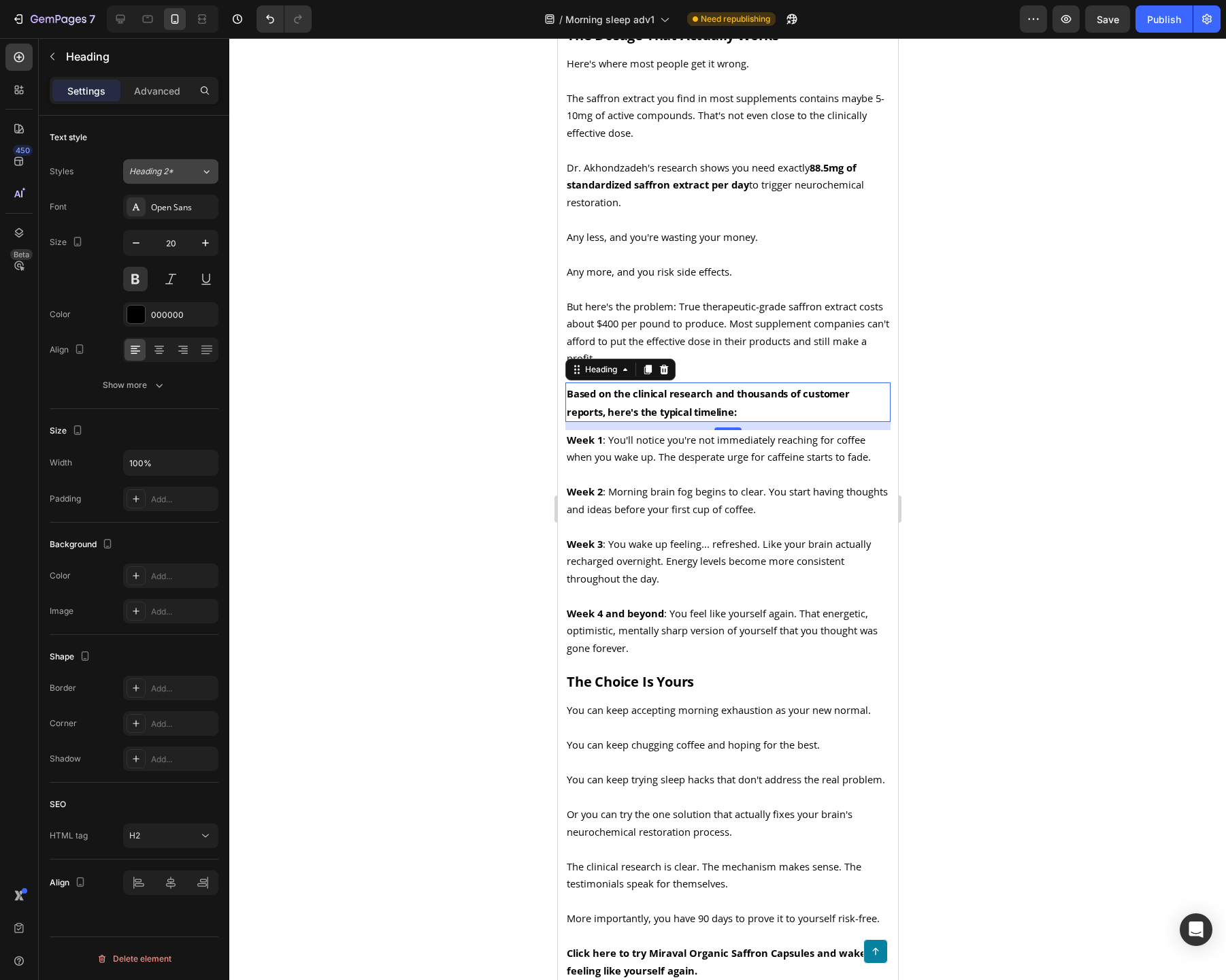 click on "Heading 2*" 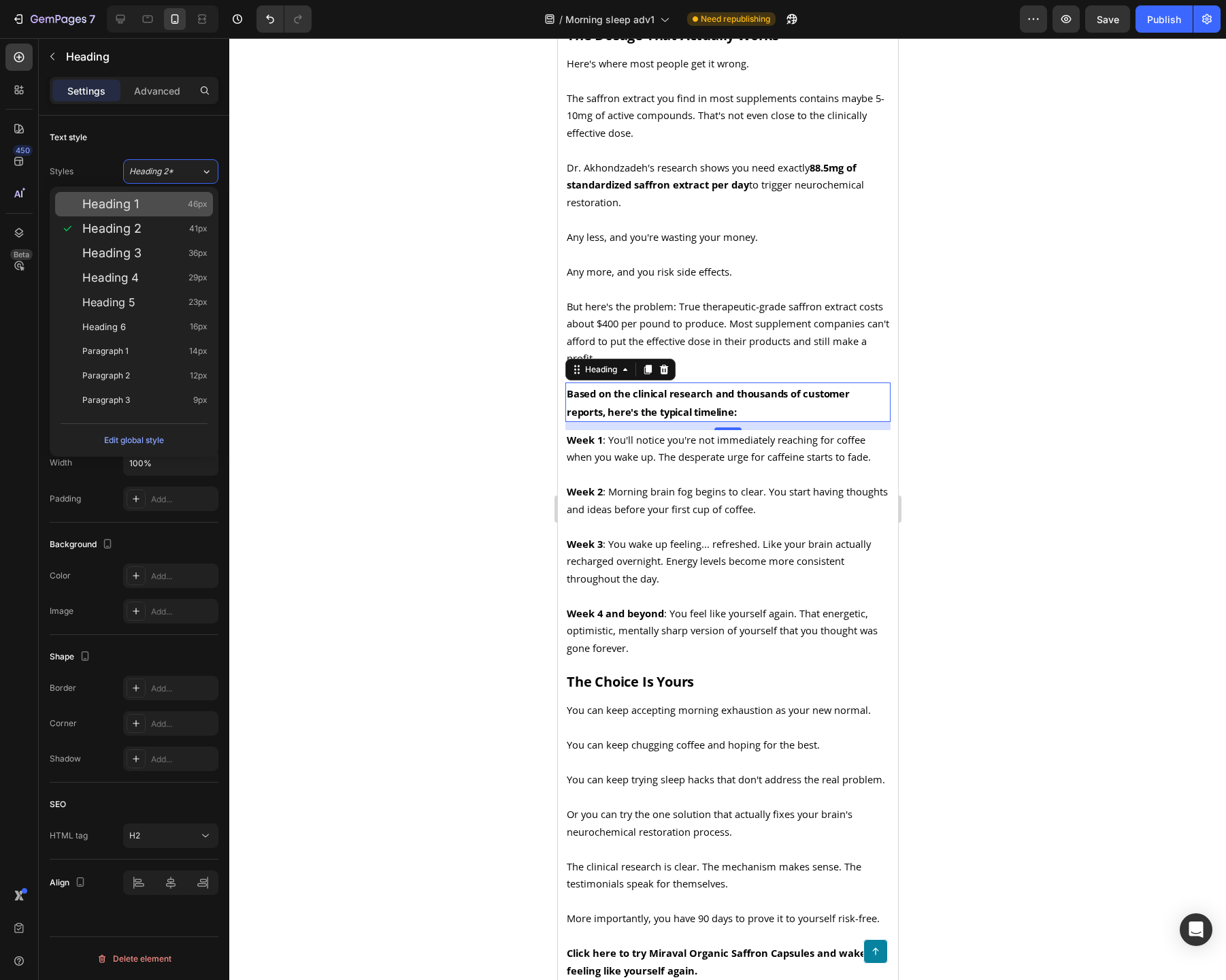 click on "Heading 1 46px" at bounding box center [145, 204] 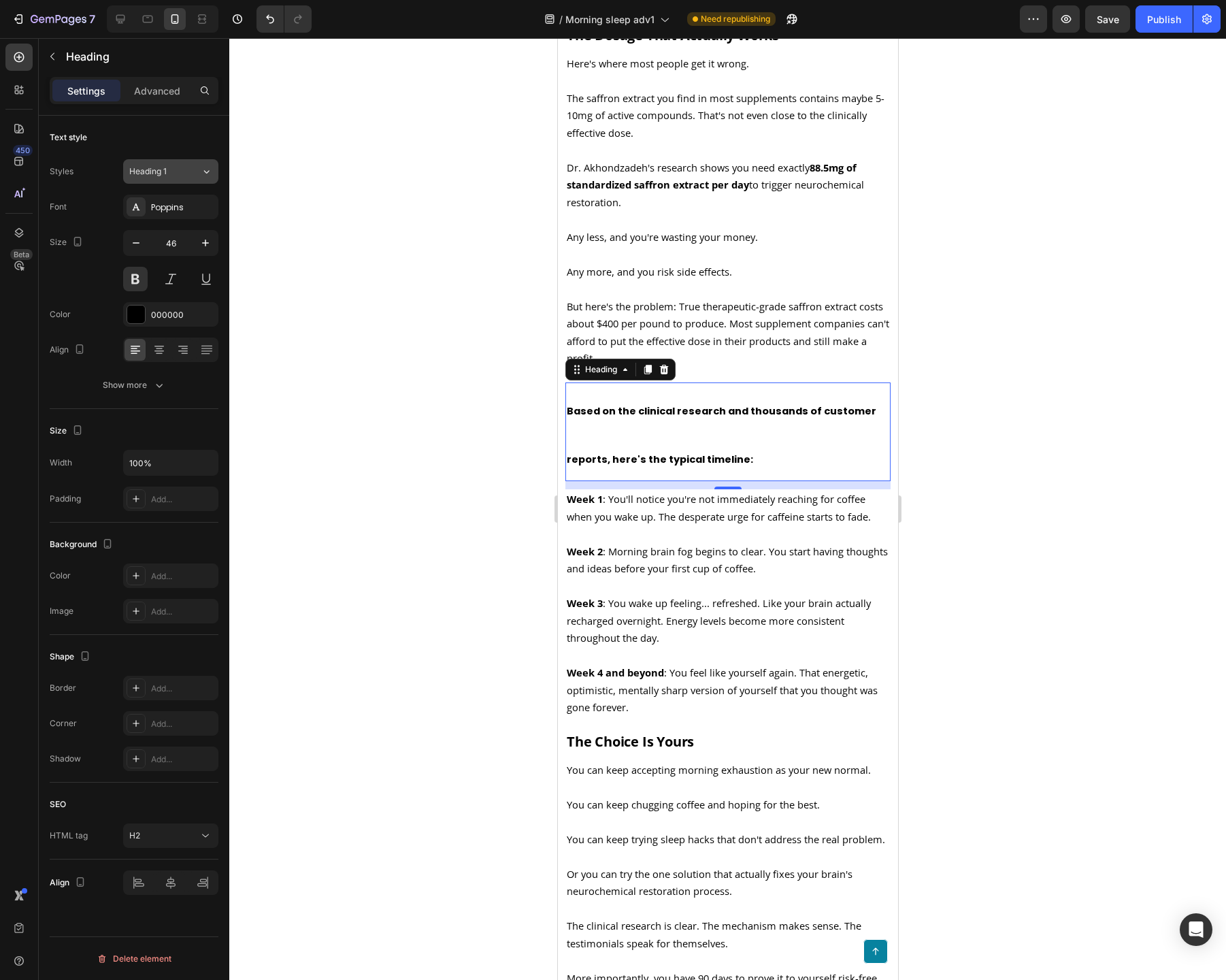 click on "Heading 1" at bounding box center (156, 172) 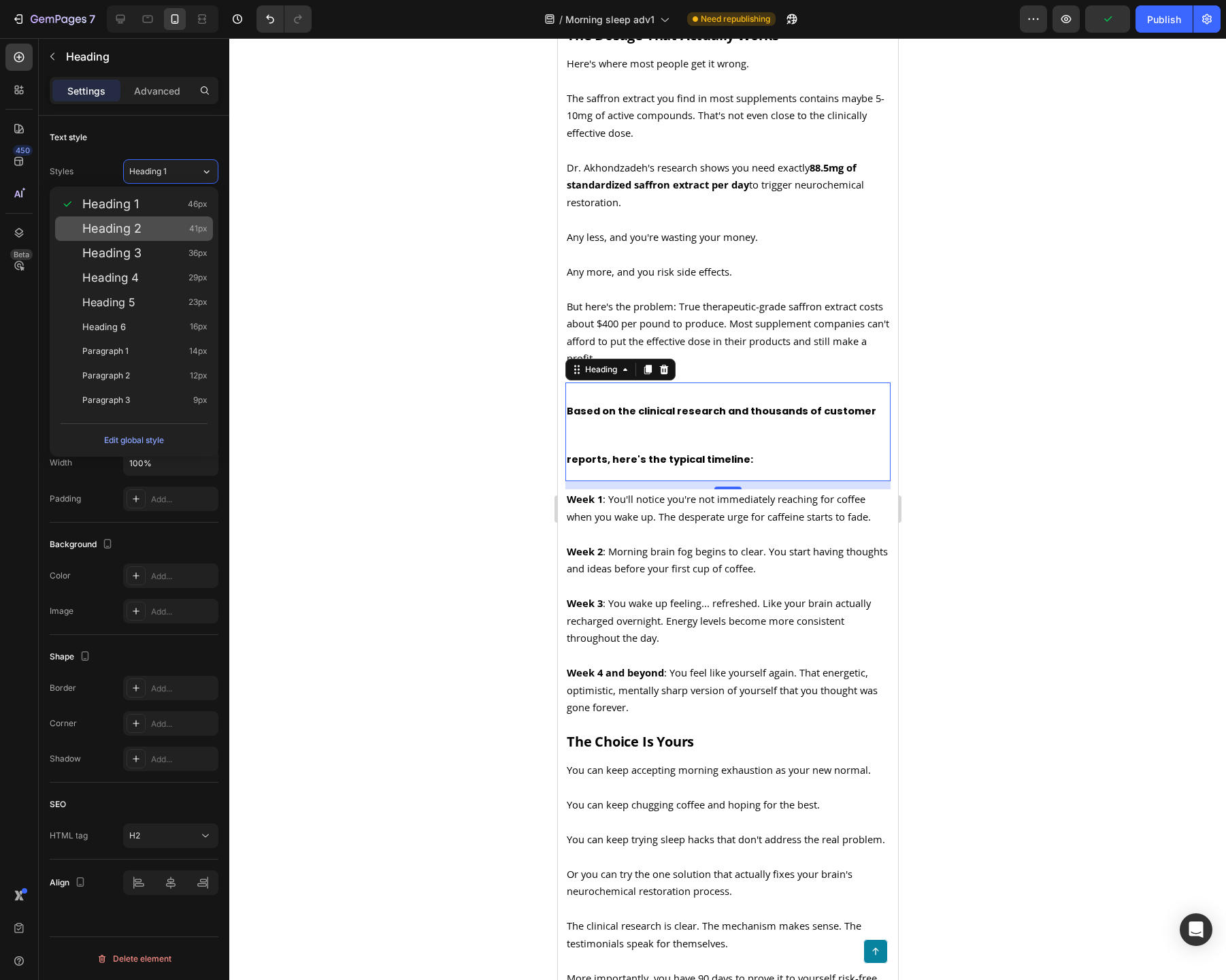 click on "Heading 2 41px" at bounding box center [145, 229] 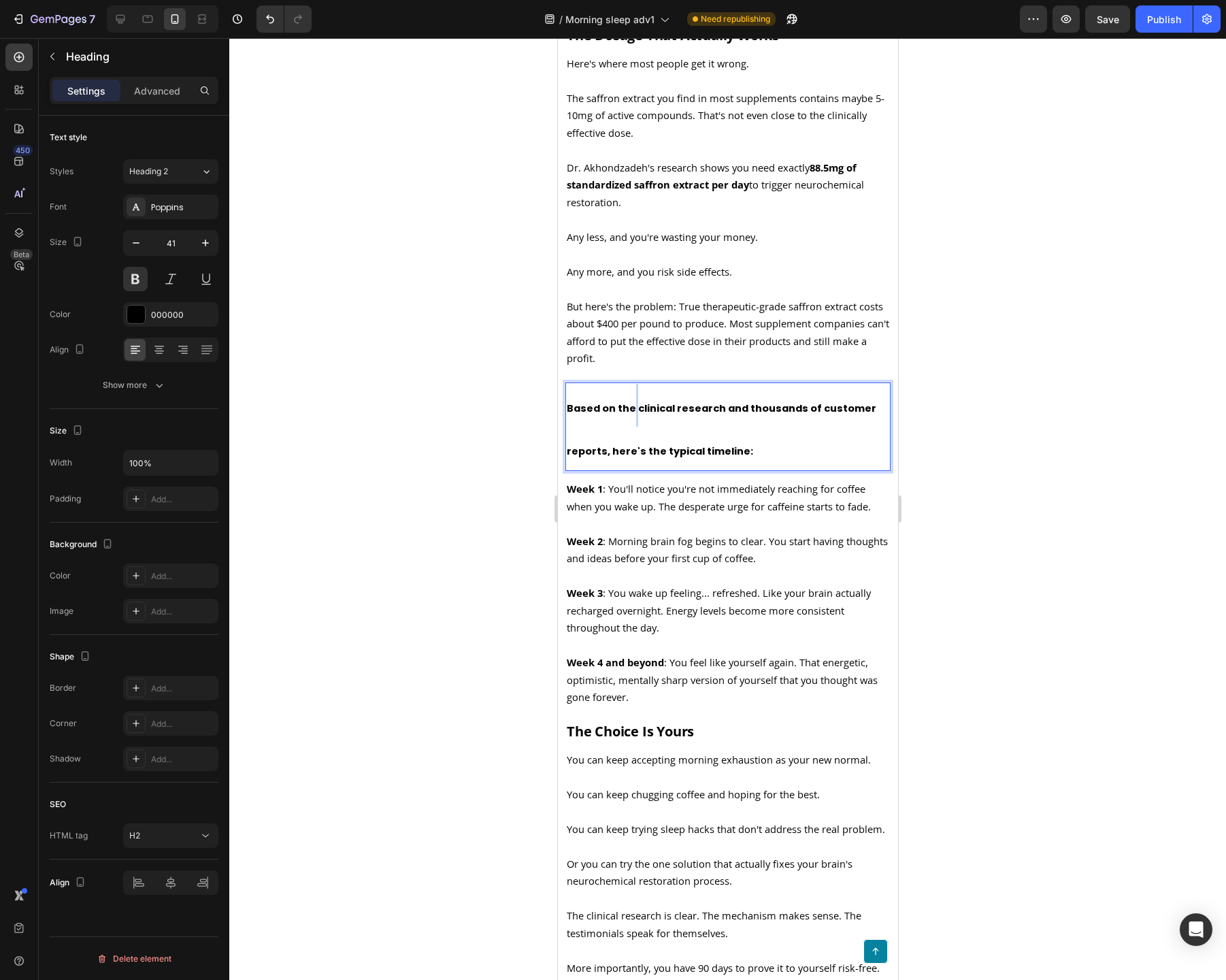 click on "Based on the clinical research and thousands of customer reports, here's the typical timeline:" at bounding box center [720, 429] 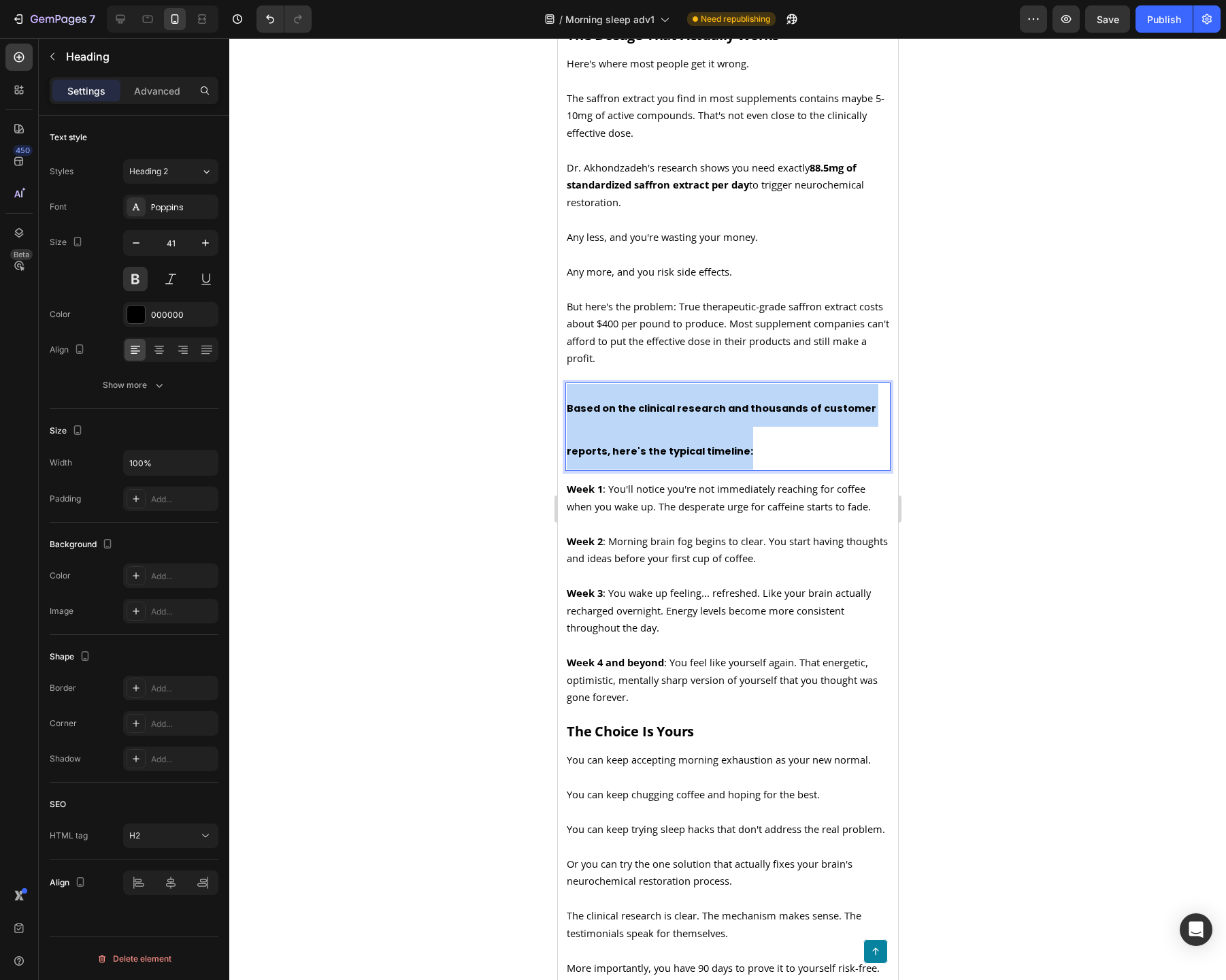 click on "Based on the clinical research and thousands of customer reports, here's the typical timeline:" at bounding box center [727, 427] 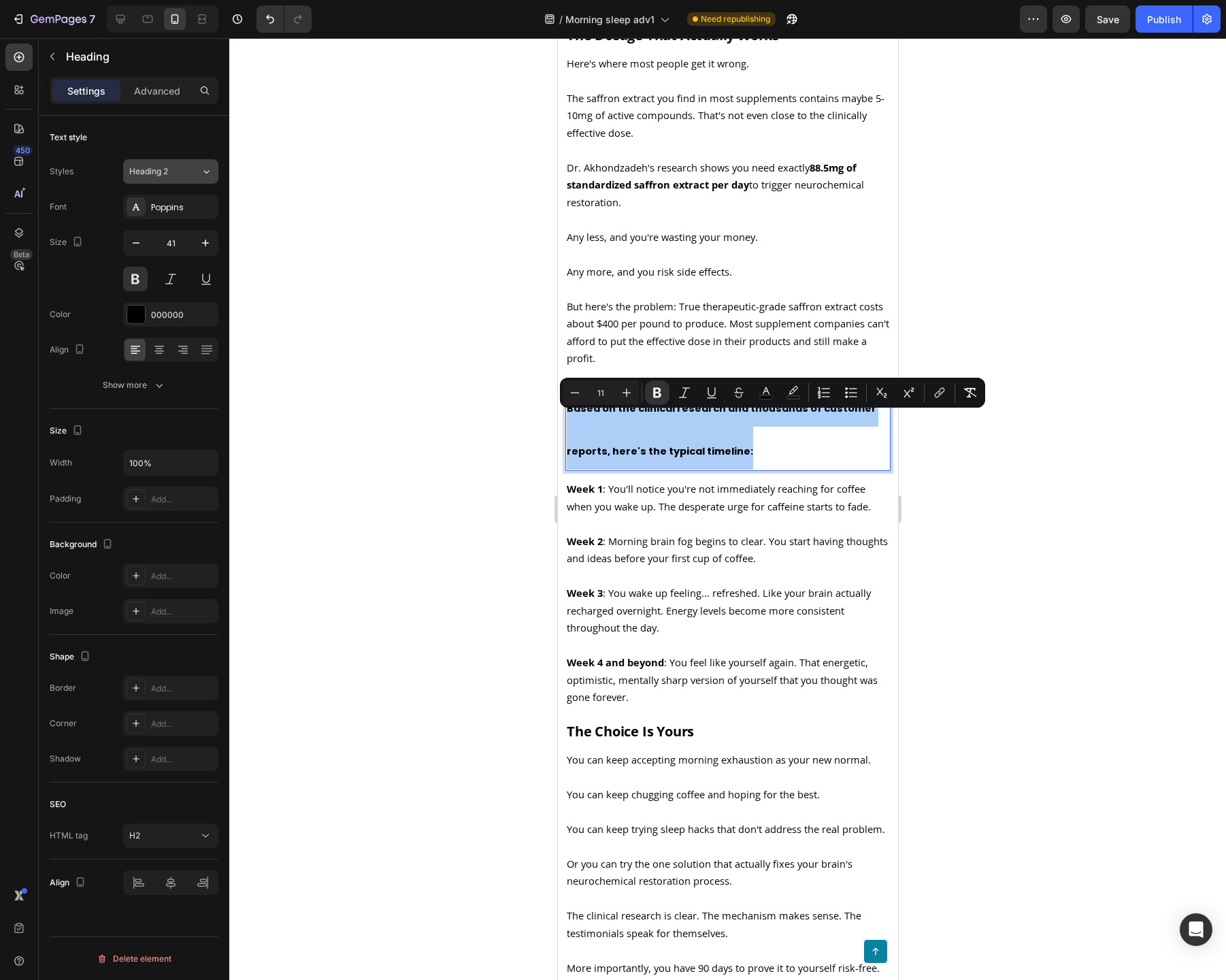 click on "Heading 2" at bounding box center [156, 172] 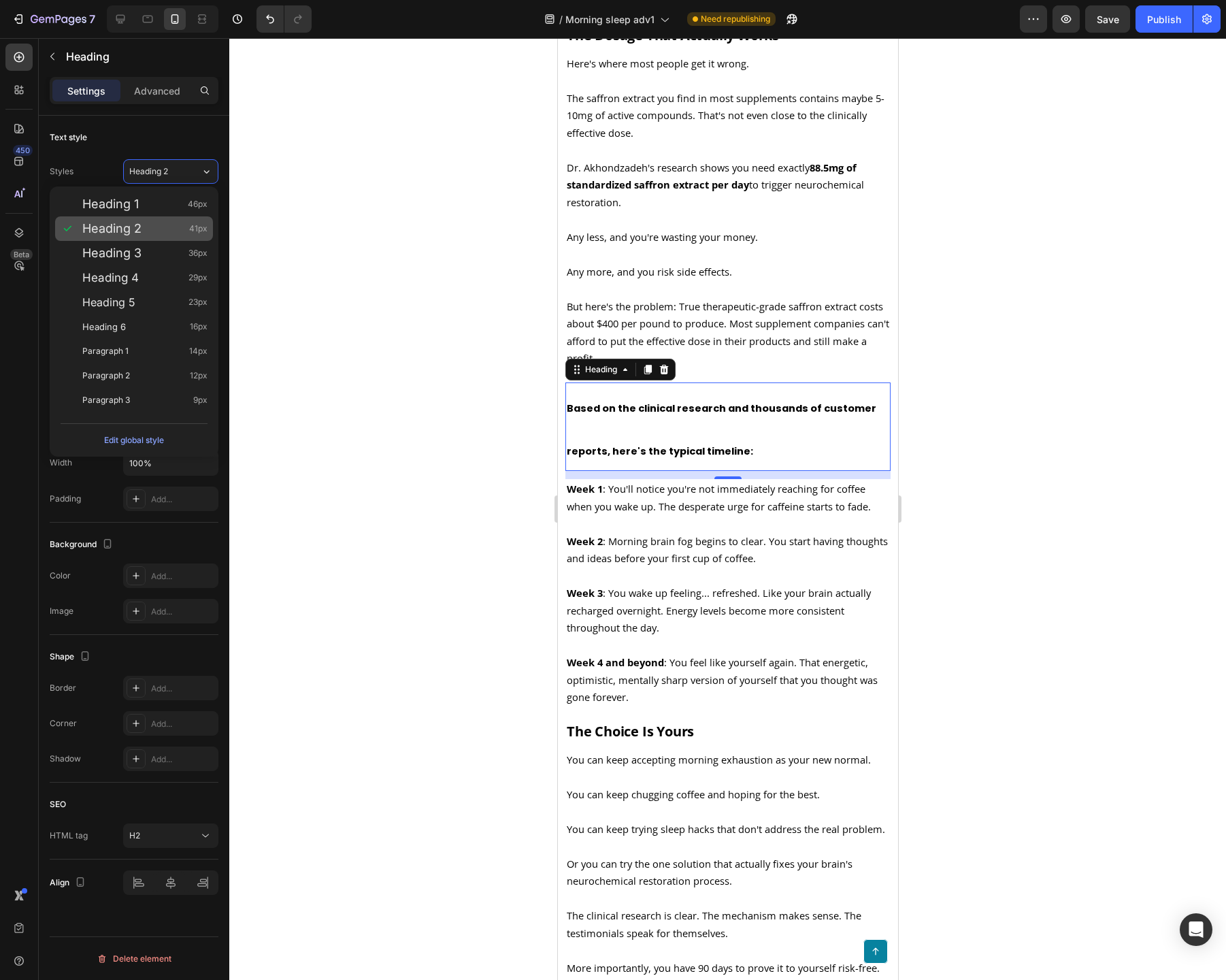 click on "Heading 2 41px" at bounding box center [145, 229] 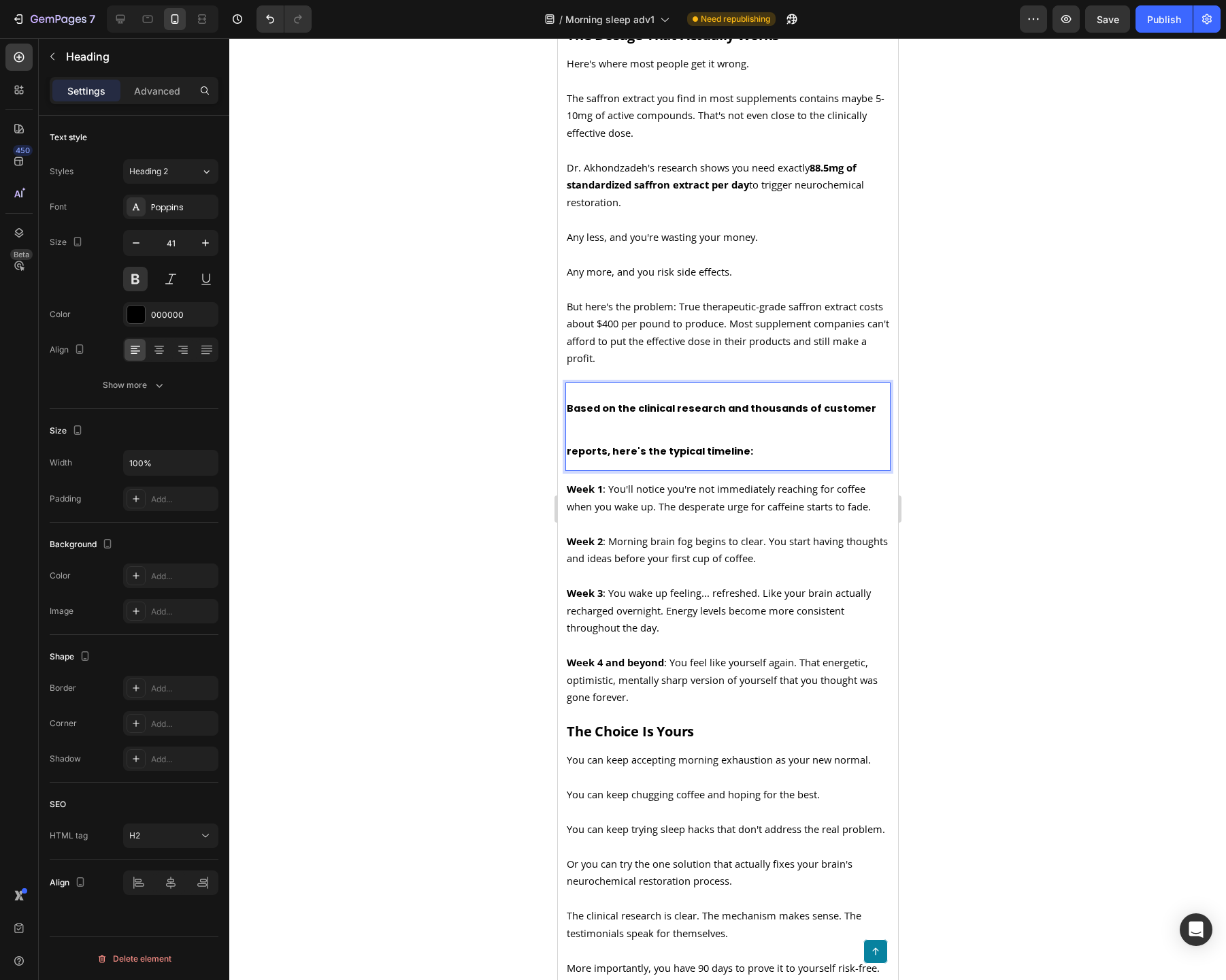 click on "Based on the clinical research and thousands of customer reports, here's the typical timeline:" at bounding box center (727, 427) 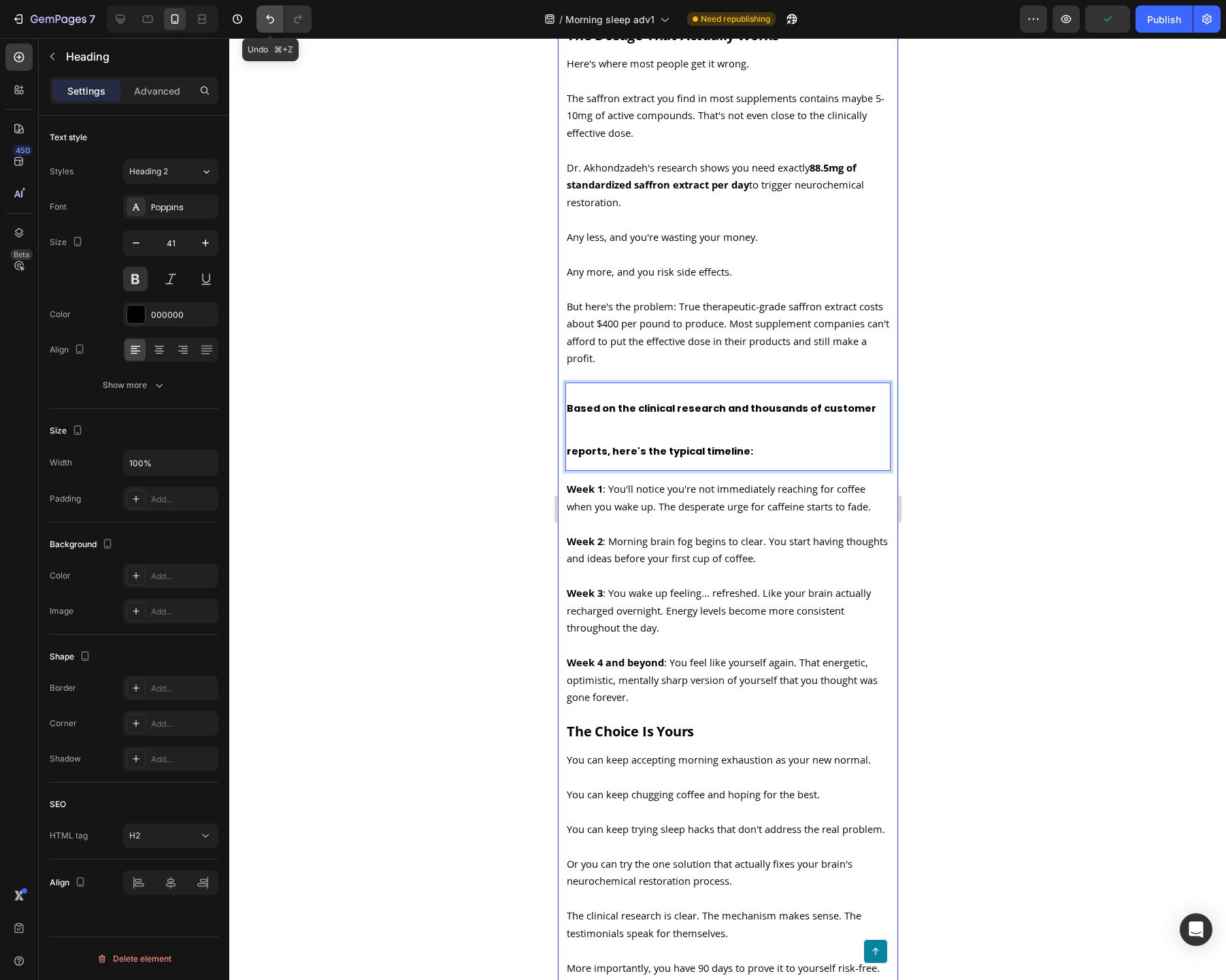 click 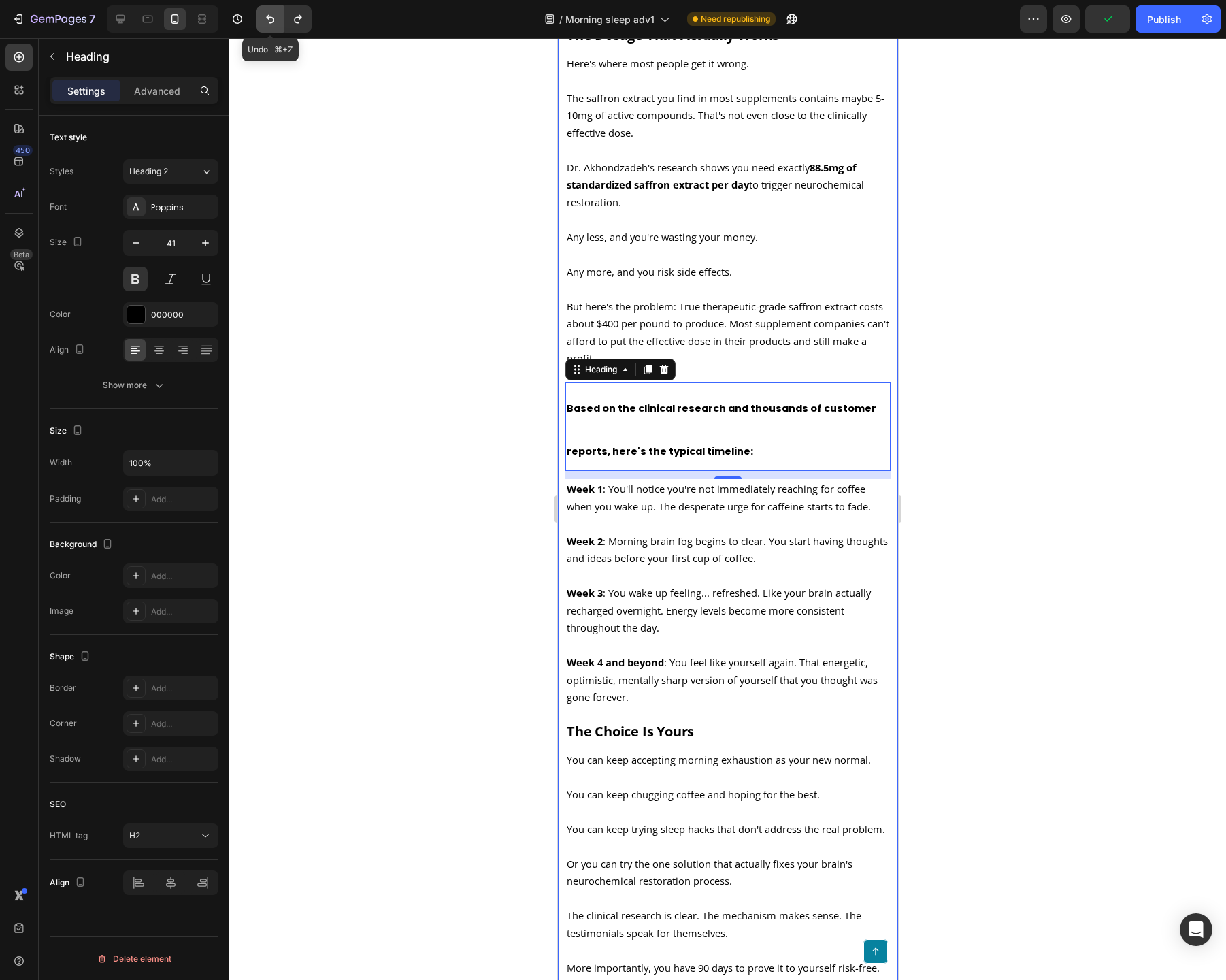 click 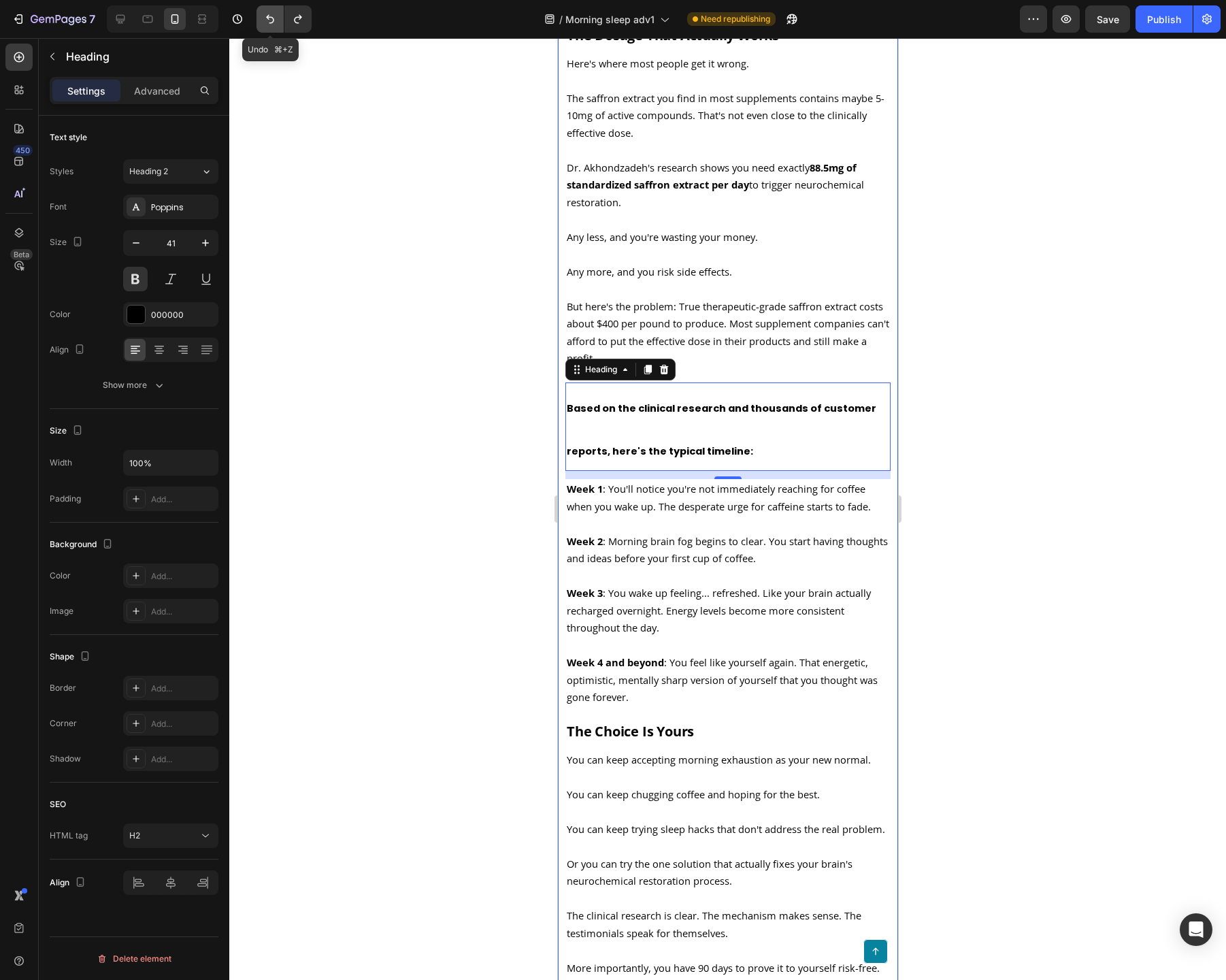 click 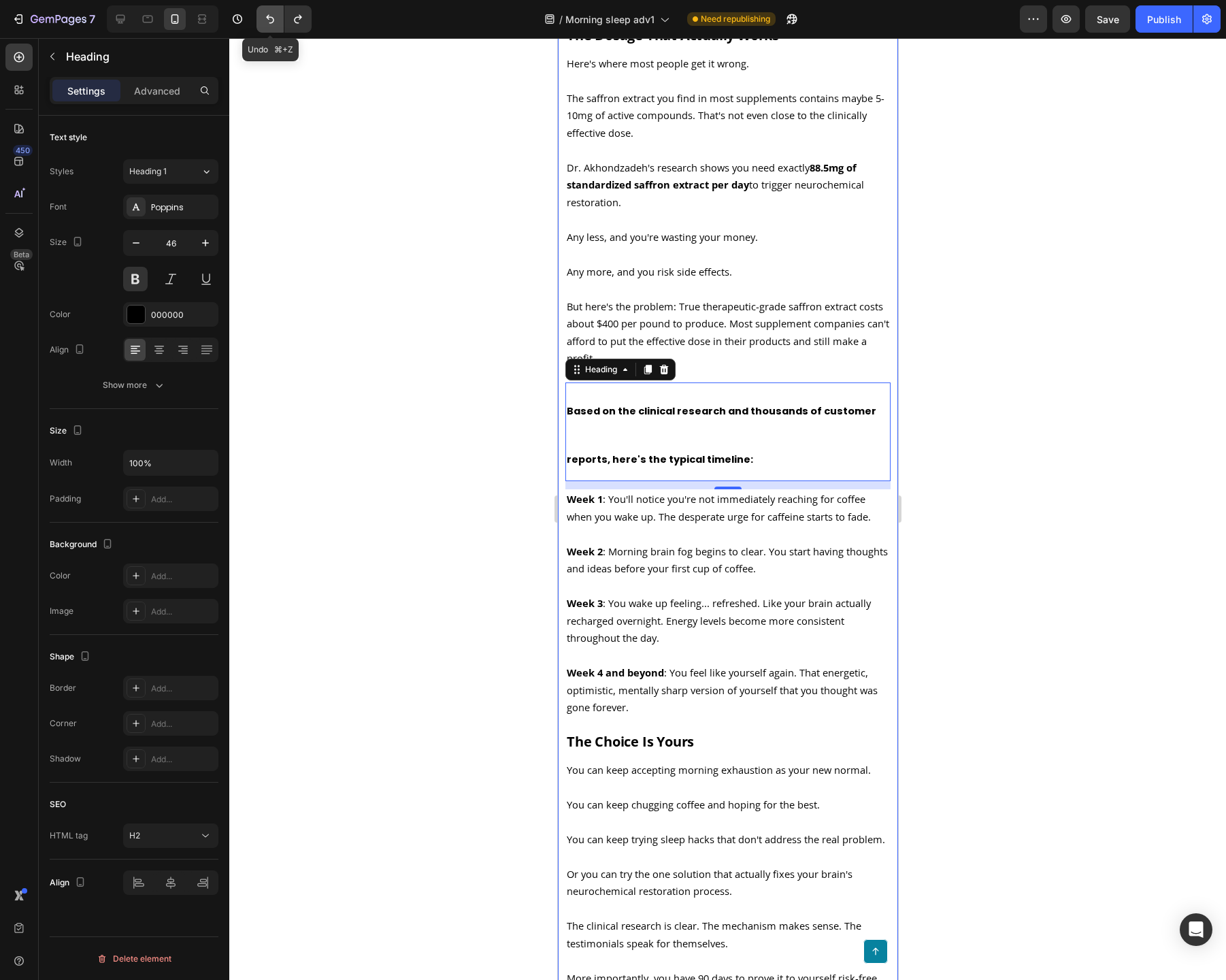 click 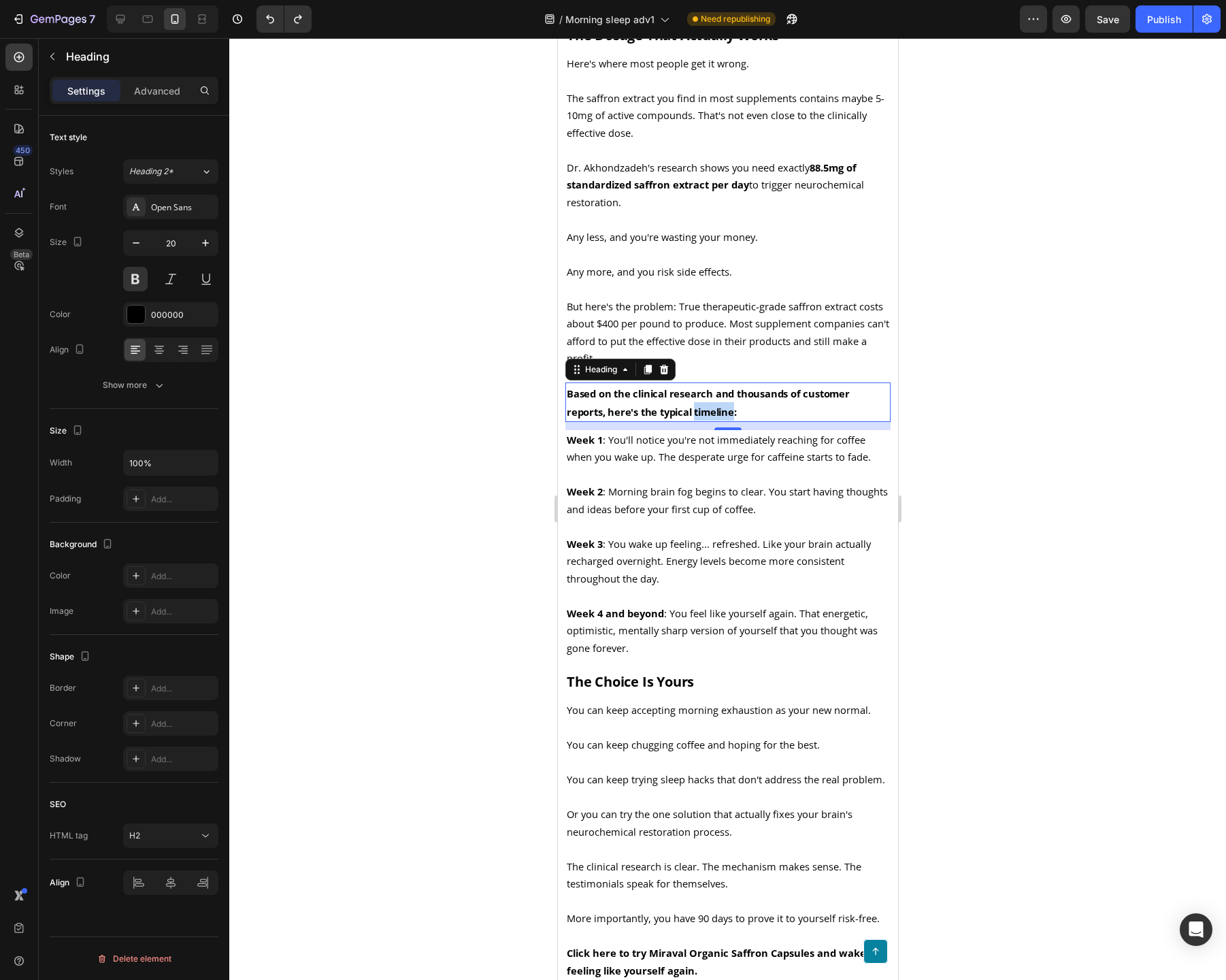click on "Based on the clinical research and thousands of customer reports, here's the typical timeline:" at bounding box center [708, 402] 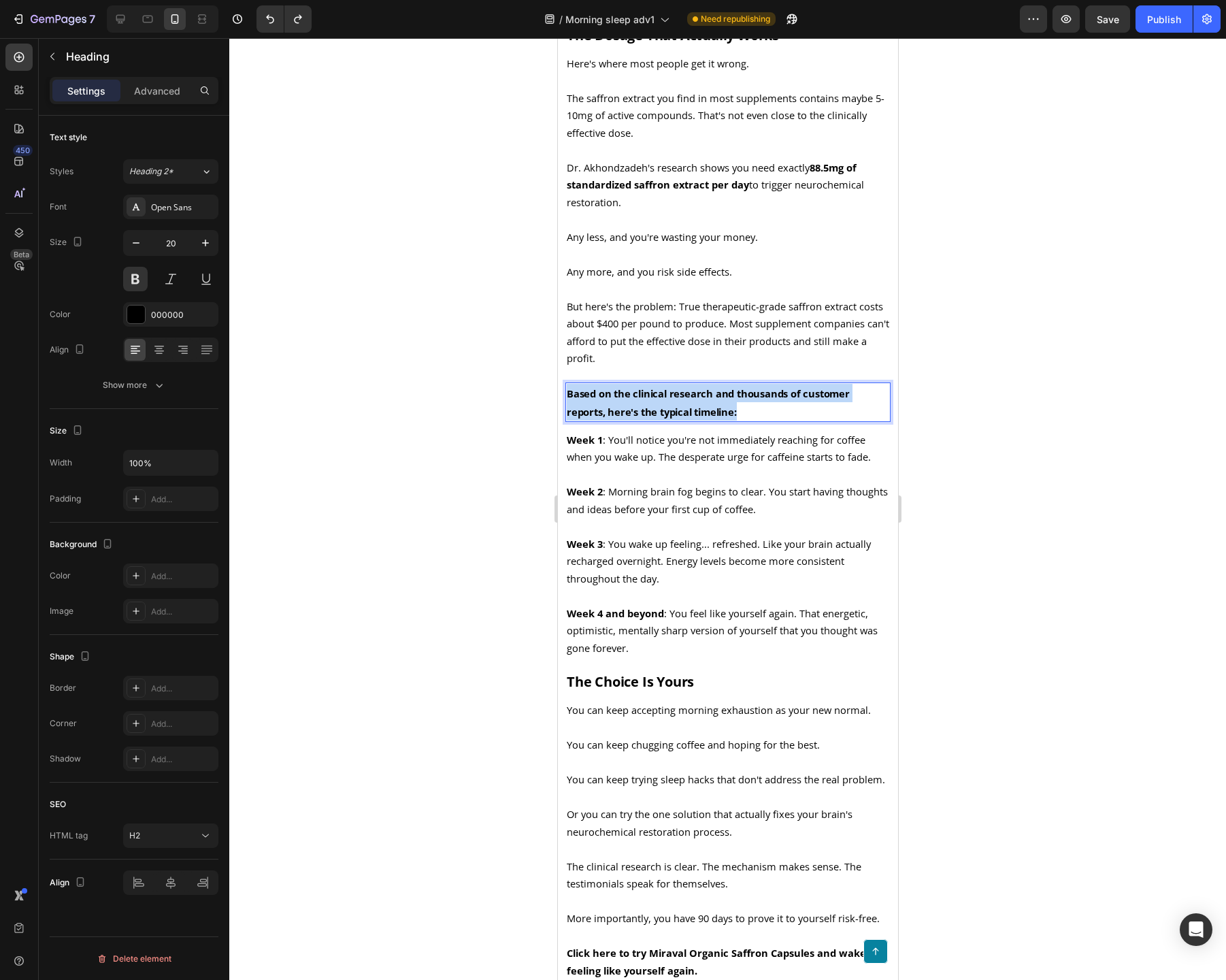 click on "Based on the clinical research and thousands of customer reports, here's the typical timeline:" at bounding box center (708, 402) 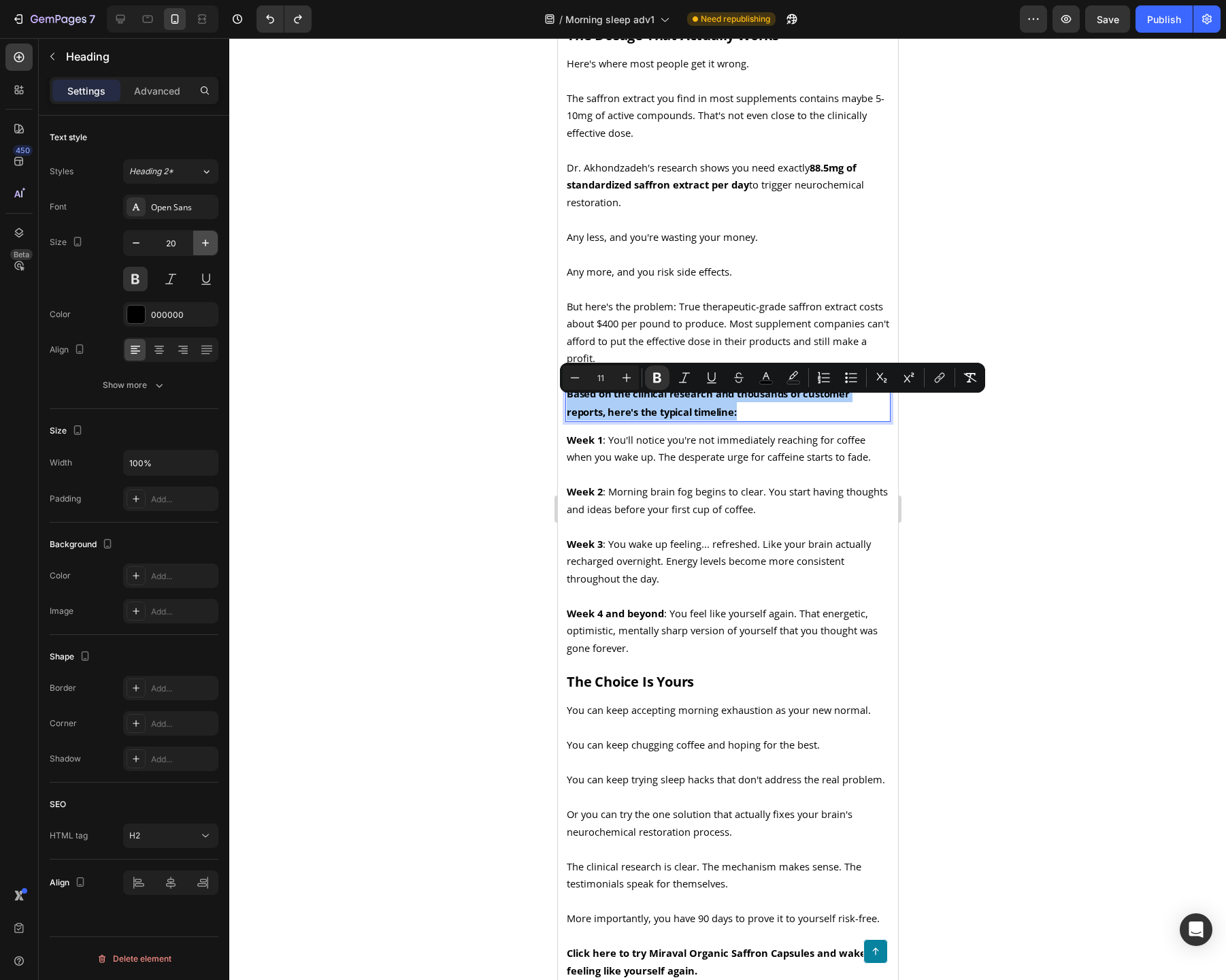 click 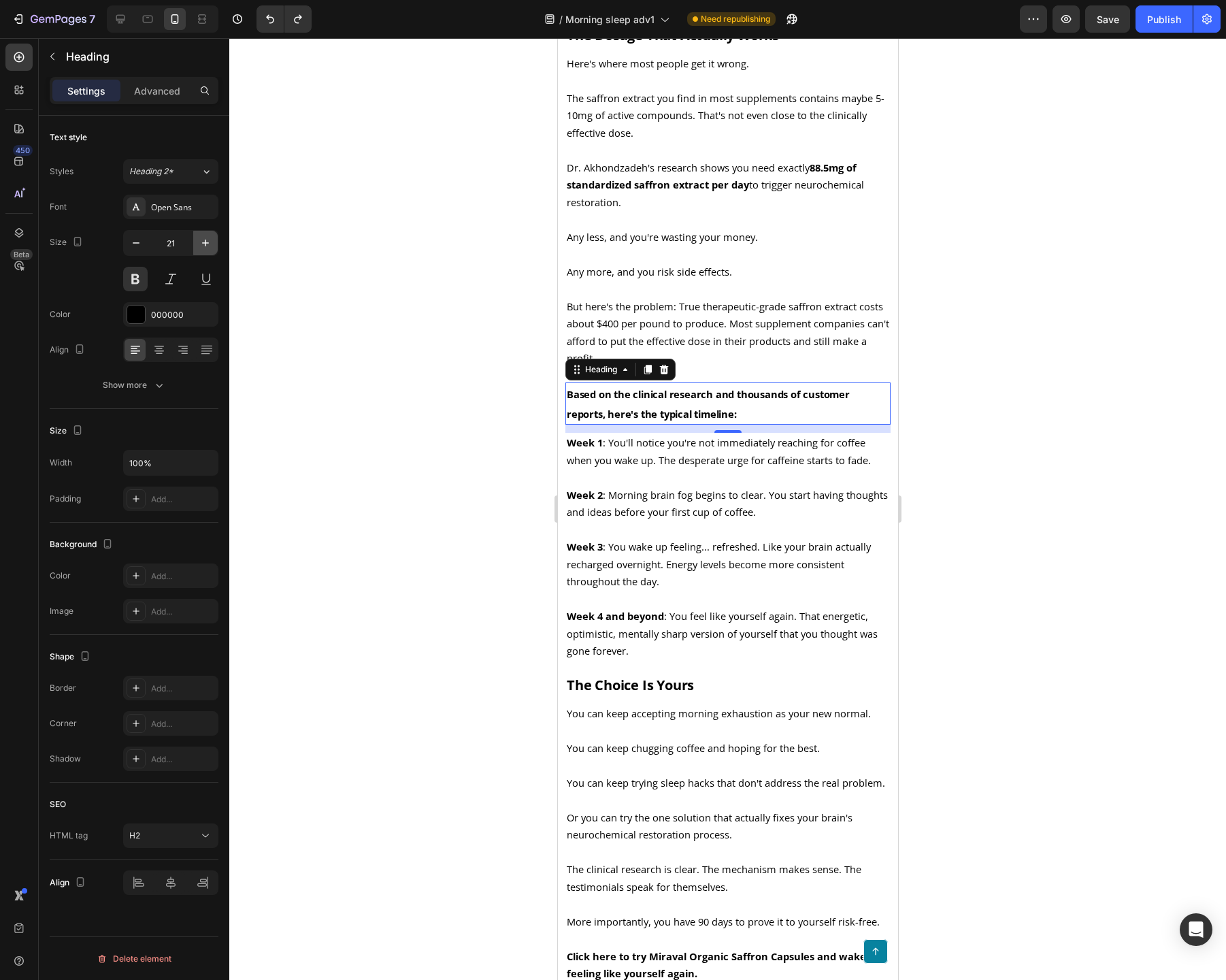 click 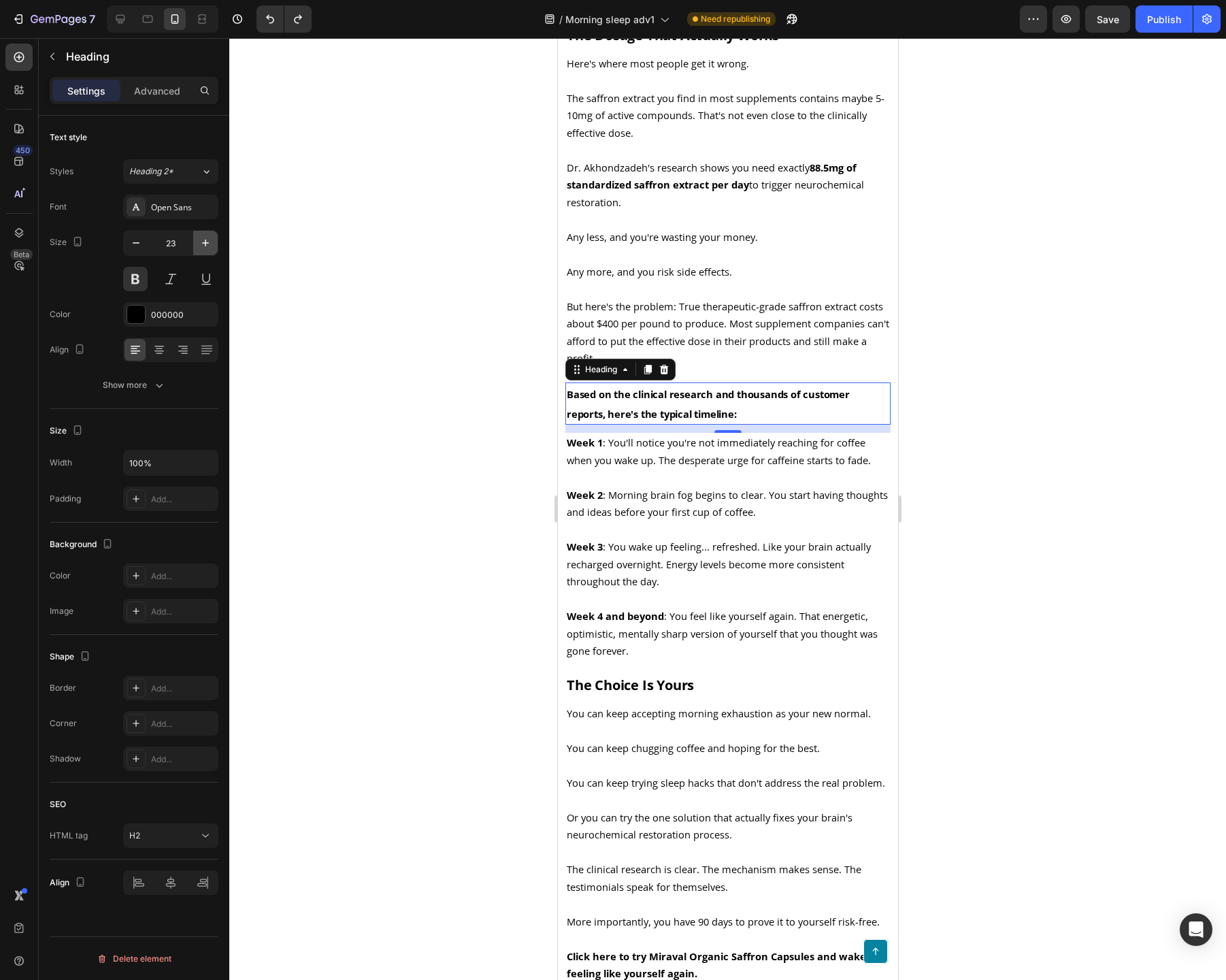 click 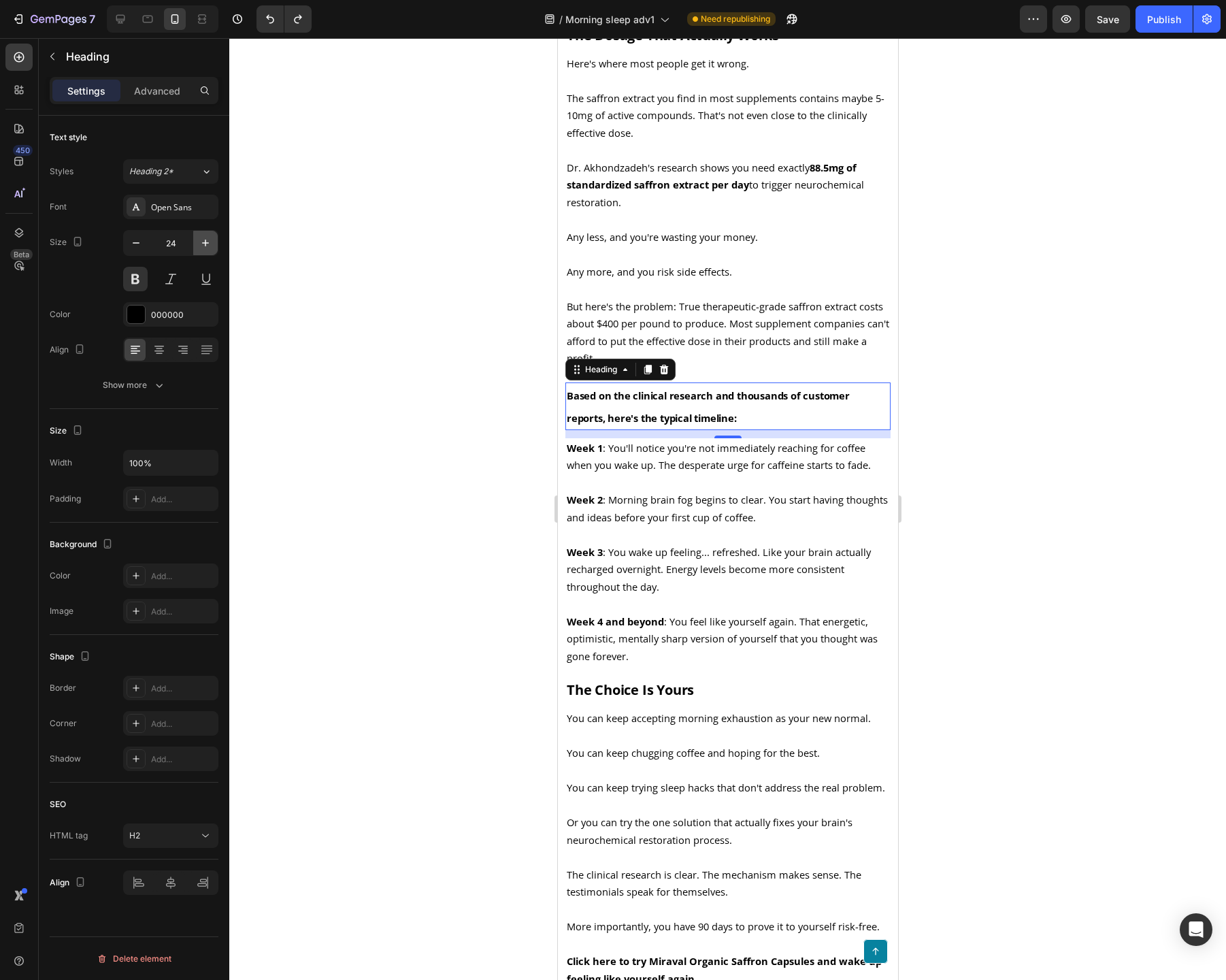 click 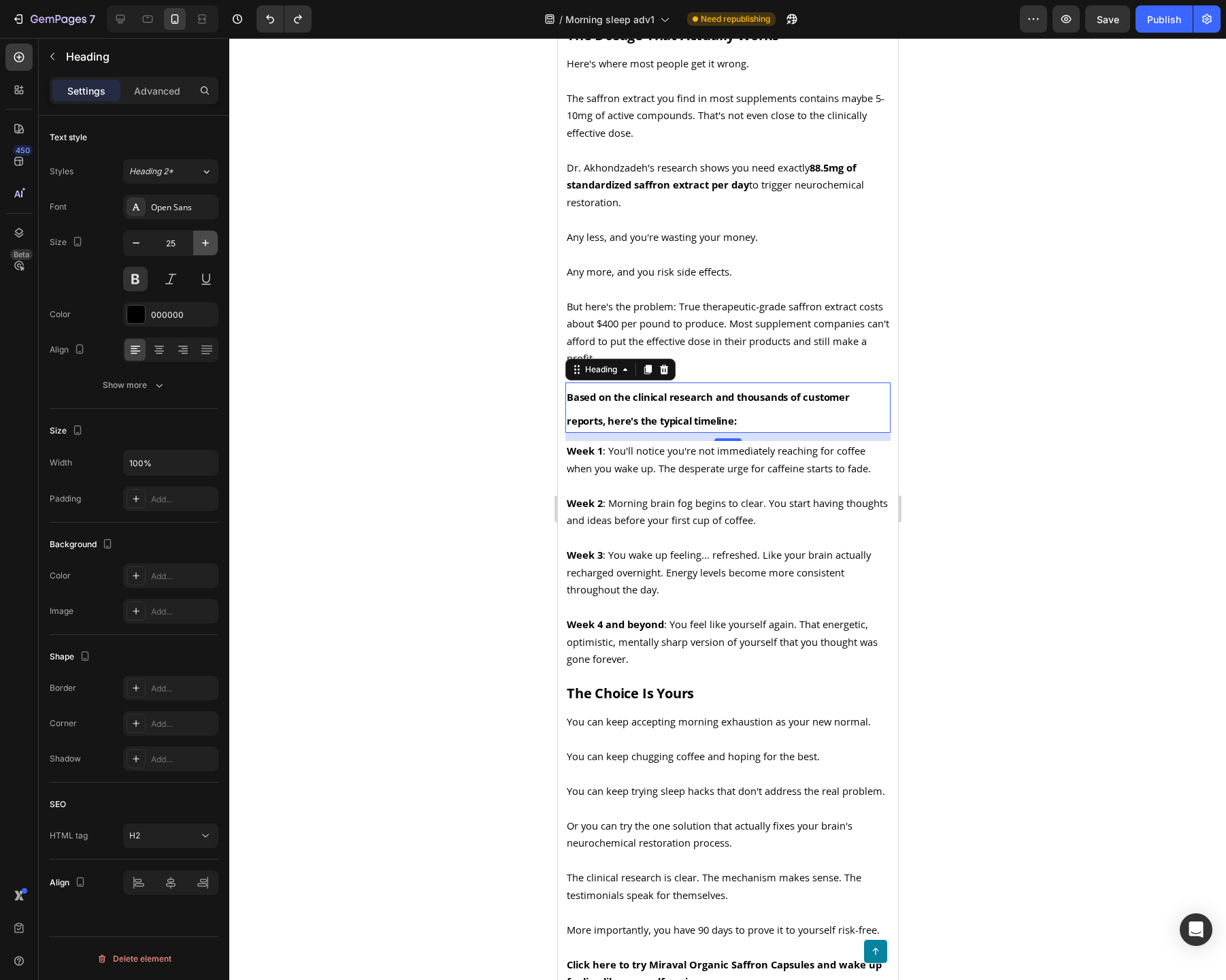 click 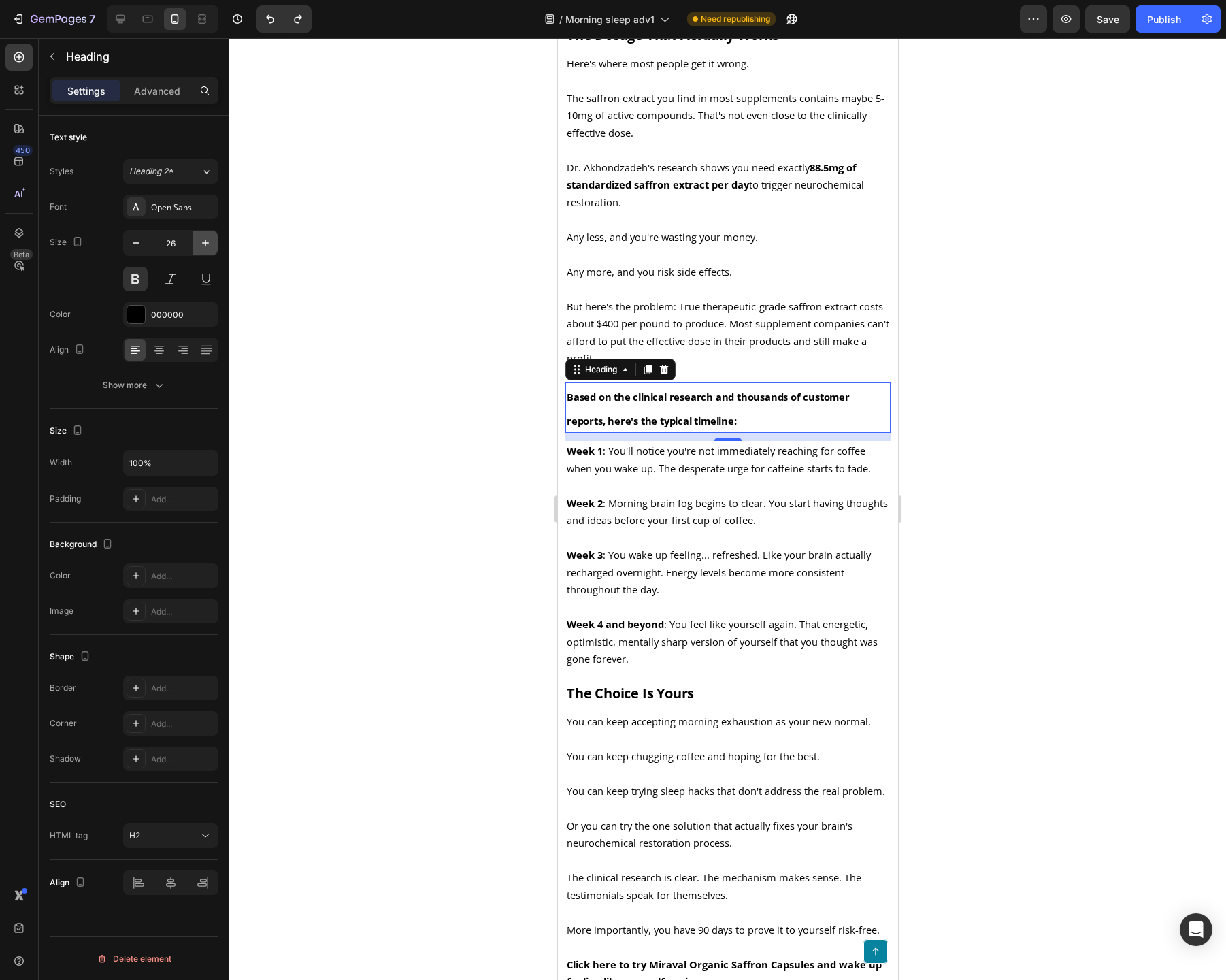 click 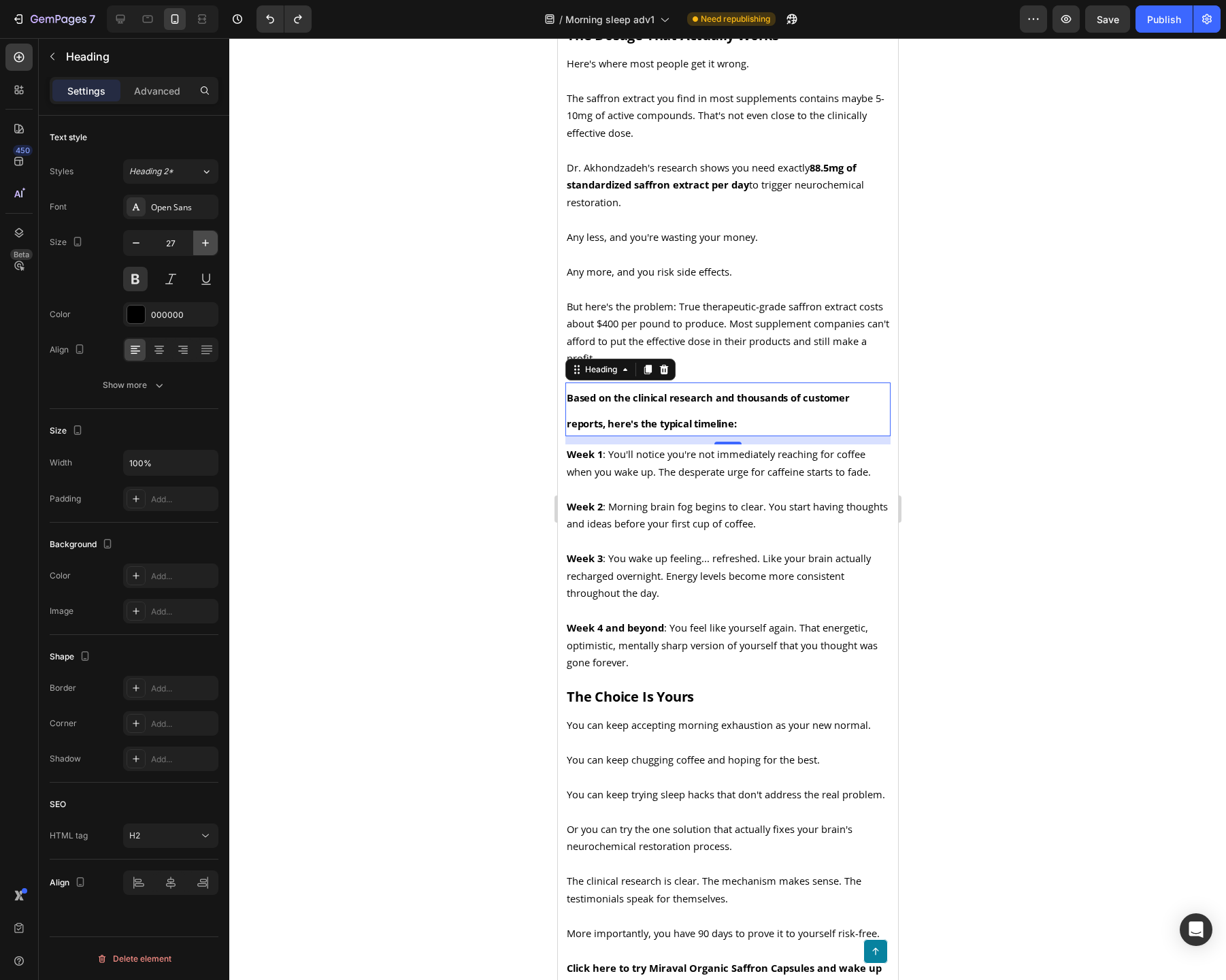 click 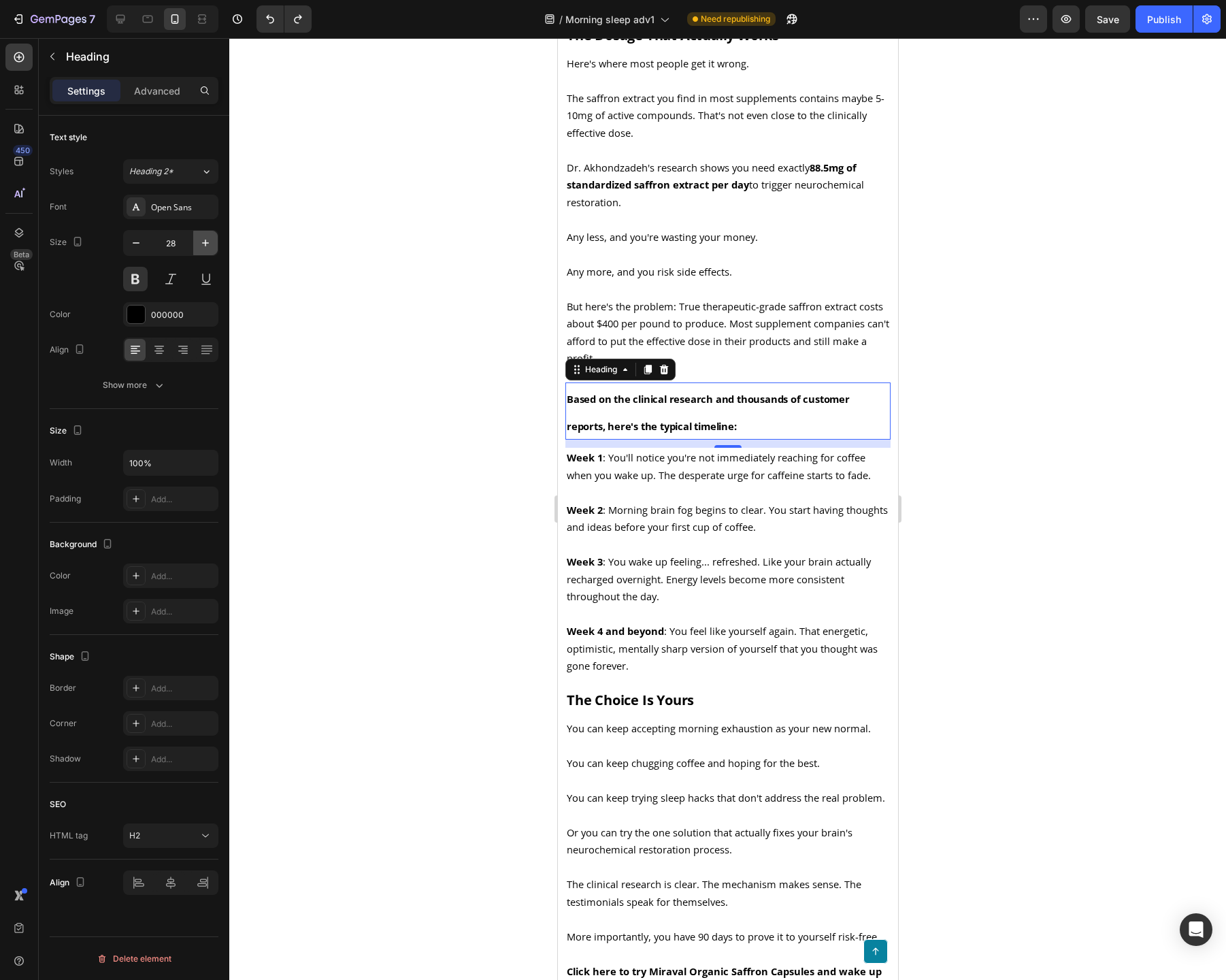 click 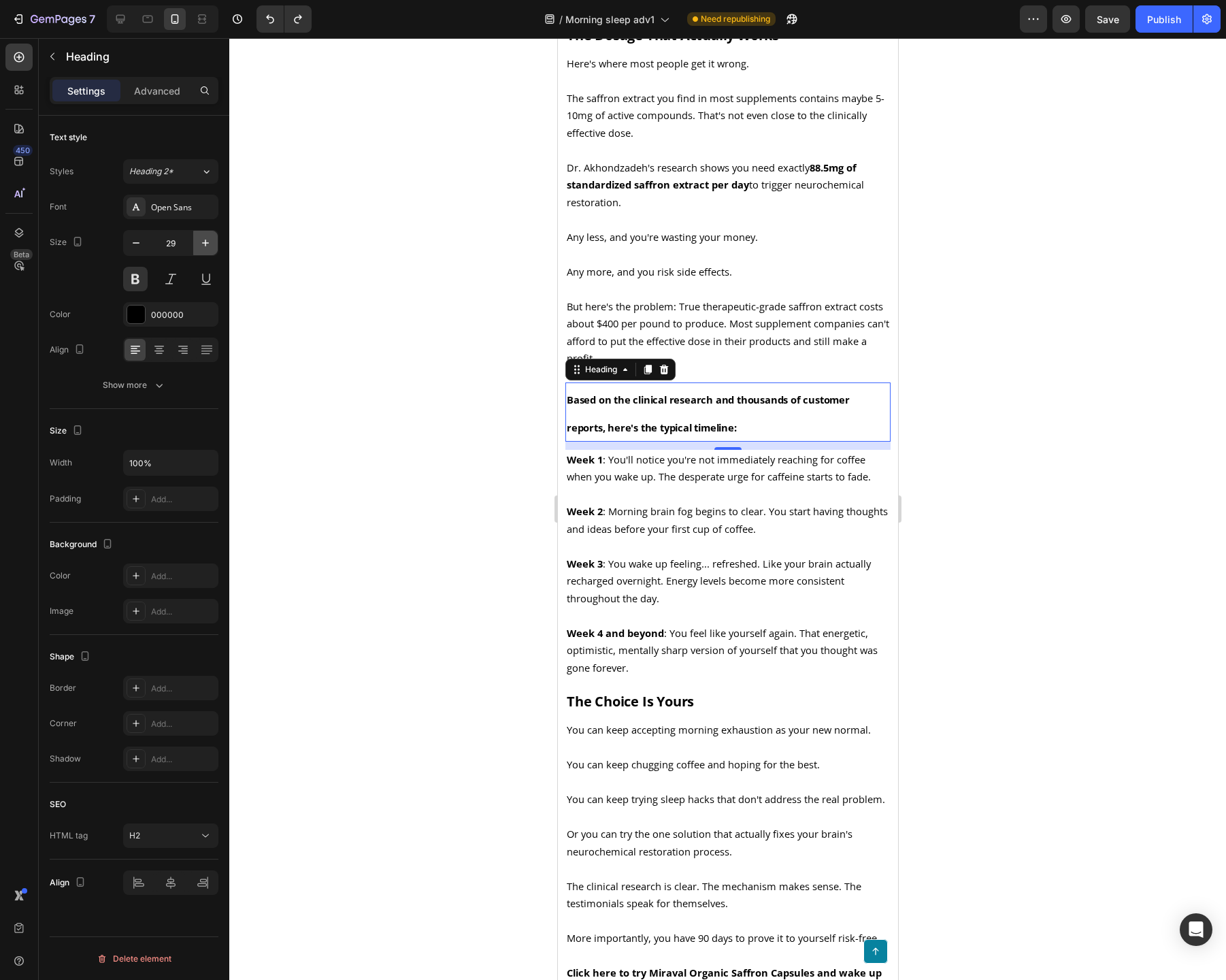 click 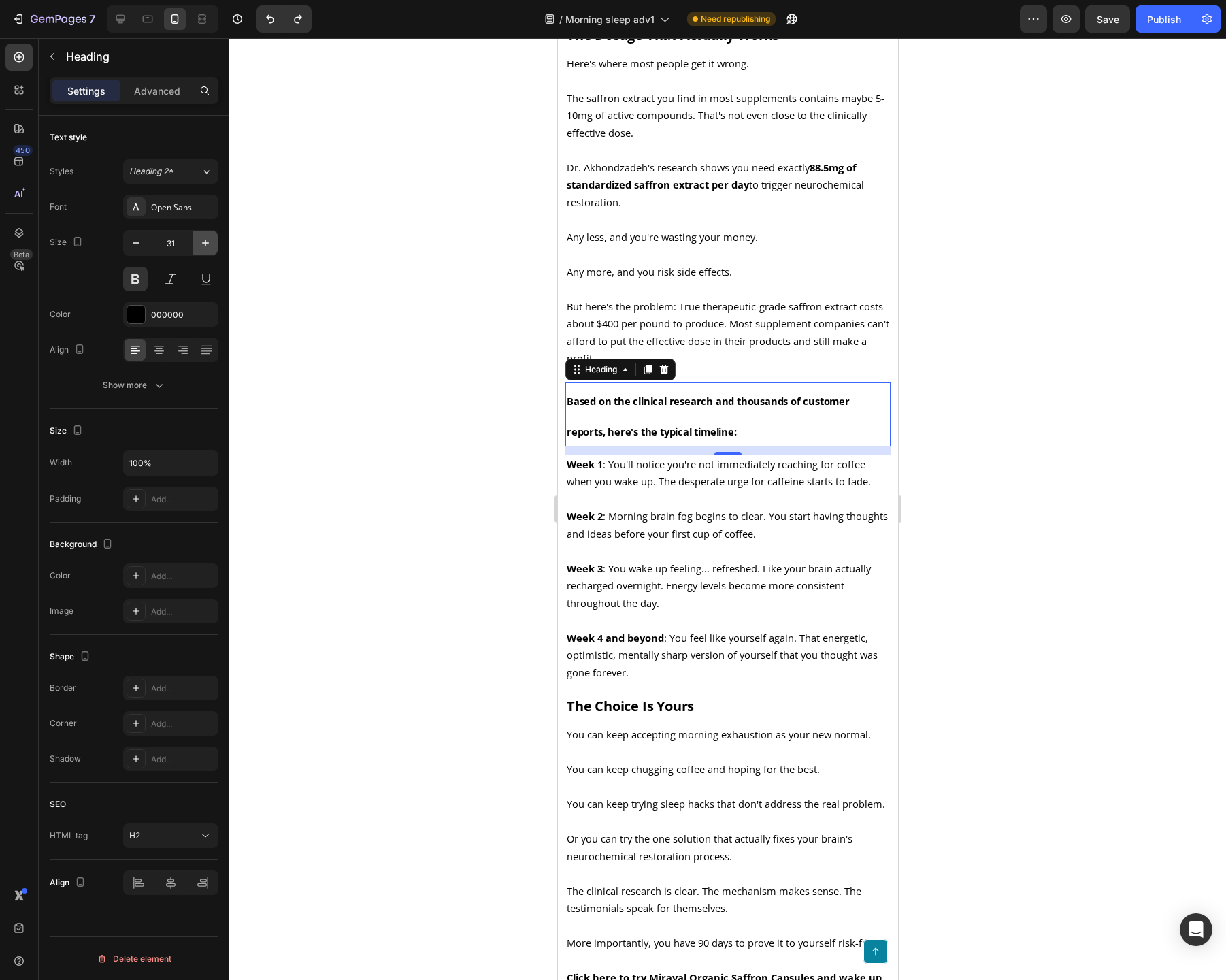 click 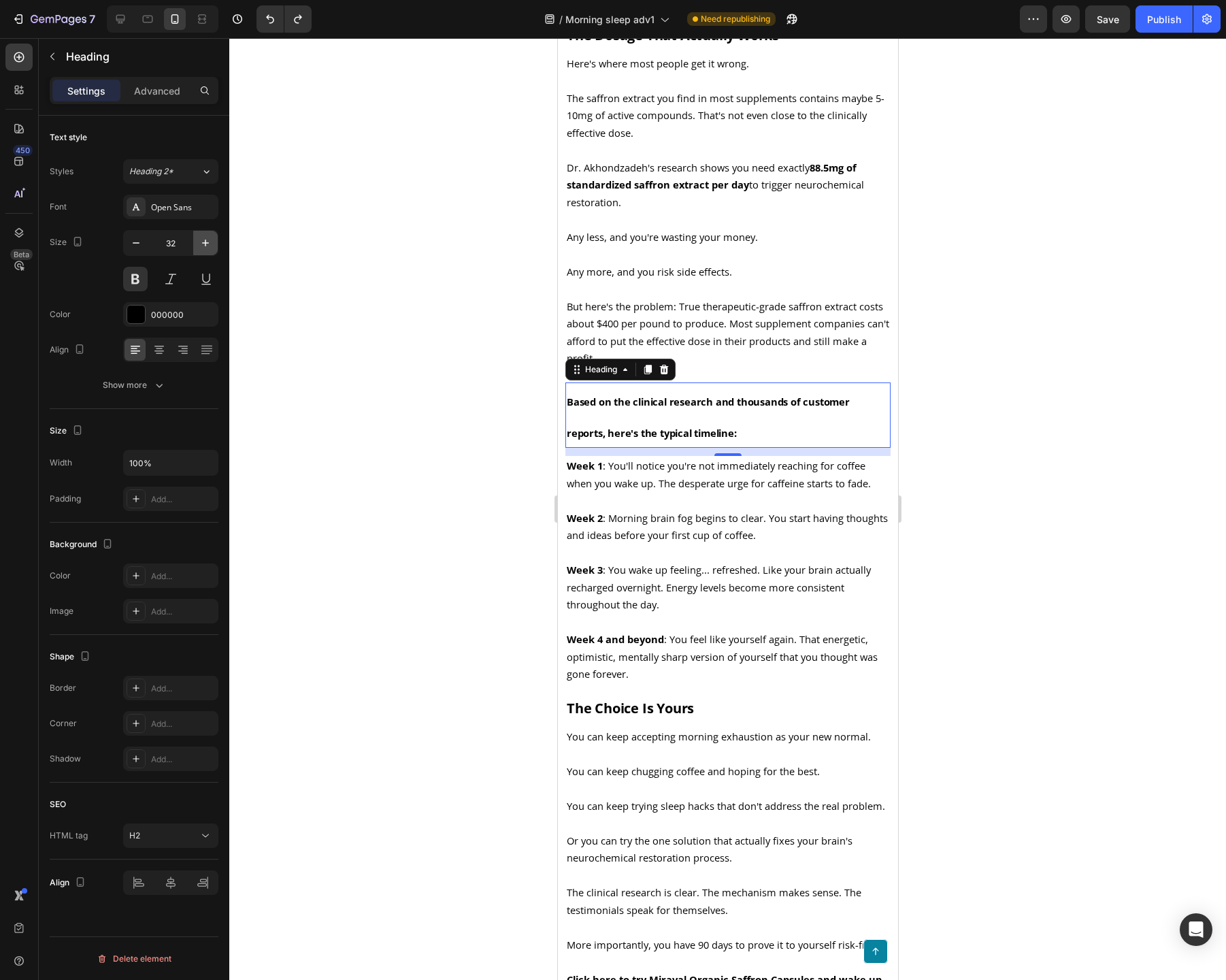 click 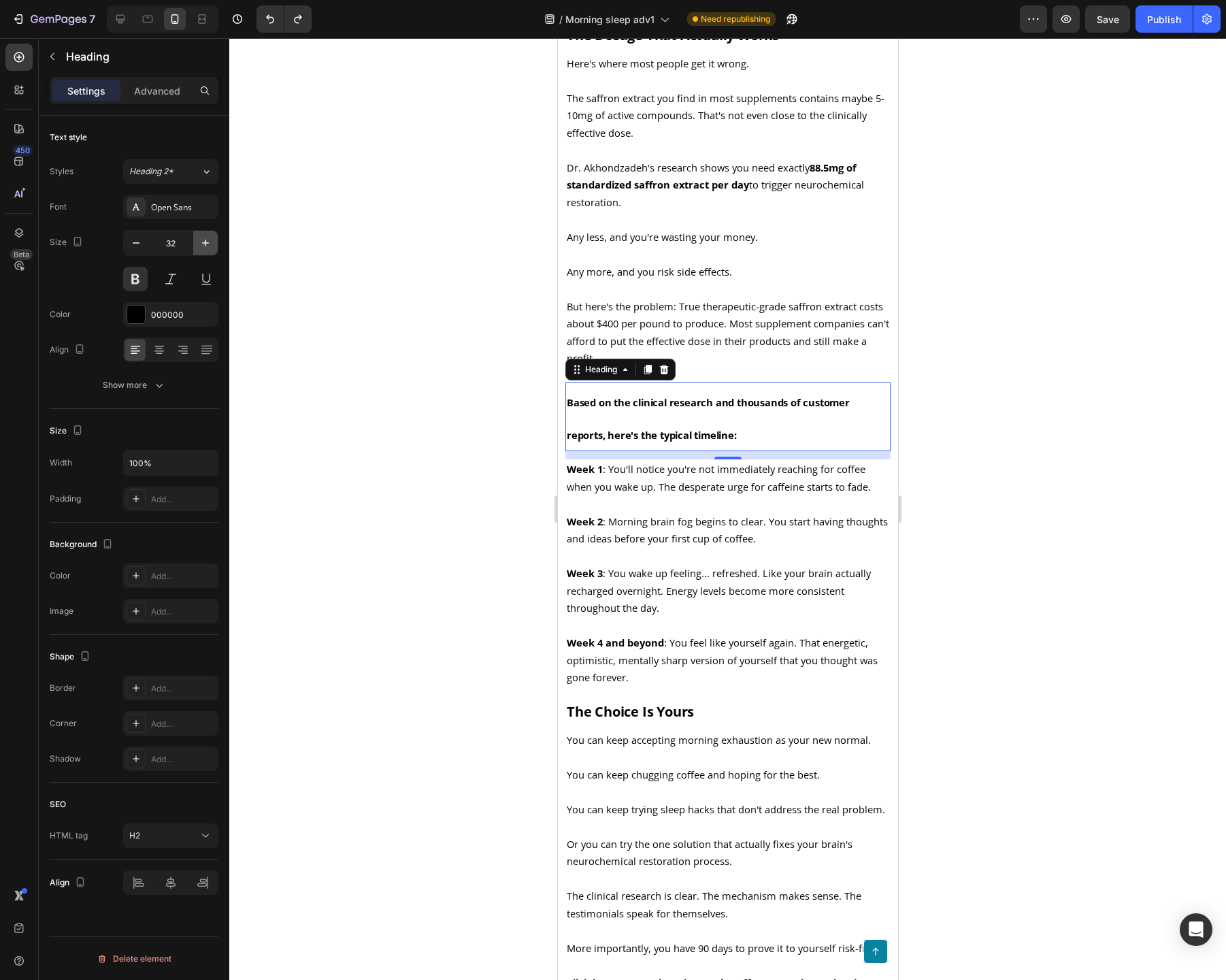 click 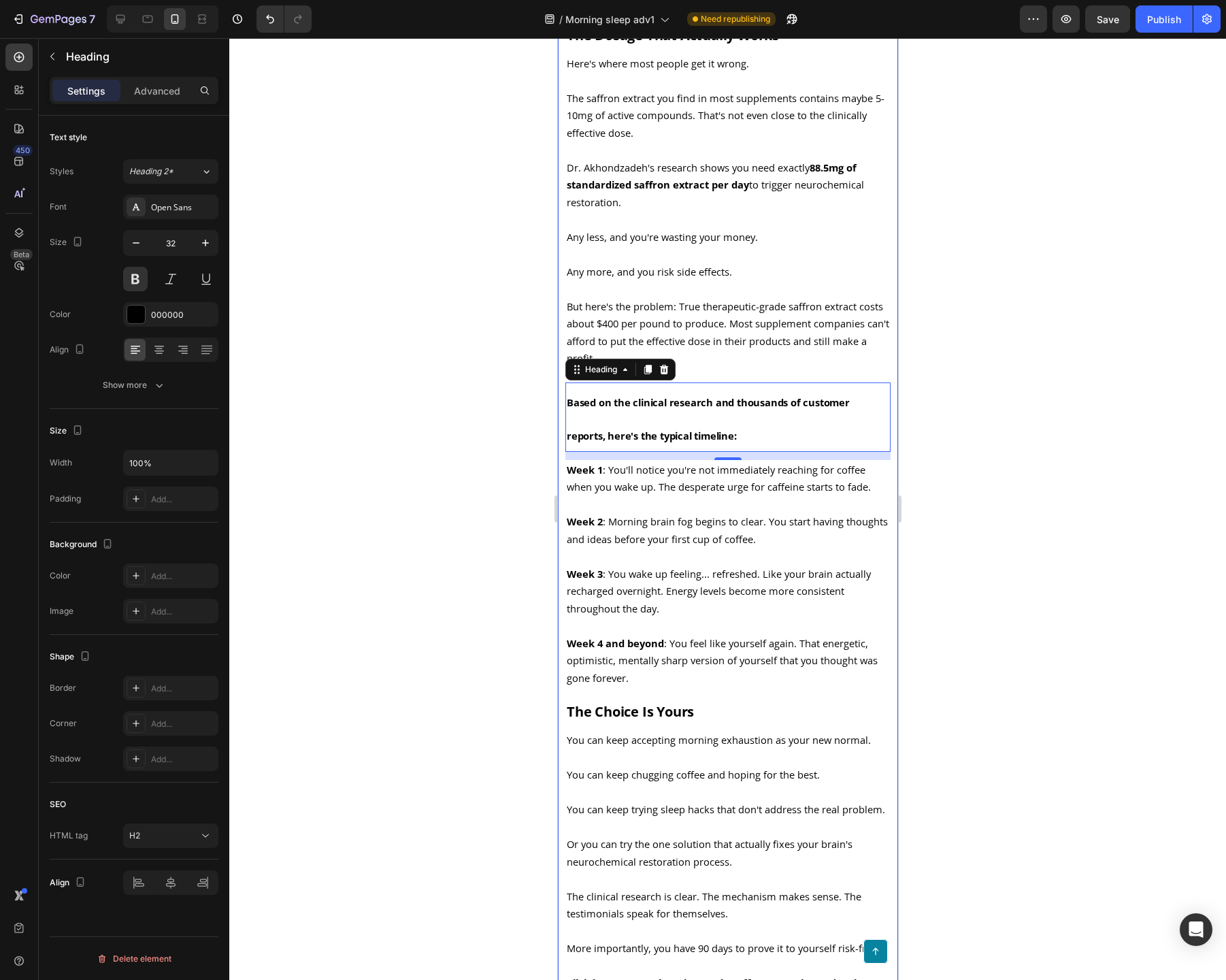 type on "33" 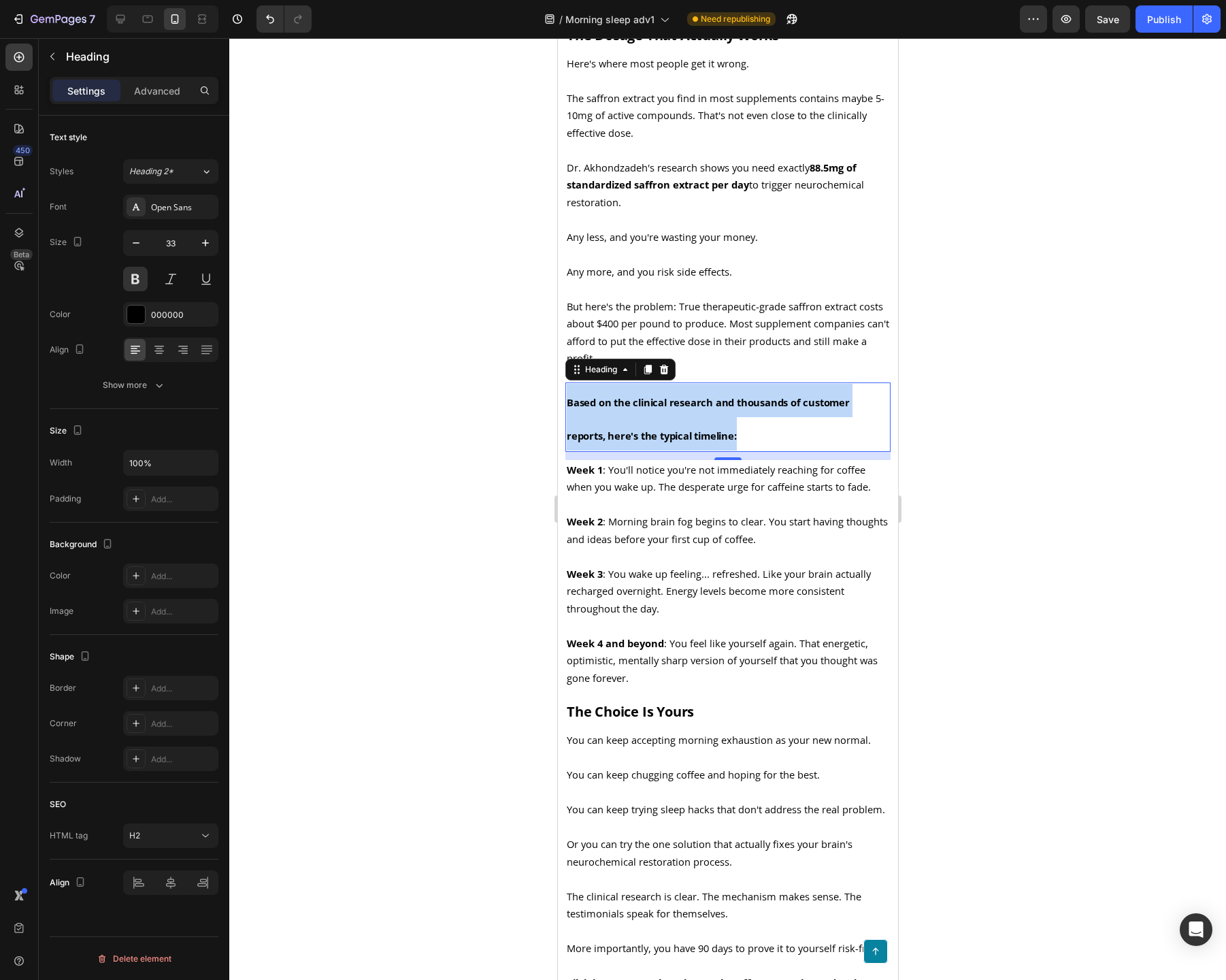 click on "Based on the clinical research and thousands of customer reports, here's the typical timeline:" at bounding box center [708, 419] 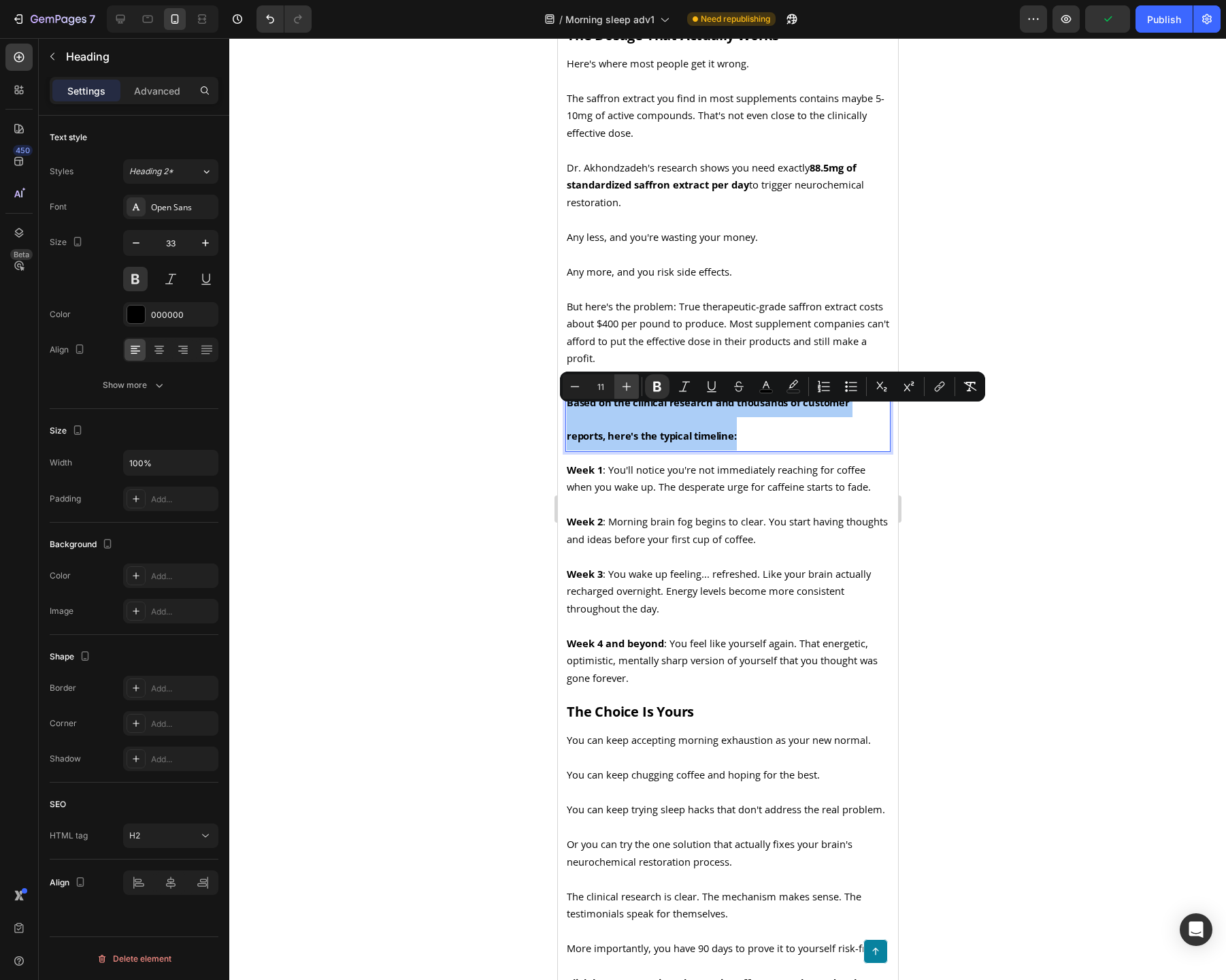 click 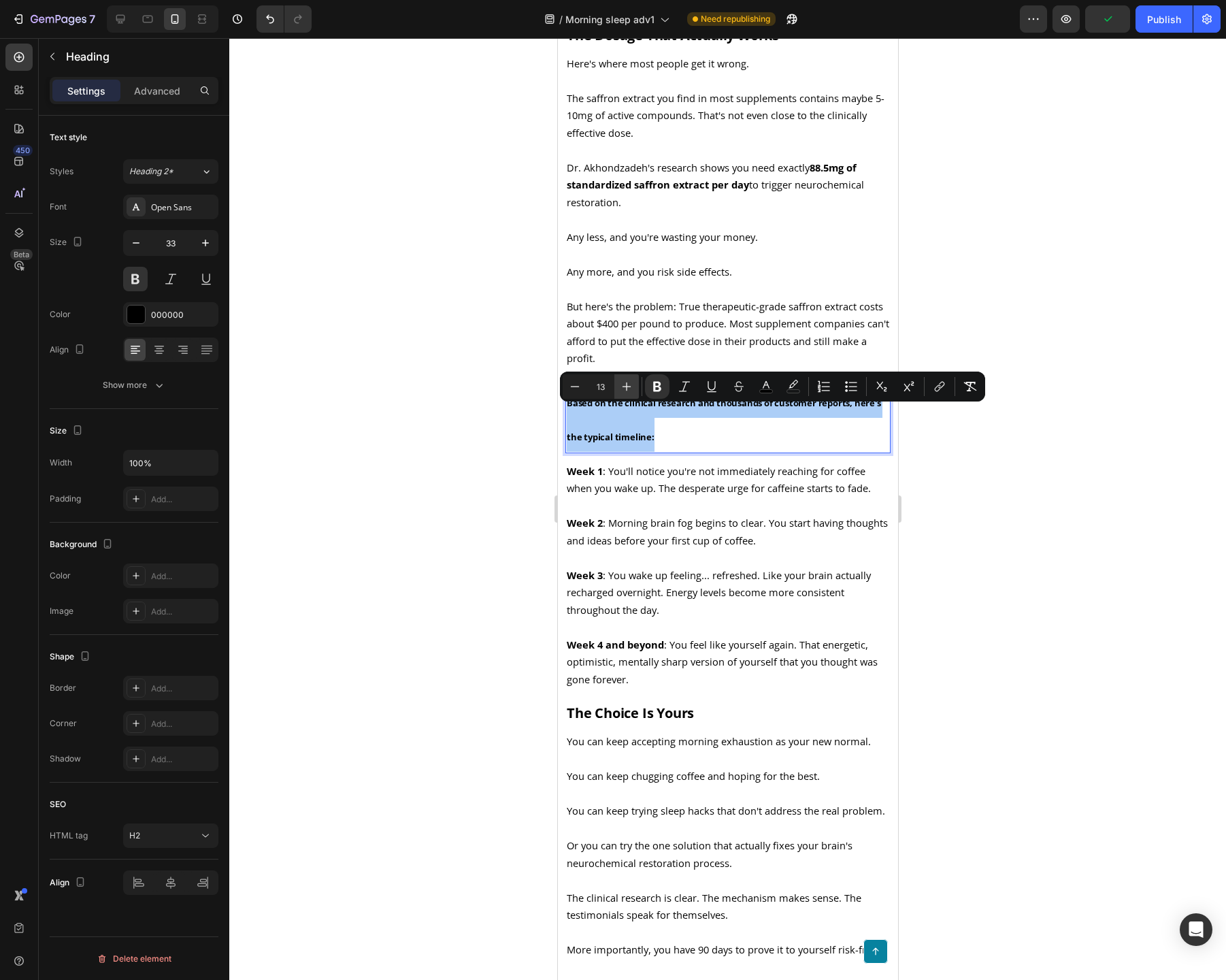 click 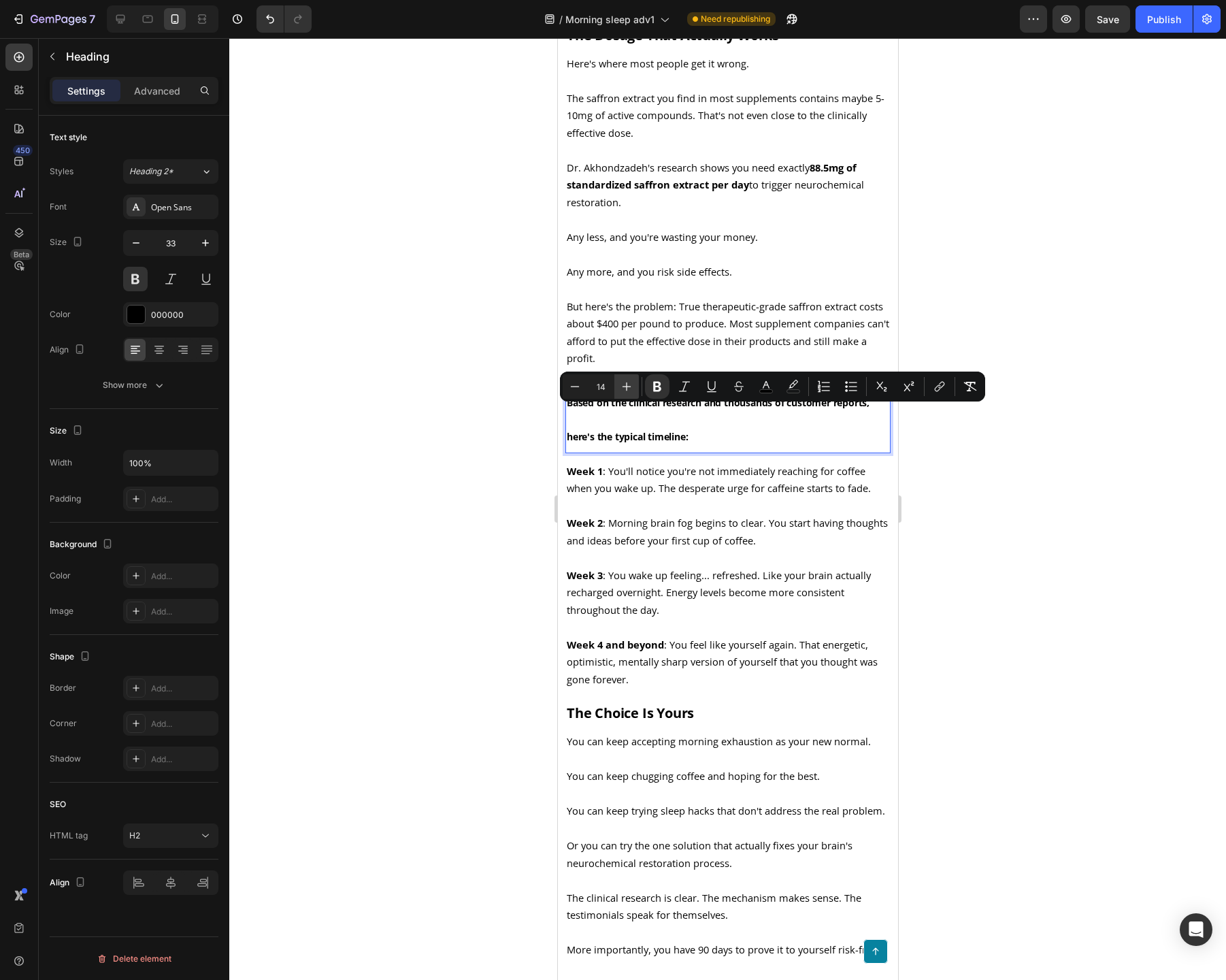 click 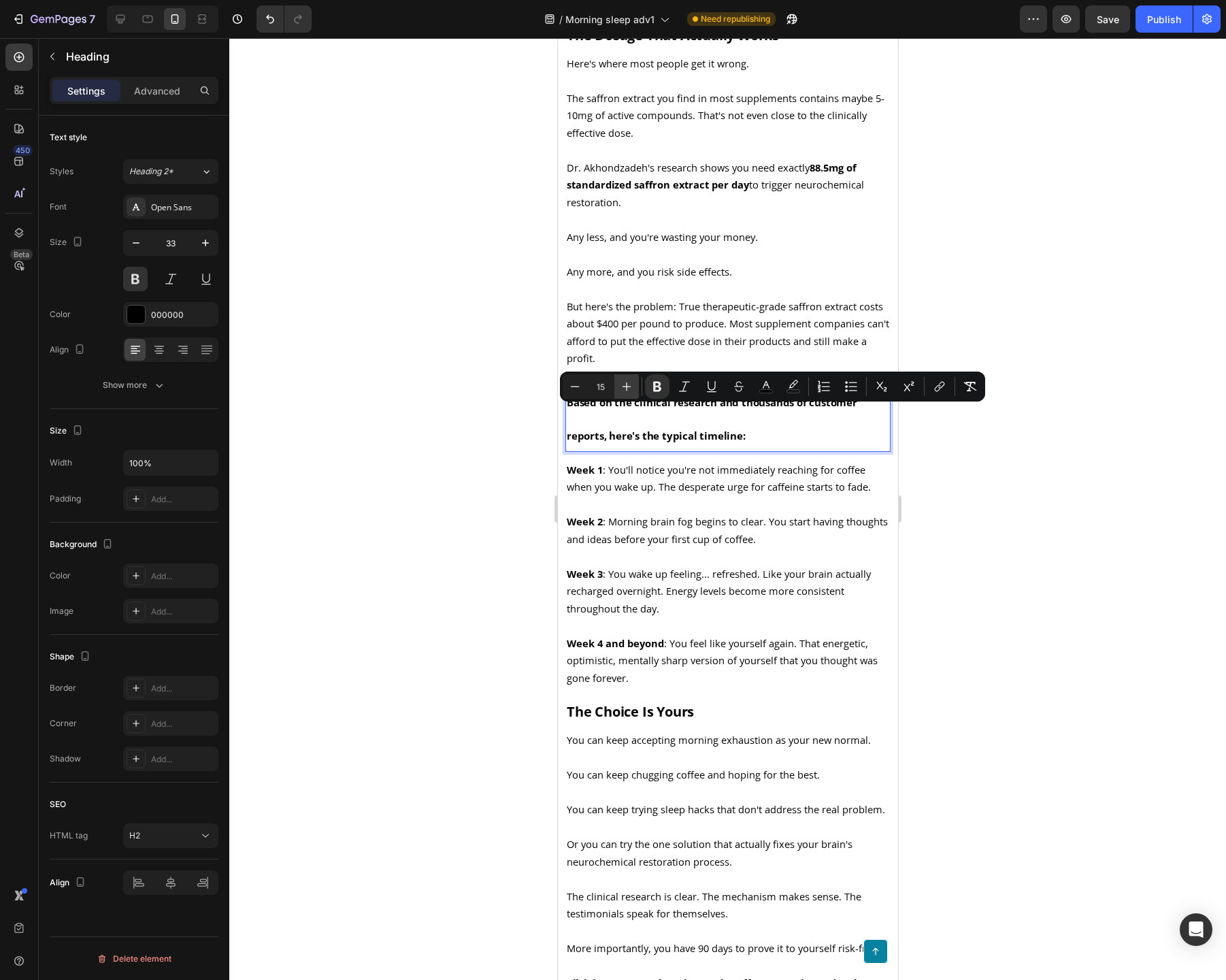 click 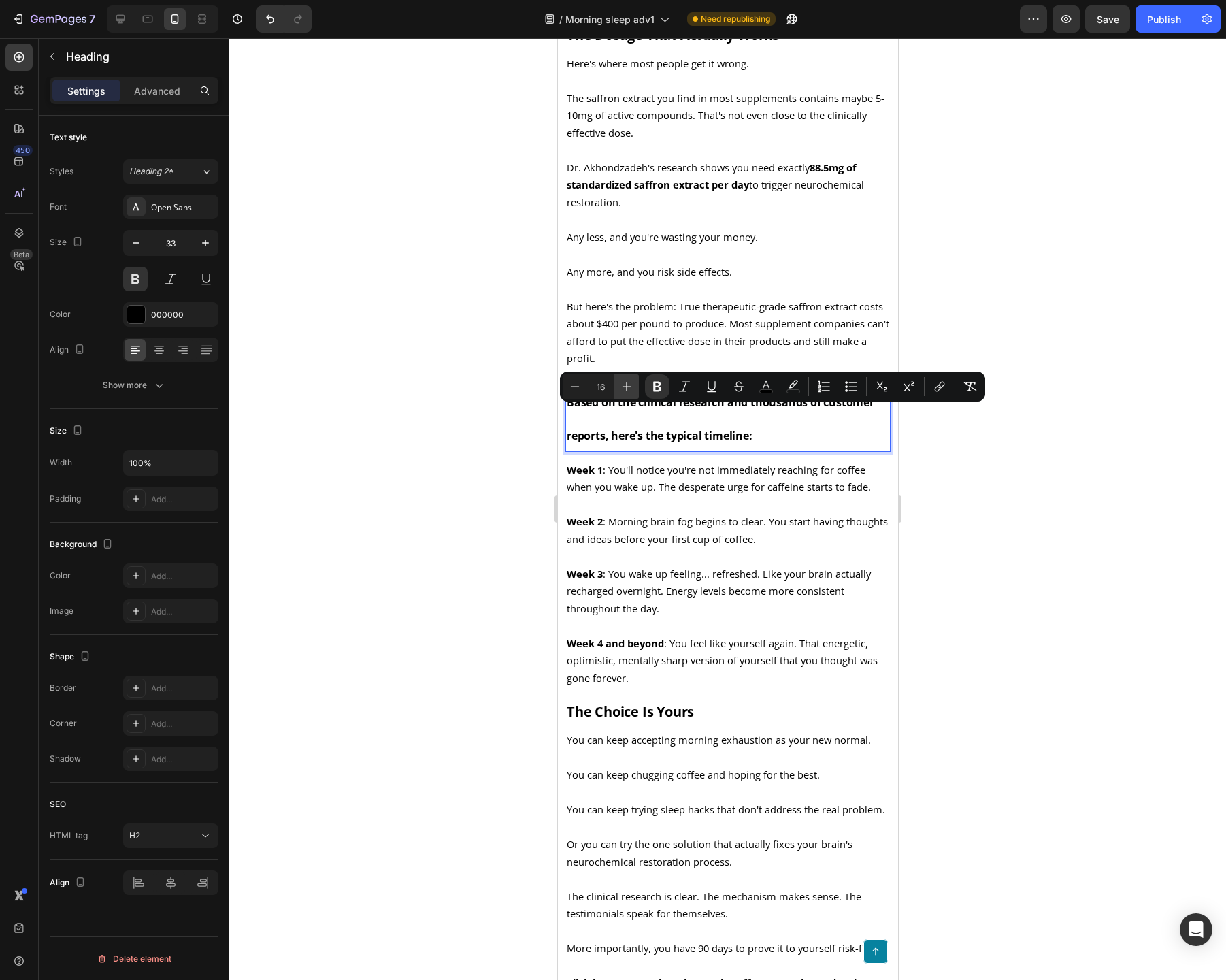 click 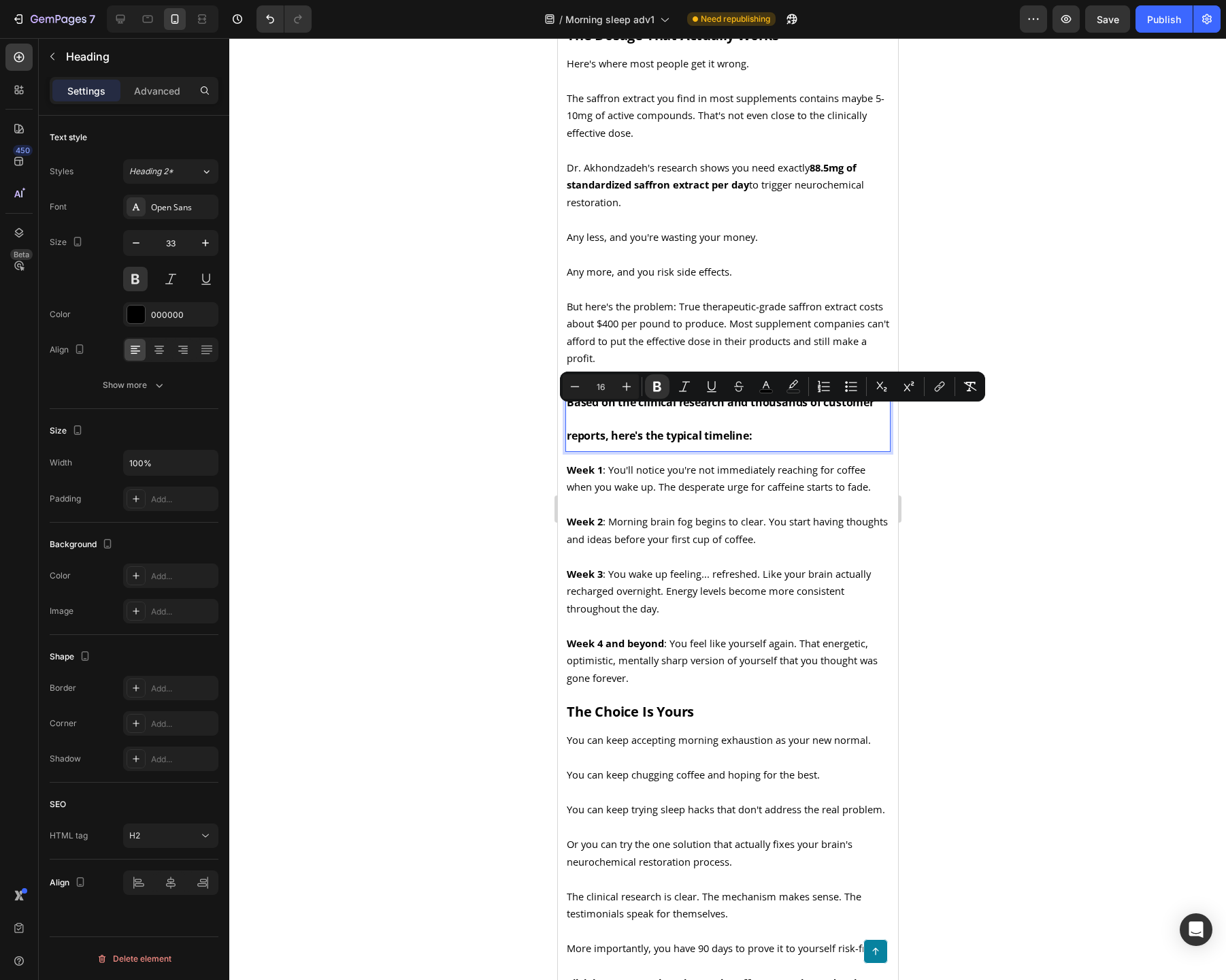 type on "17" 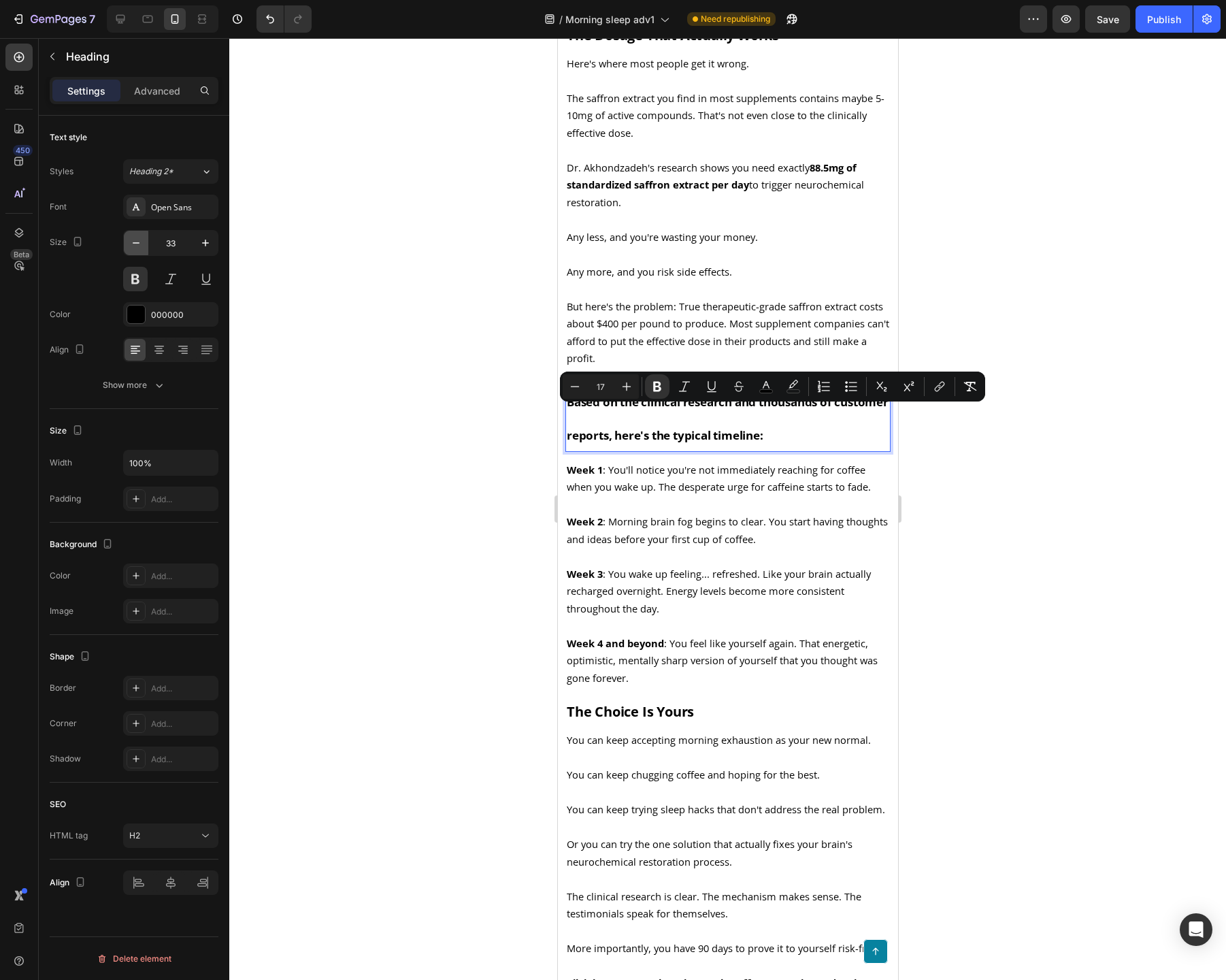 click 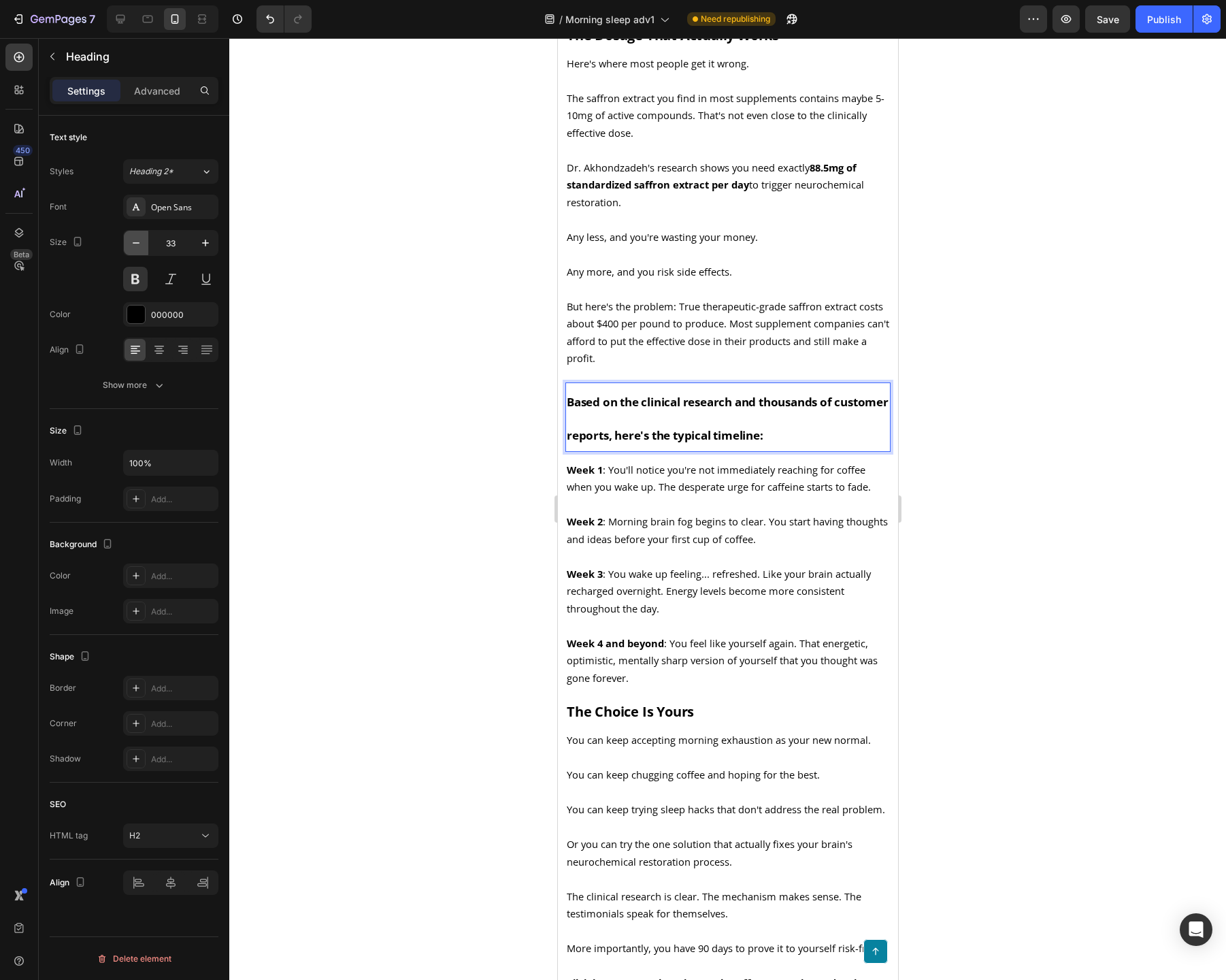 click 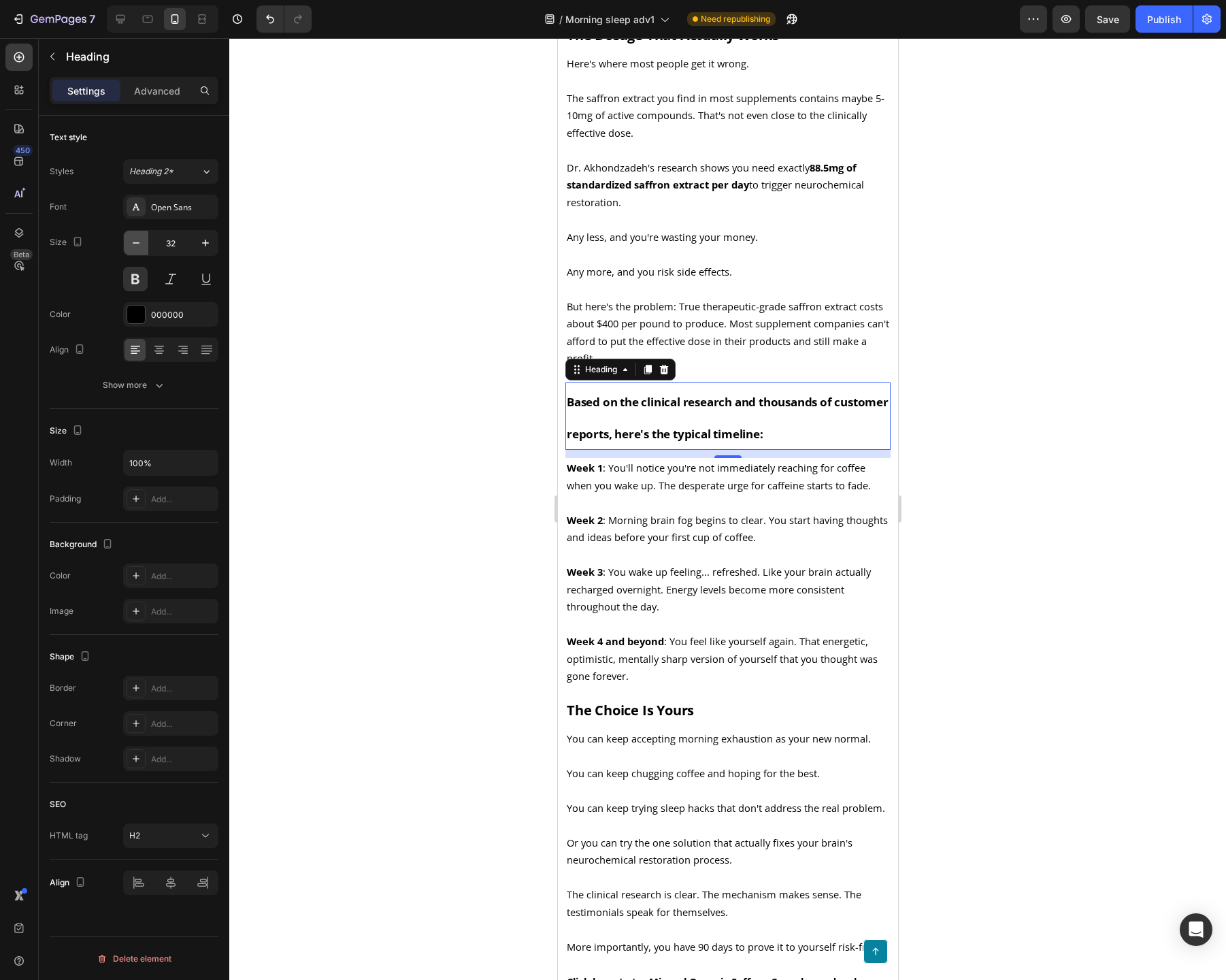click 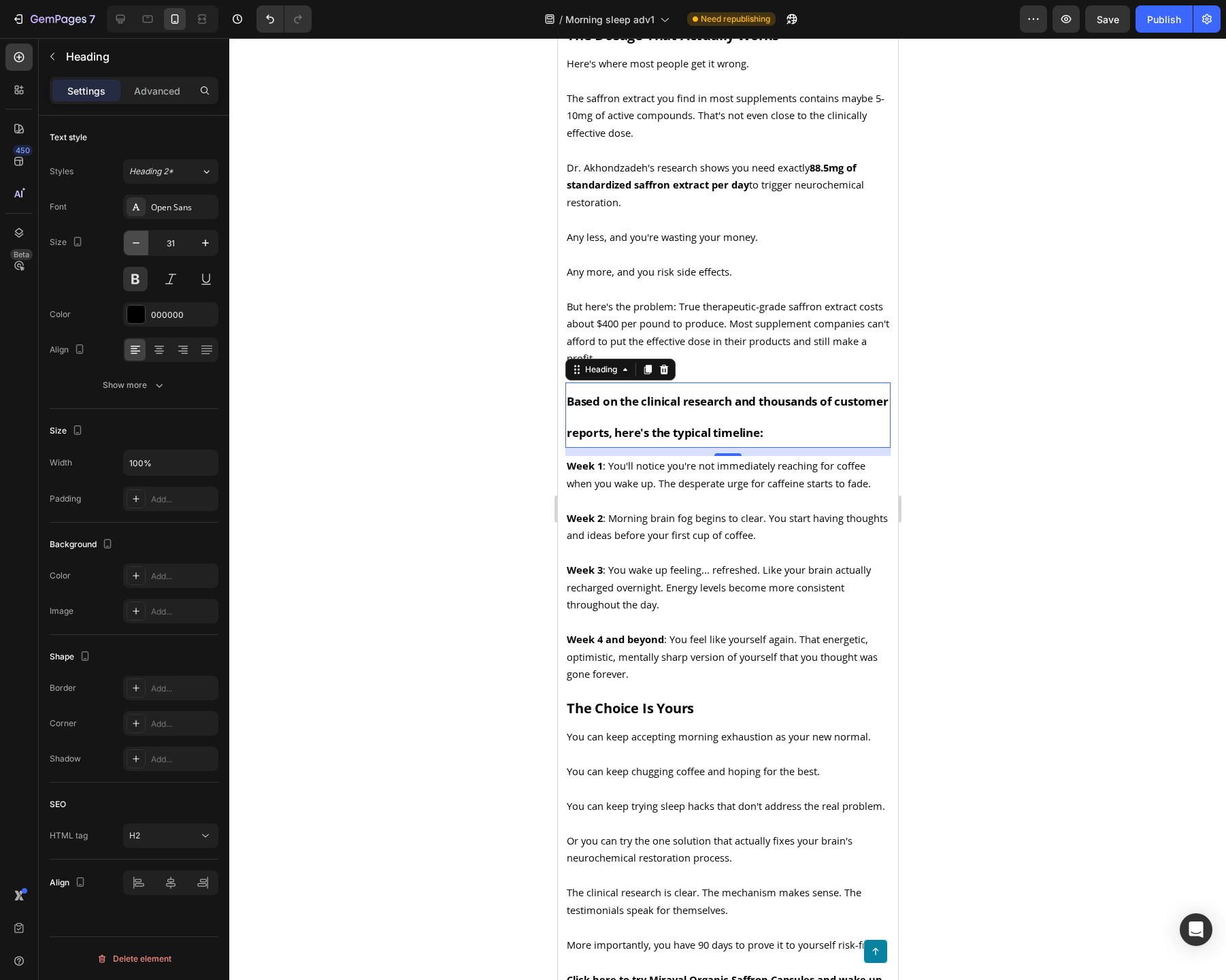 click 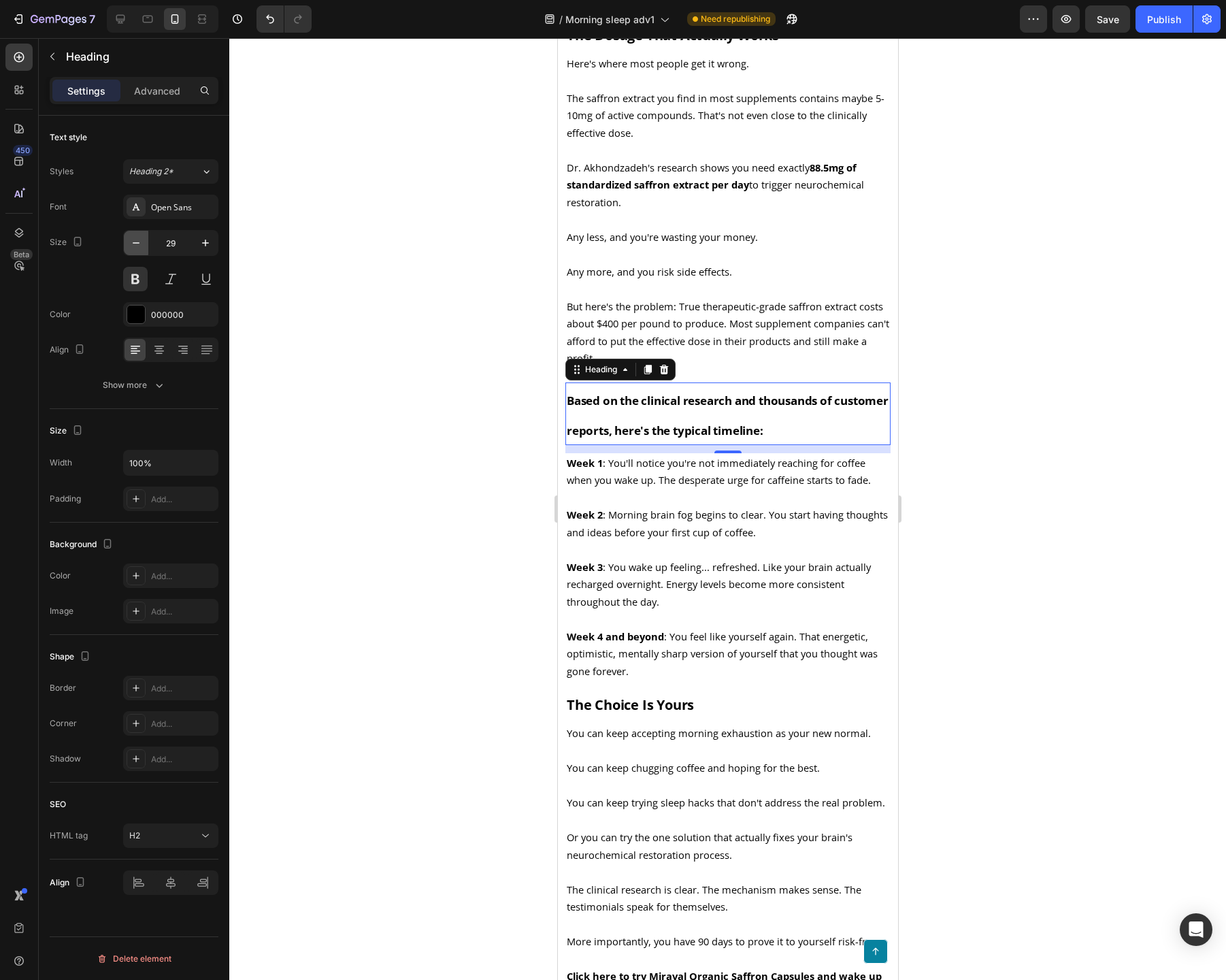 click 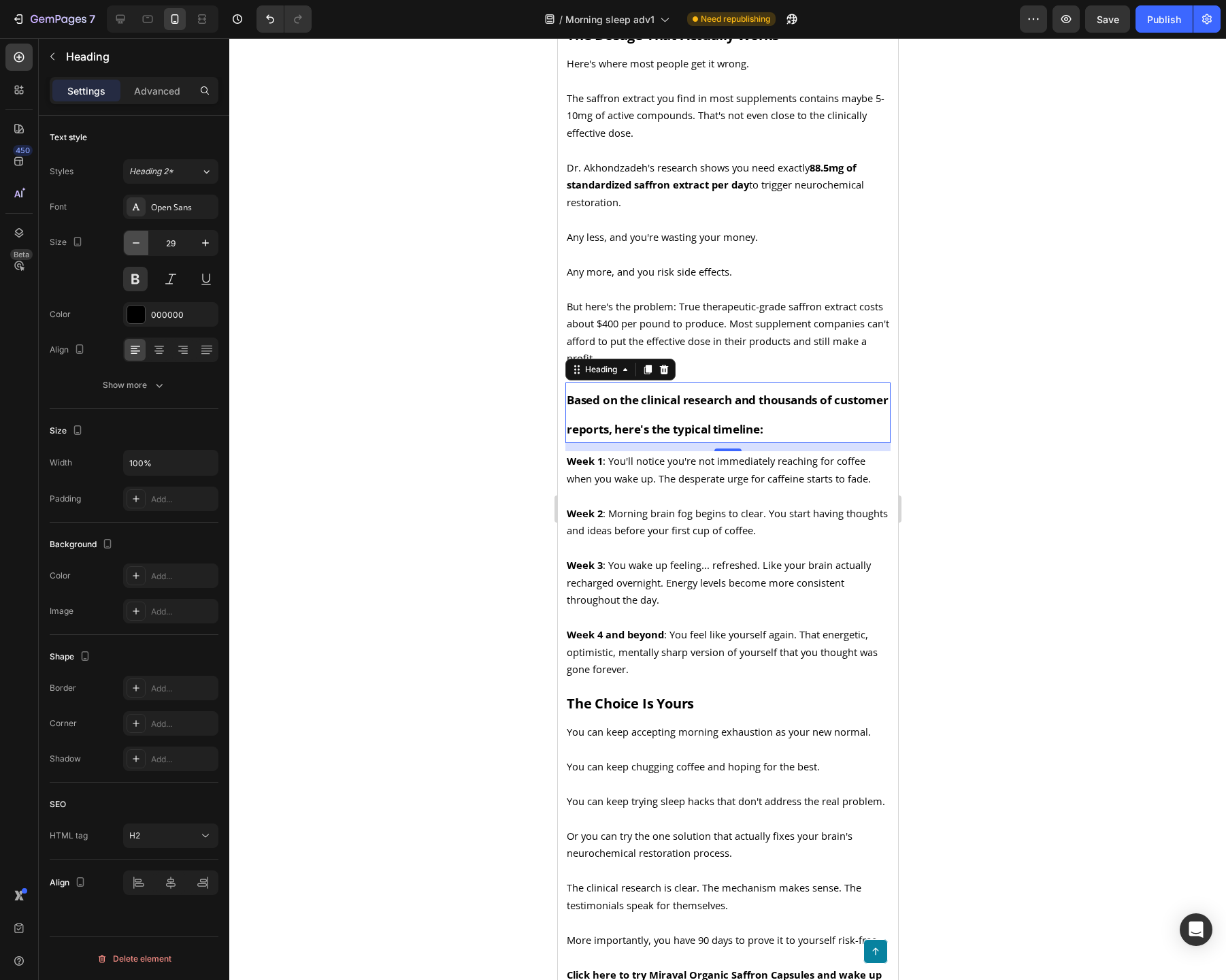 click 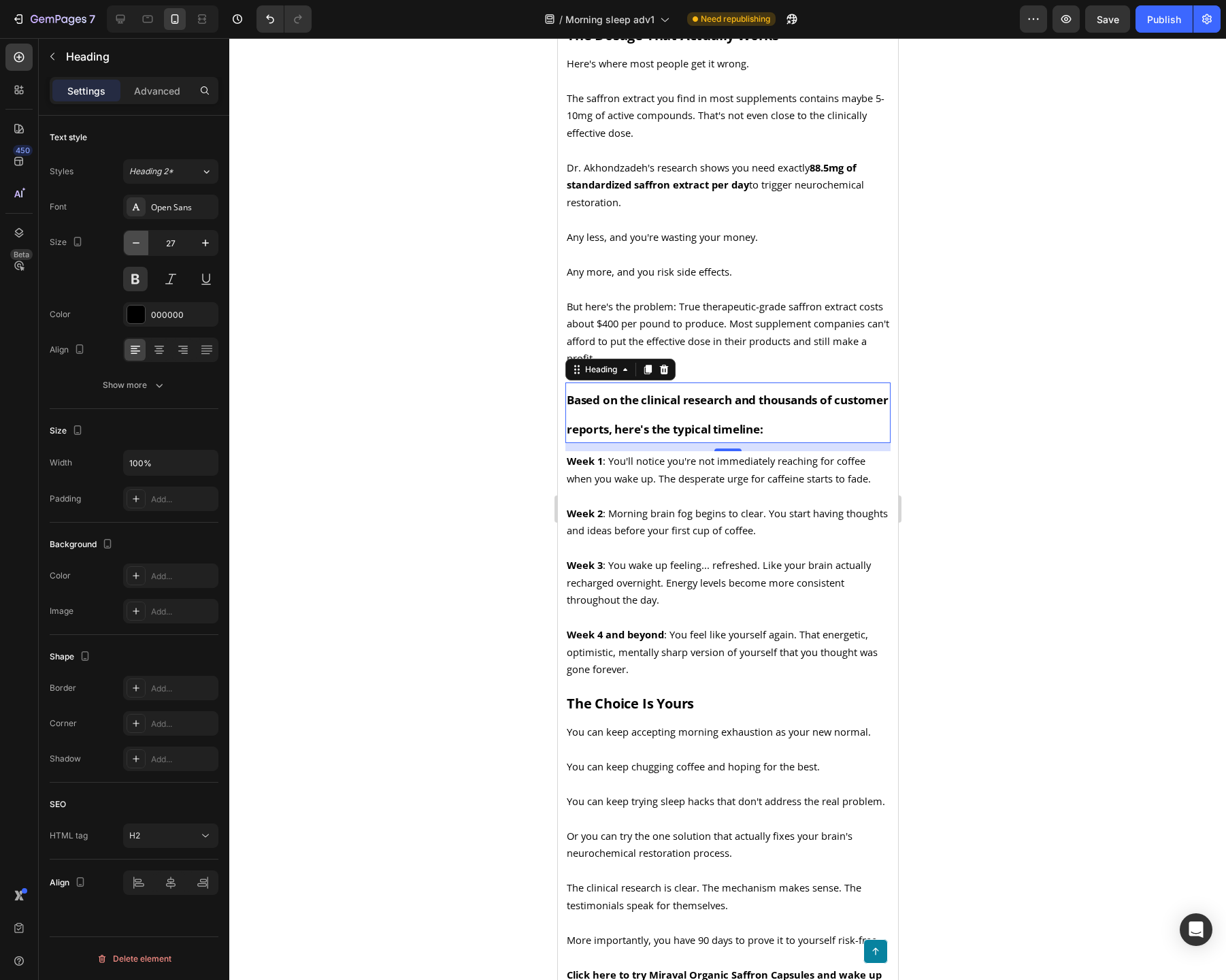 click 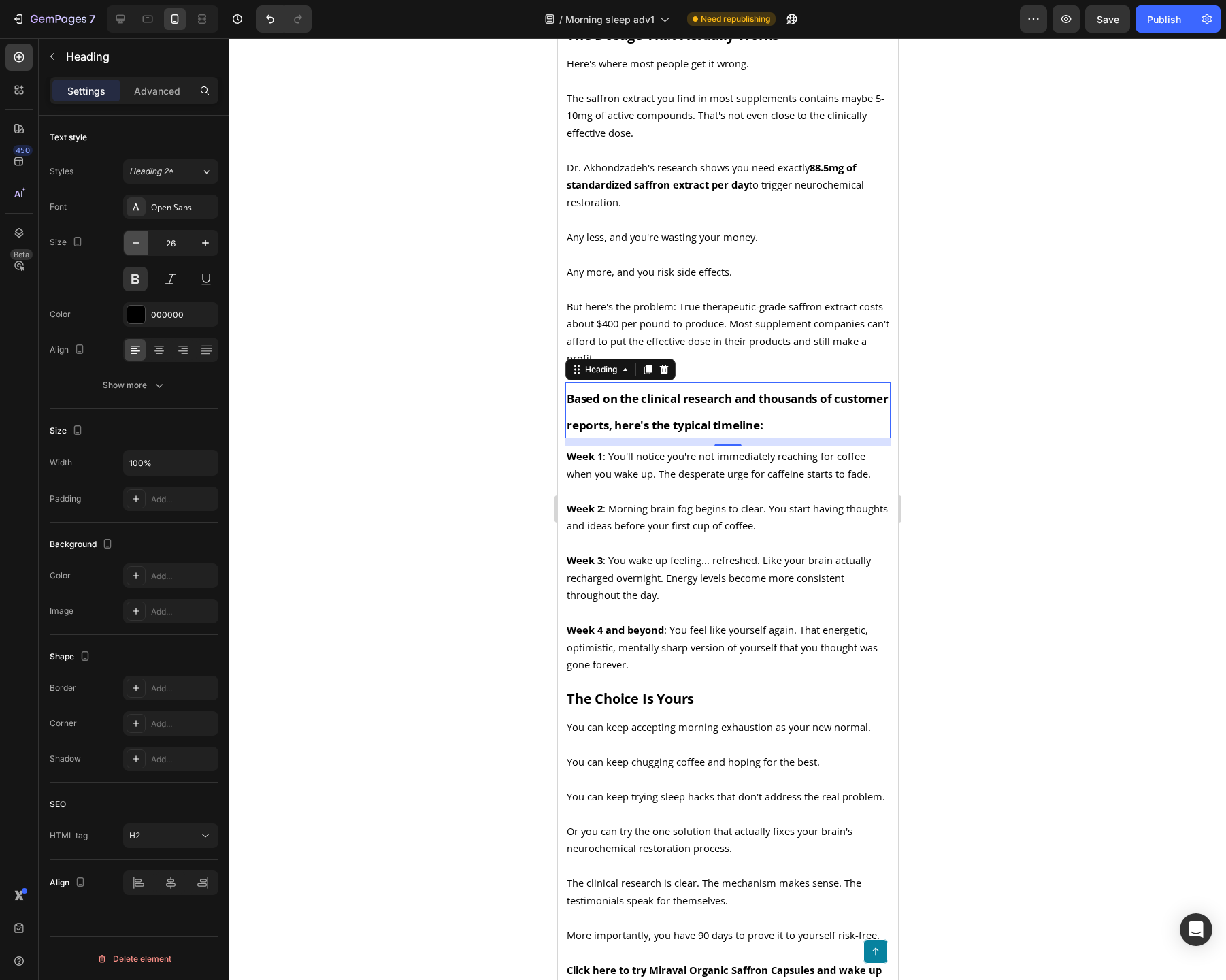 click 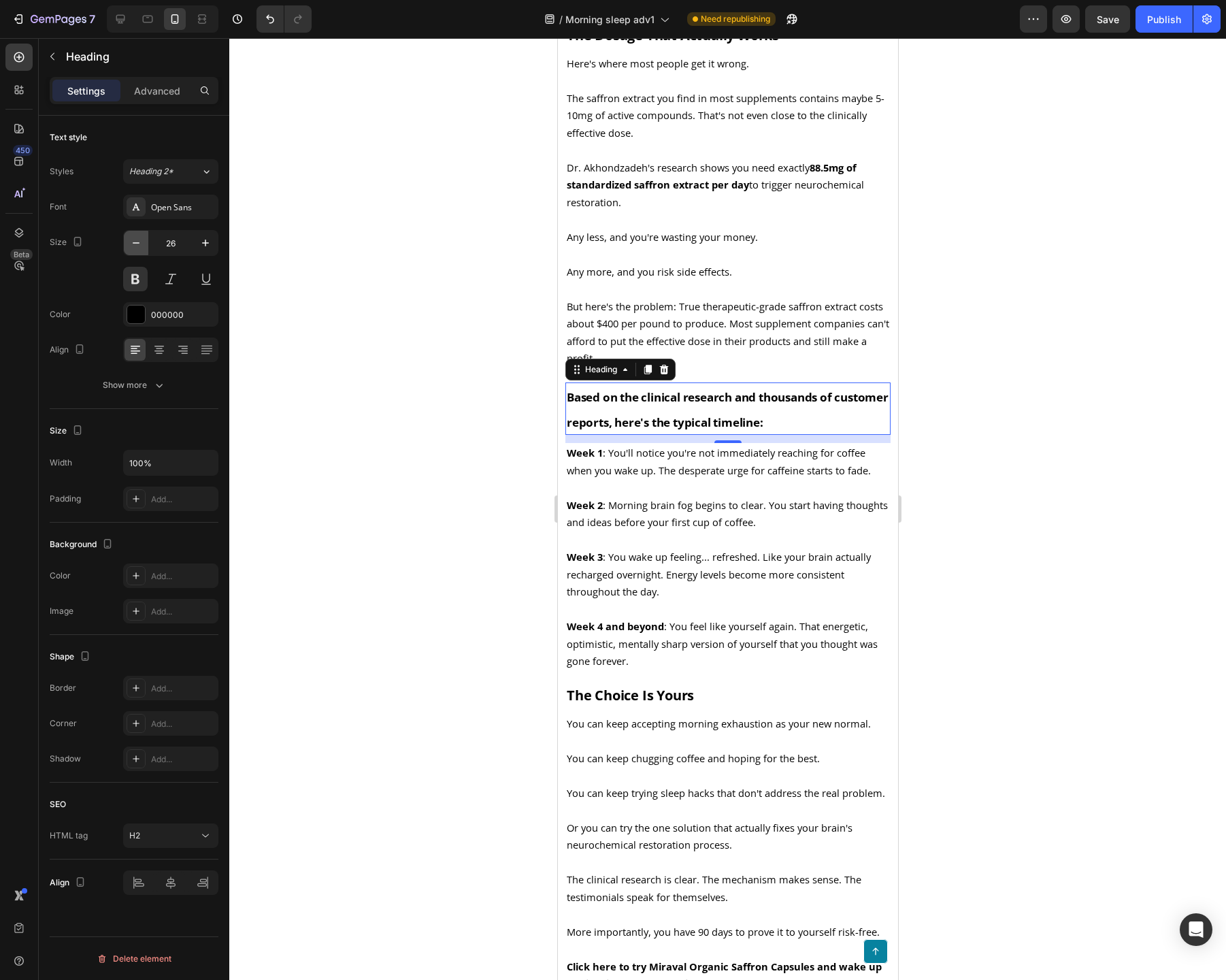 click 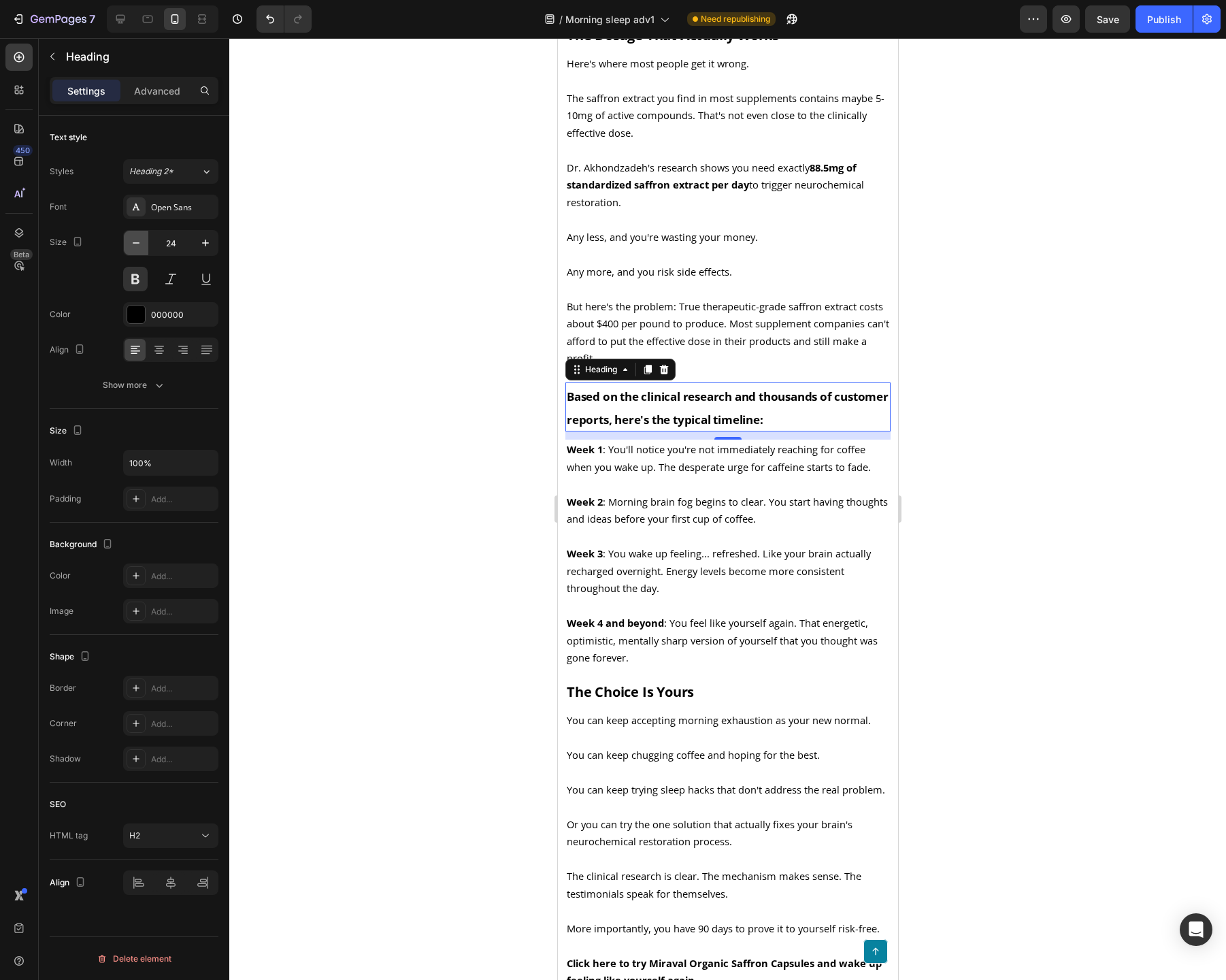 click 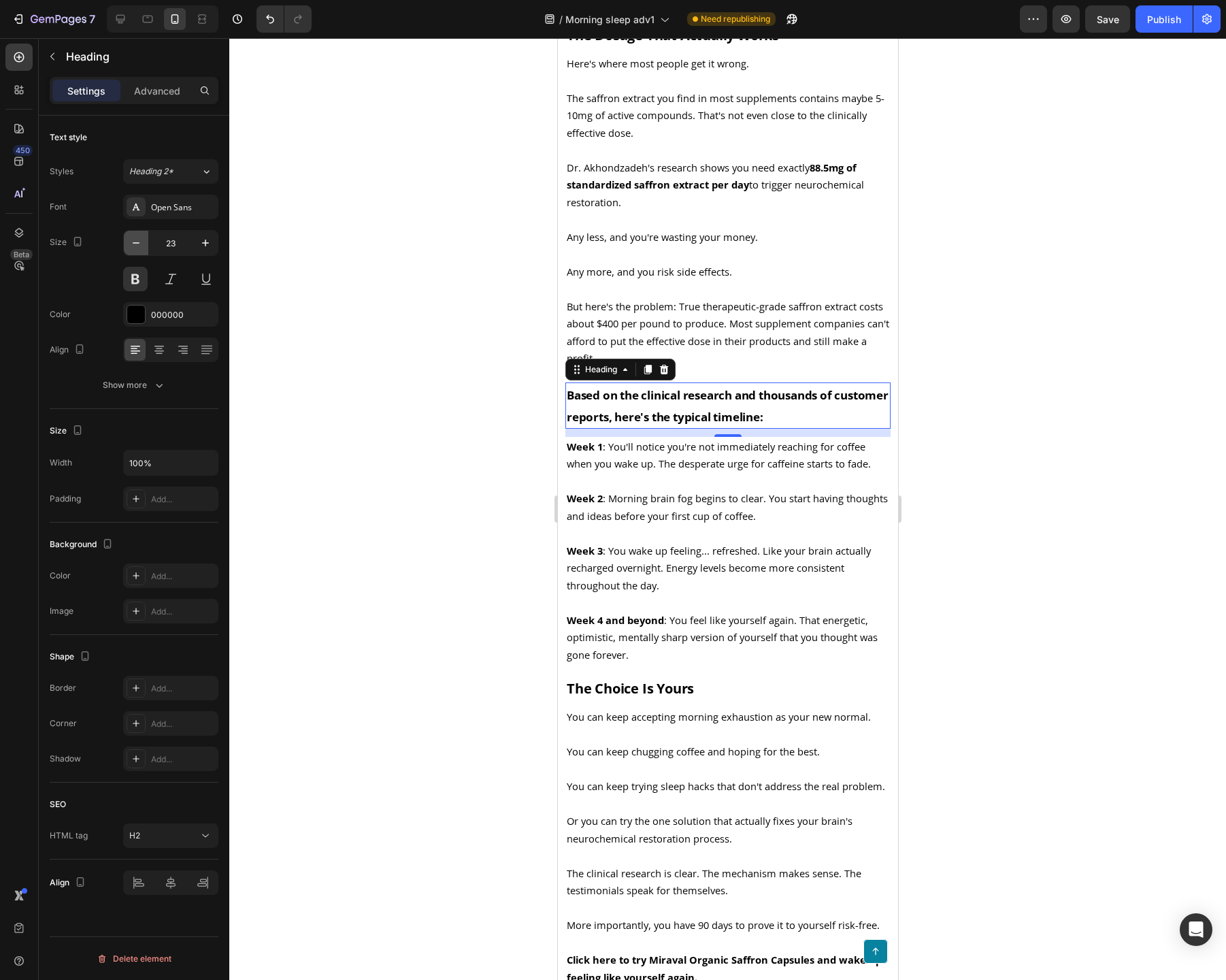 click 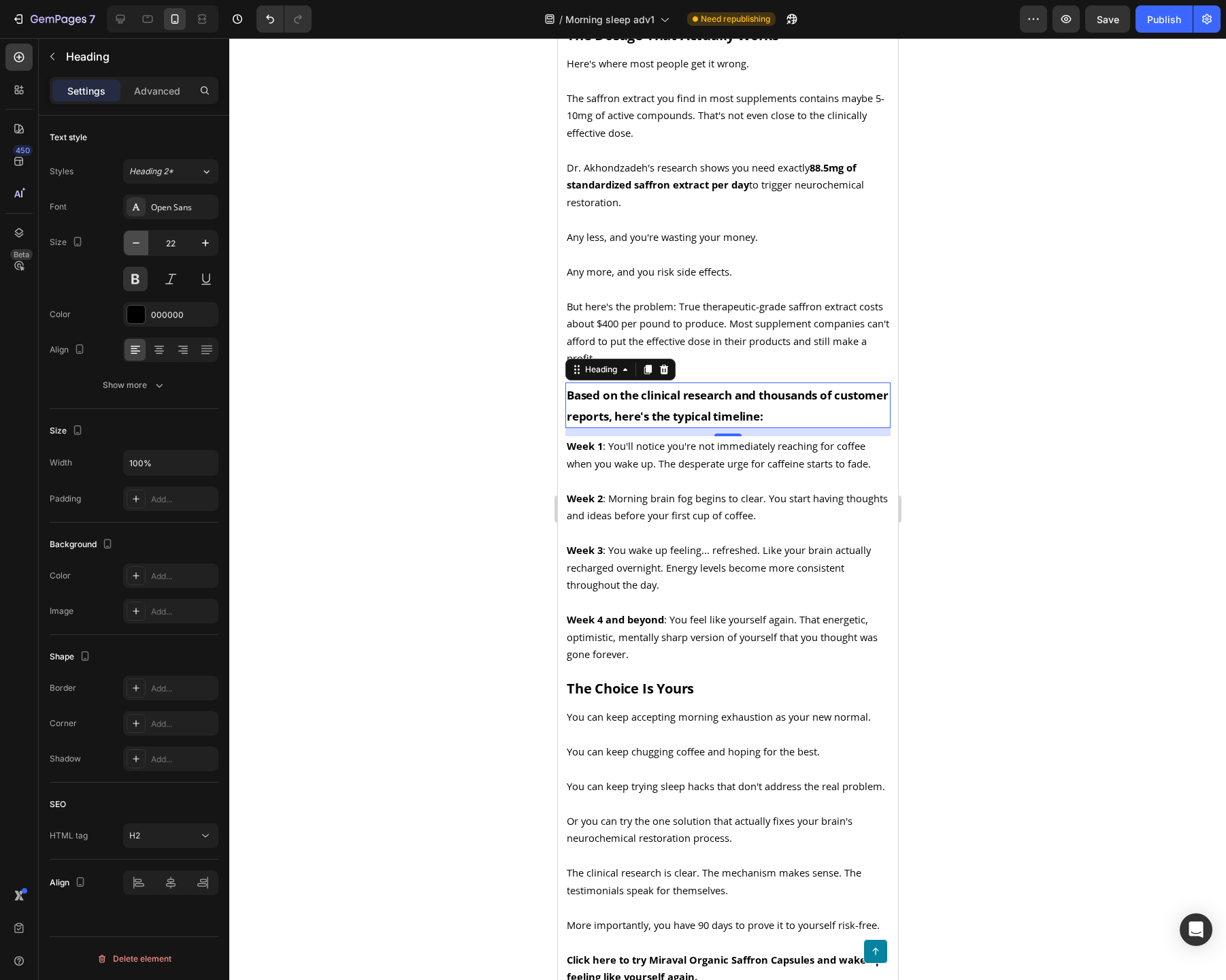 click at bounding box center [136, 243] 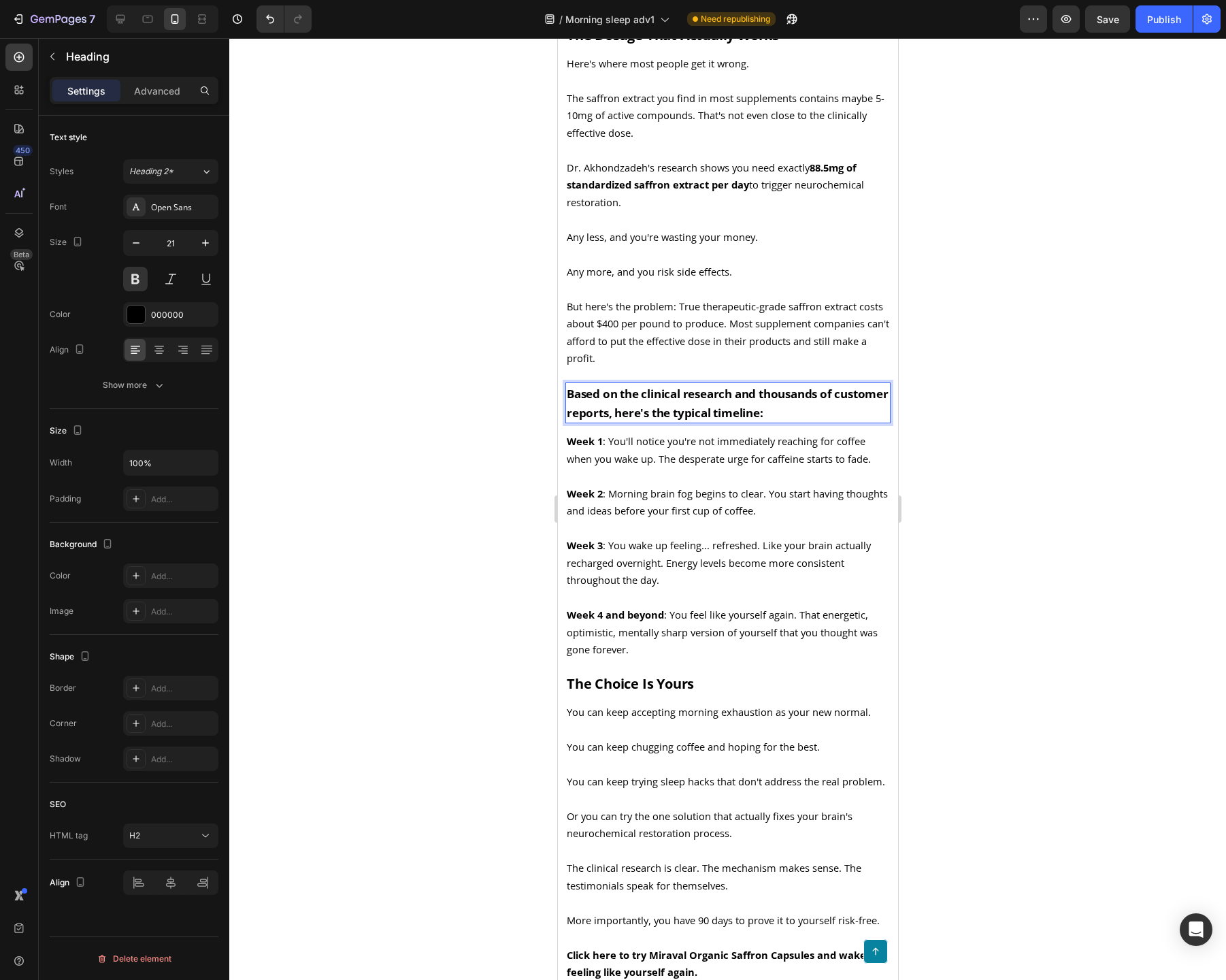 click on "Based on the clinical research and thousands of customer reports, here's the typical timeline:" at bounding box center [727, 403] 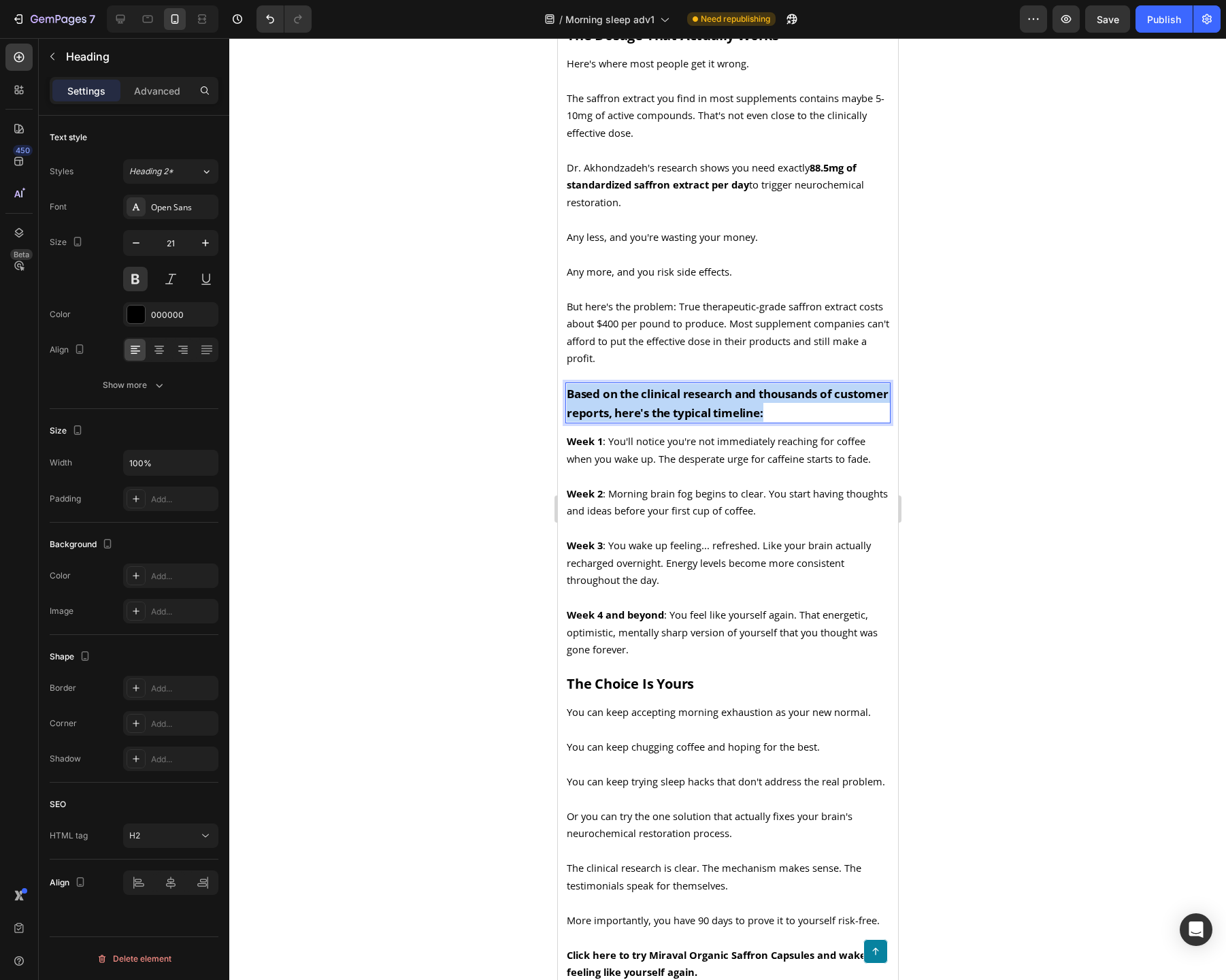 click on "Based on the clinical research and thousands of customer reports, here's the typical timeline:" at bounding box center (727, 403) 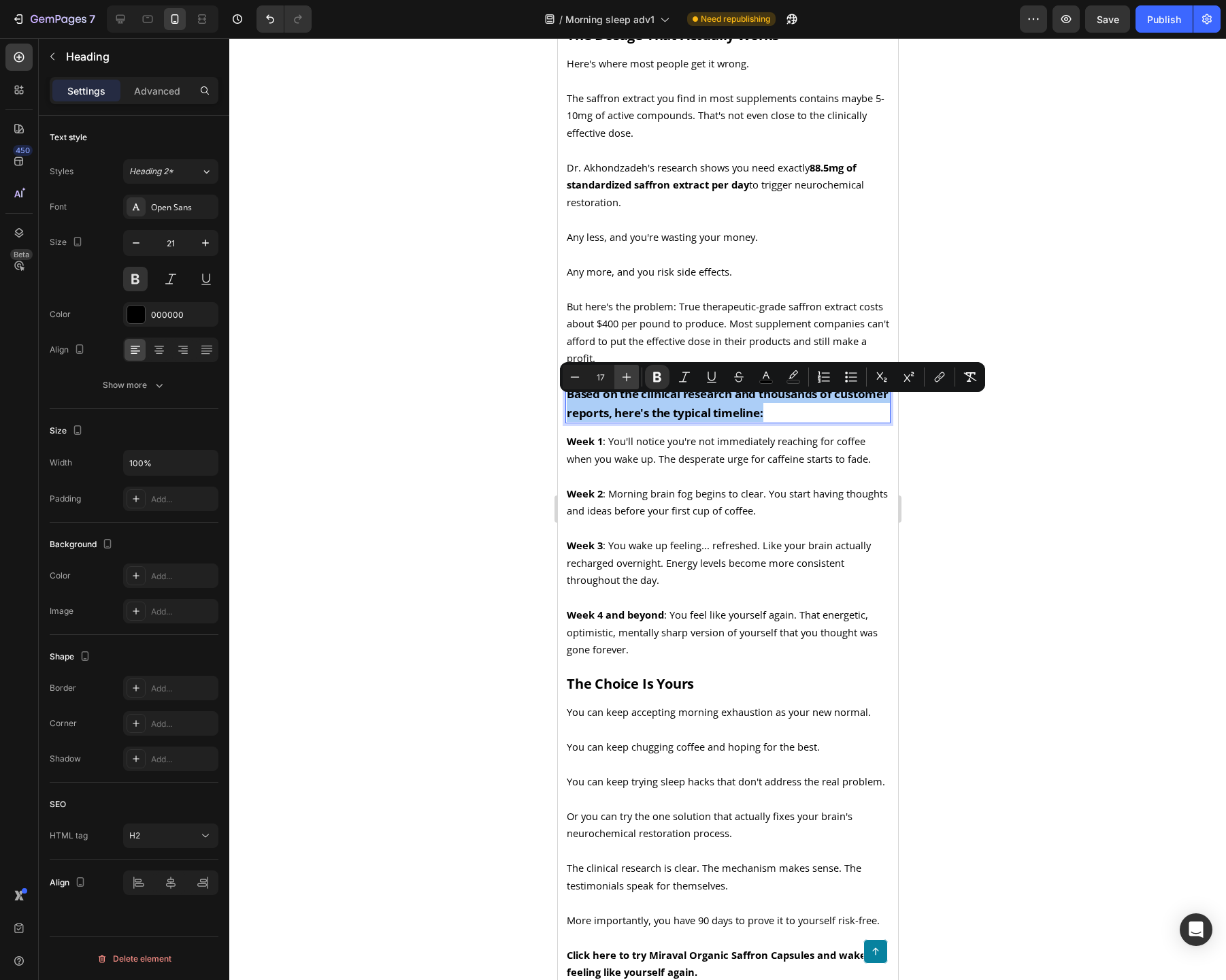 click on "Plus" at bounding box center [627, 377] 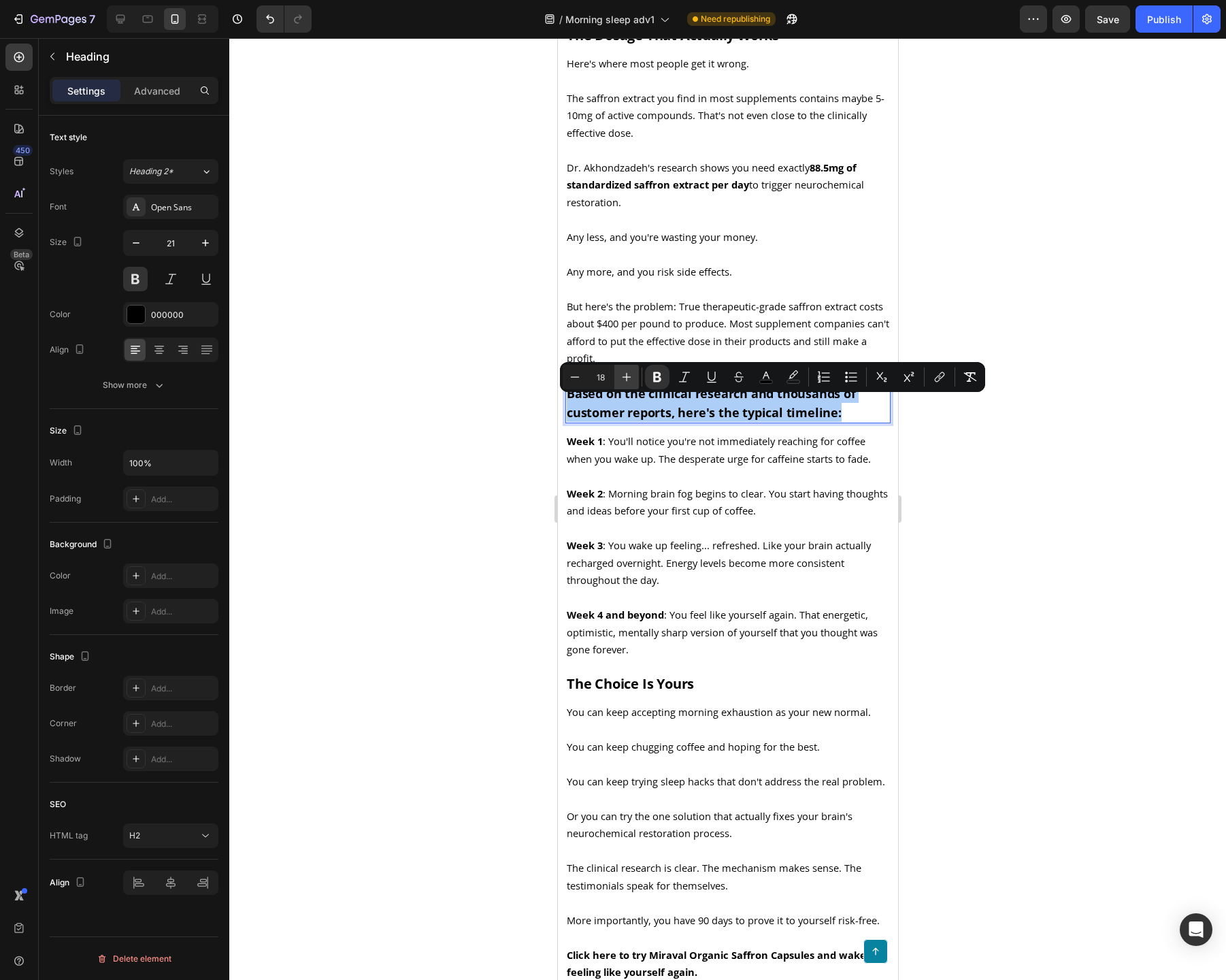 click 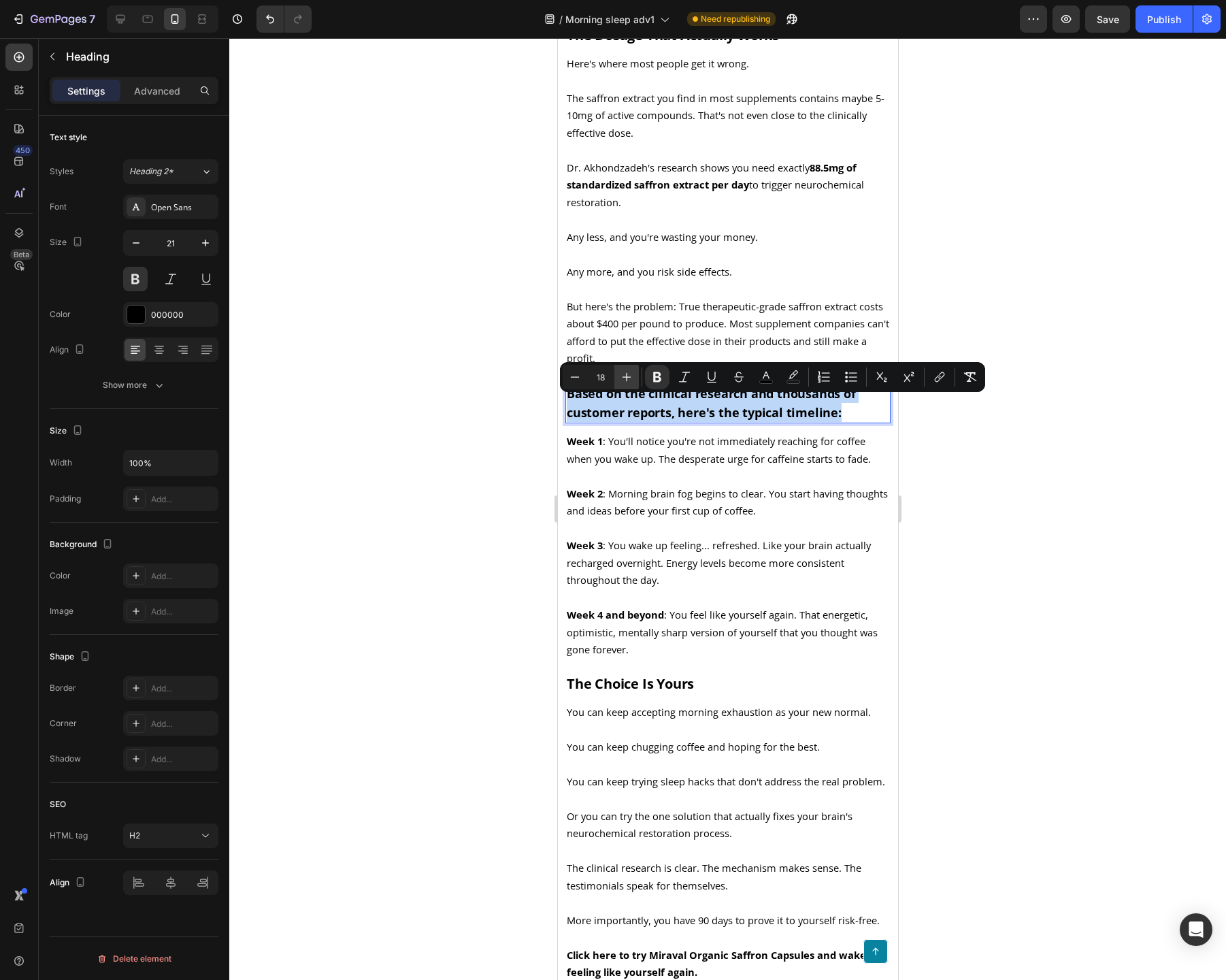 type on "19" 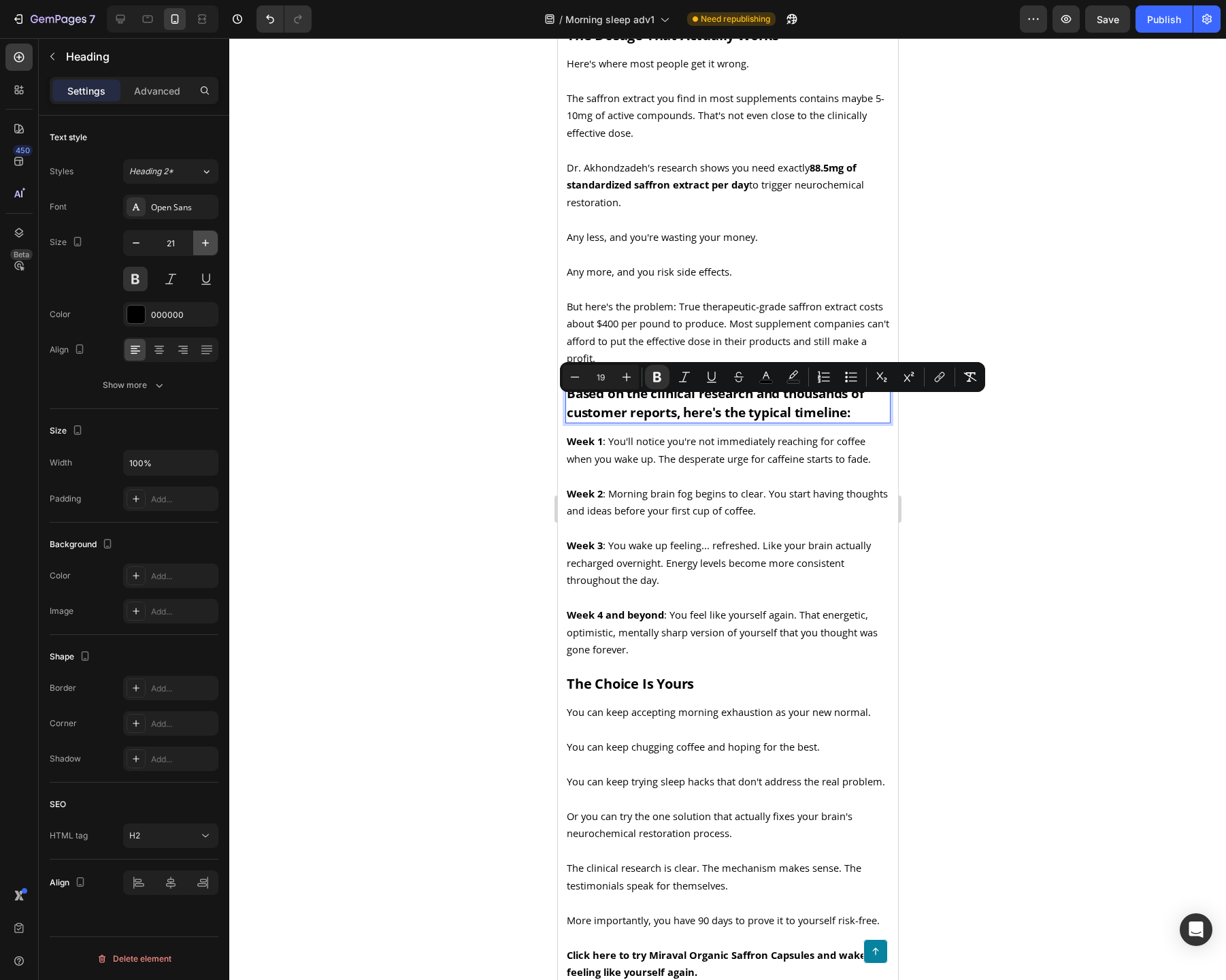 click 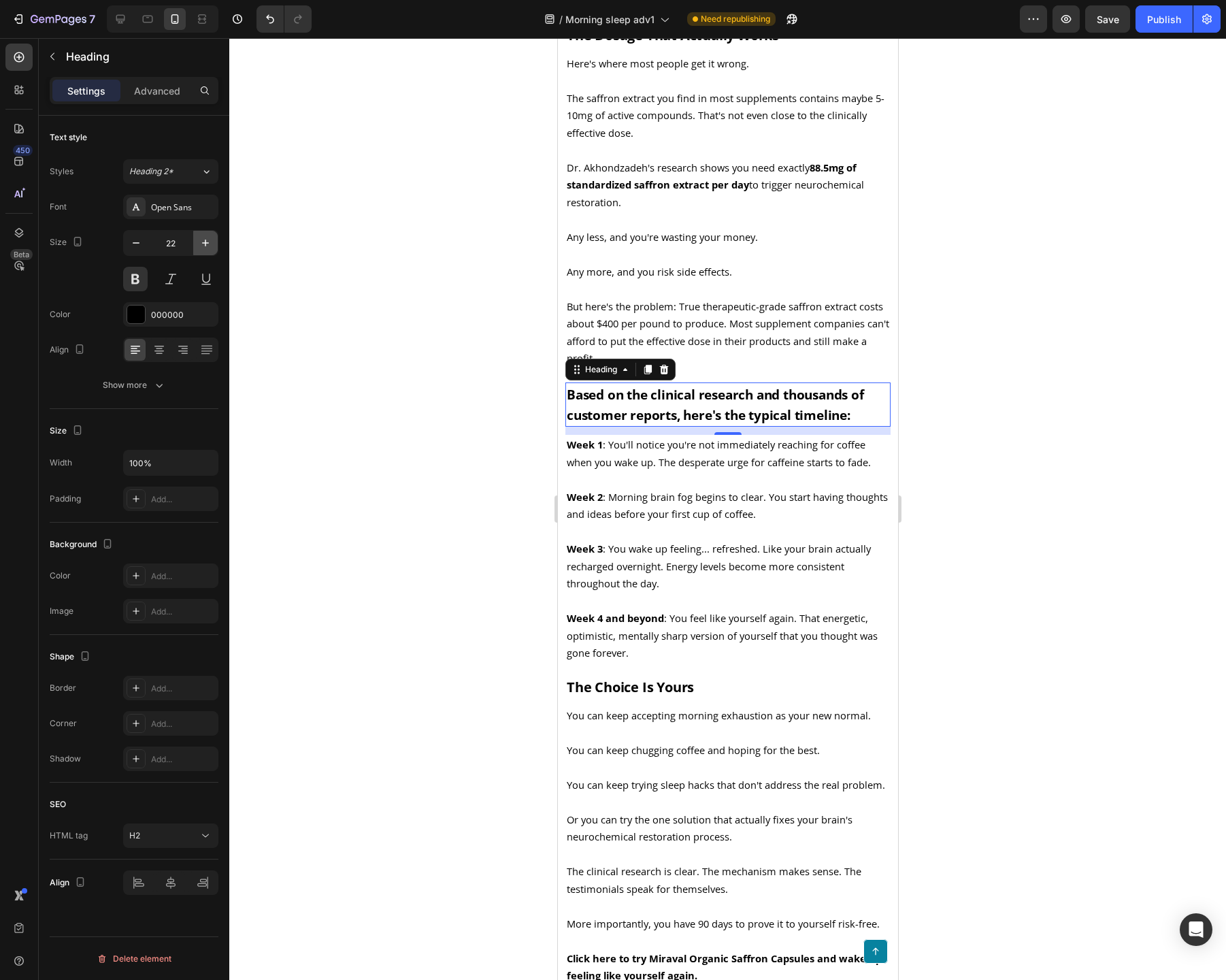 click 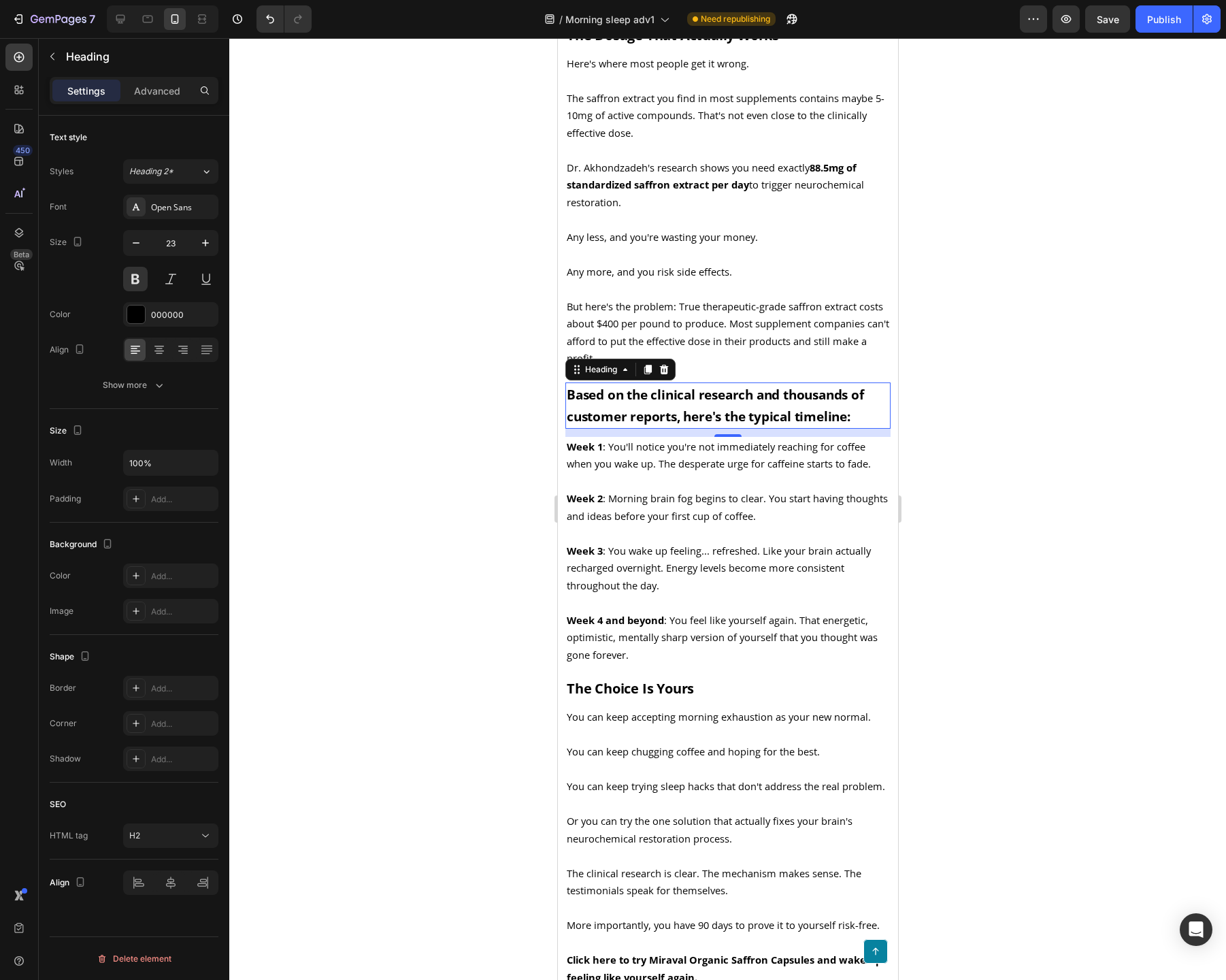 click 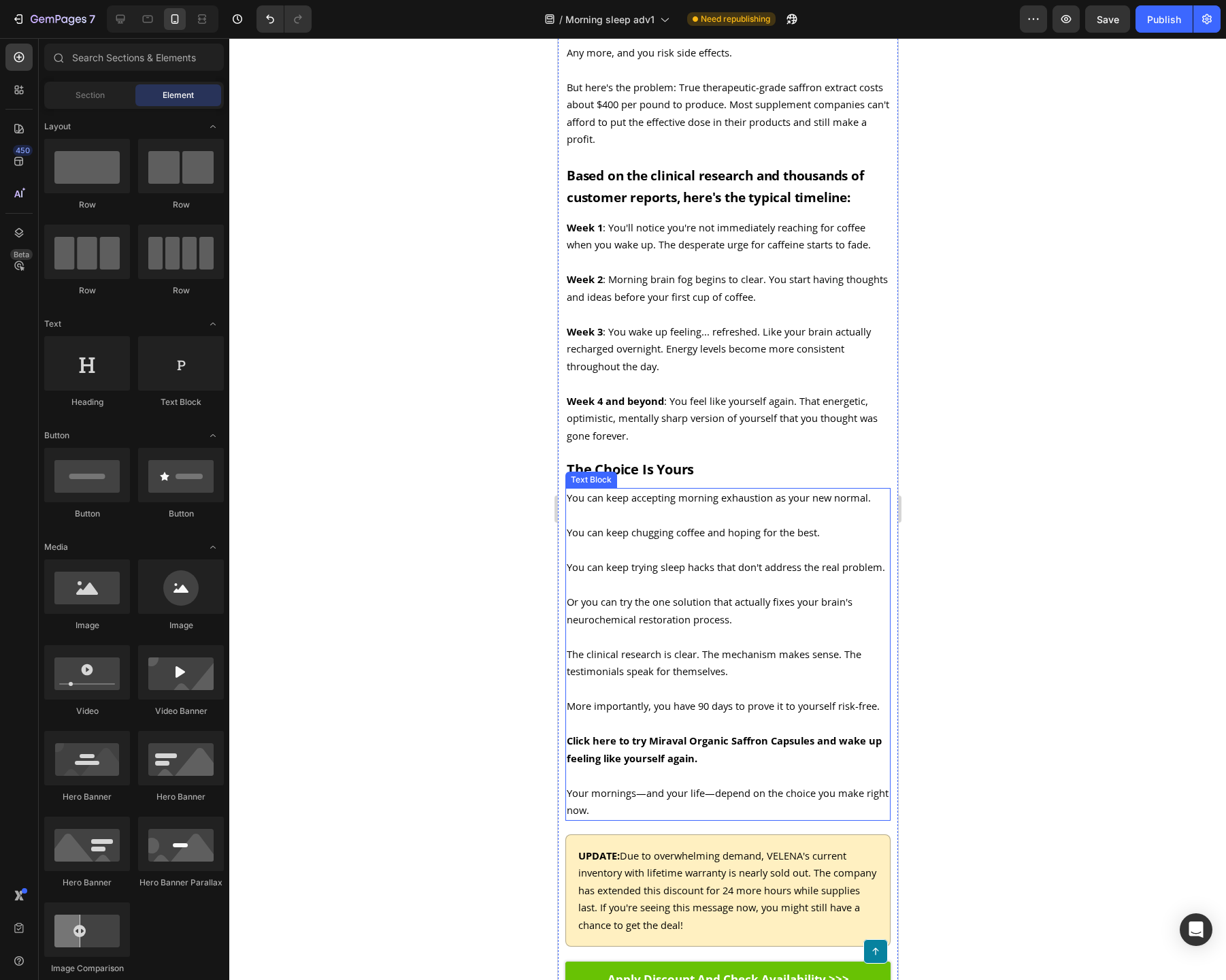 scroll, scrollTop: 3031, scrollLeft: 0, axis: vertical 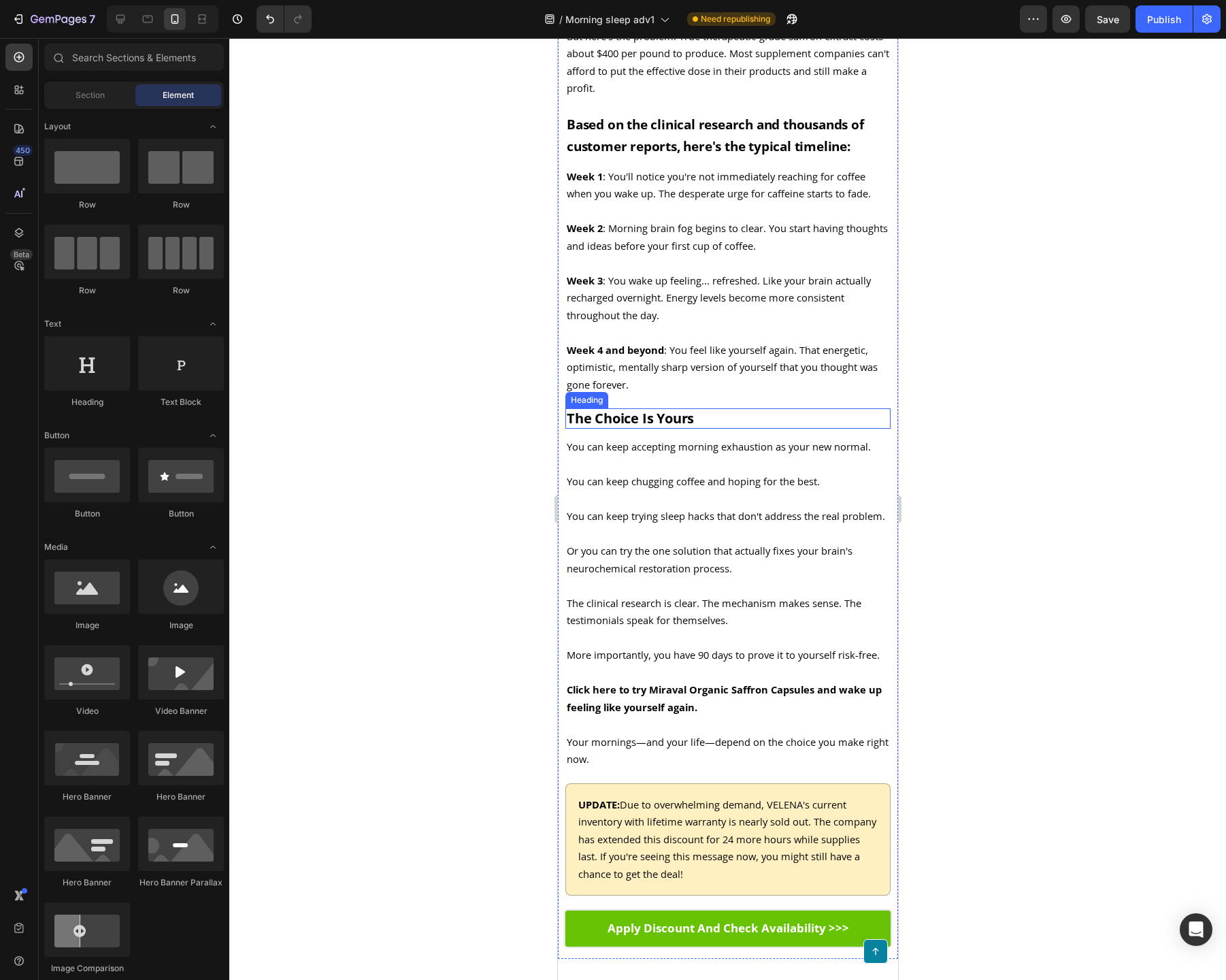 click on "The Choice Is Yours" at bounding box center [727, 419] 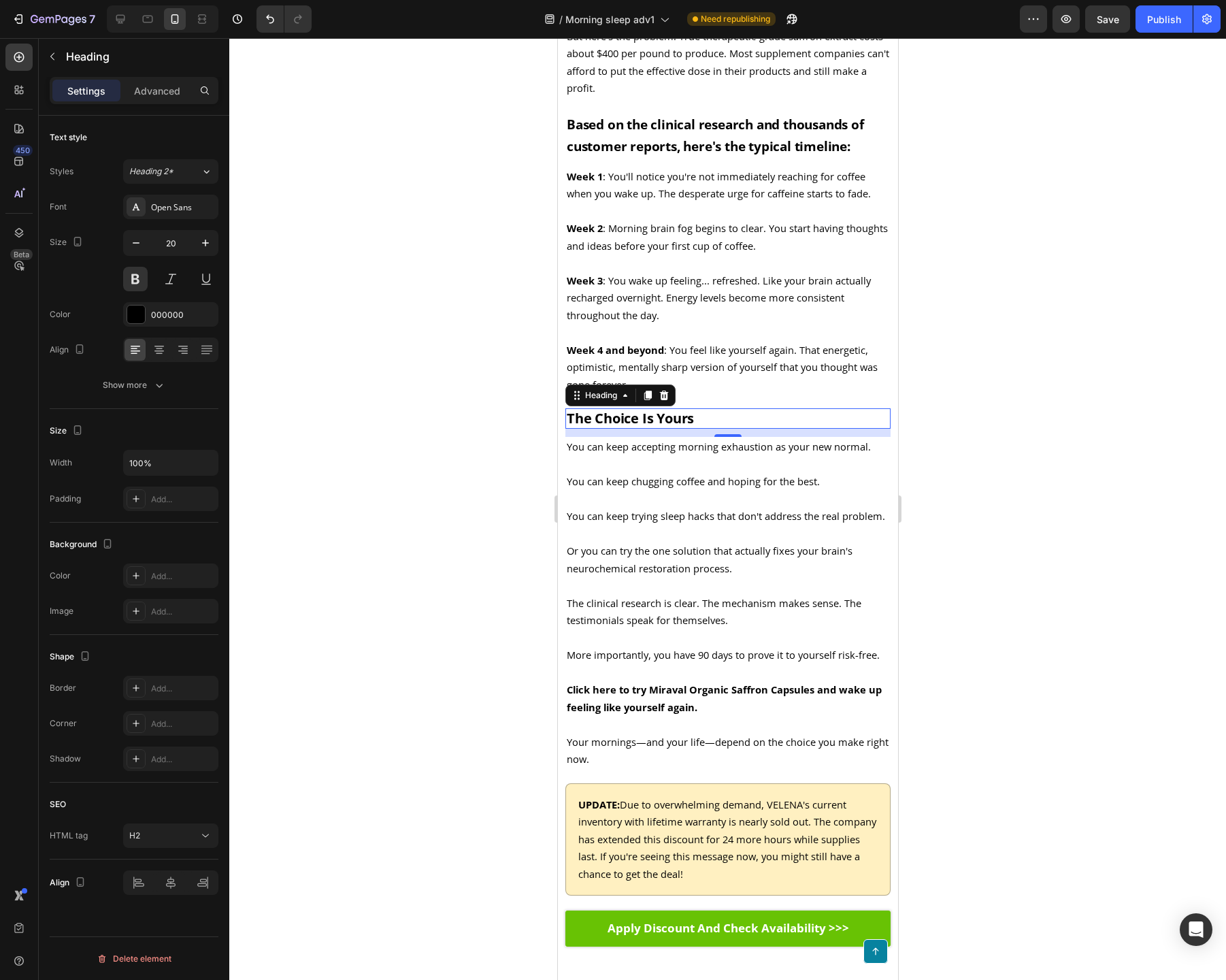 click 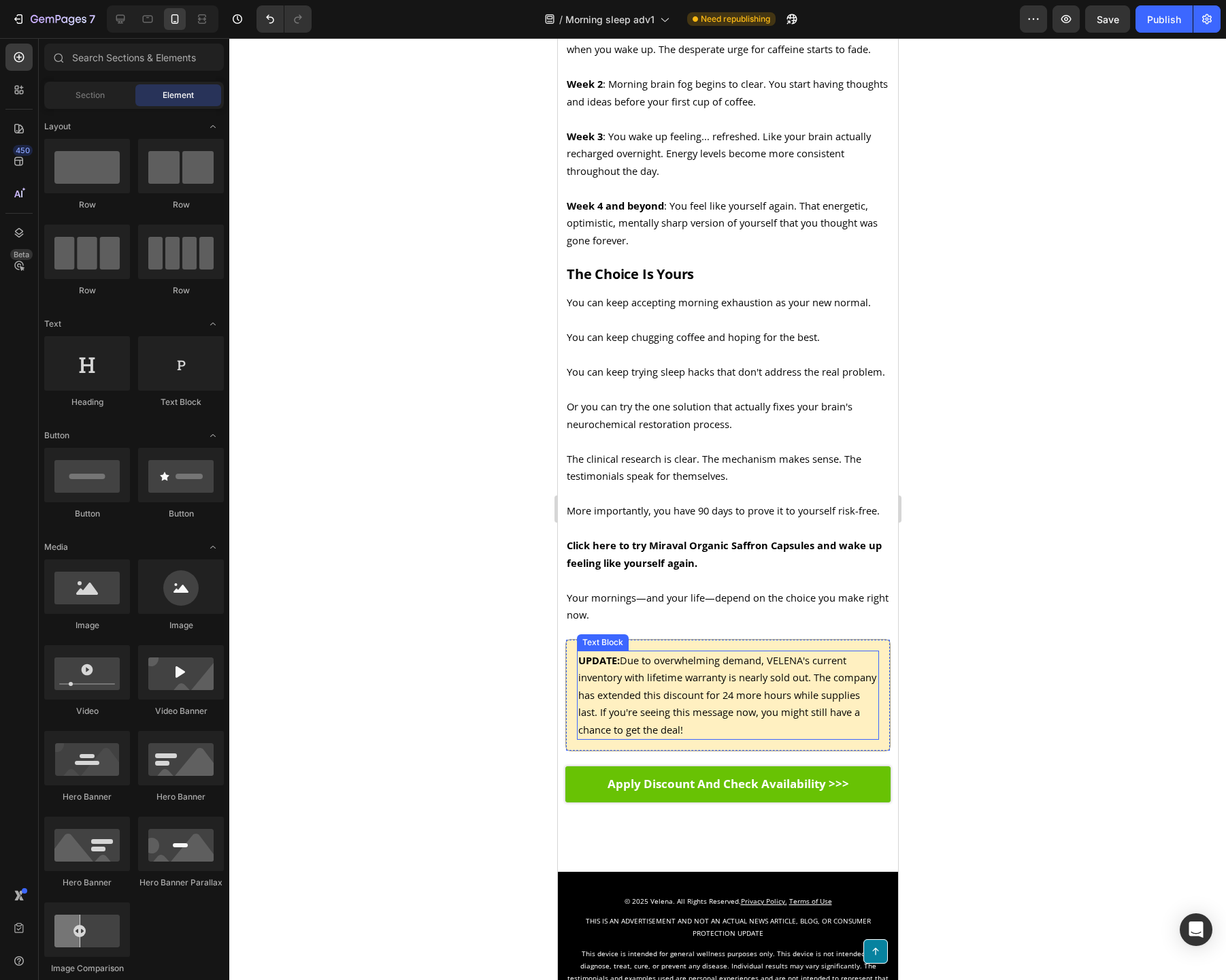 scroll, scrollTop: 3282, scrollLeft: 0, axis: vertical 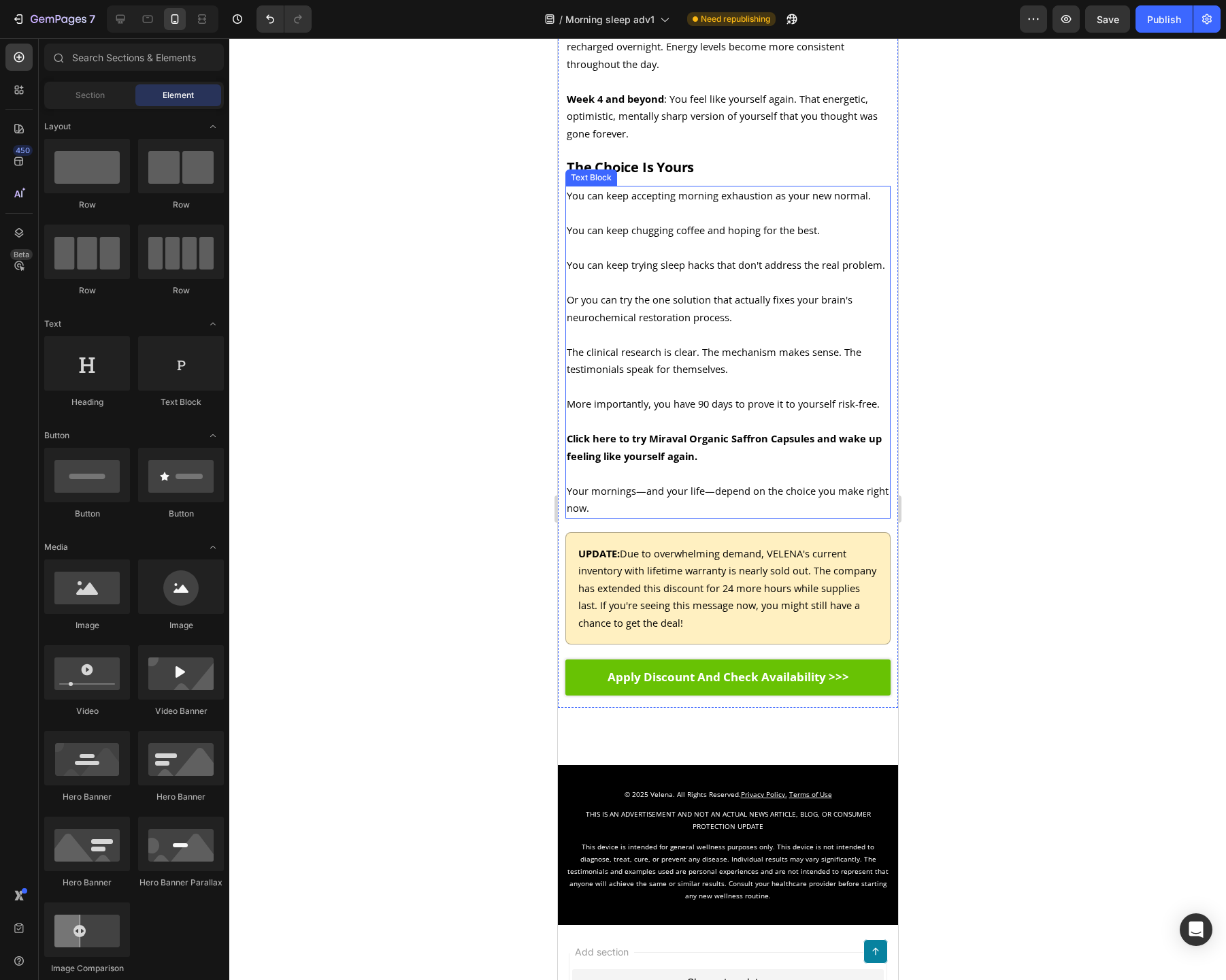 click on "More importantly, you have 90 days to prove it to yourself risk-free." at bounding box center [723, 404] 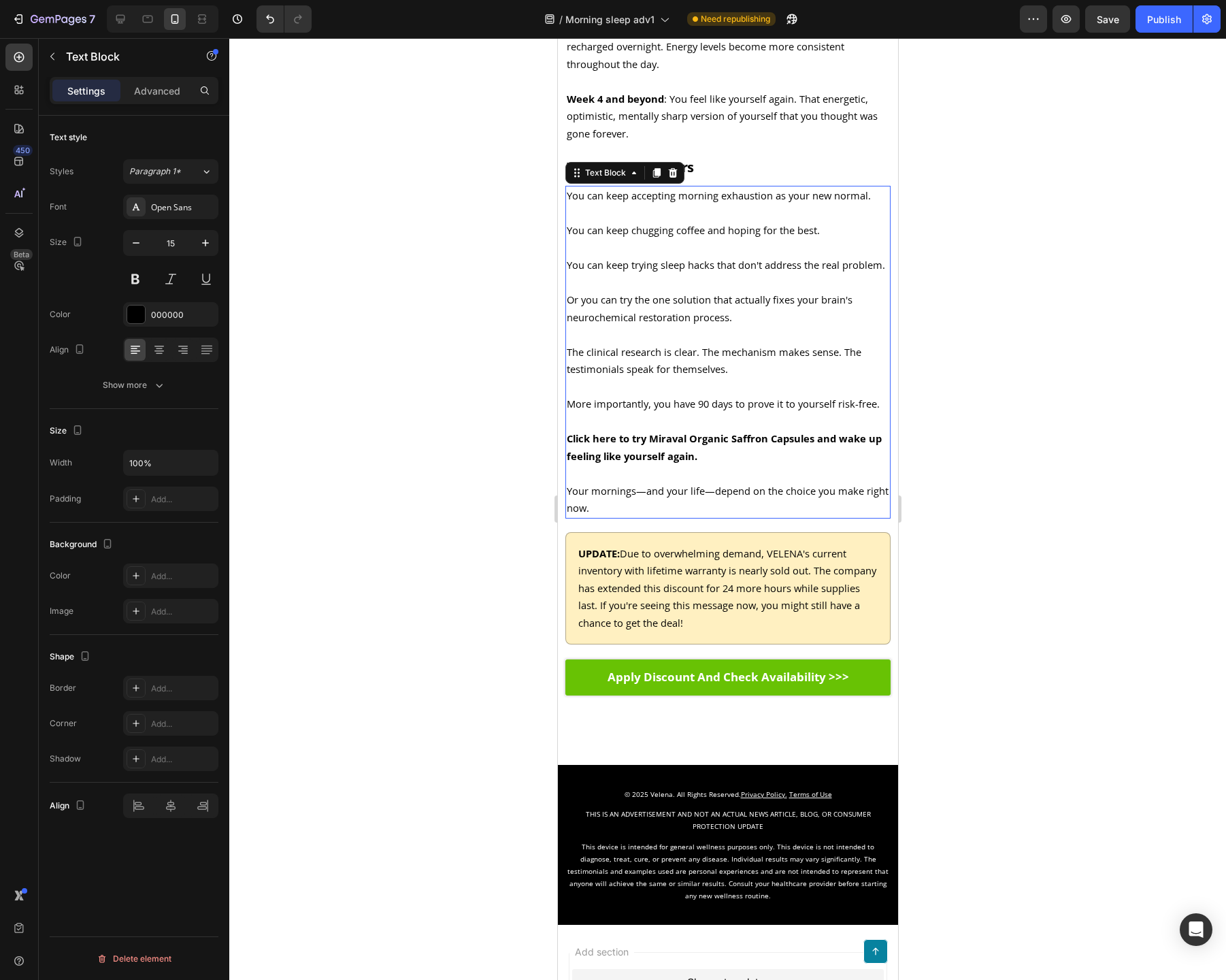 click on "More importantly, you have 90 days to prove it to yourself risk-free." at bounding box center (727, 404) 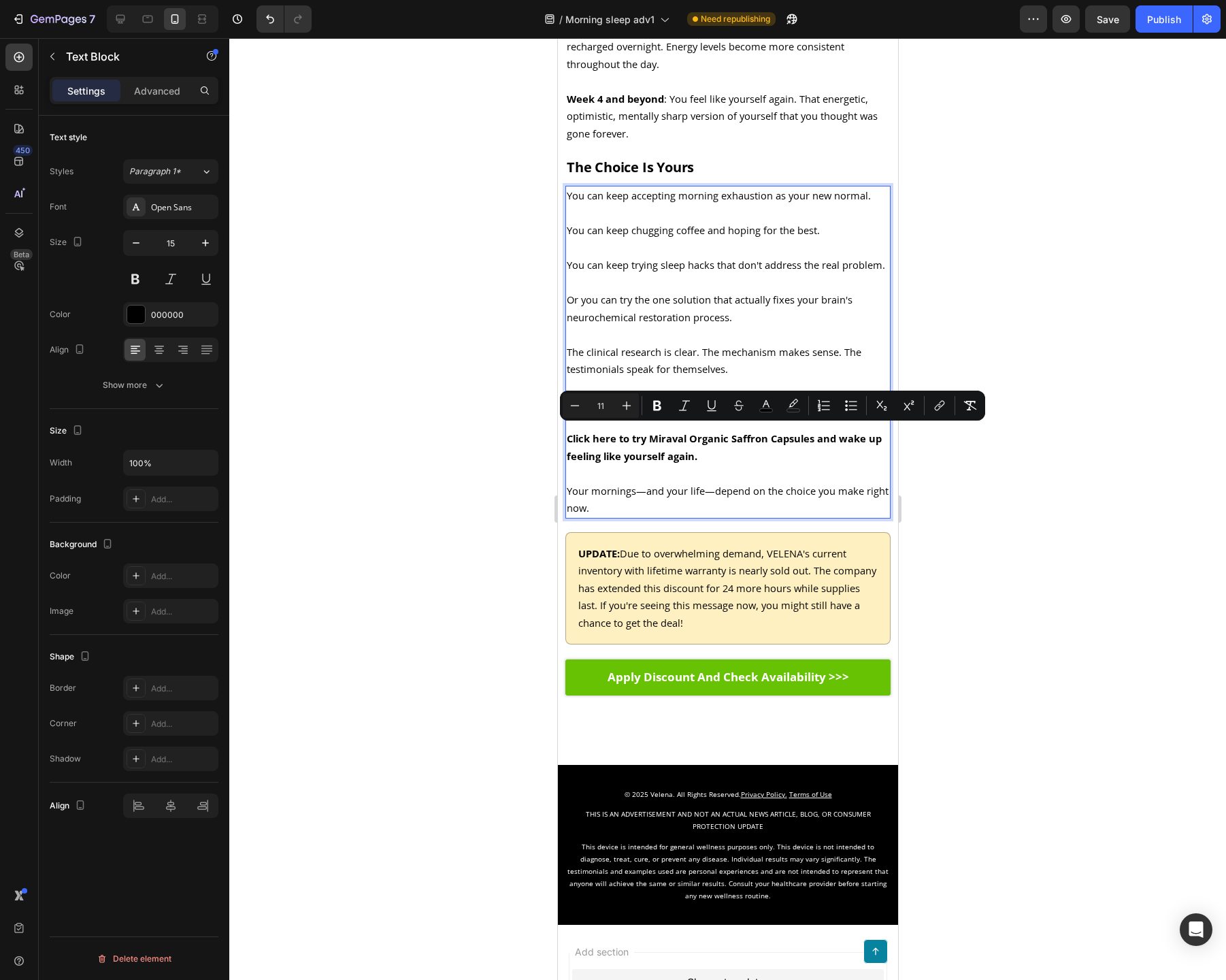 drag, startPoint x: 748, startPoint y: 434, endPoint x: 621, endPoint y: 451, distance: 128.13274 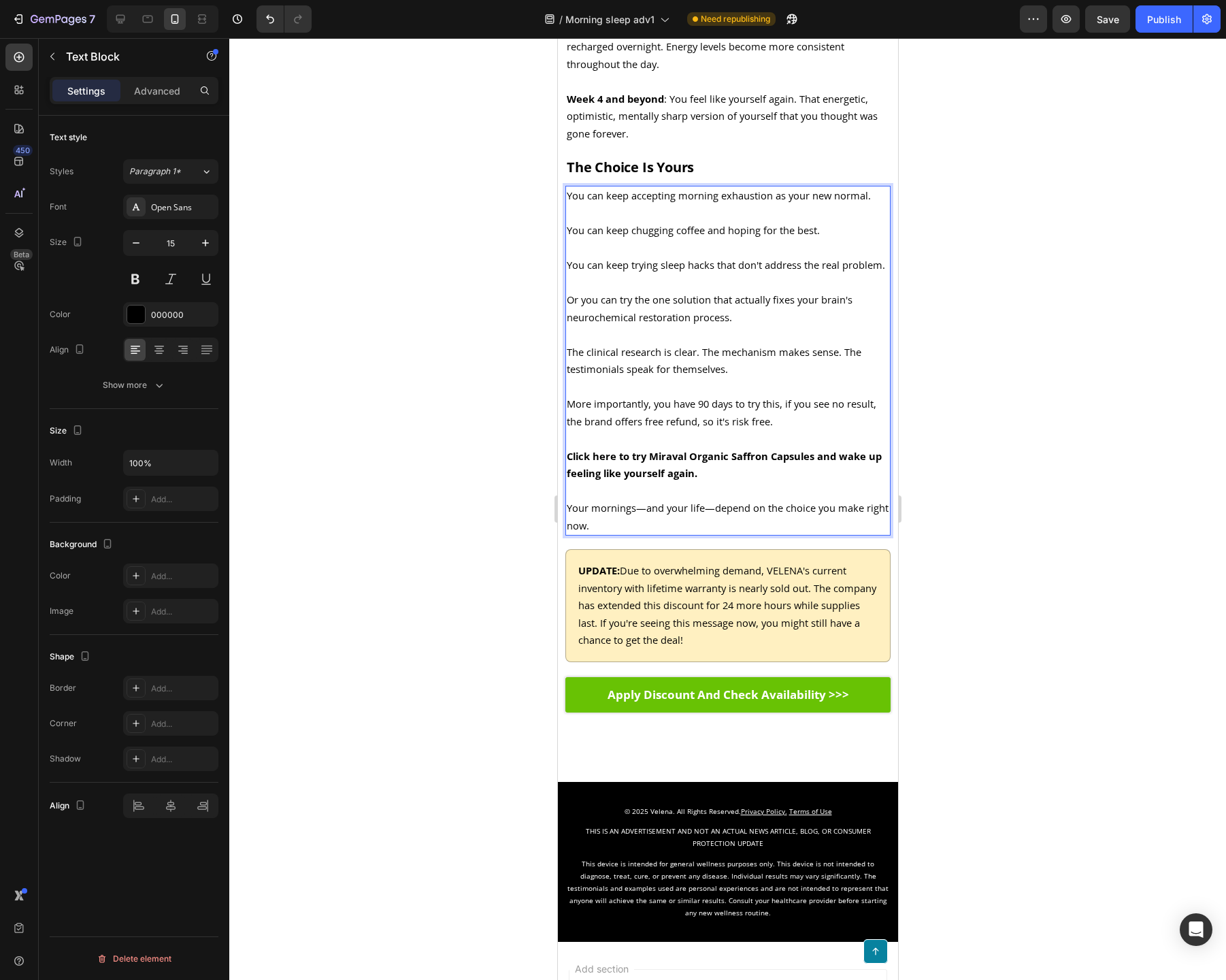 click on "Click here to try Miraval Organic Saffron Capsules and wake up feeling like yourself again." at bounding box center [723, 465] 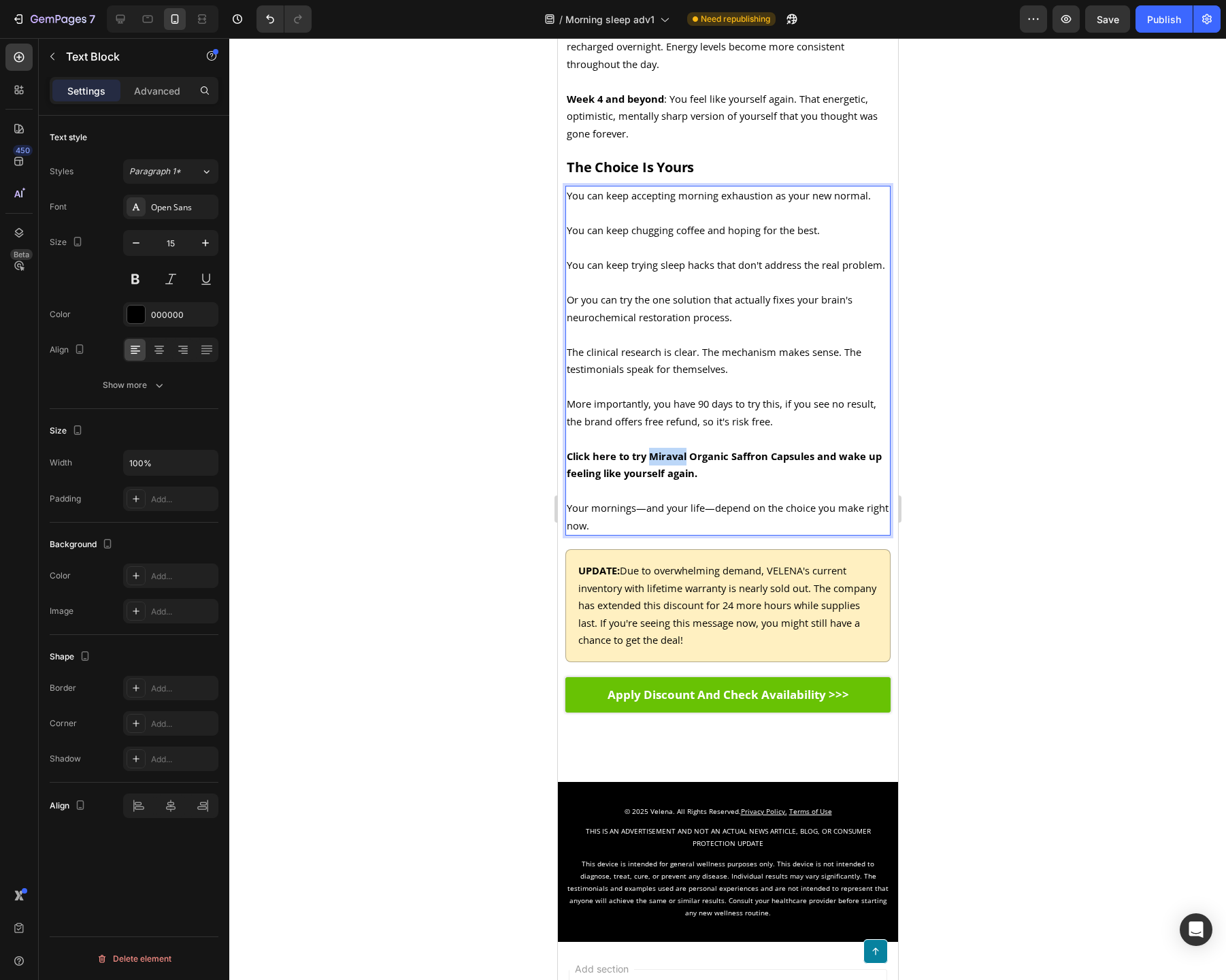 click on "Click here to try Miraval Organic Saffron Capsules and wake up feeling like yourself again." at bounding box center (723, 465) 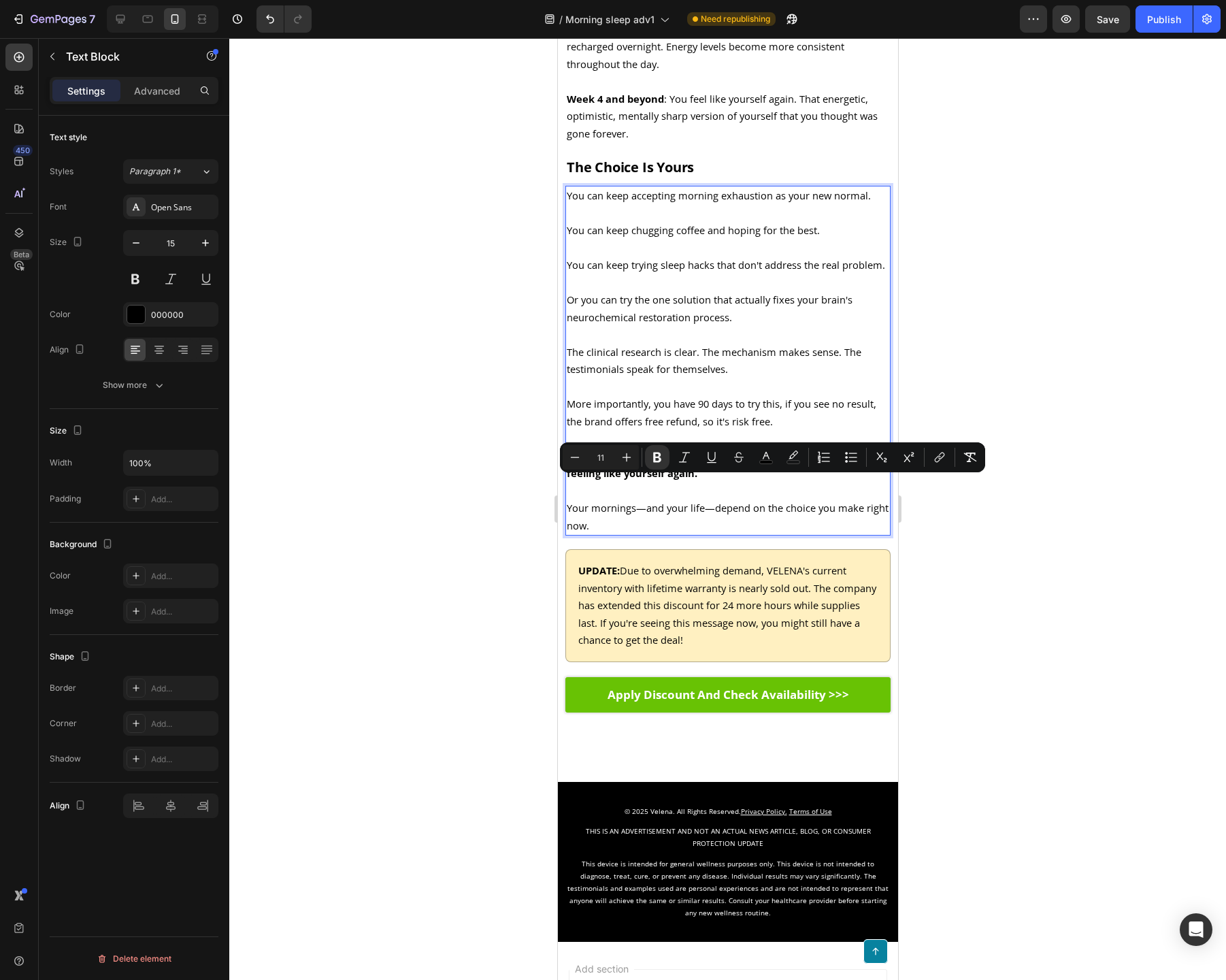 click on "Click here to try Miraval Organic Saffron Capsules and wake up feeling like yourself again." at bounding box center (727, 465) 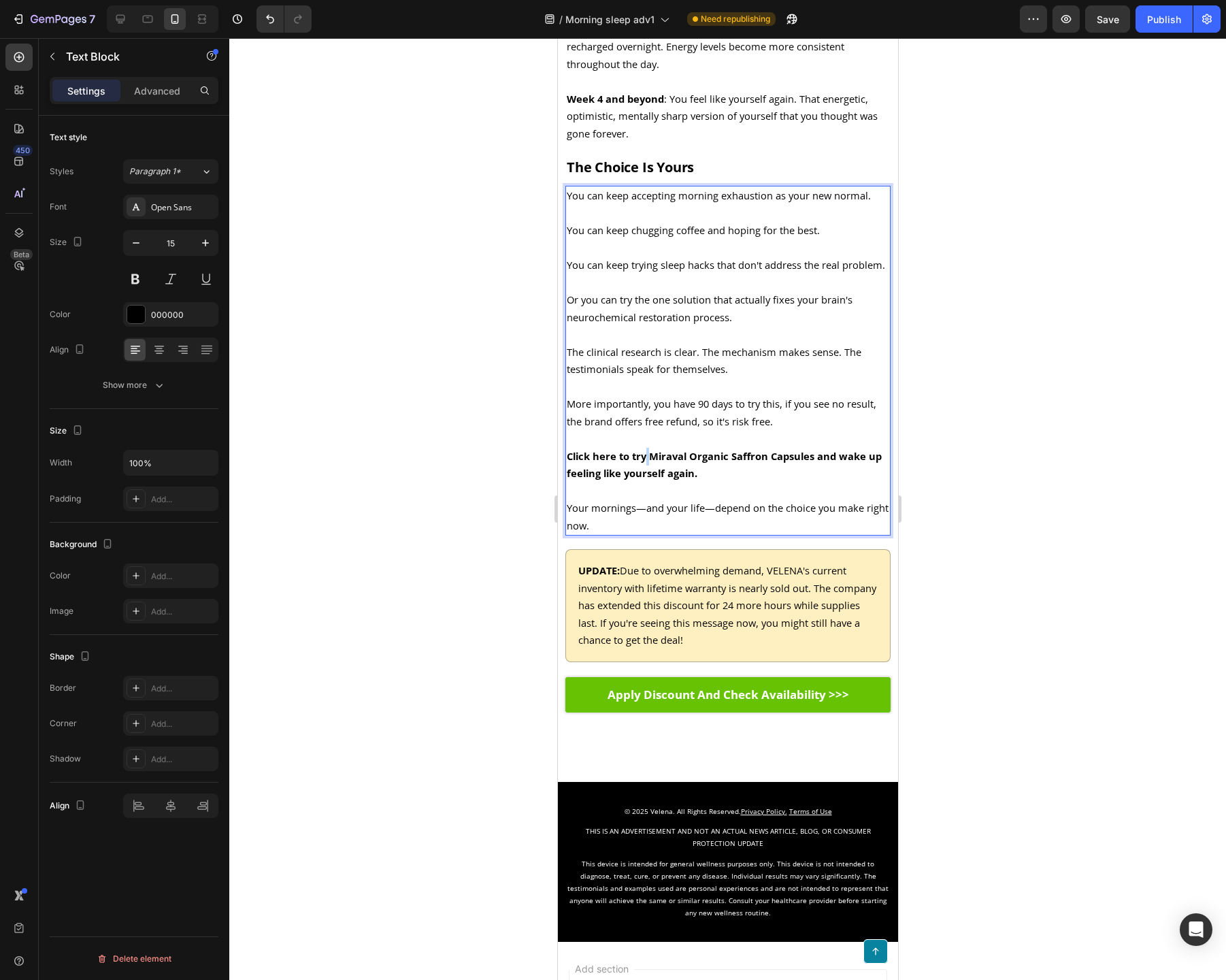 click on "Click here to try Miraval Organic Saffron Capsules and wake up feeling like yourself again." at bounding box center (727, 465) 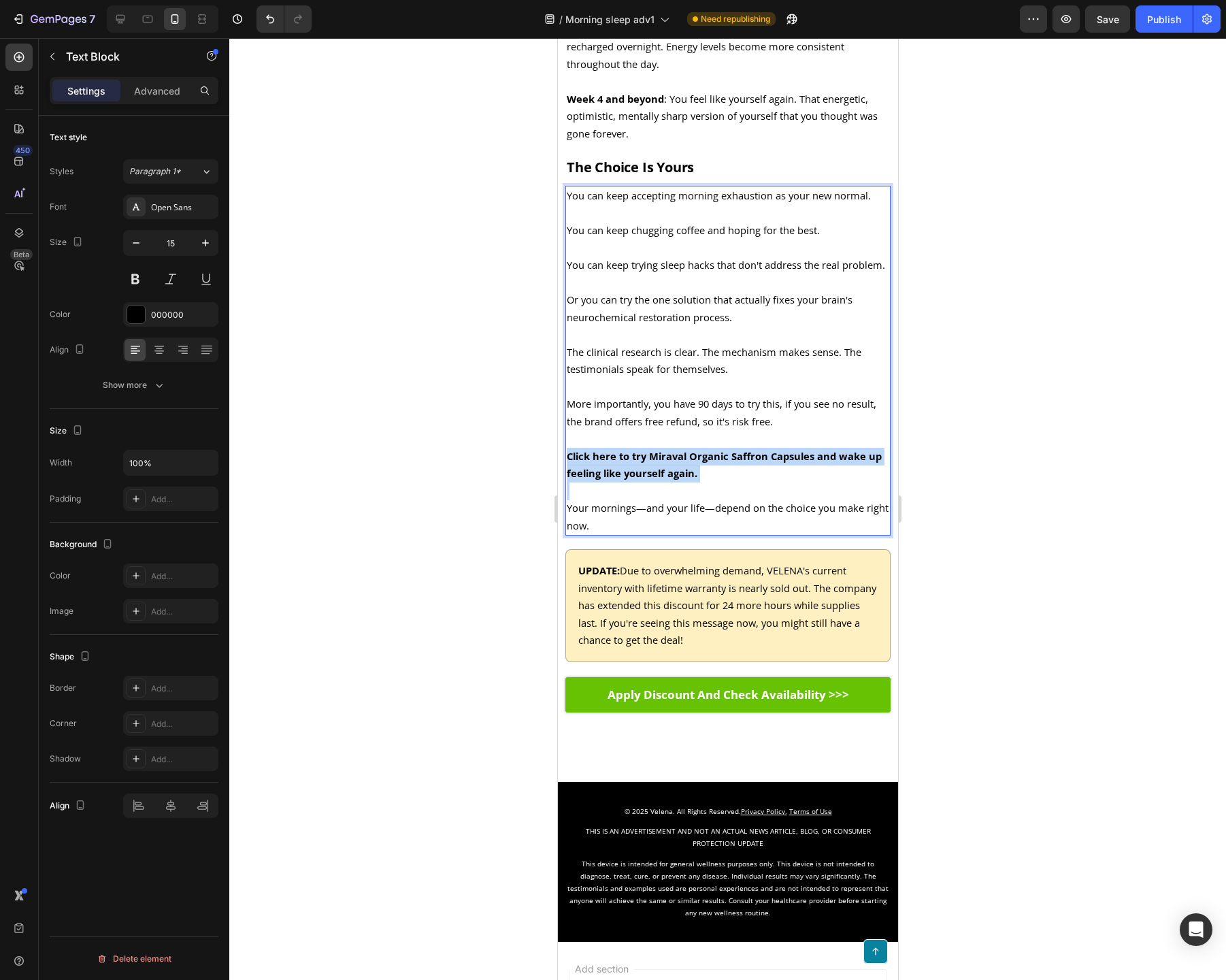 click on "Click here to try Miraval Organic Saffron Capsules and wake up feeling like yourself again." at bounding box center [727, 465] 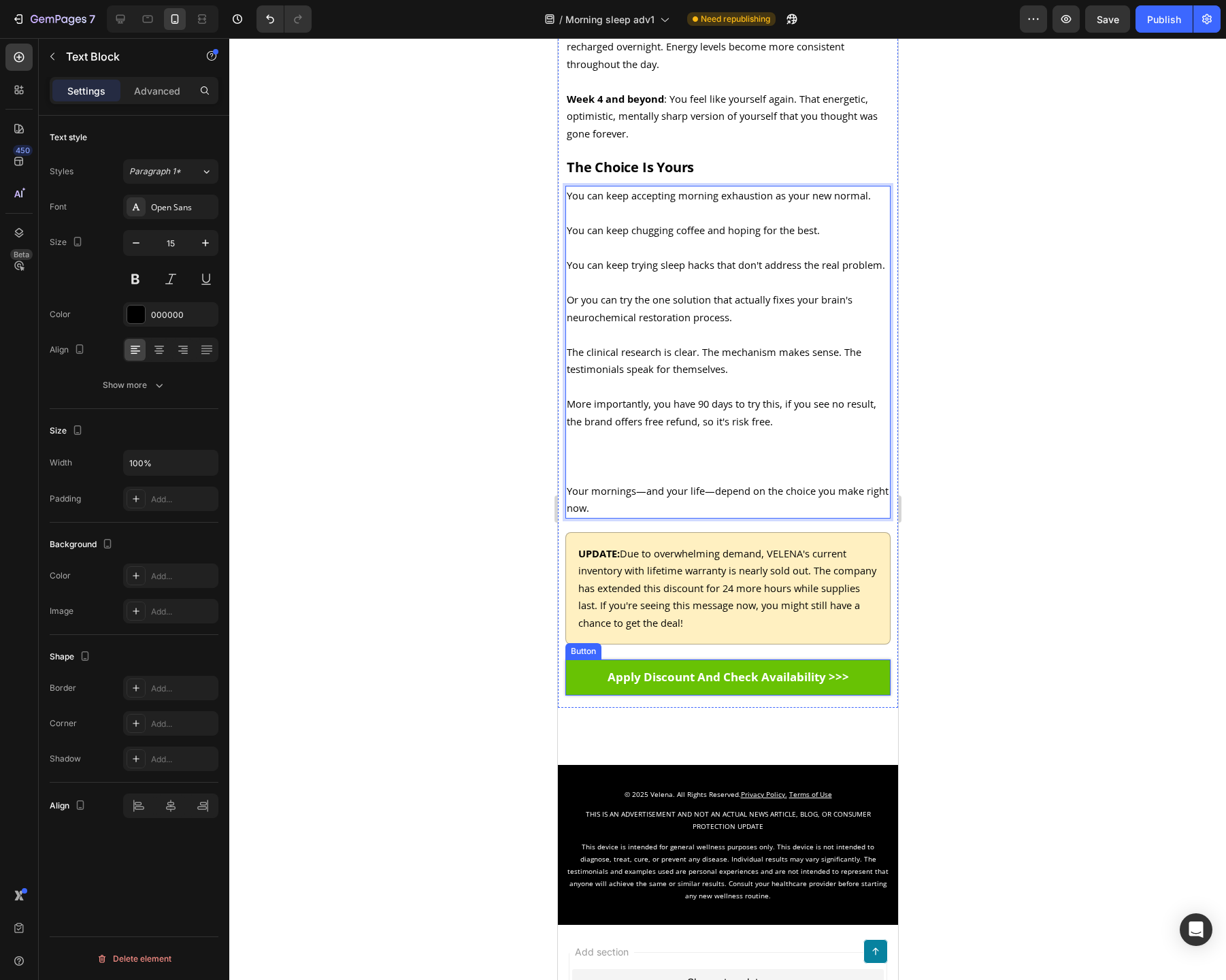 click on "Apply Discount And Check Availability >>>" at bounding box center [727, 677] 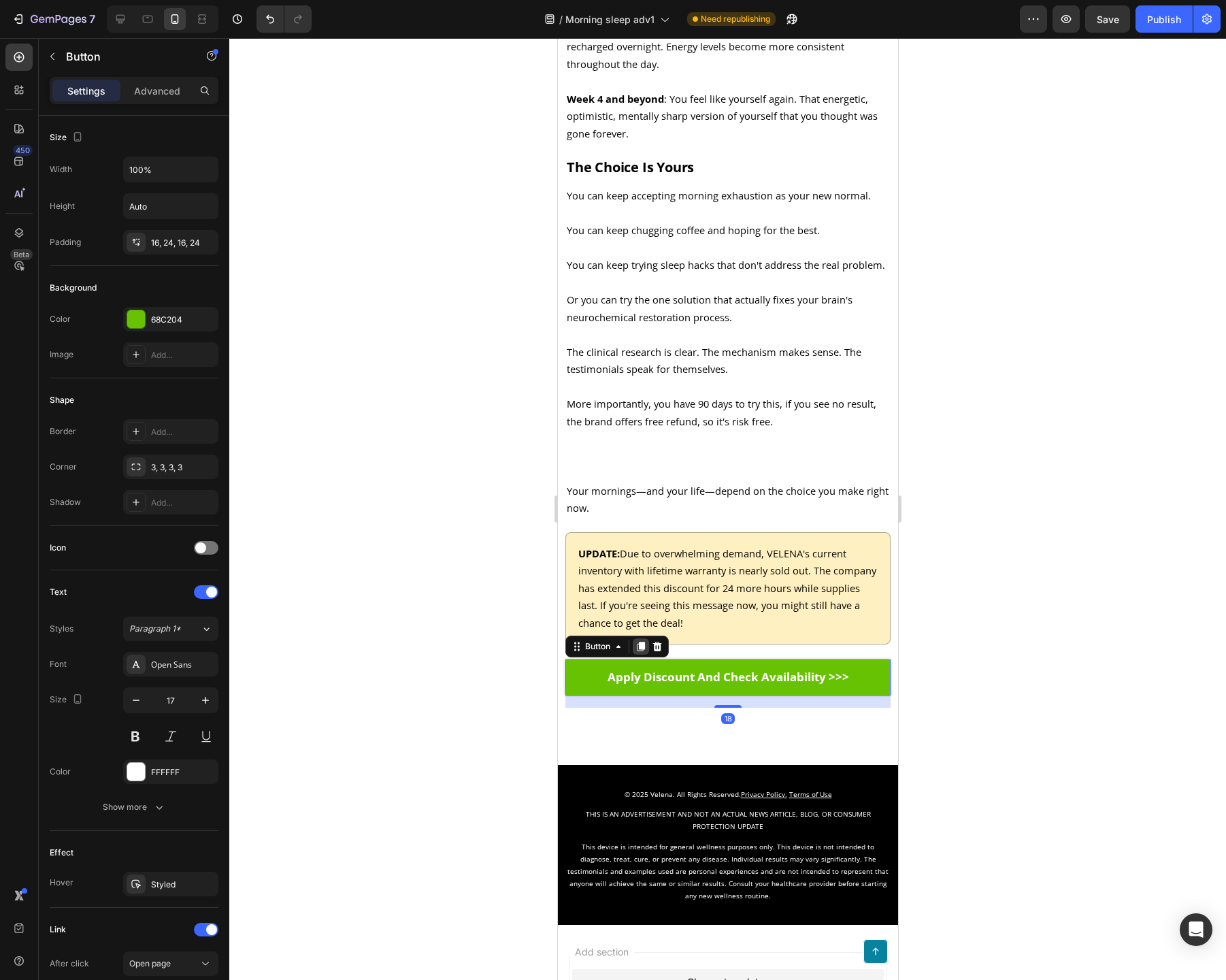 click 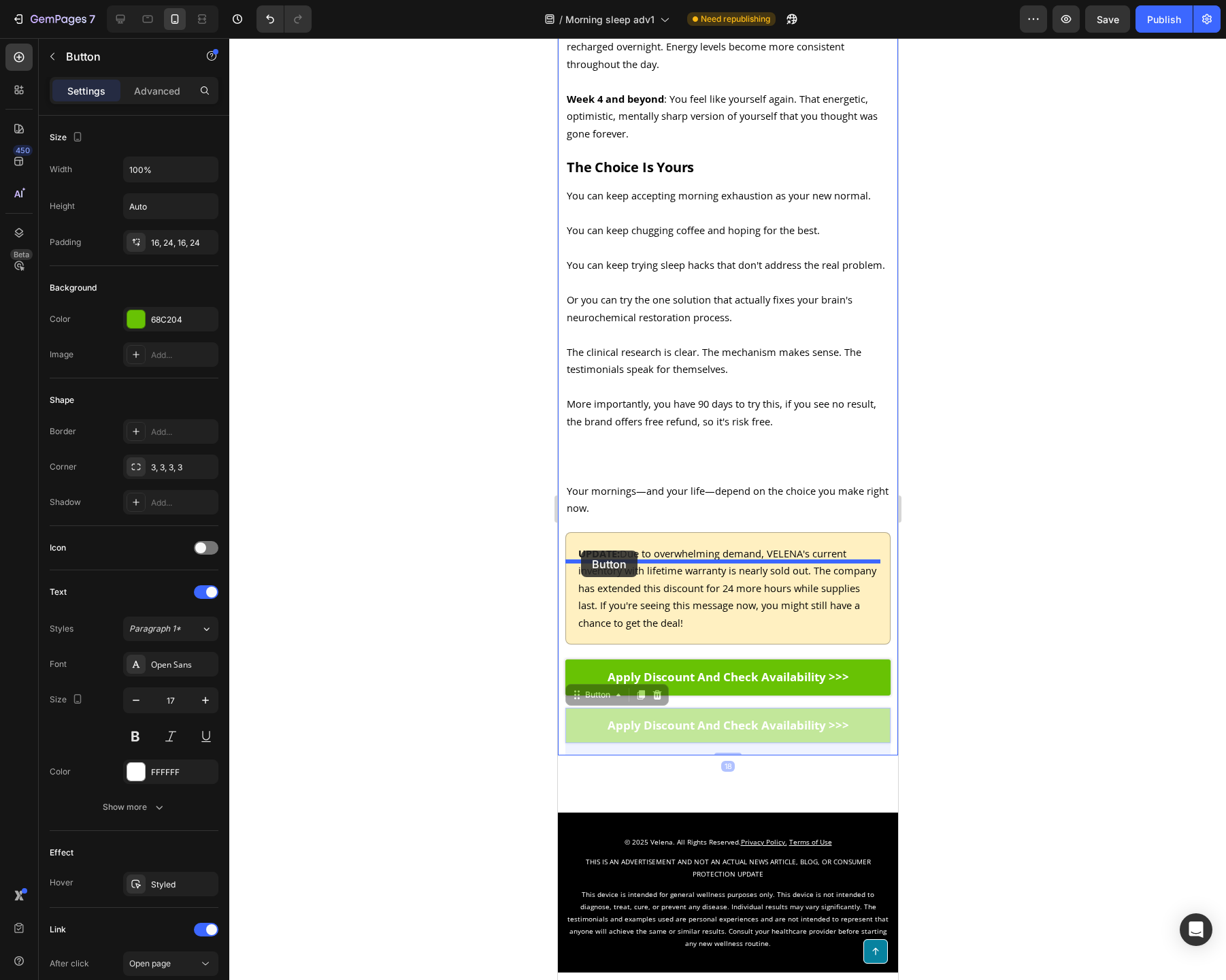 drag, startPoint x: 576, startPoint y: 713, endPoint x: 580, endPoint y: 551, distance: 162.04938 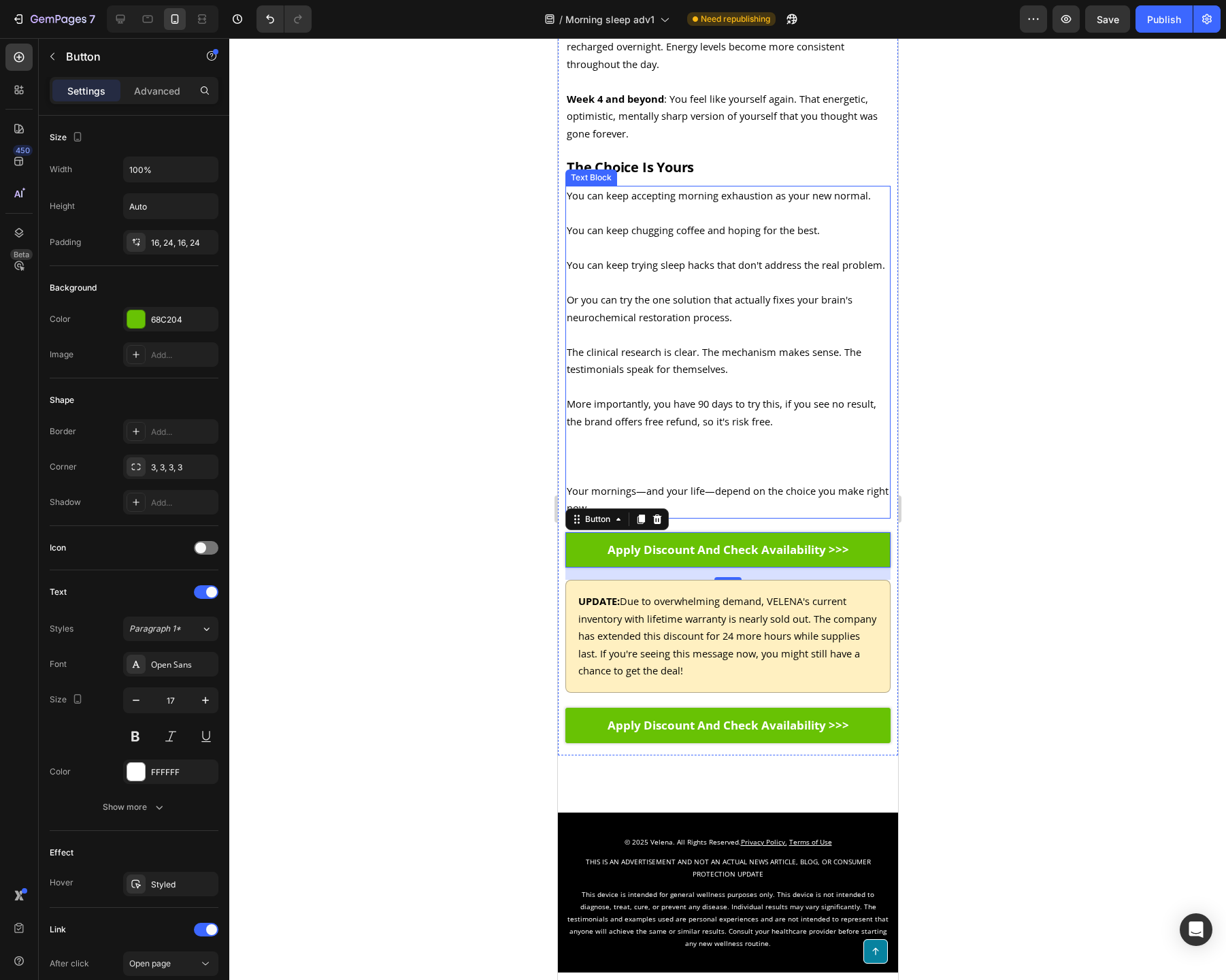 drag, startPoint x: 602, startPoint y: 493, endPoint x: 588, endPoint y: 493, distance: 14 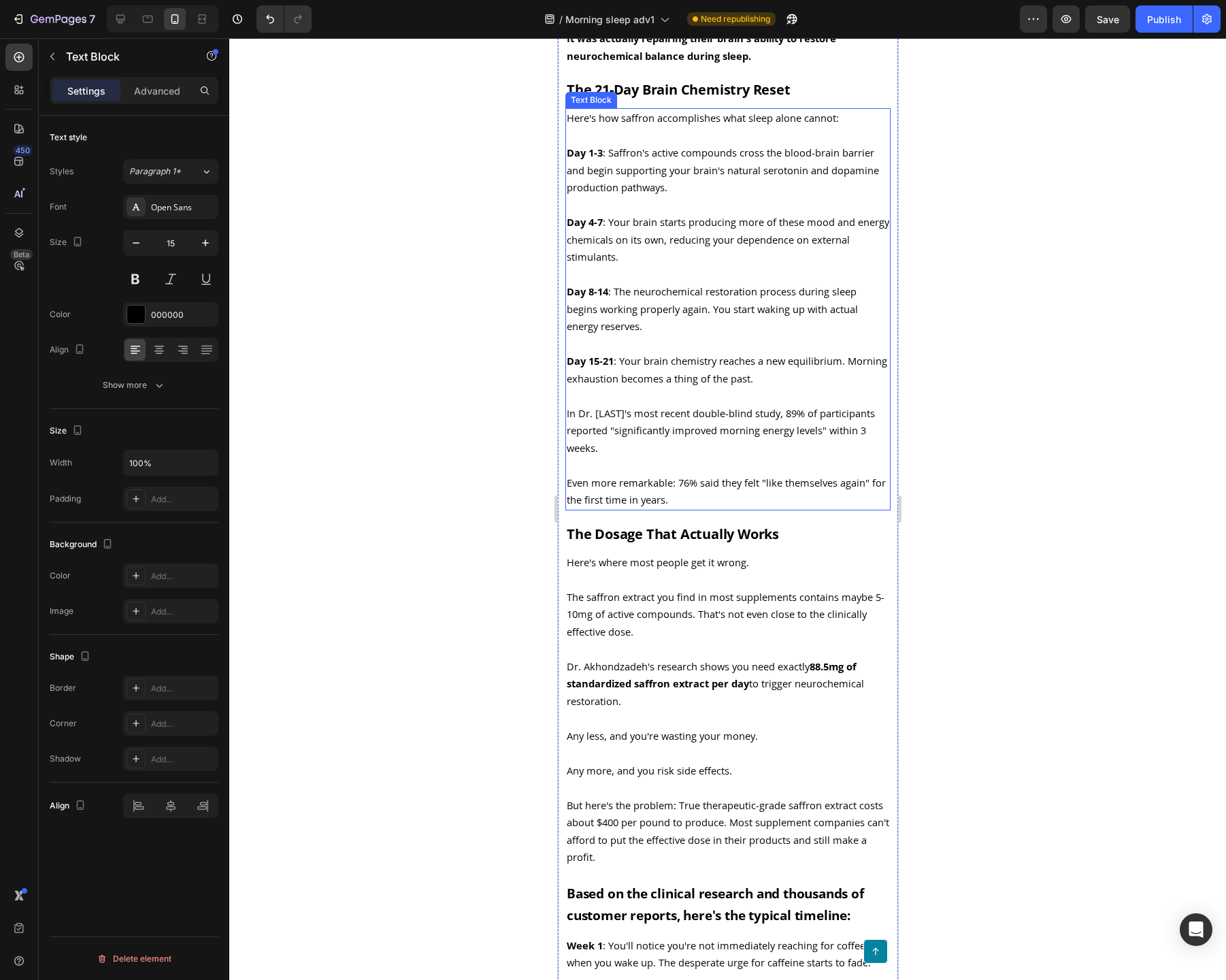 scroll, scrollTop: 2279, scrollLeft: 0, axis: vertical 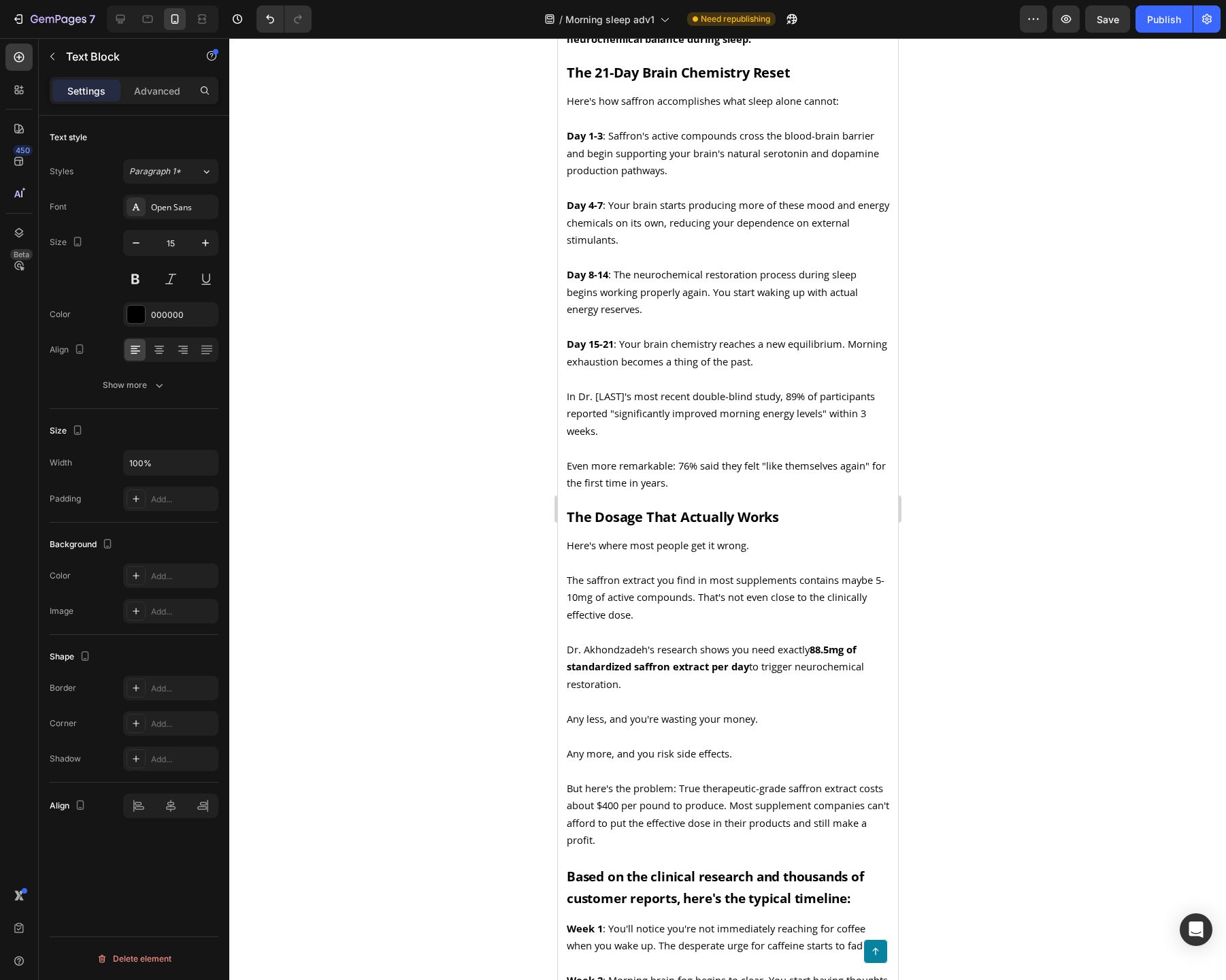 click 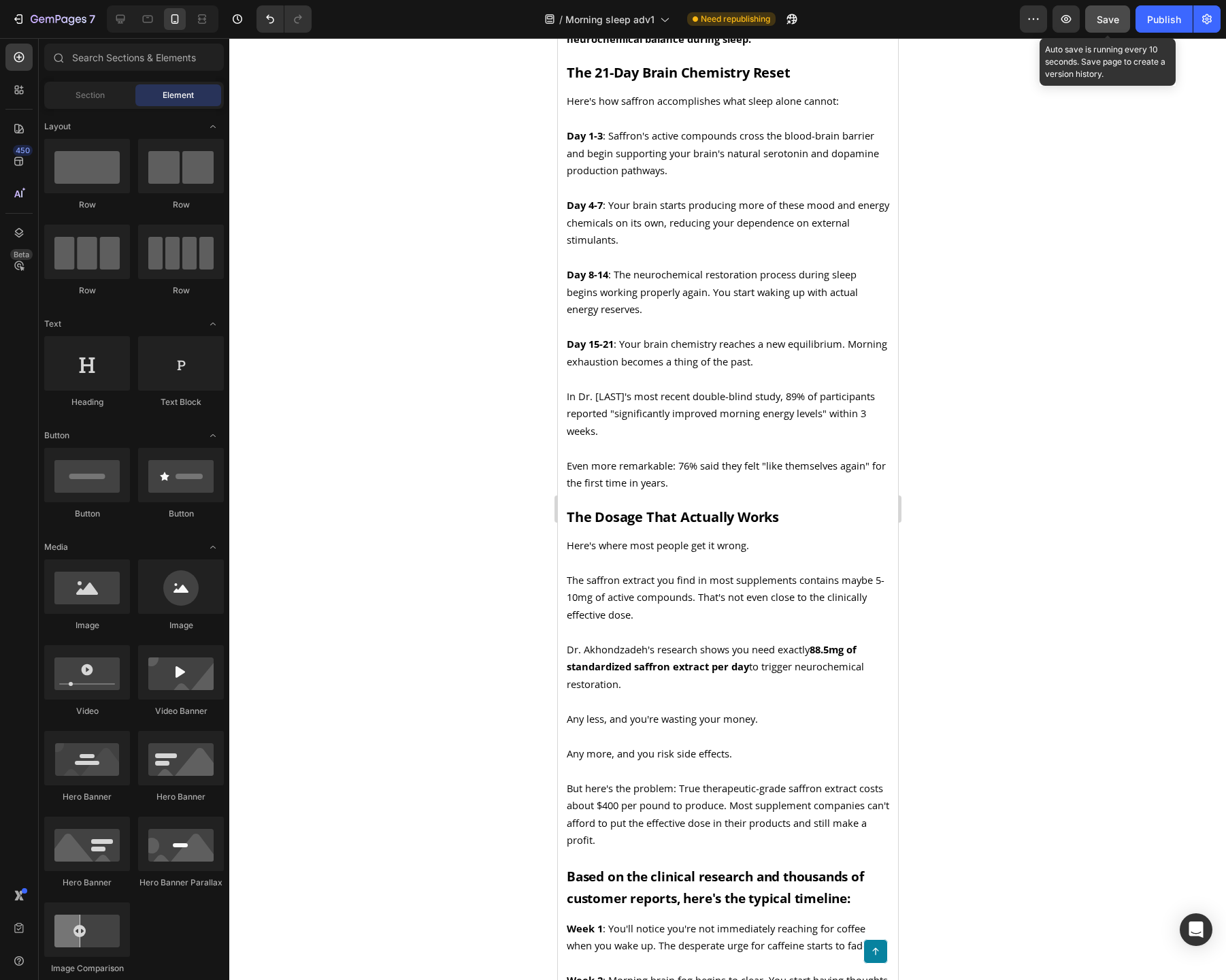 click on "Save" 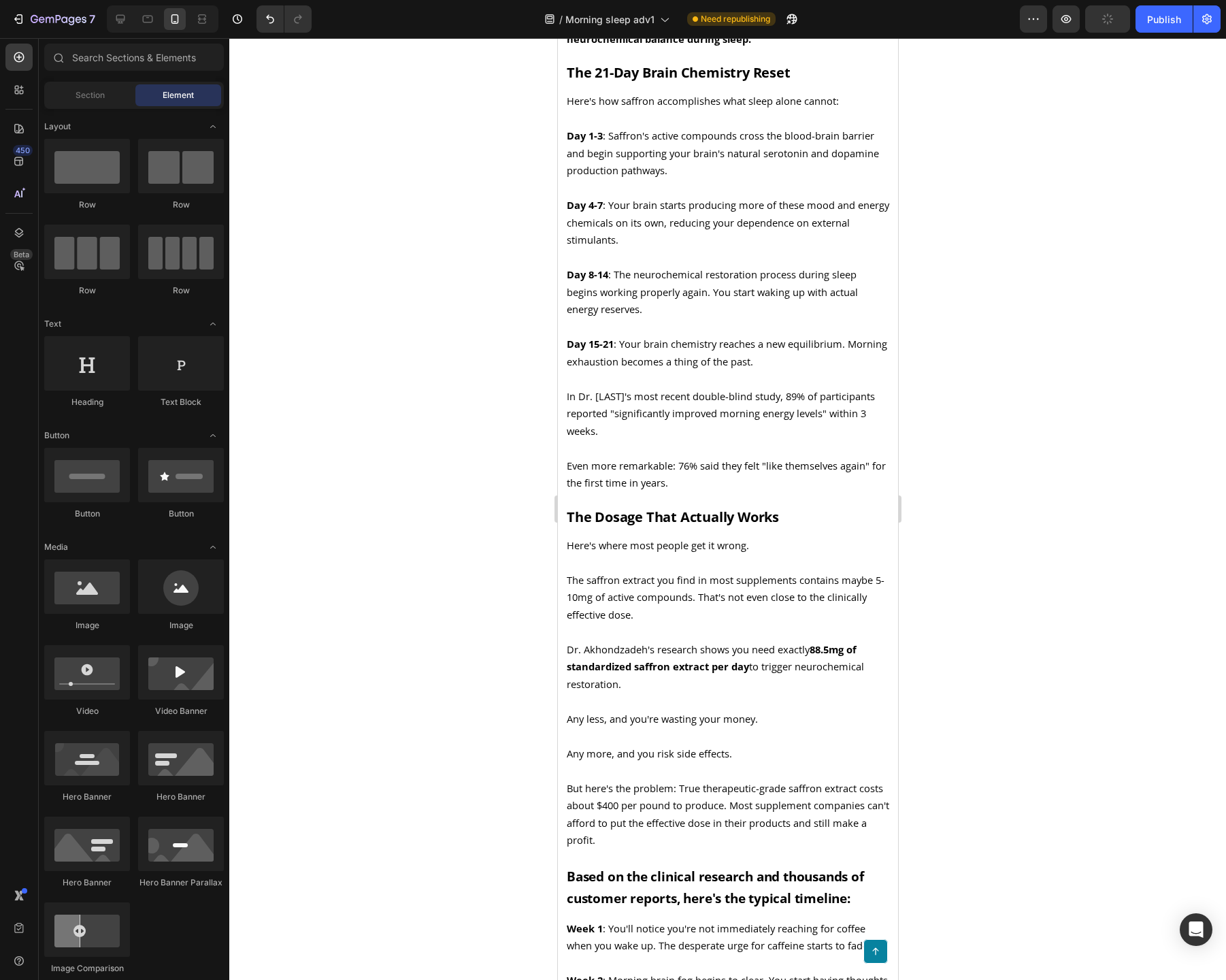 click 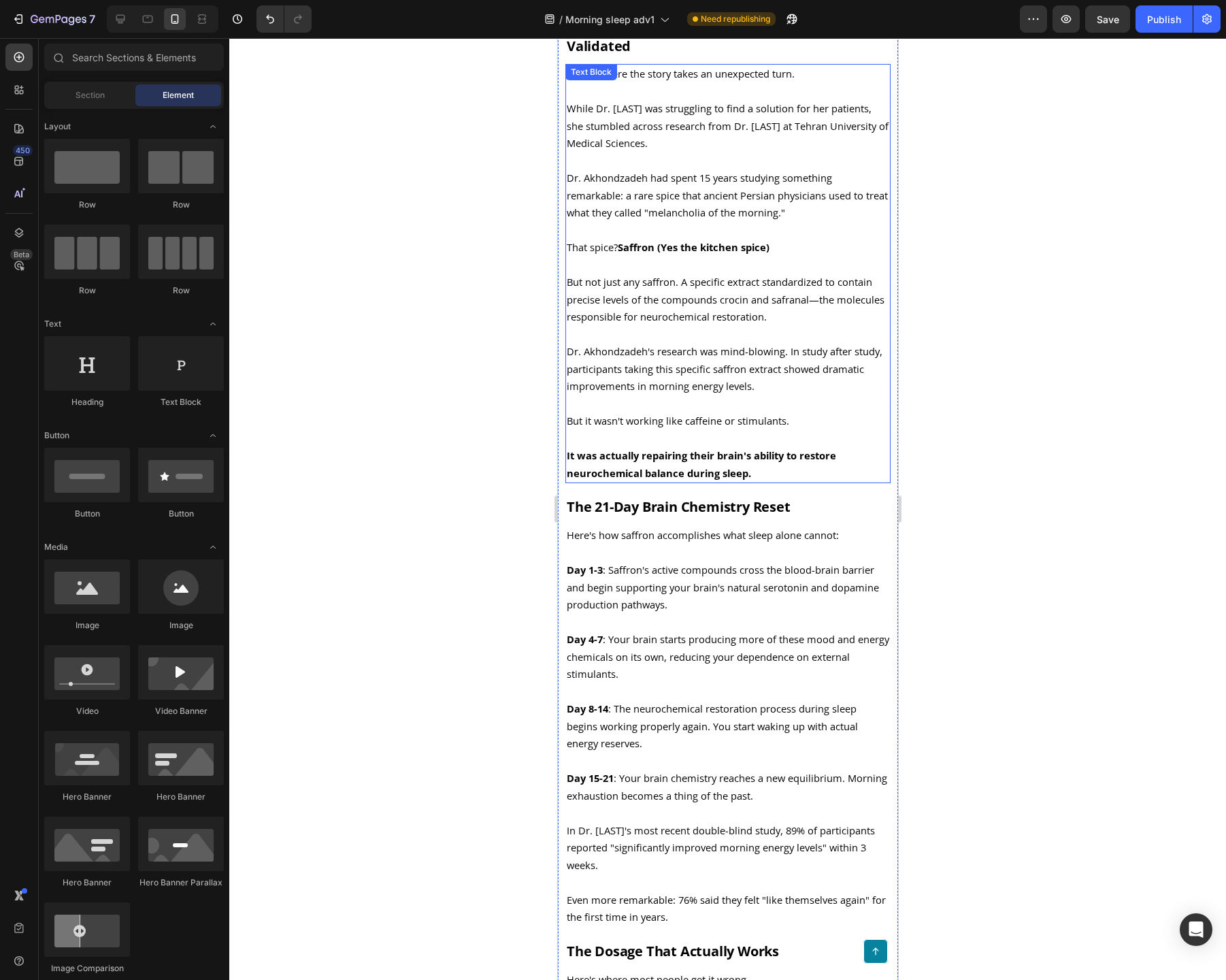 scroll, scrollTop: 0, scrollLeft: 0, axis: both 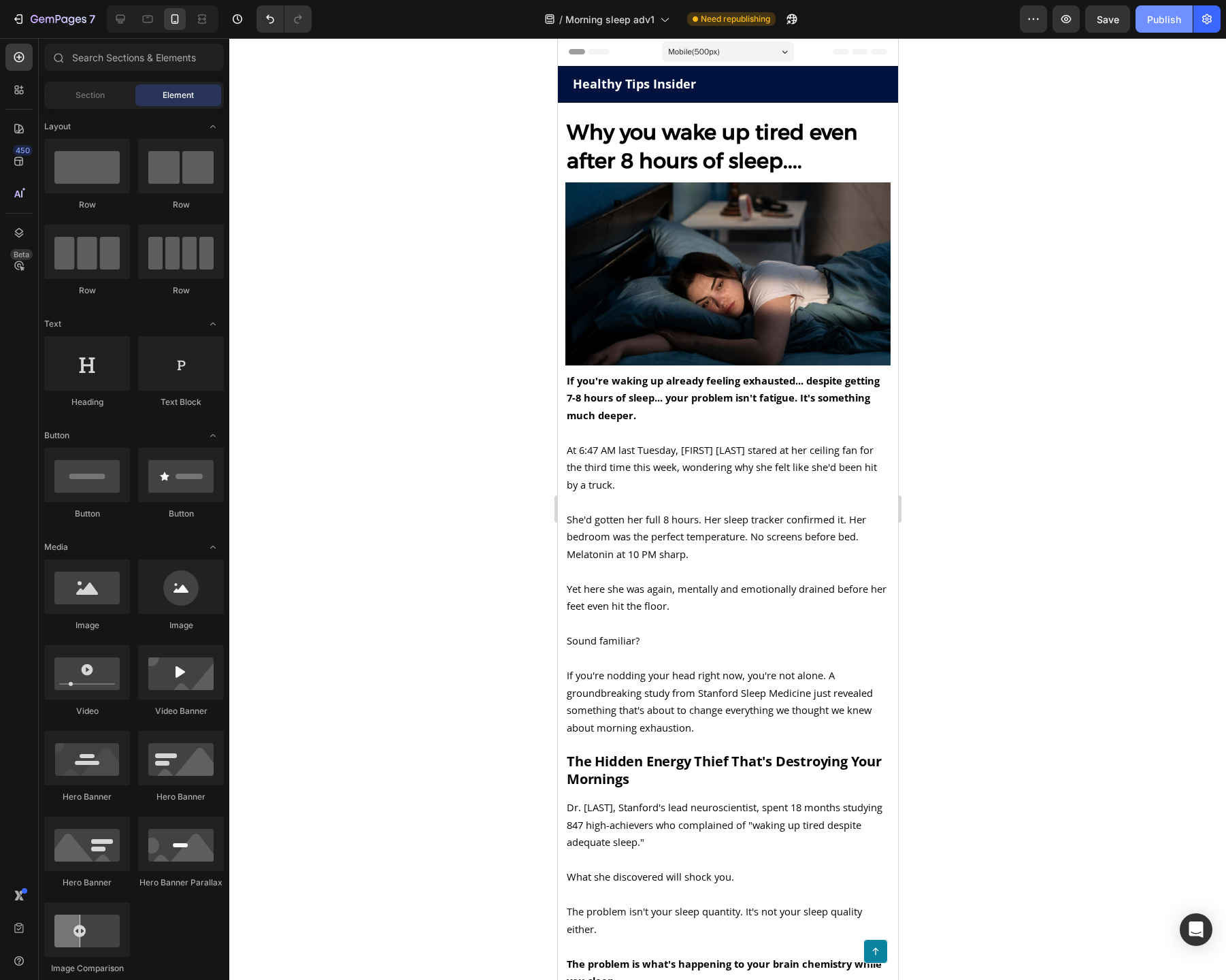 click on "Publish" at bounding box center (1164, 19) 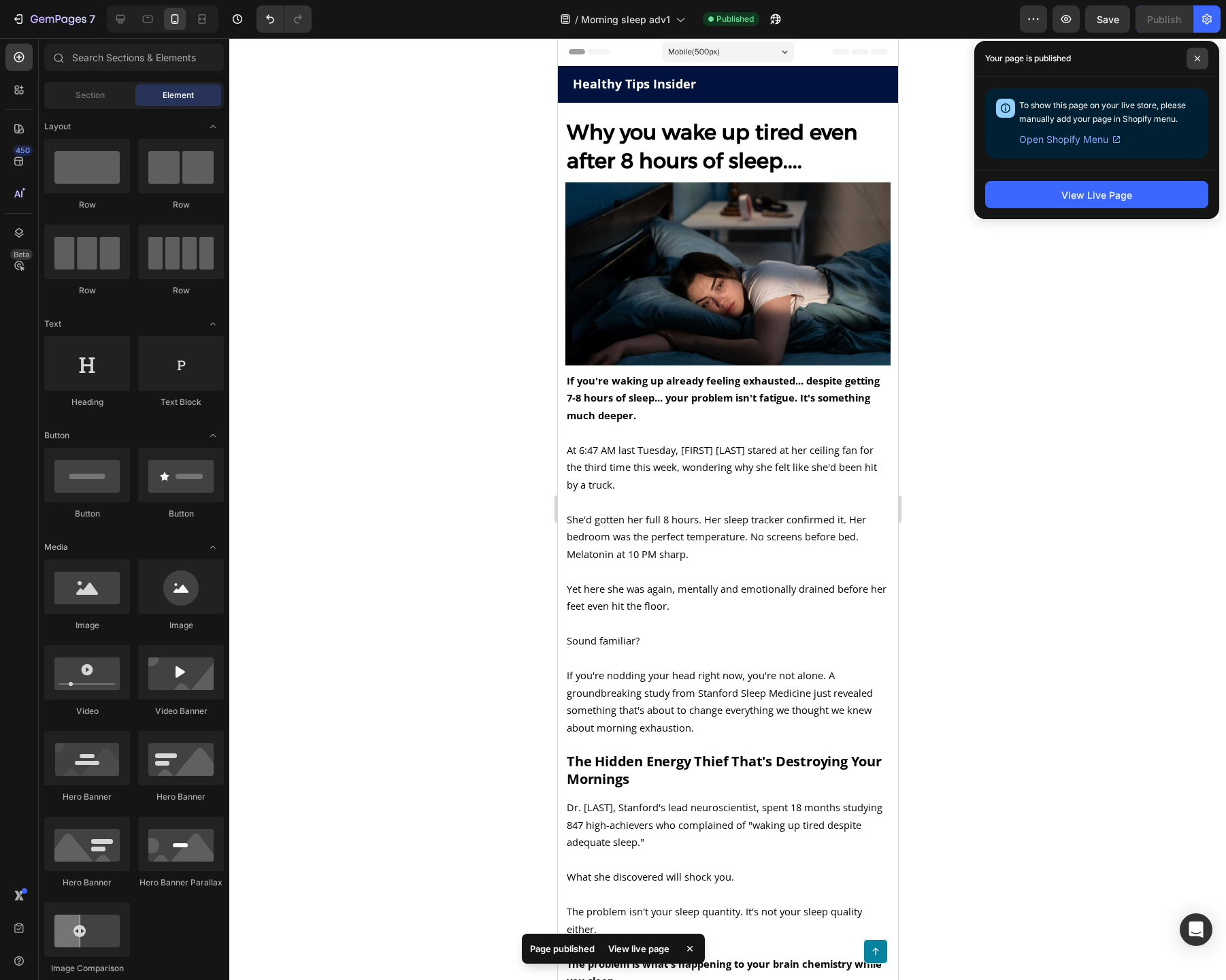 click 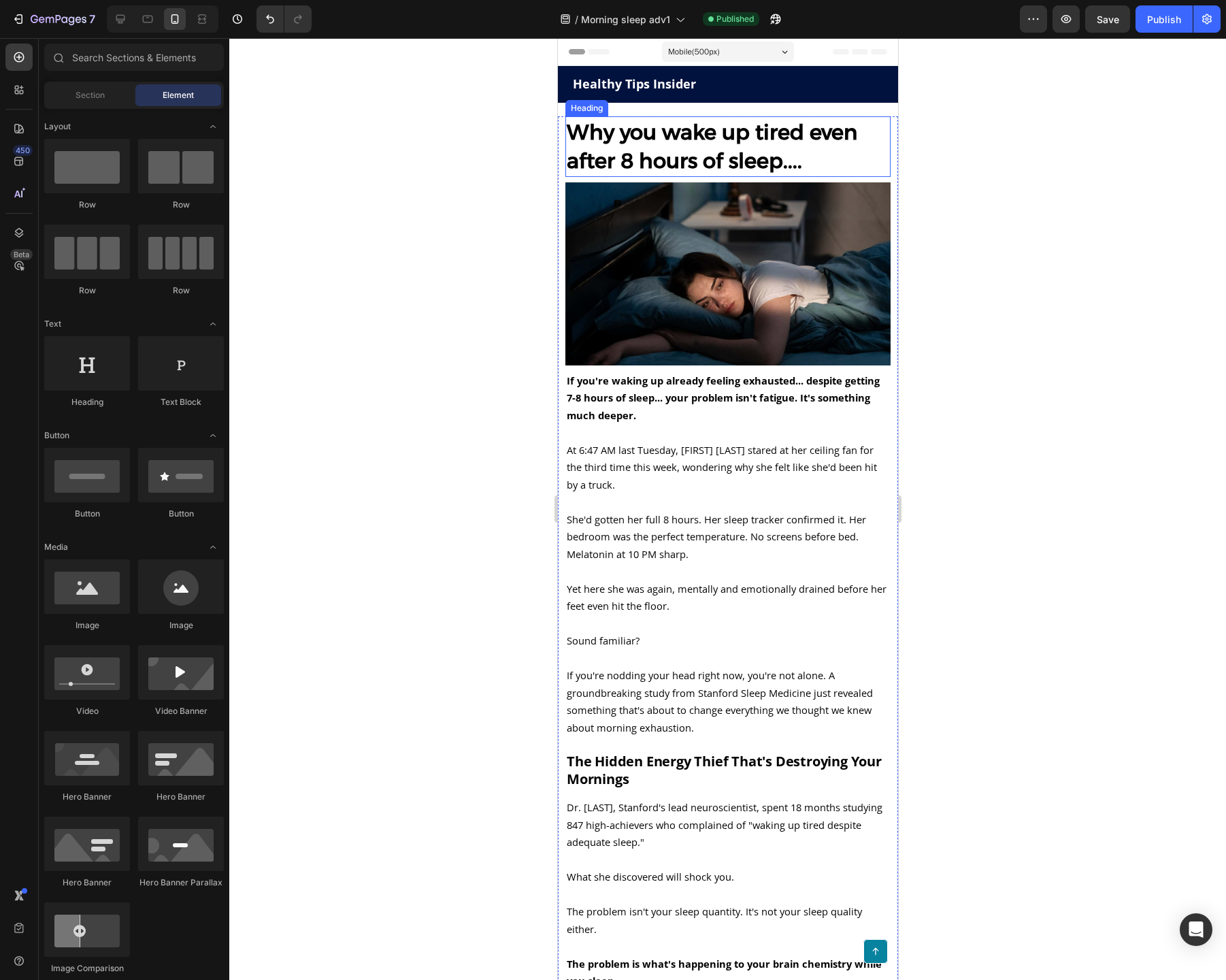 click on "Why you wake up tired even after 8 hours of sleep...." at bounding box center [711, 146] 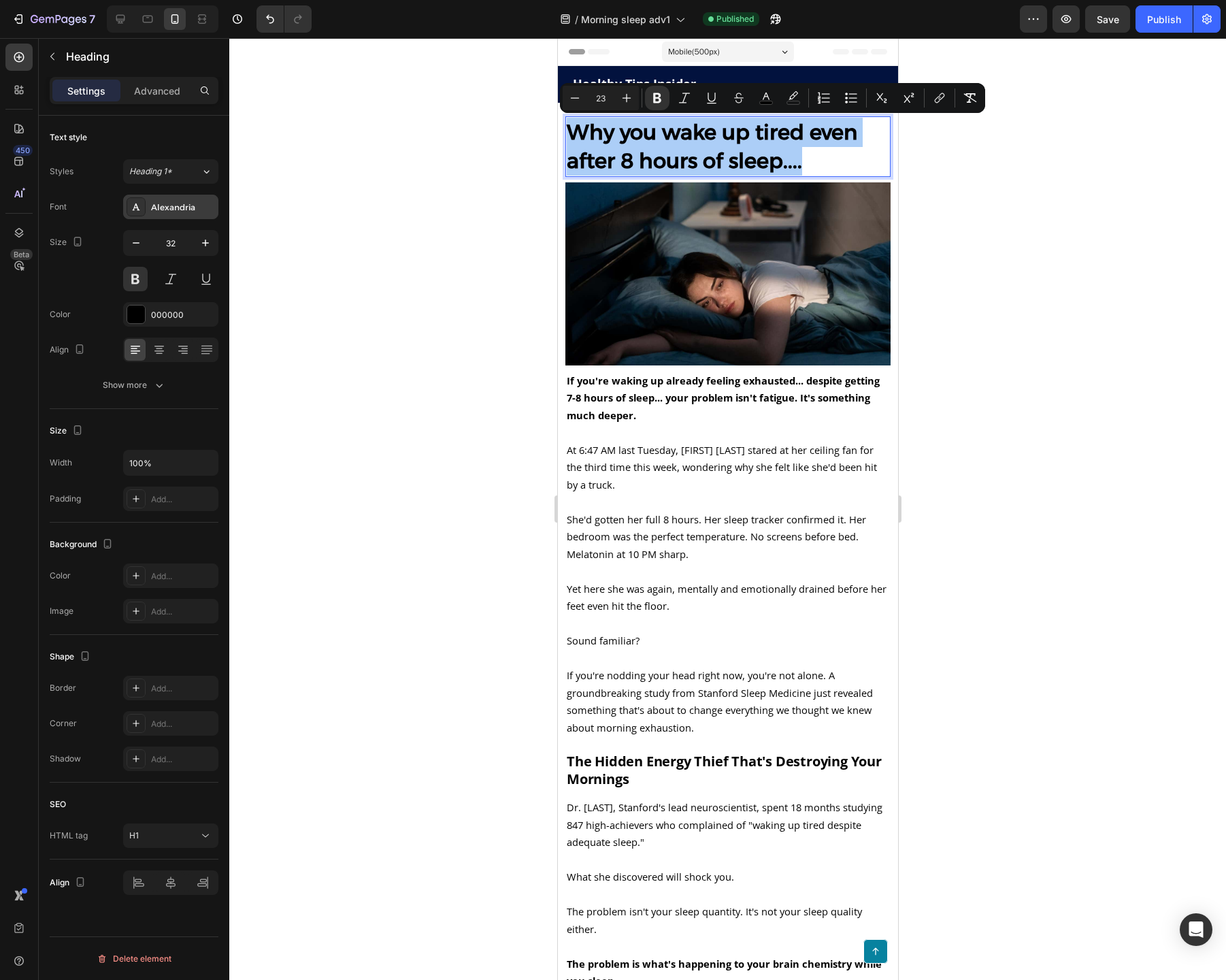 click on "Alexandria" at bounding box center (171, 207) 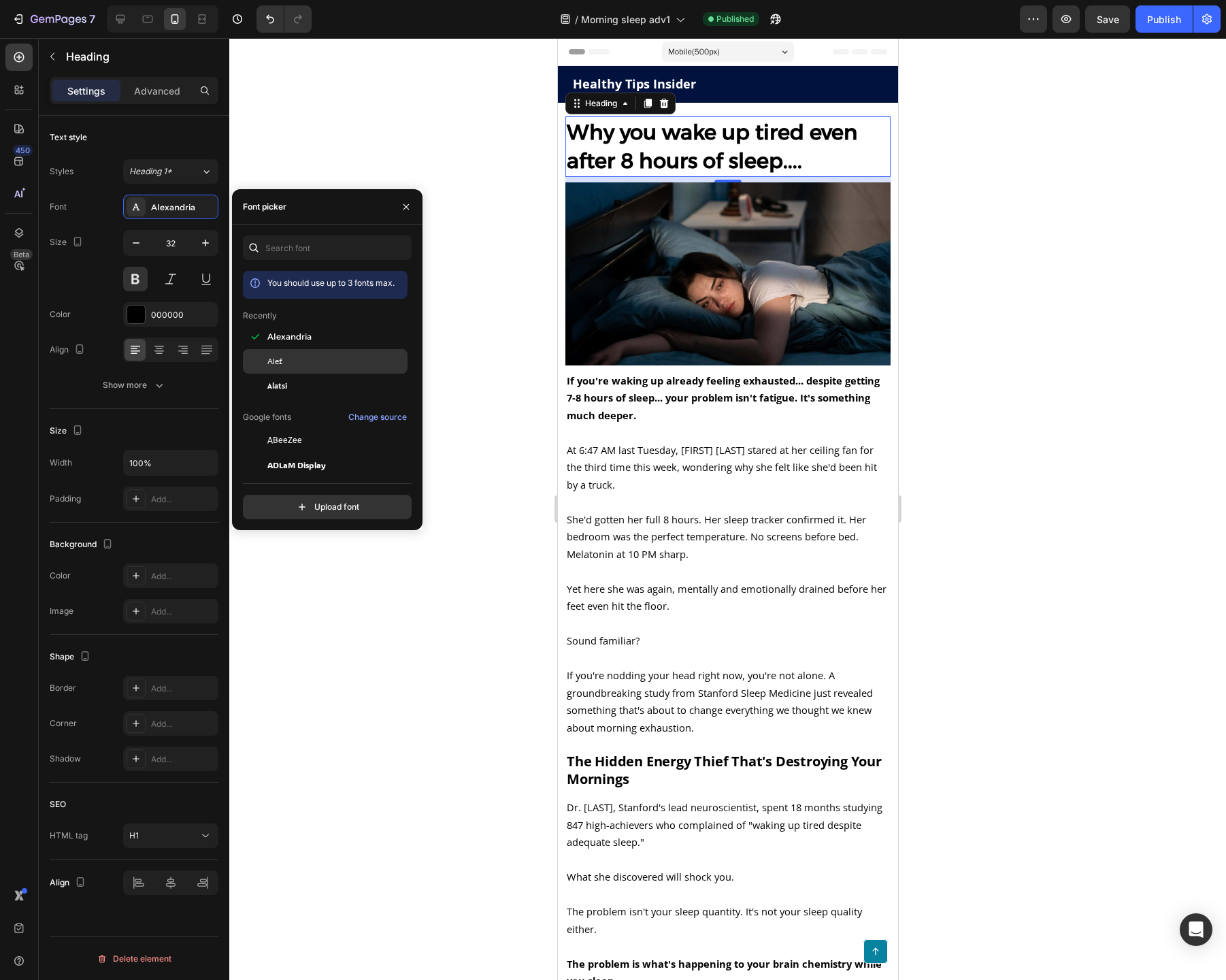 click on "Alef" at bounding box center [336, 361] 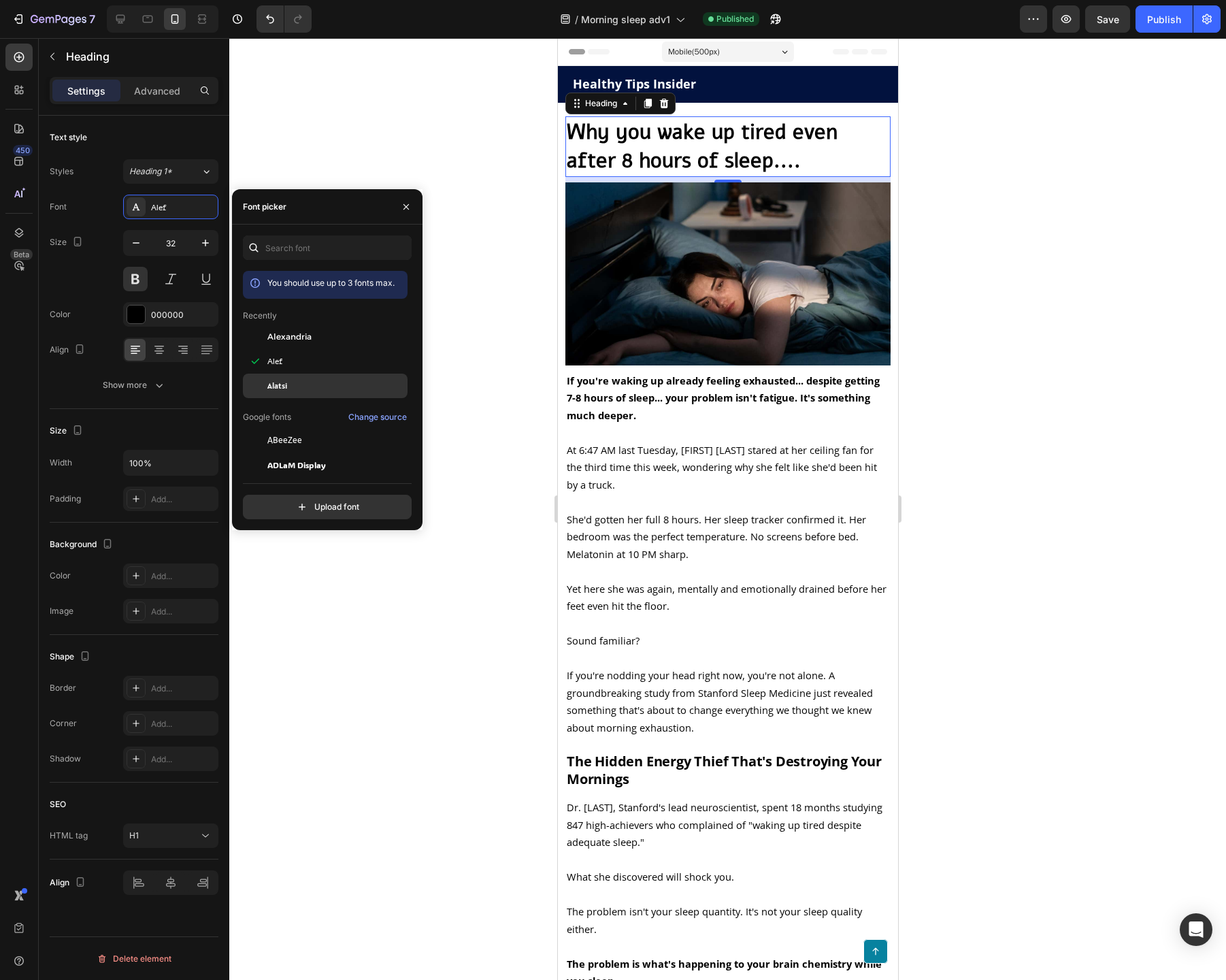 click on "Alatsi" 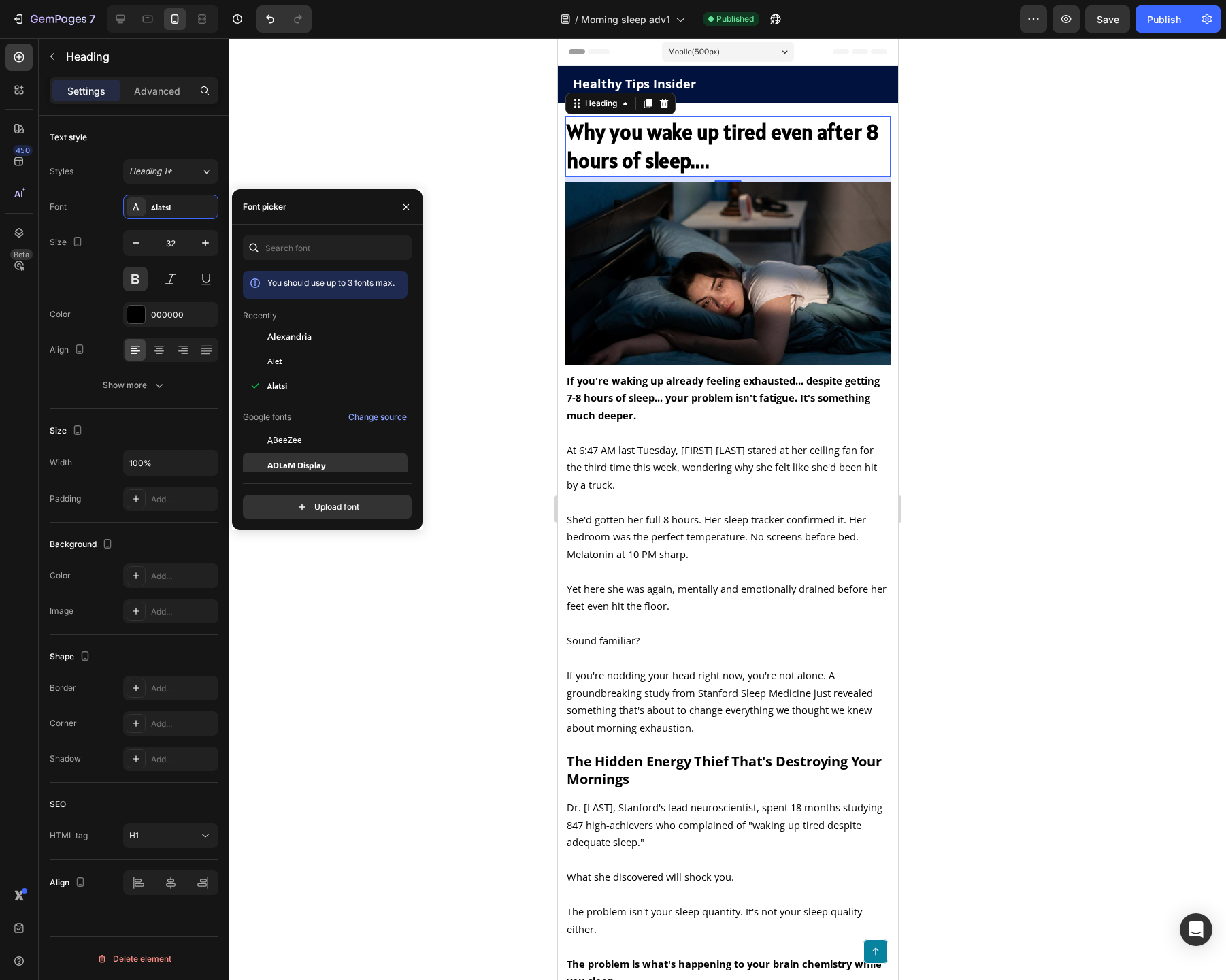 scroll, scrollTop: 80, scrollLeft: 0, axis: vertical 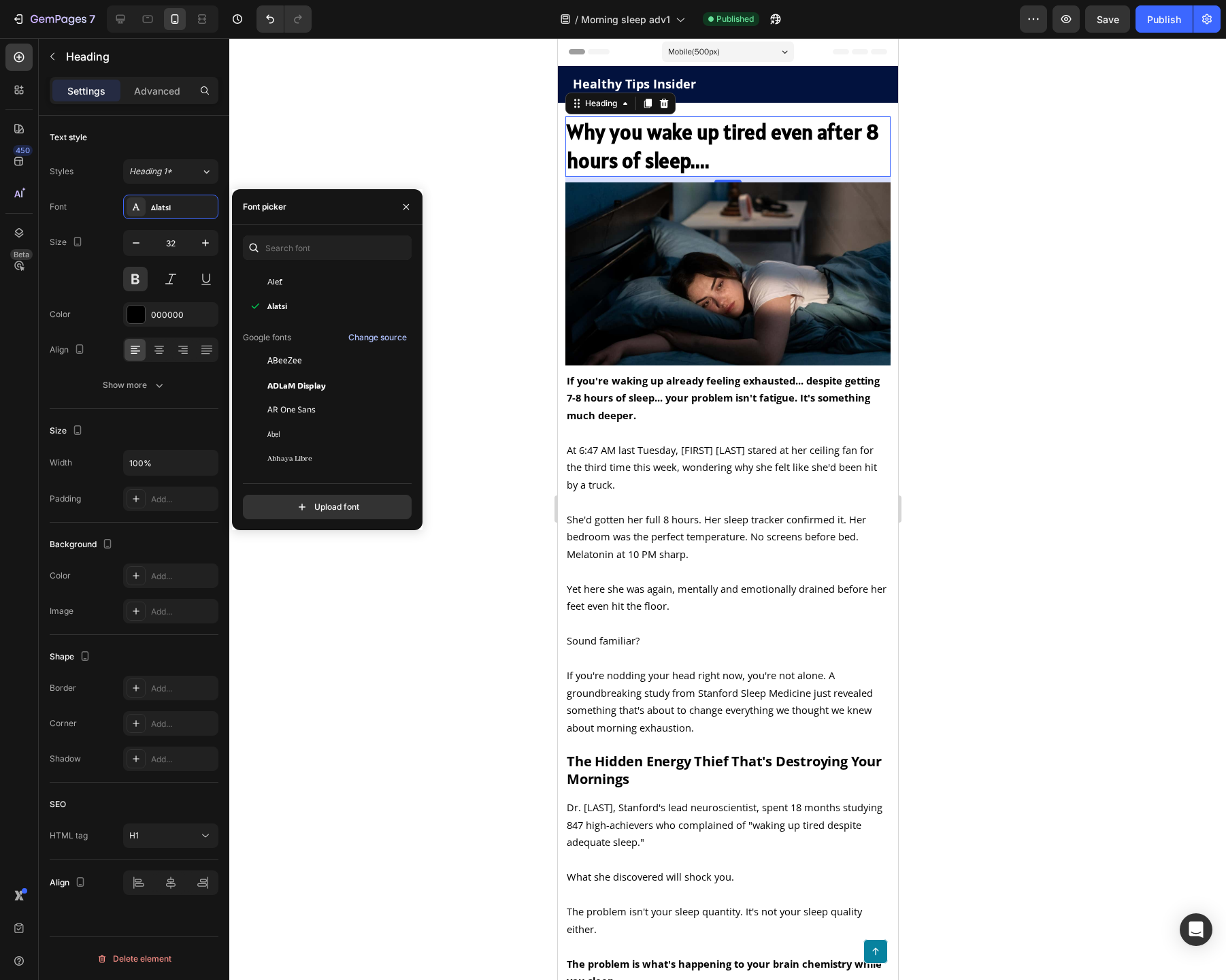 click on "Change source" at bounding box center (378, 338) 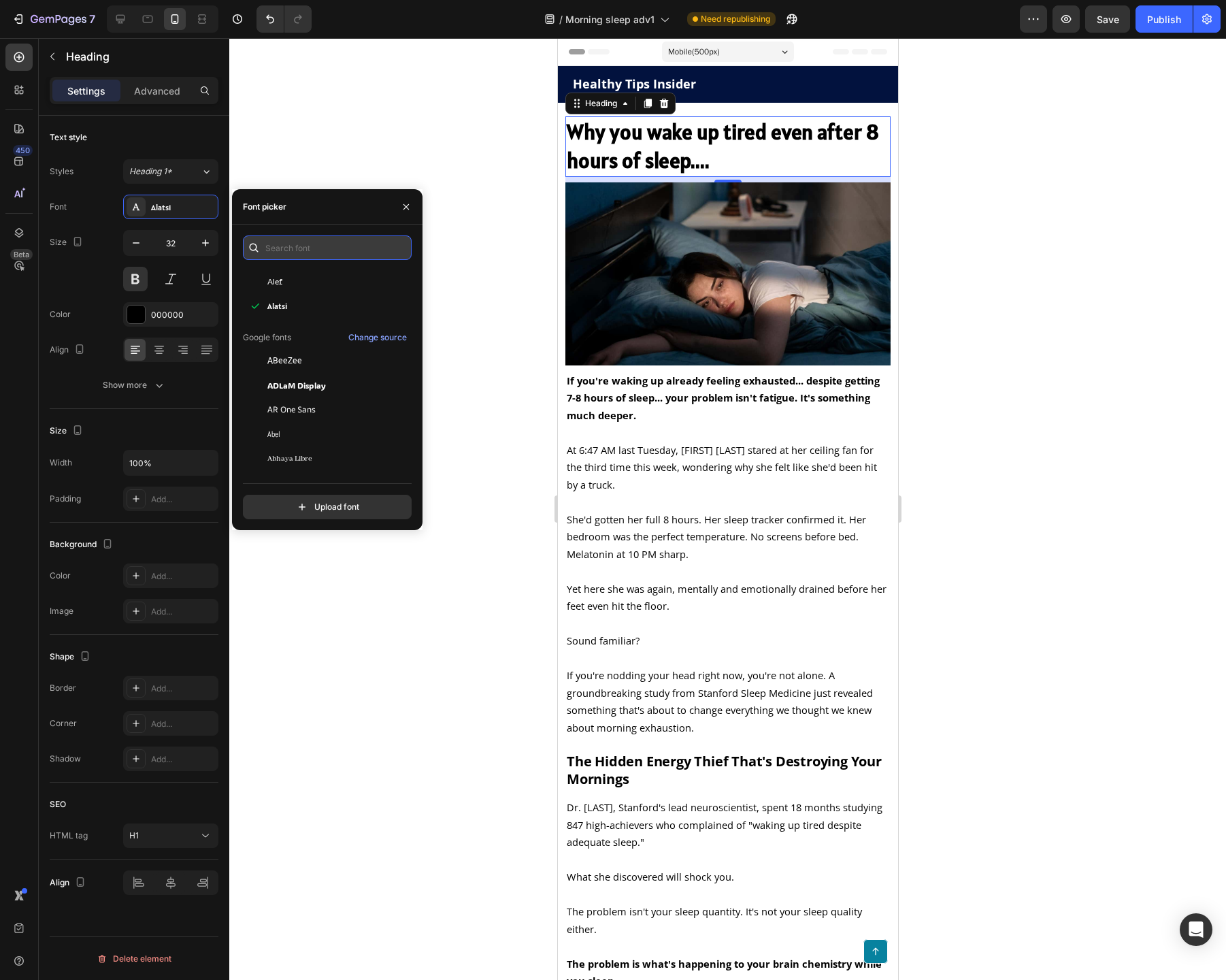 click at bounding box center (327, 248) 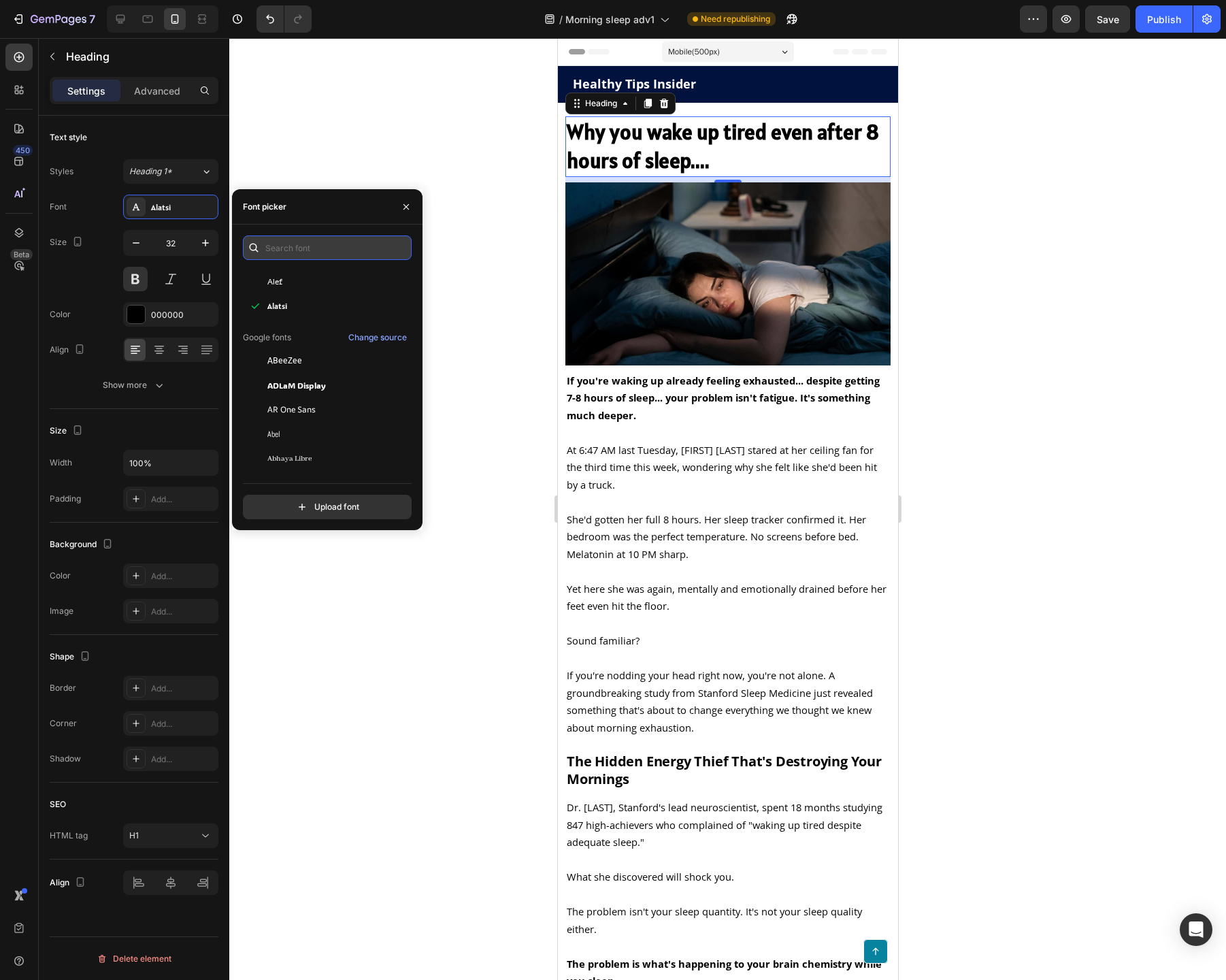 type on "a" 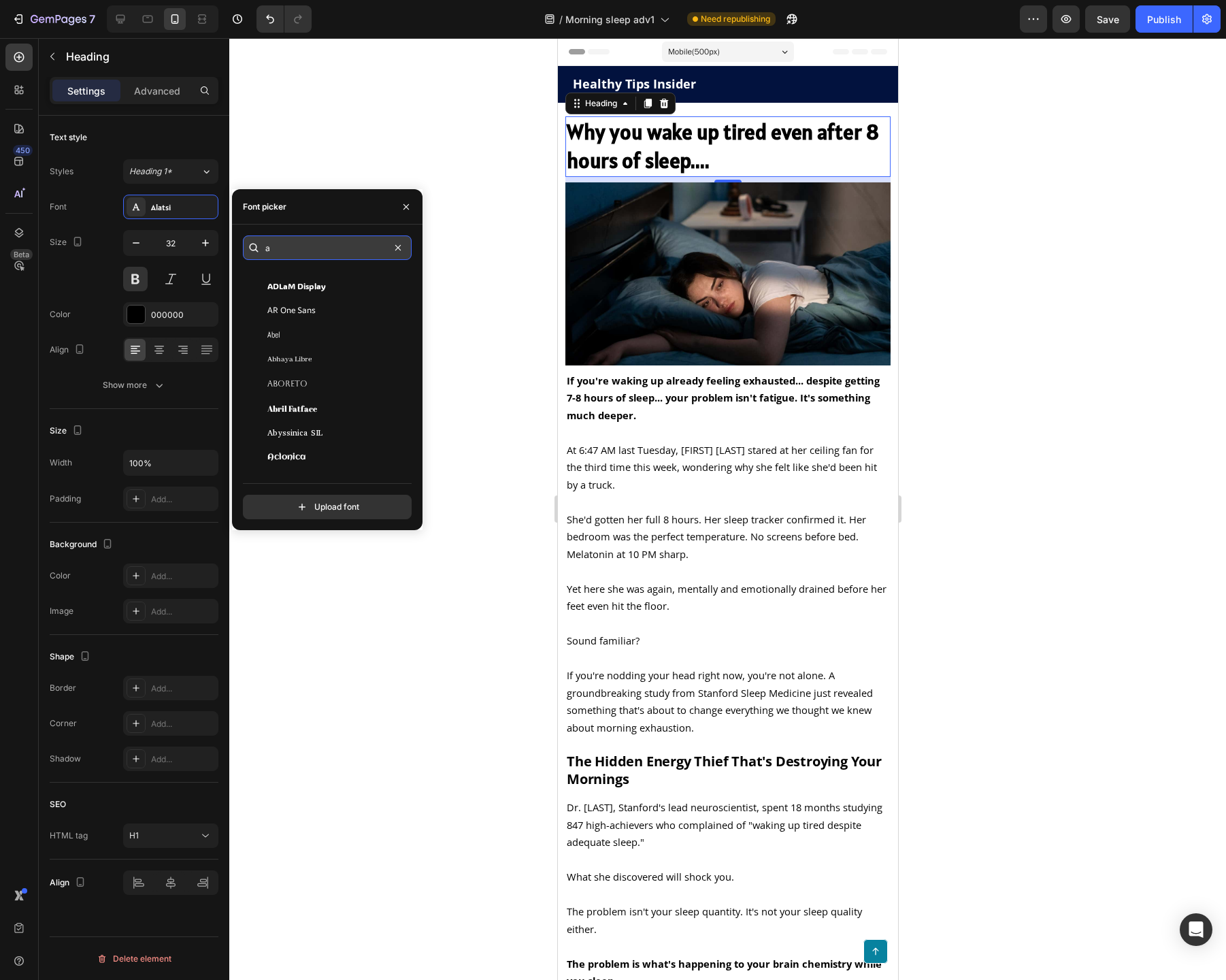 scroll, scrollTop: 0, scrollLeft: 0, axis: both 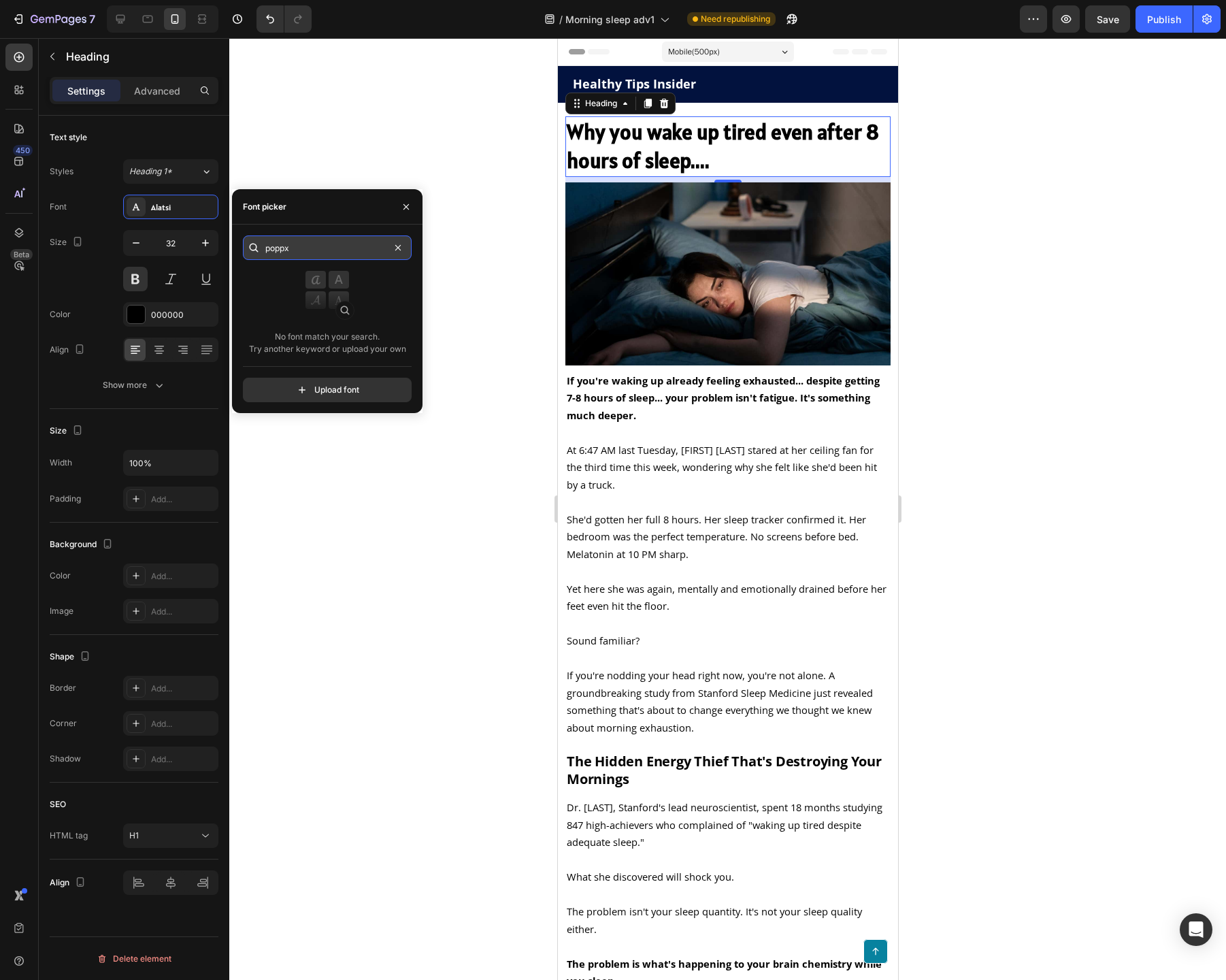 type on "poppxa" 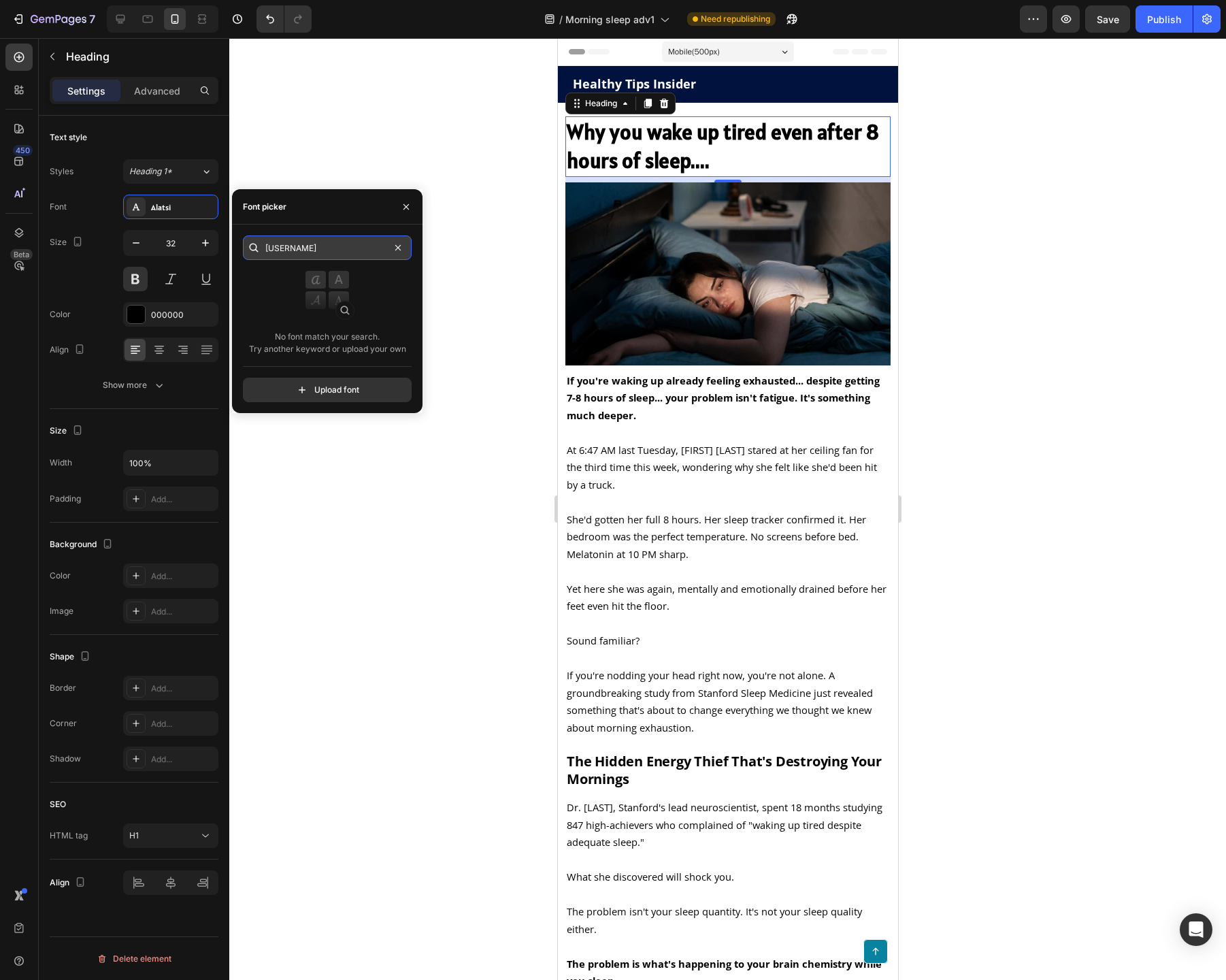 type on "[FIRST][LAST]" 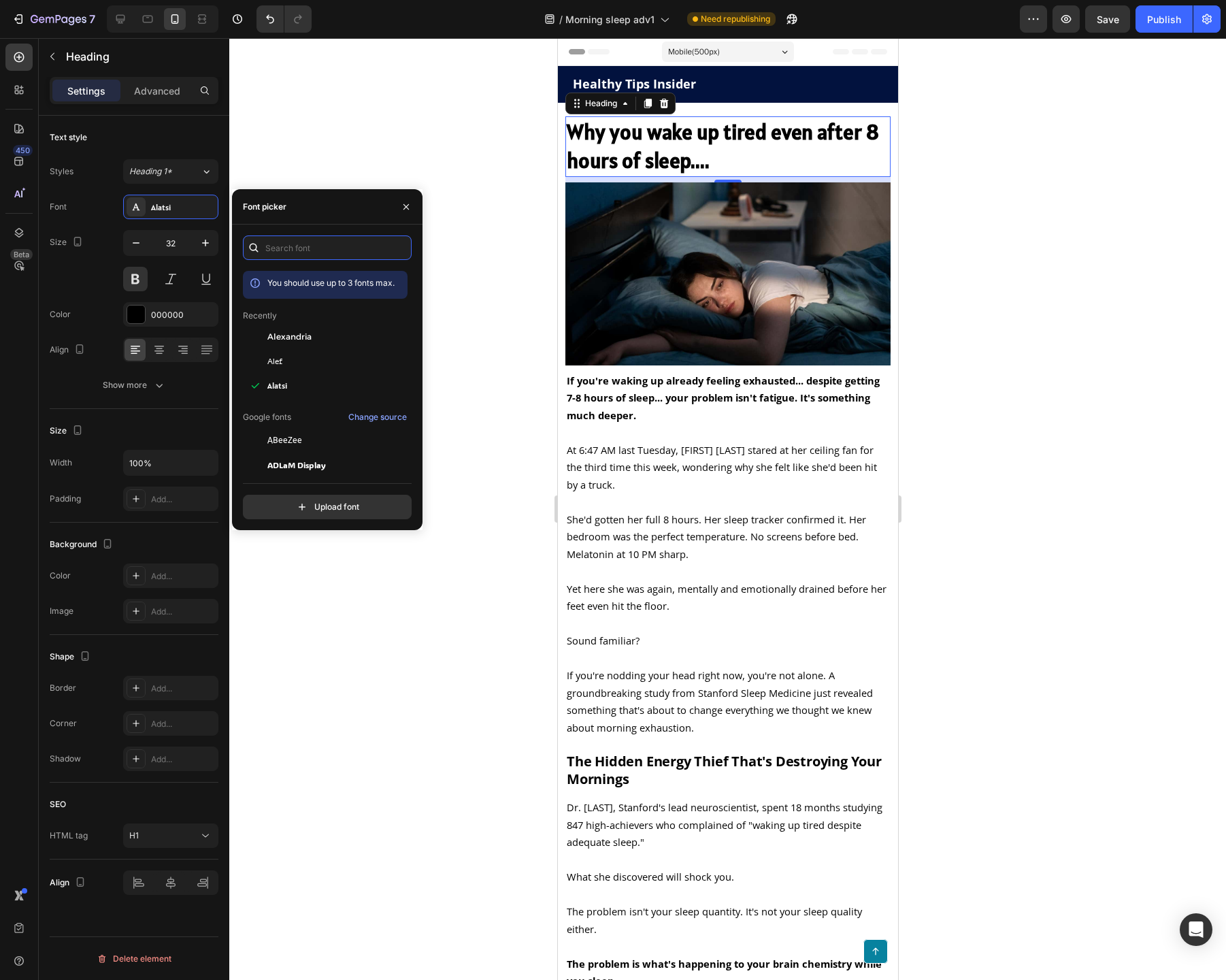 type on "p" 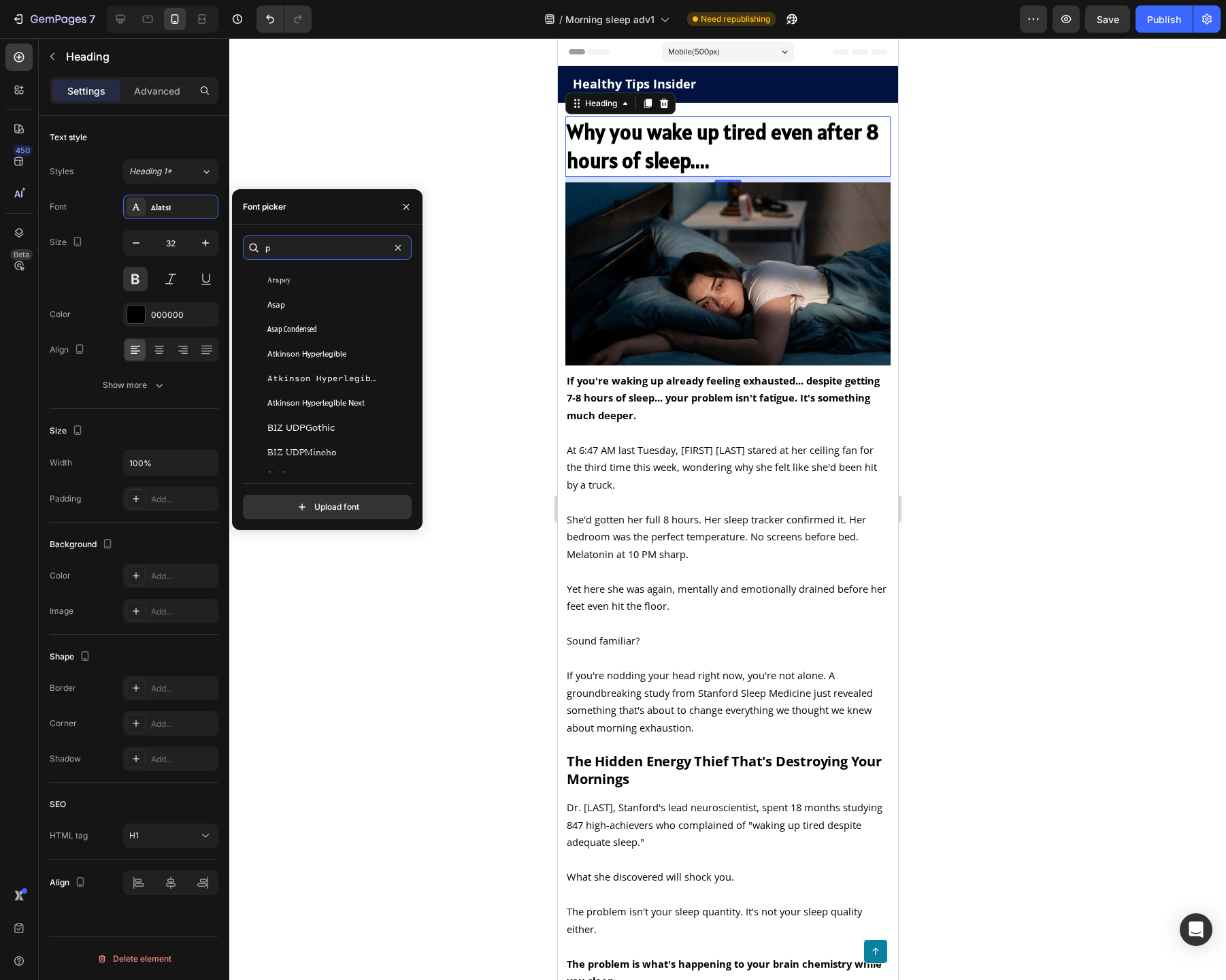 scroll, scrollTop: 0, scrollLeft: 0, axis: both 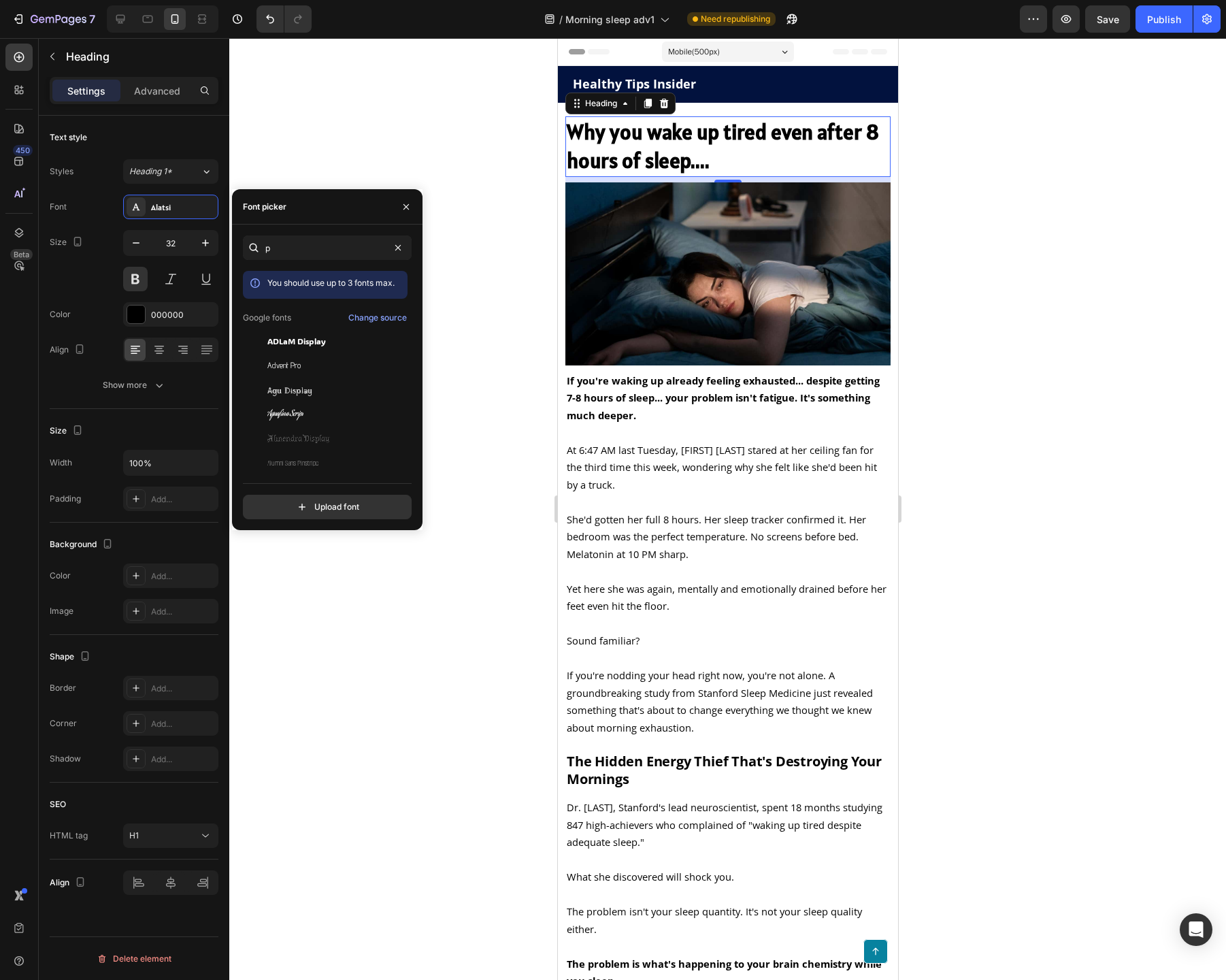 click 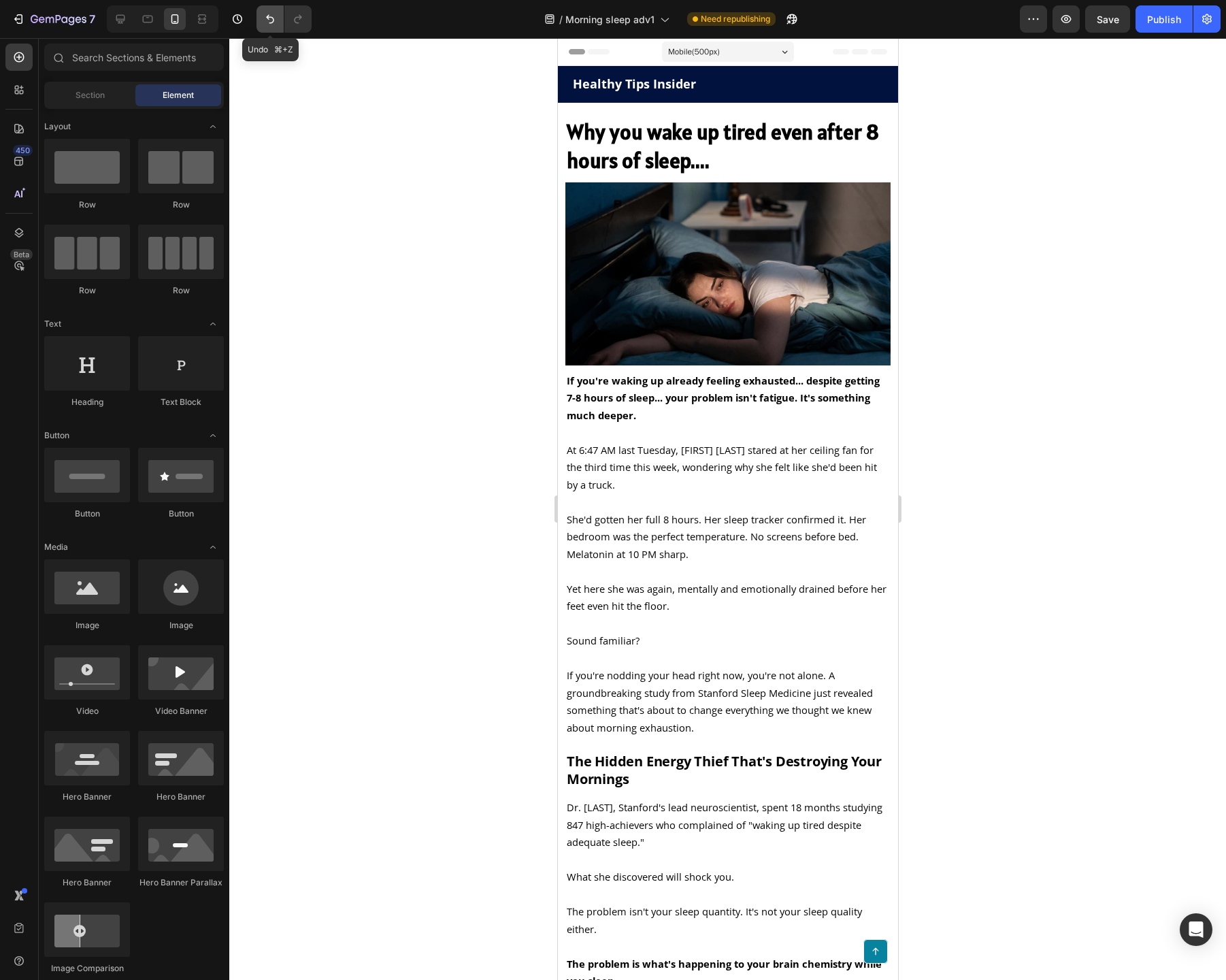 click 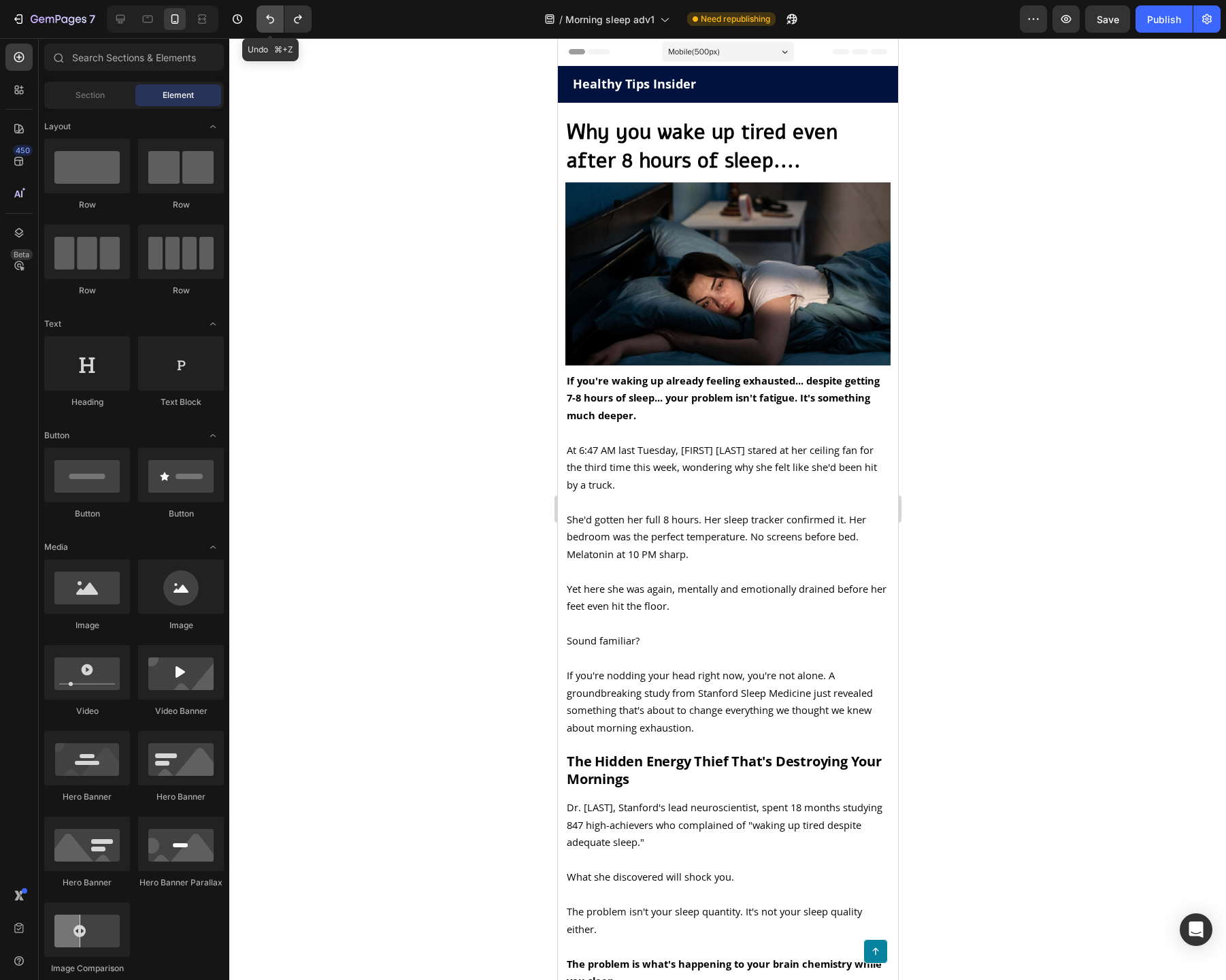 click 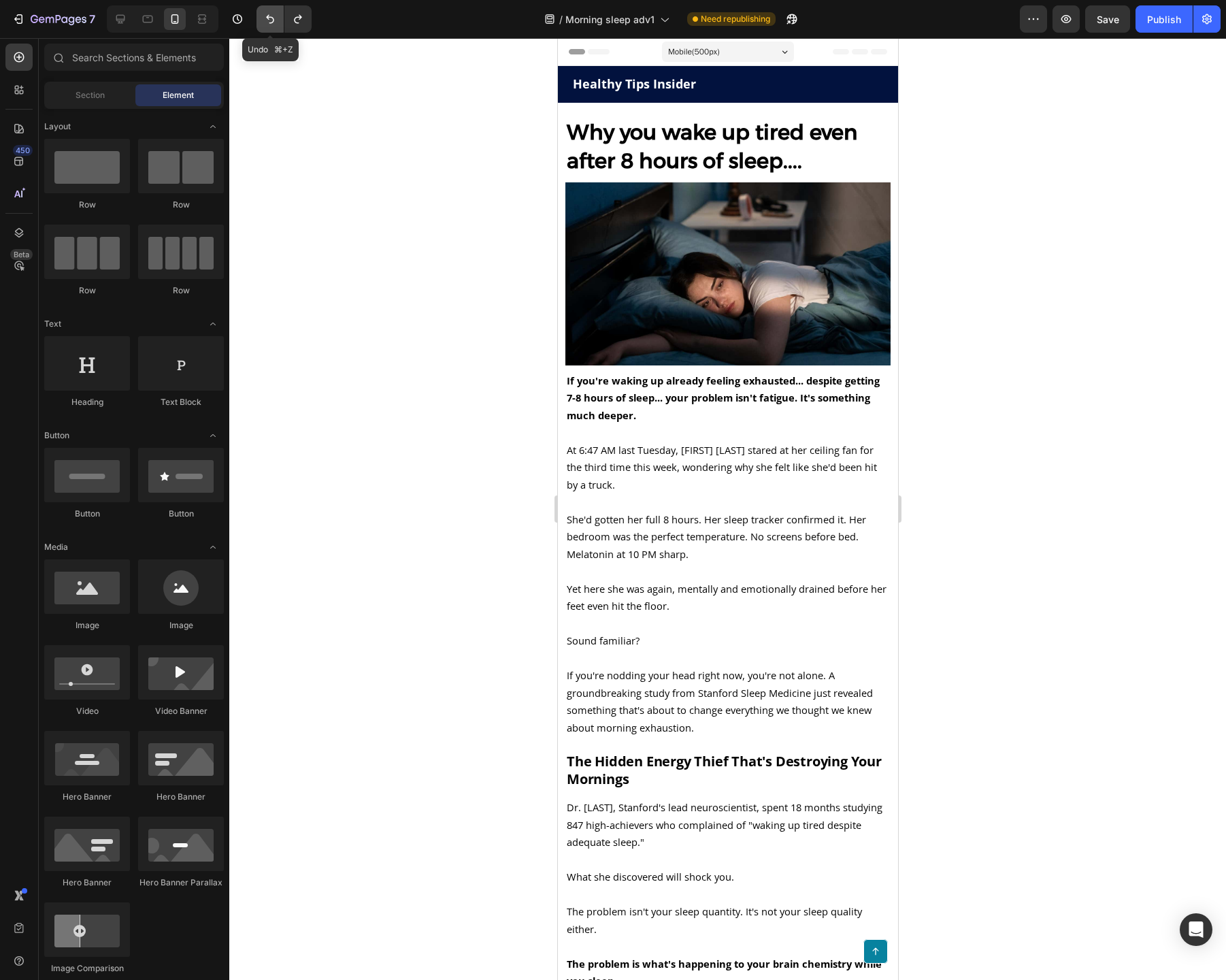 click 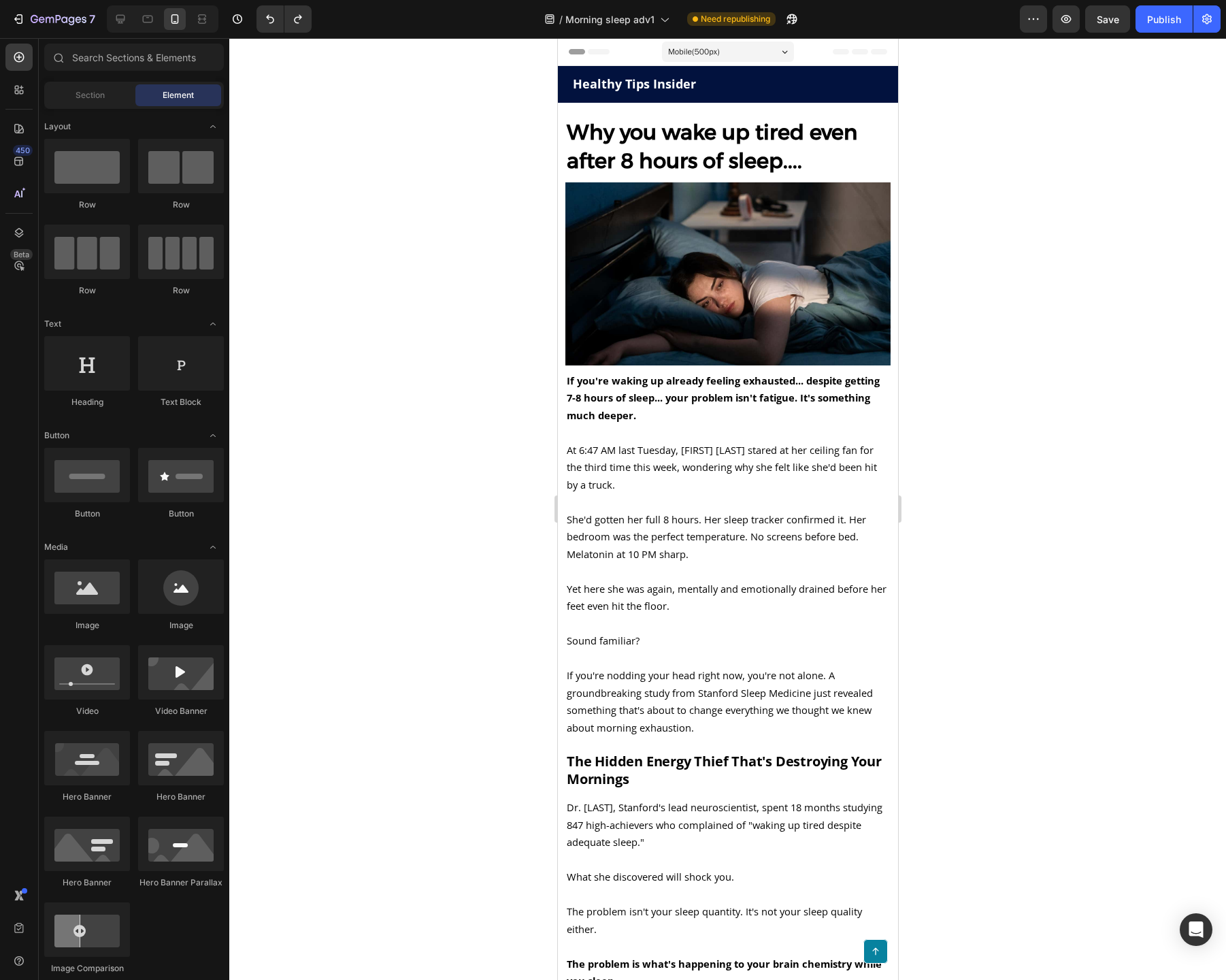 click 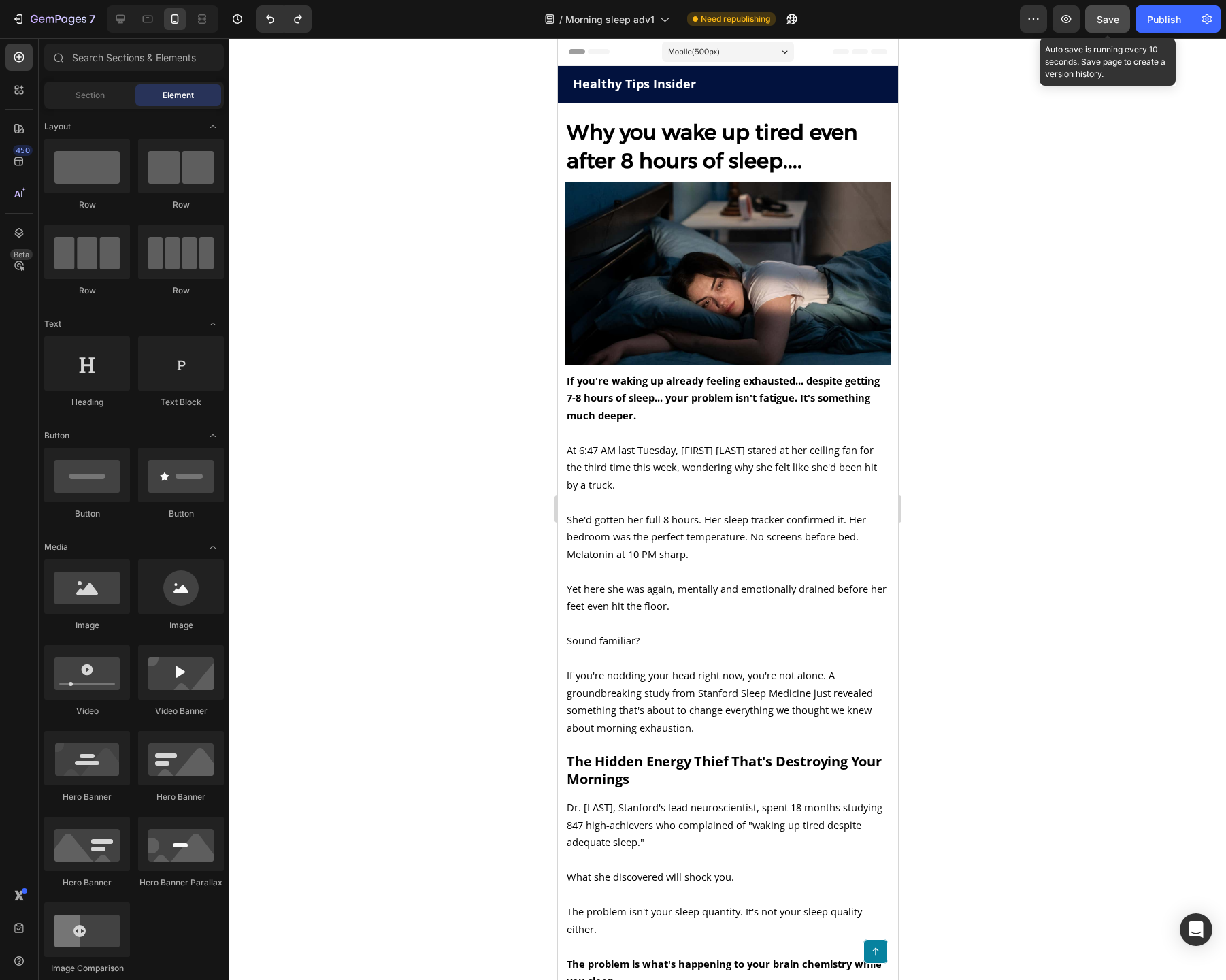 click on "Save" at bounding box center (1108, 19) 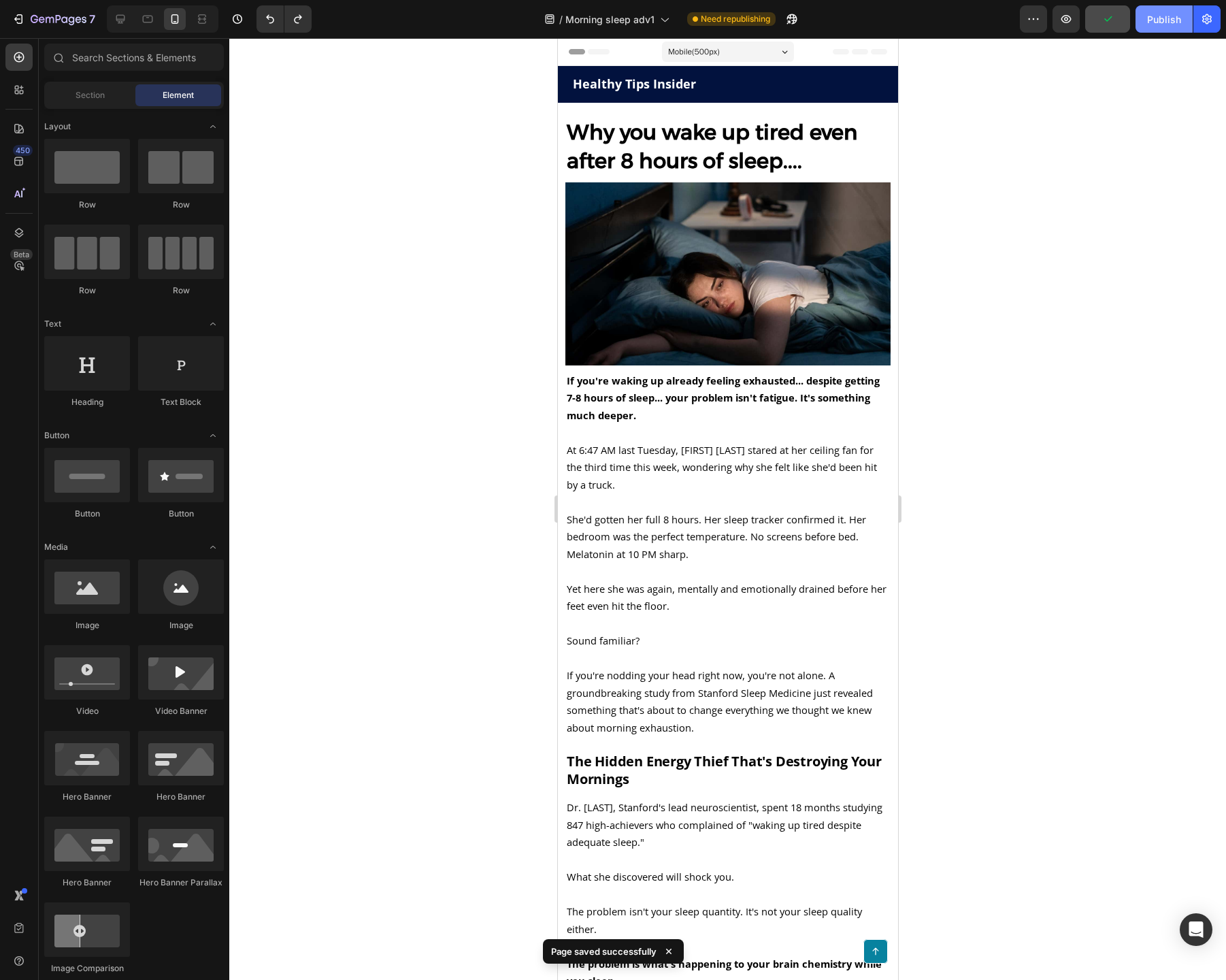 click on "Publish" at bounding box center (1164, 19) 